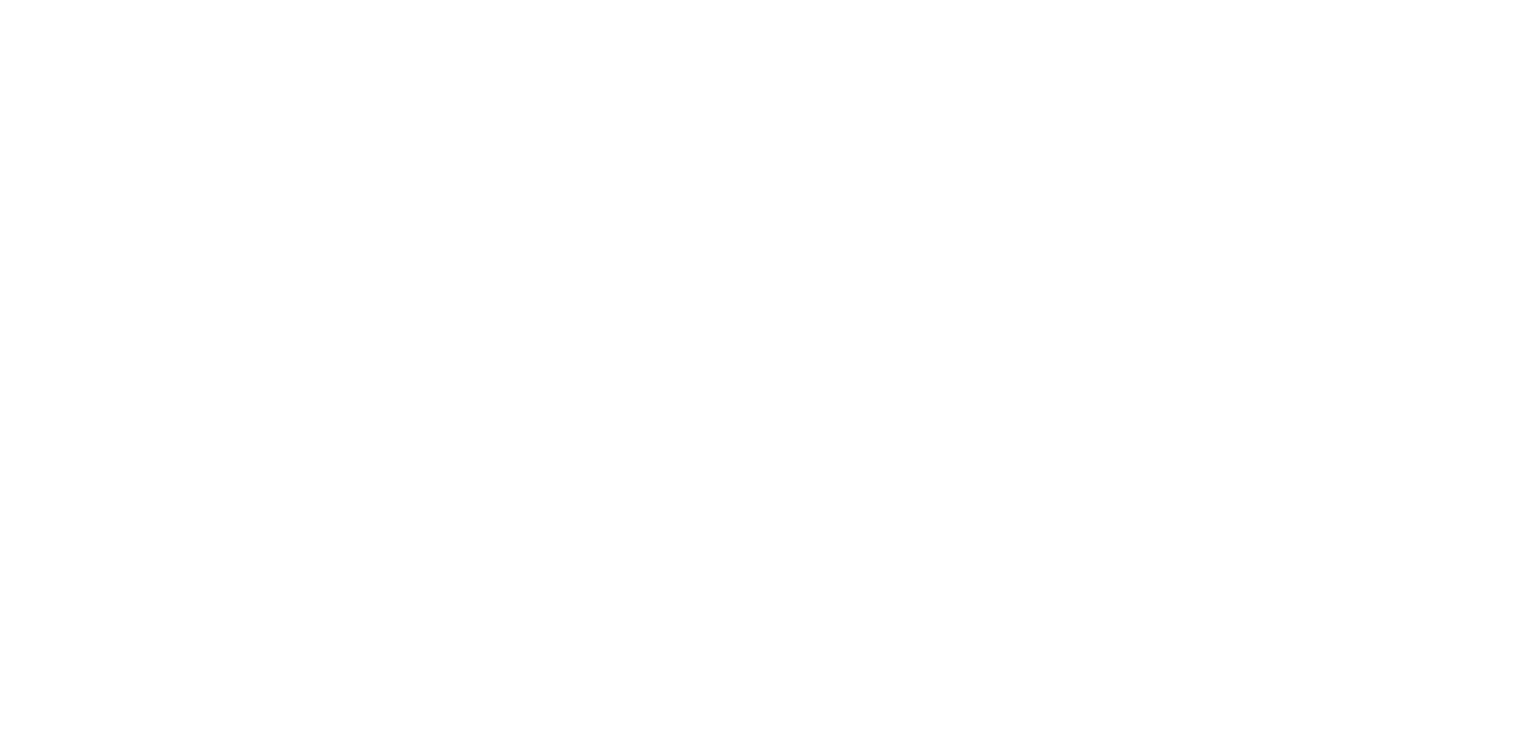 scroll, scrollTop: 0, scrollLeft: 0, axis: both 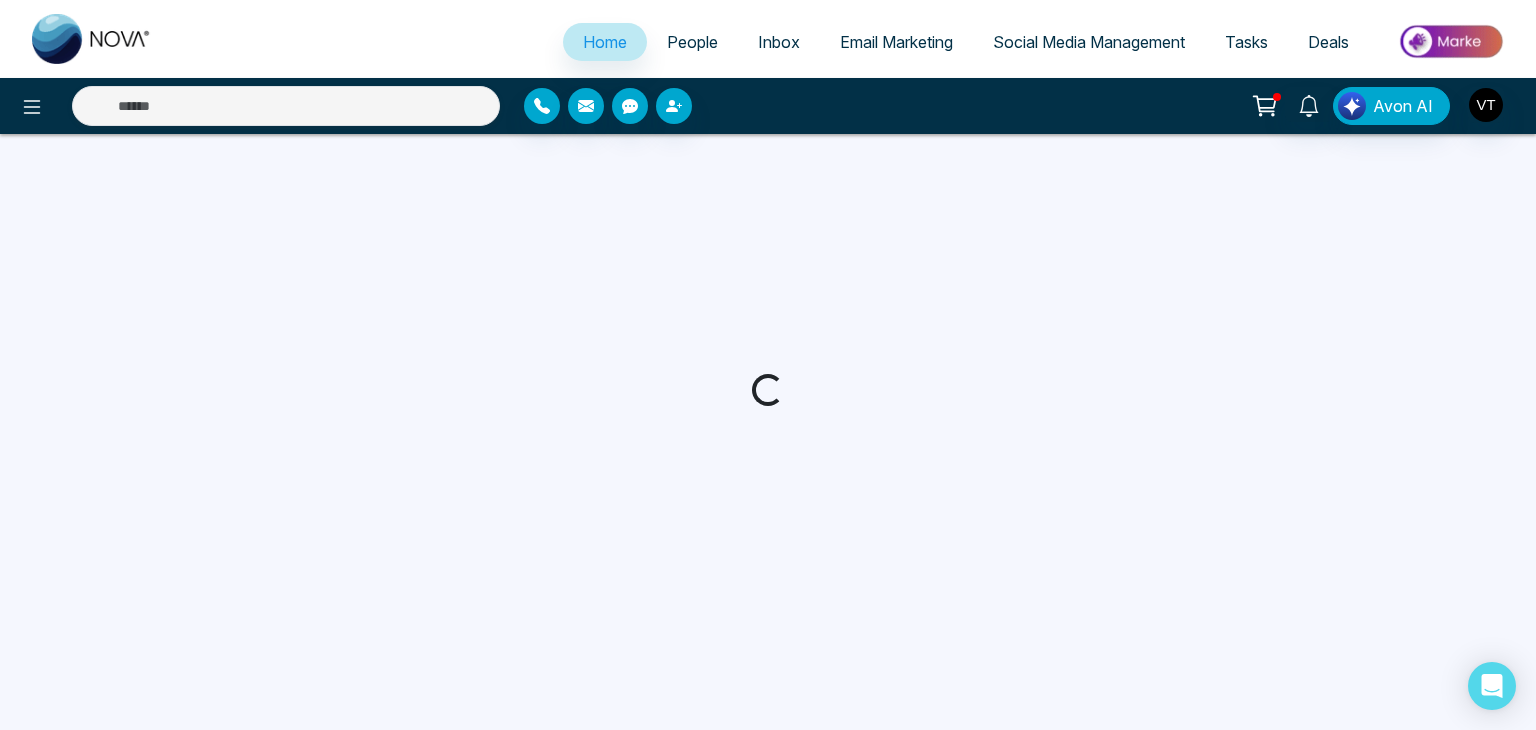 select on "*" 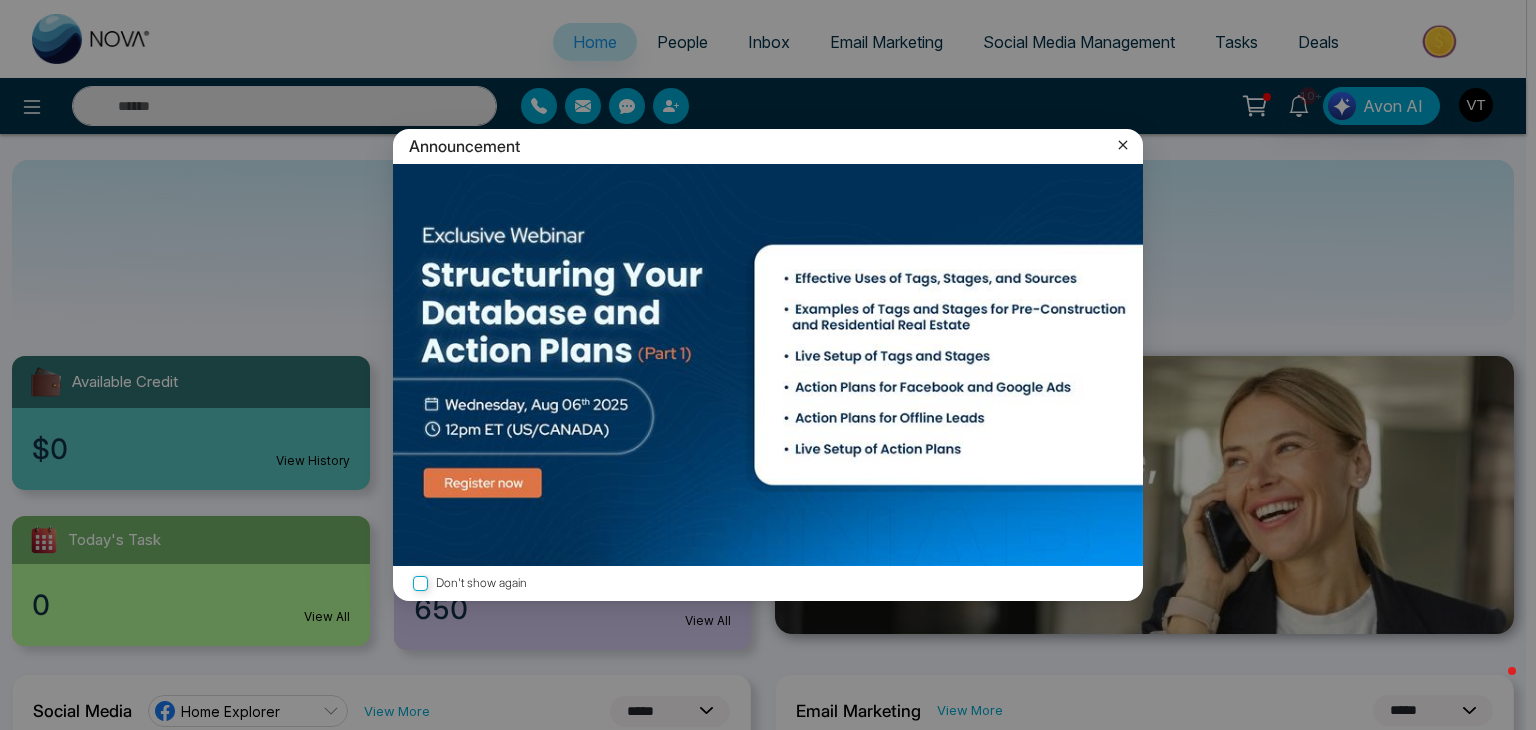 click on "Announcement" at bounding box center [768, 146] 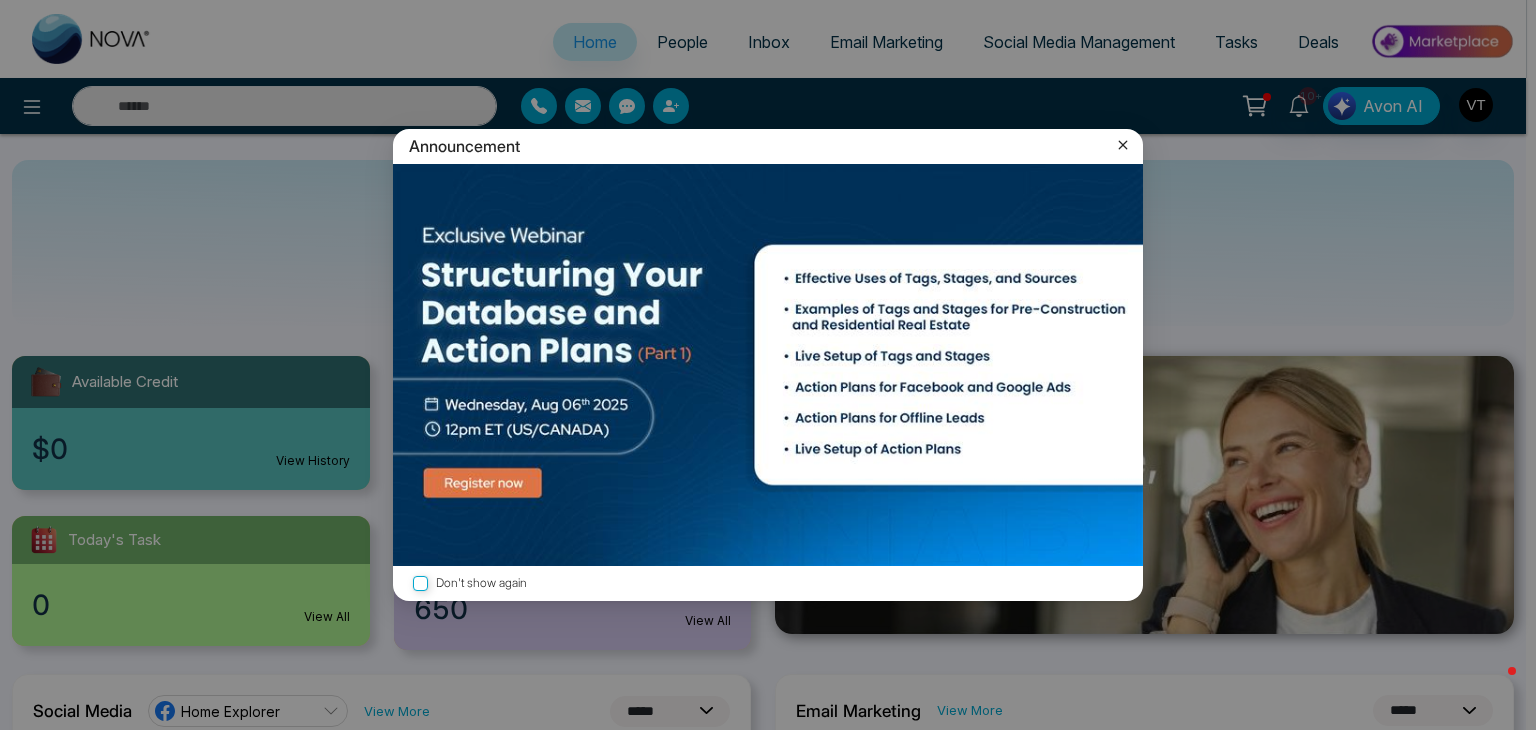 click 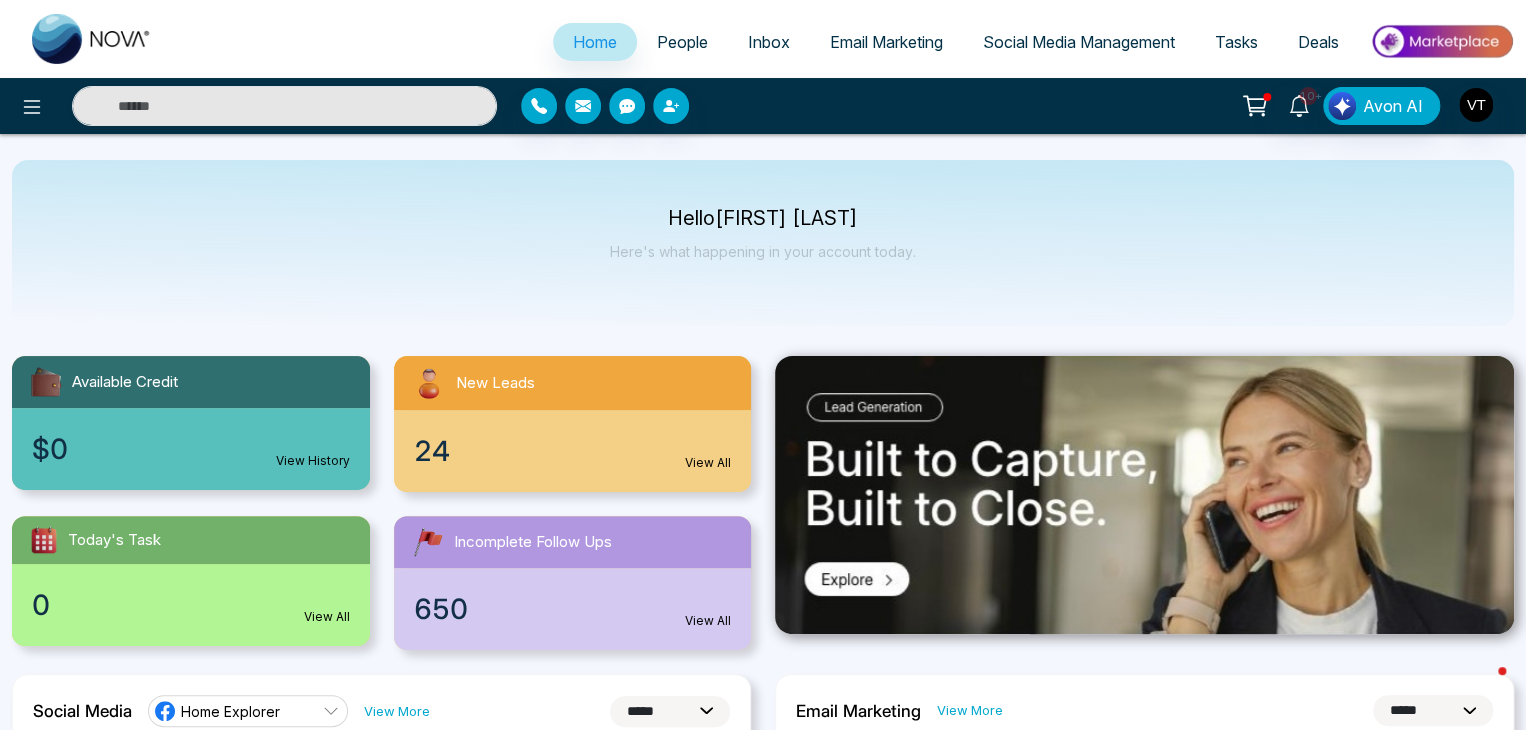 click on "People" at bounding box center [682, 42] 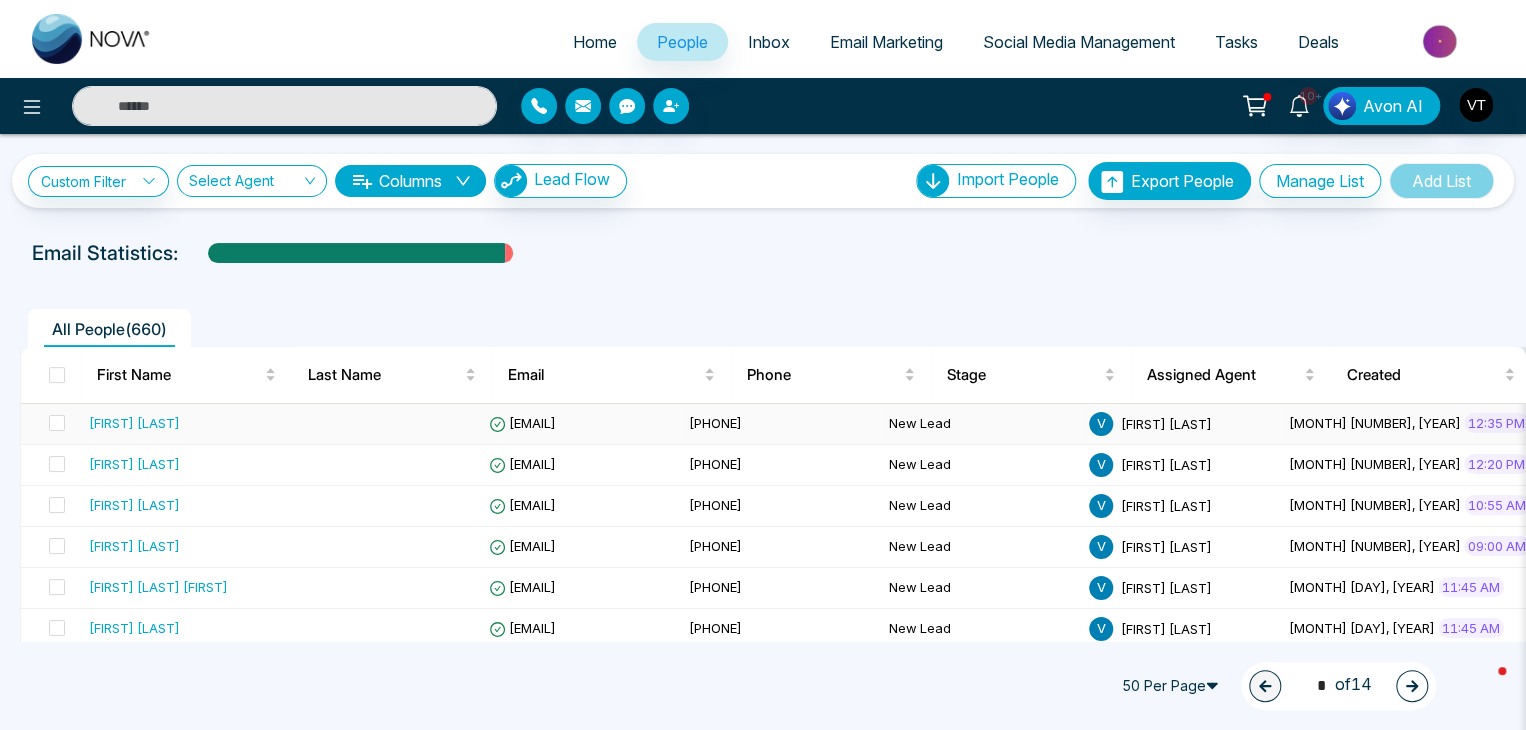 click on "[FIRST] [LAST]" at bounding box center (134, 423) 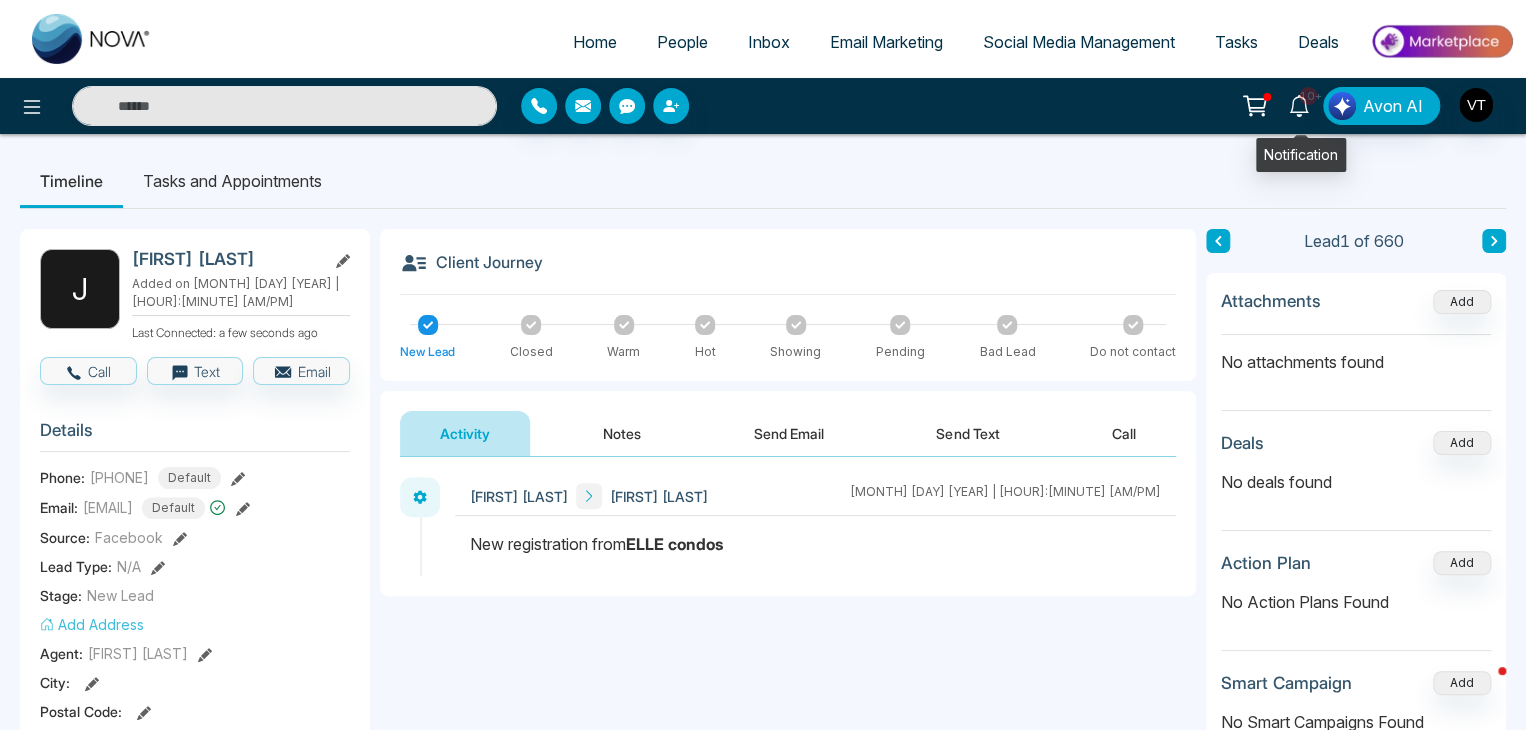 click 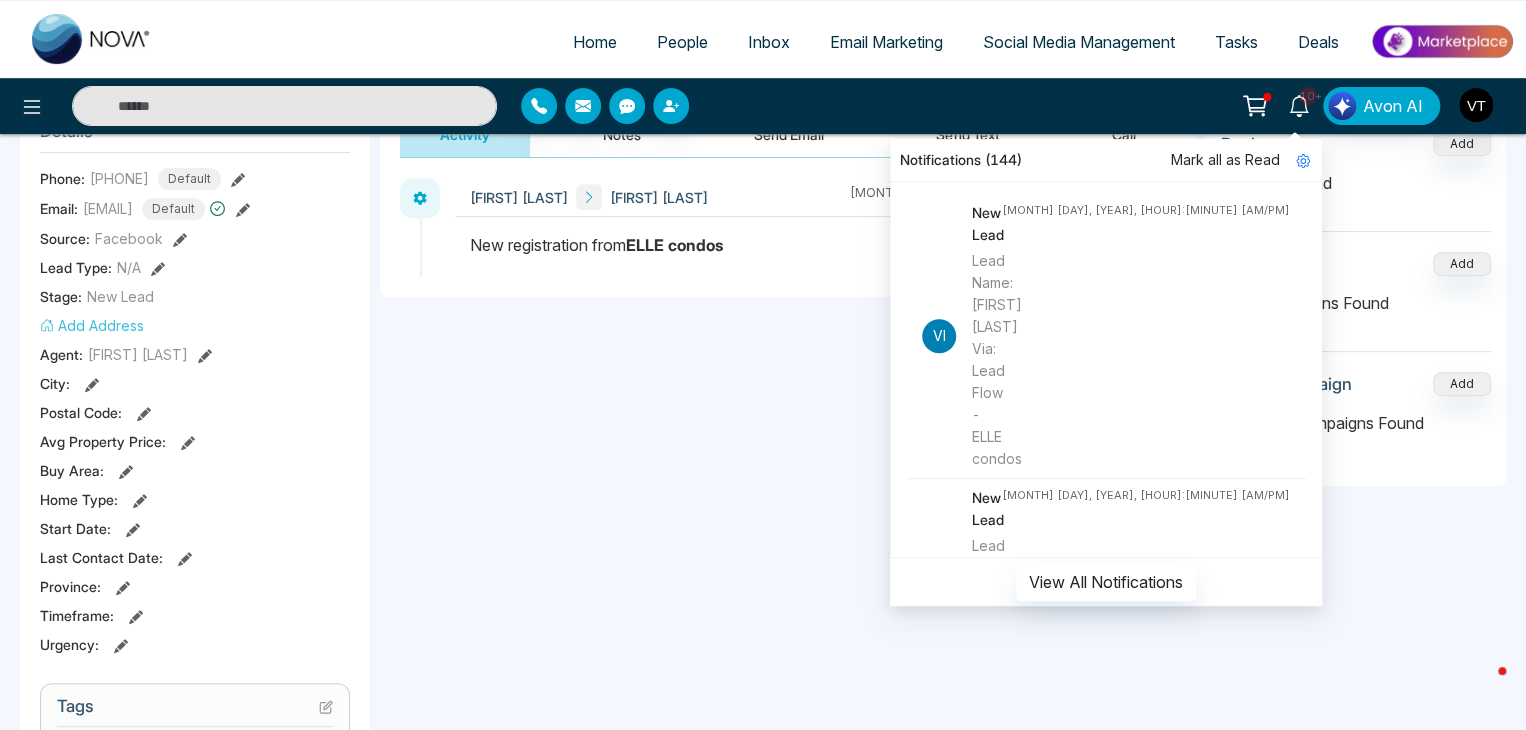 scroll, scrollTop: 300, scrollLeft: 0, axis: vertical 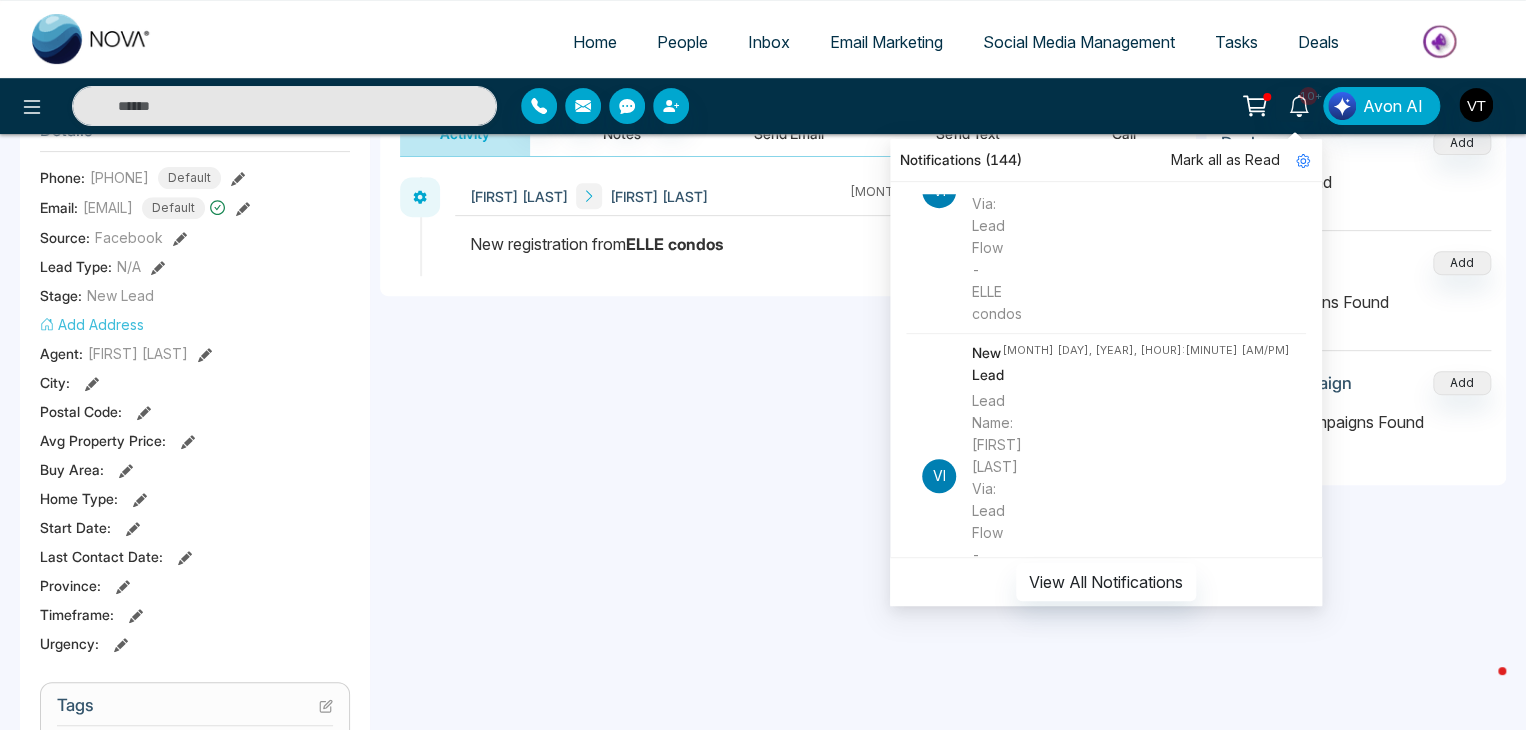 click on "**********" at bounding box center [788, 357] 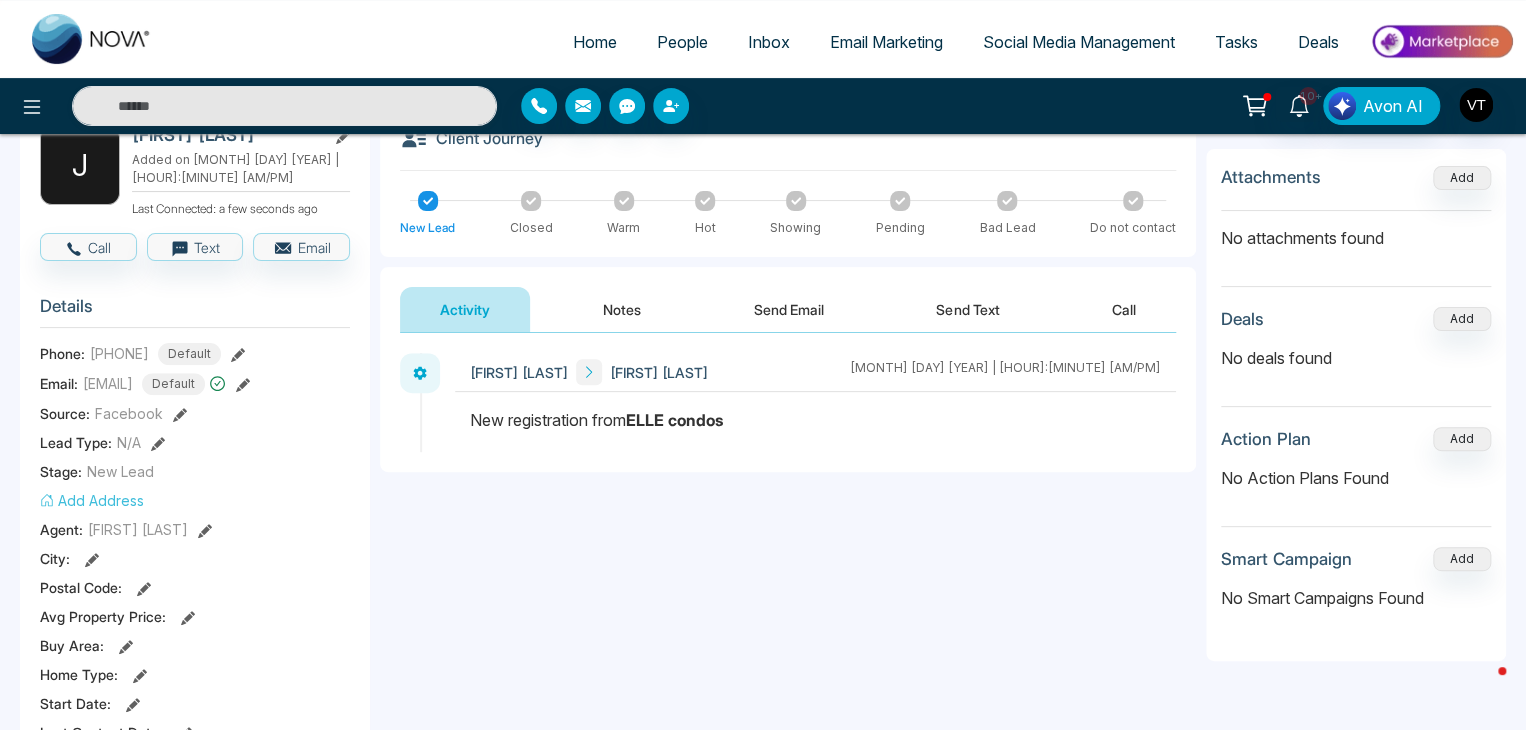 scroll, scrollTop: 0, scrollLeft: 0, axis: both 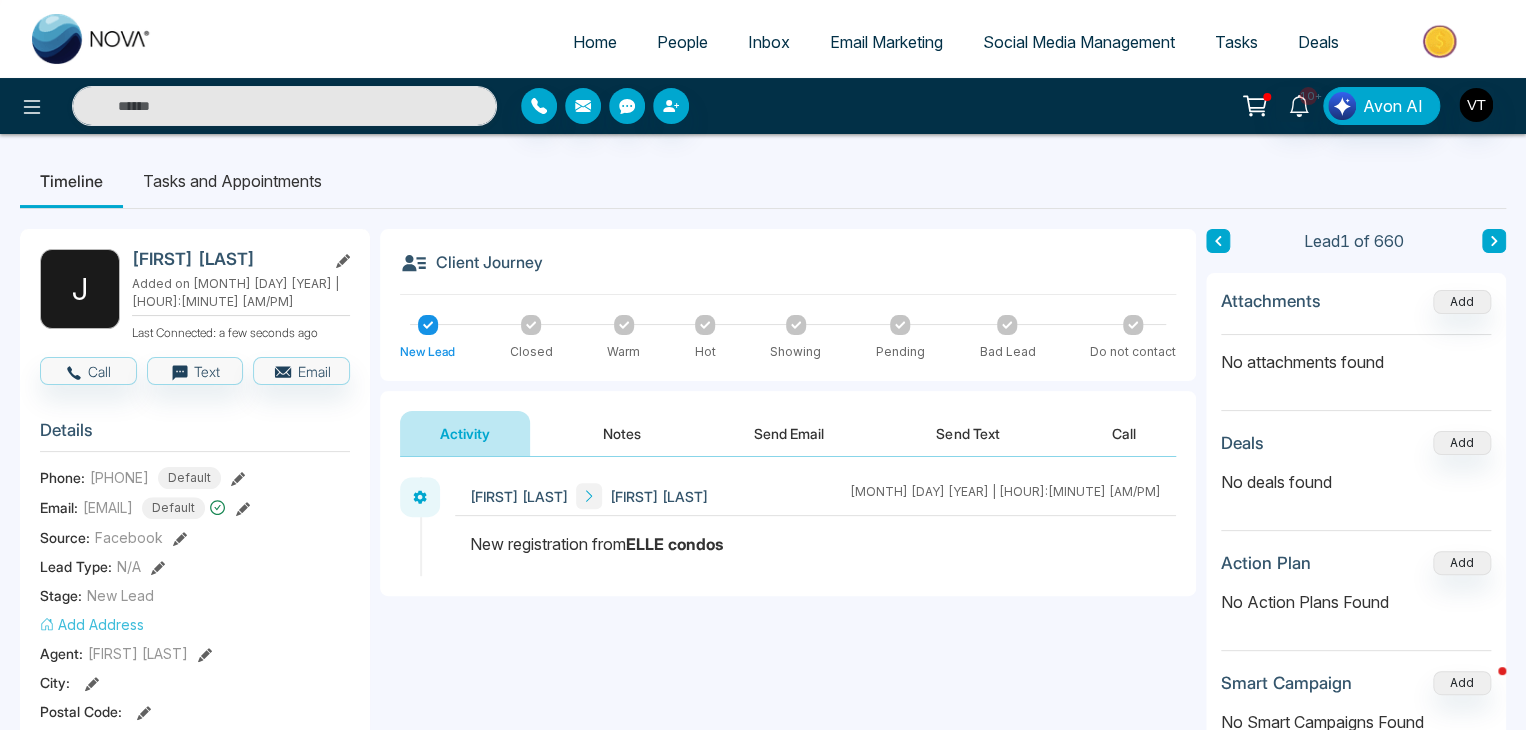 click on "Send Email" at bounding box center [789, 433] 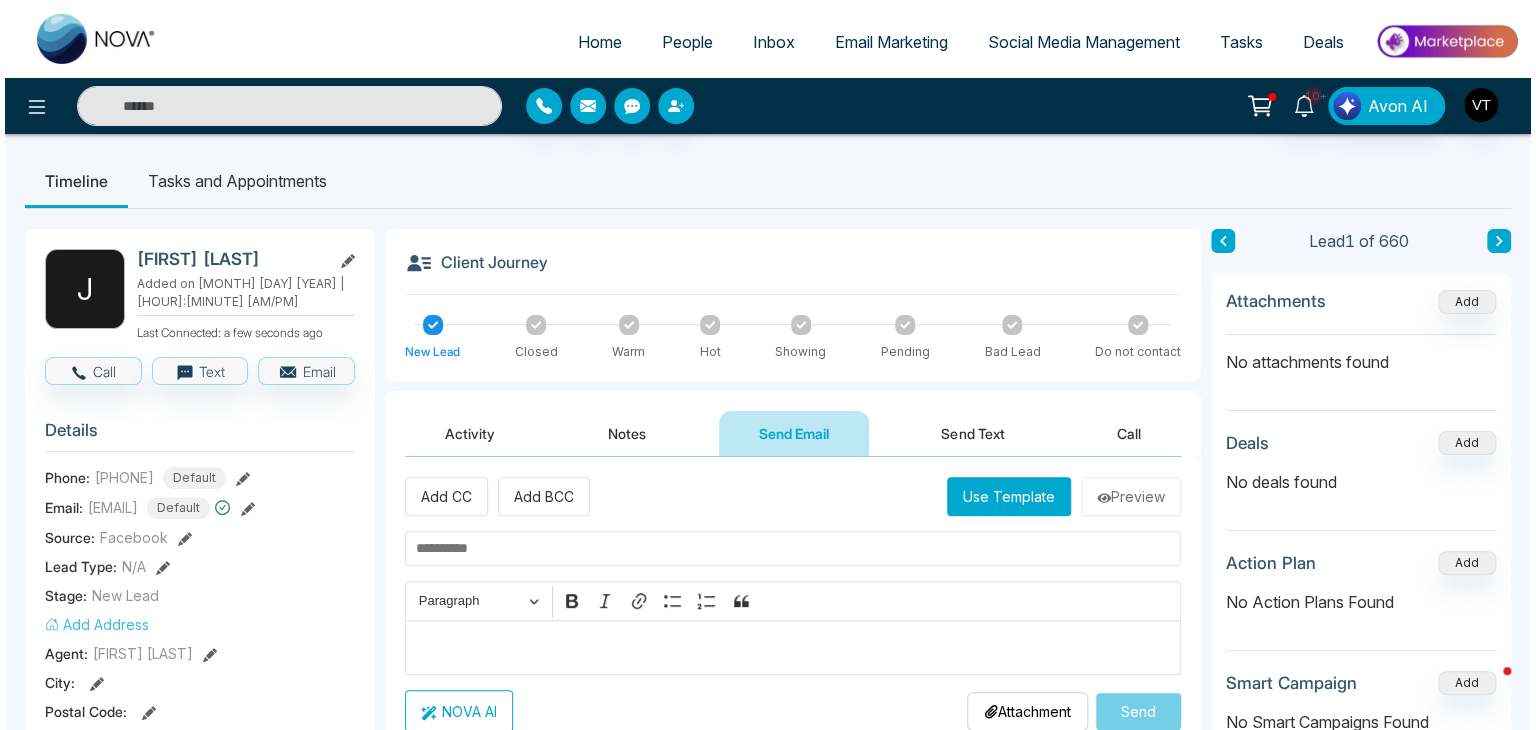 scroll, scrollTop: 100, scrollLeft: 0, axis: vertical 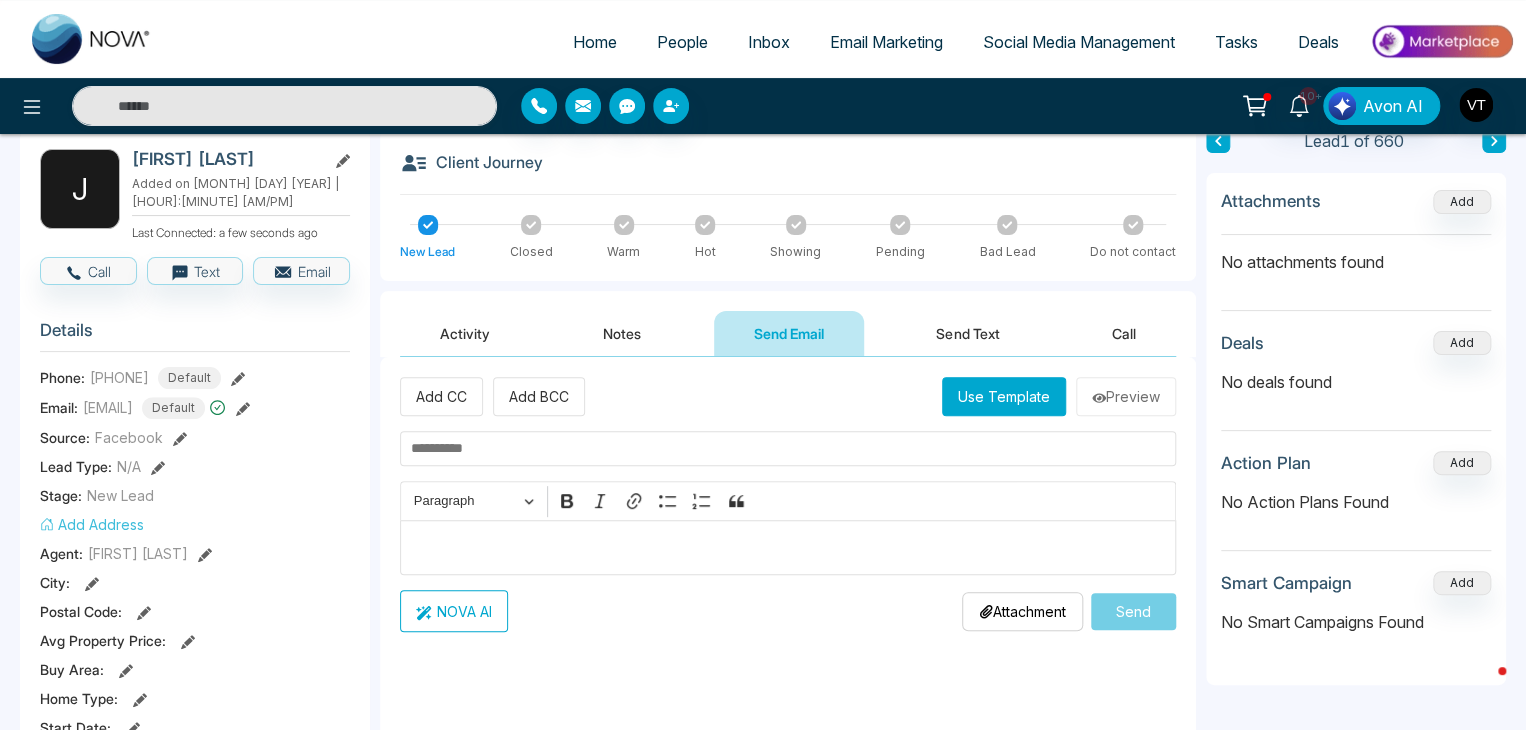 click on "Use Template" at bounding box center [1004, 396] 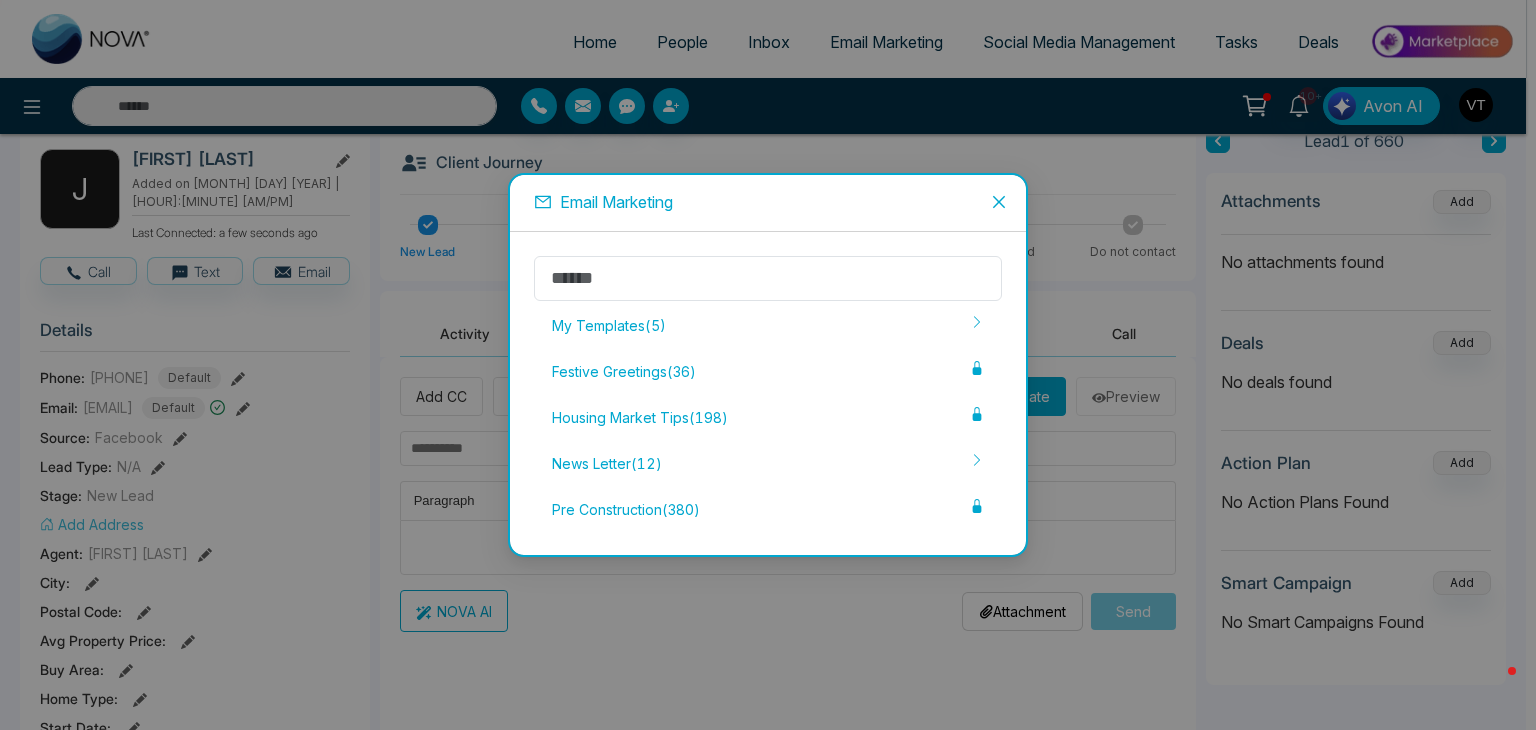 click on "My Templates  ( 5 )" at bounding box center (768, 326) 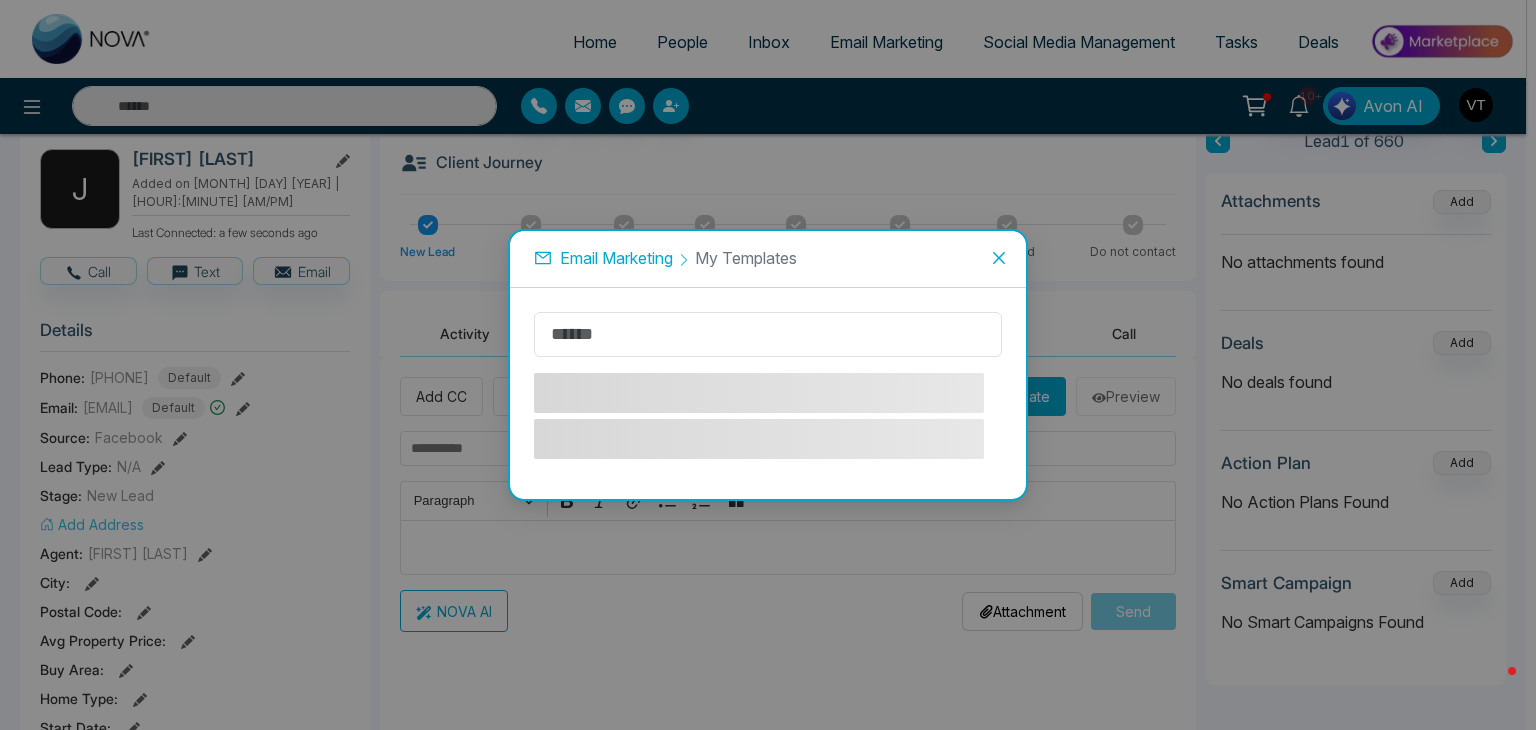 click at bounding box center [999, 258] 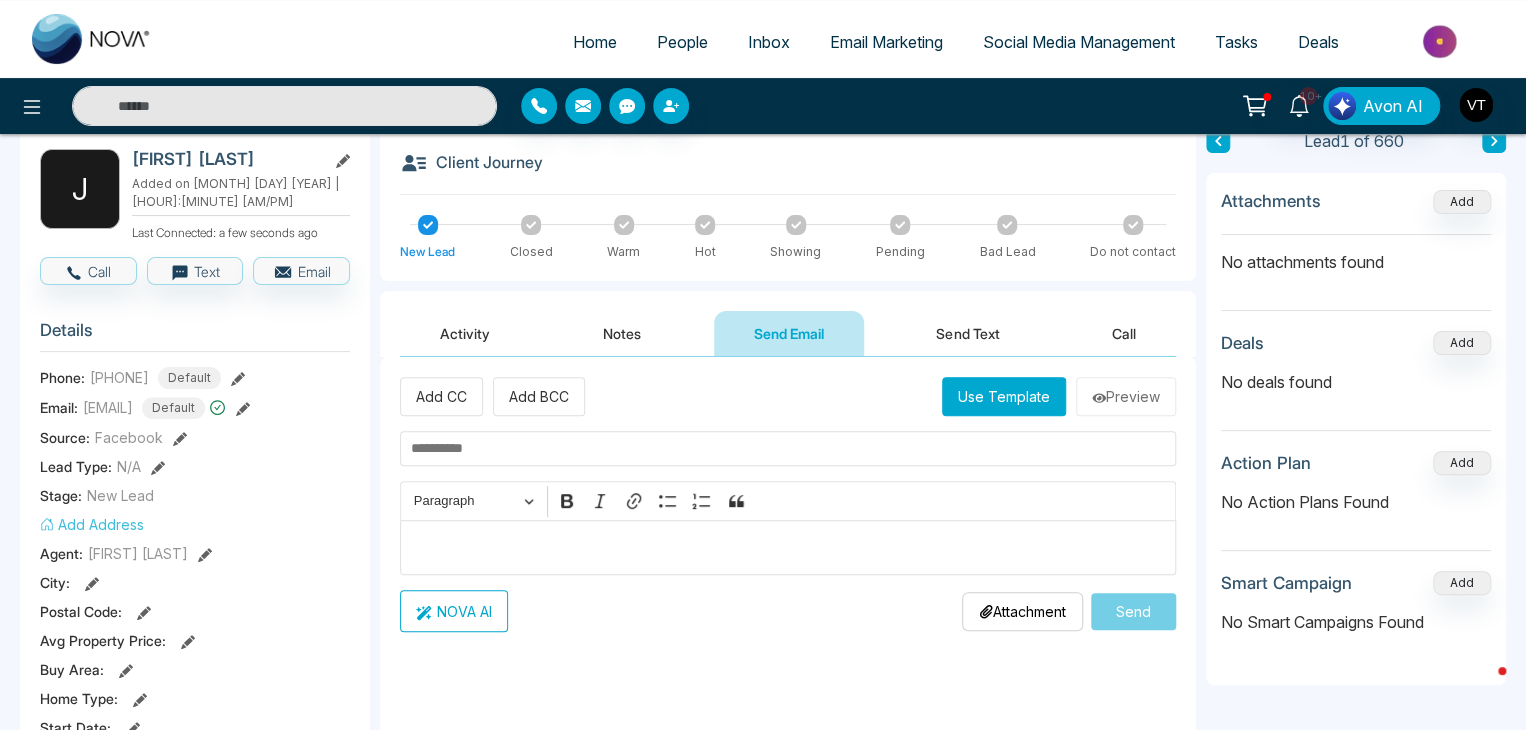 click on "Use Template" at bounding box center (1004, 396) 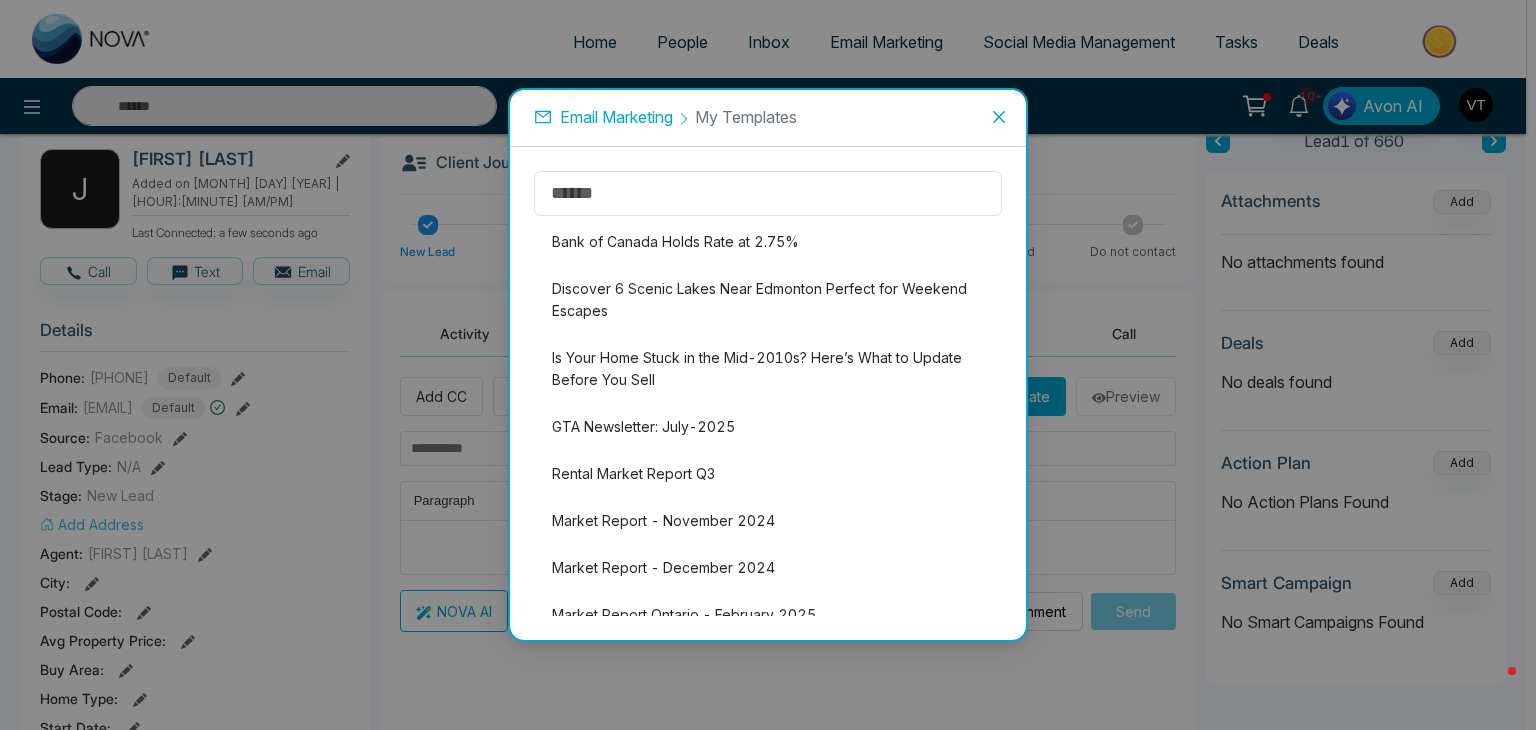 click 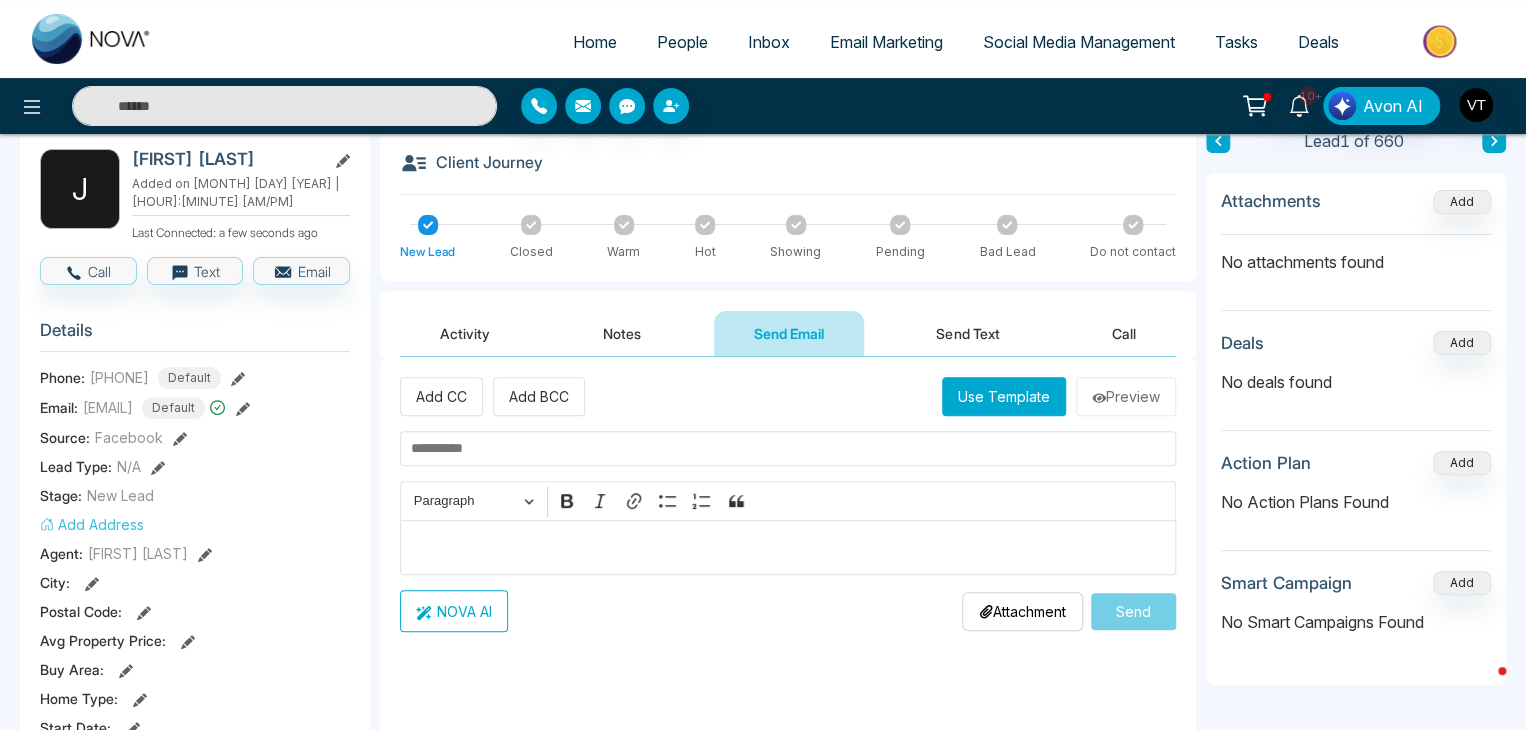 click on "Use Template" at bounding box center (1004, 396) 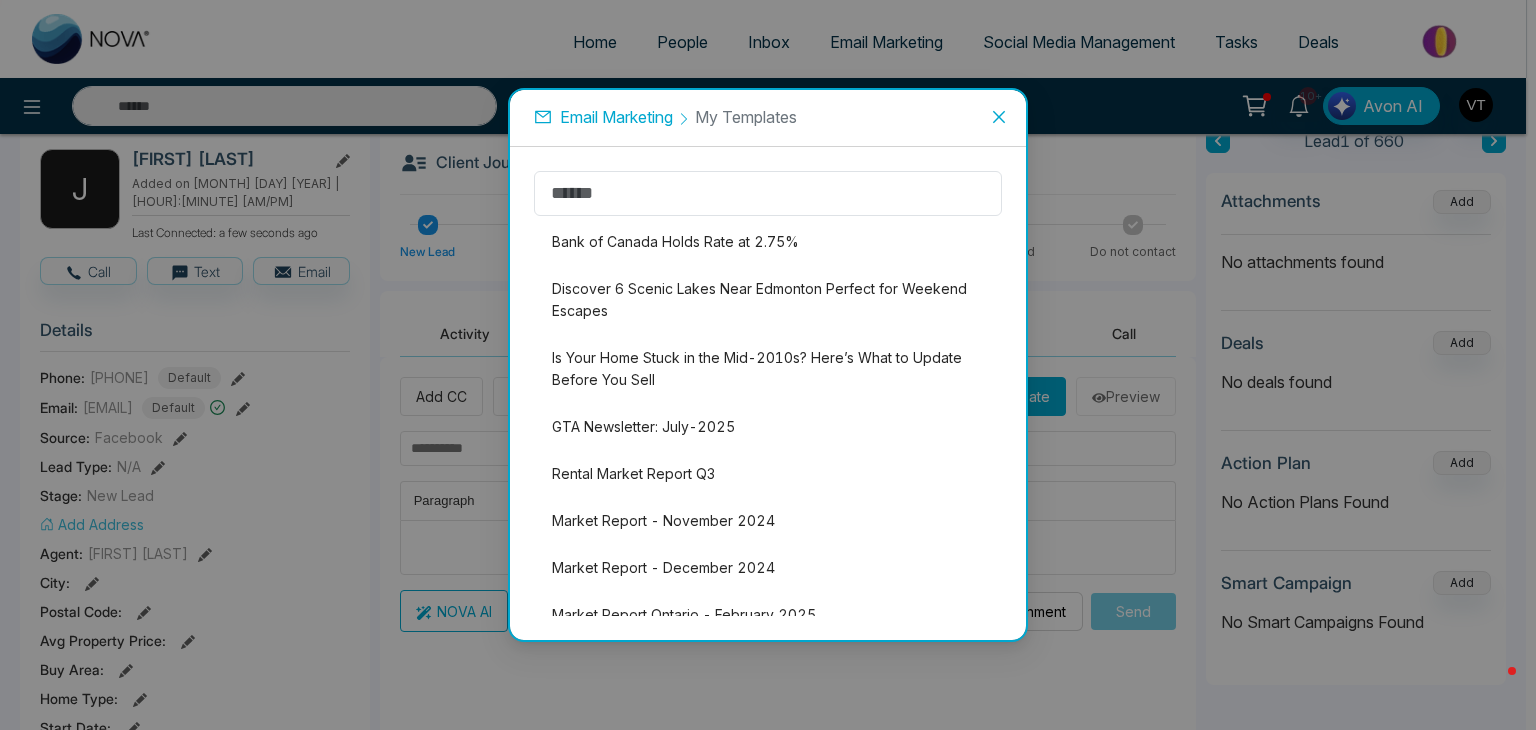 click on "Email Marketing" at bounding box center (616, 117) 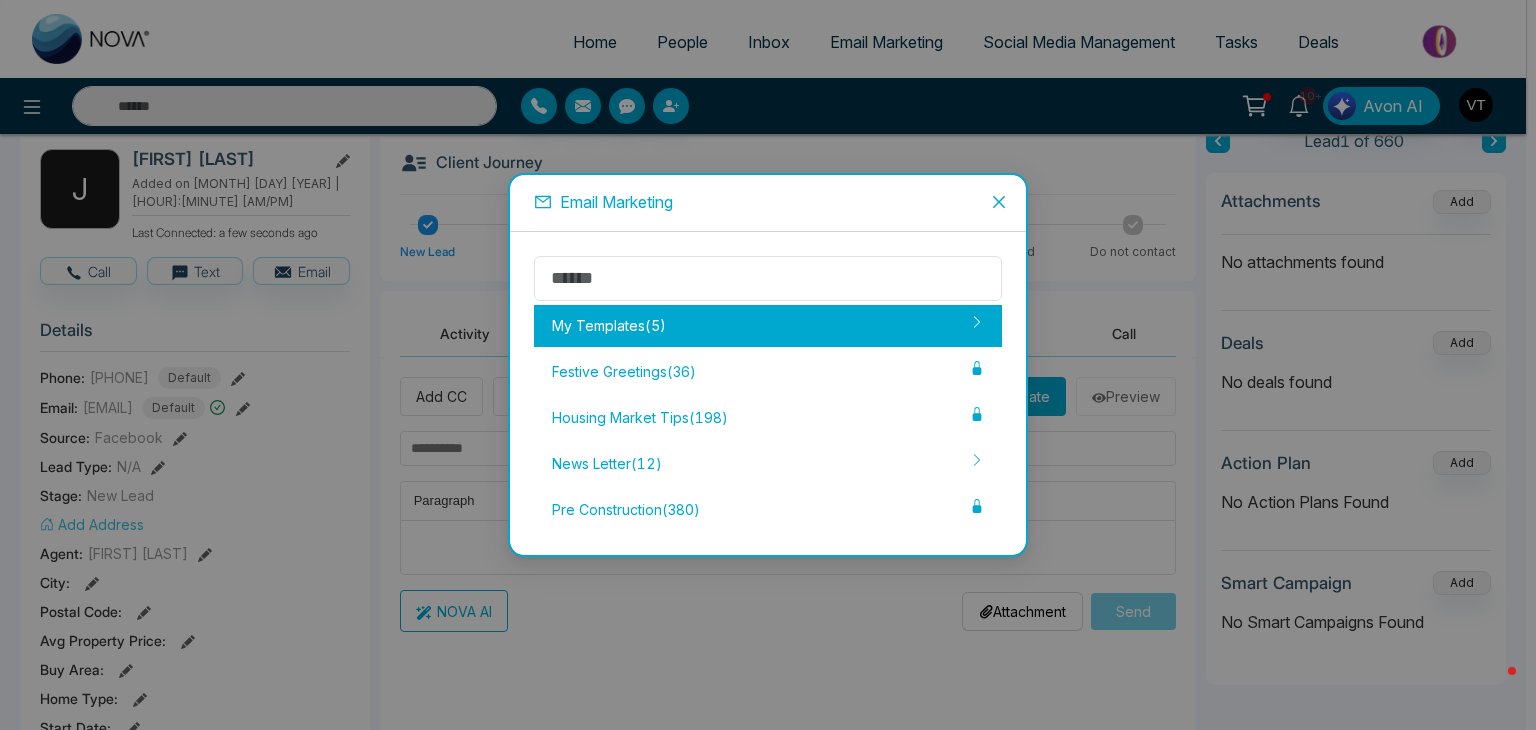 click on "My Templates  ( 5 )" at bounding box center [768, 326] 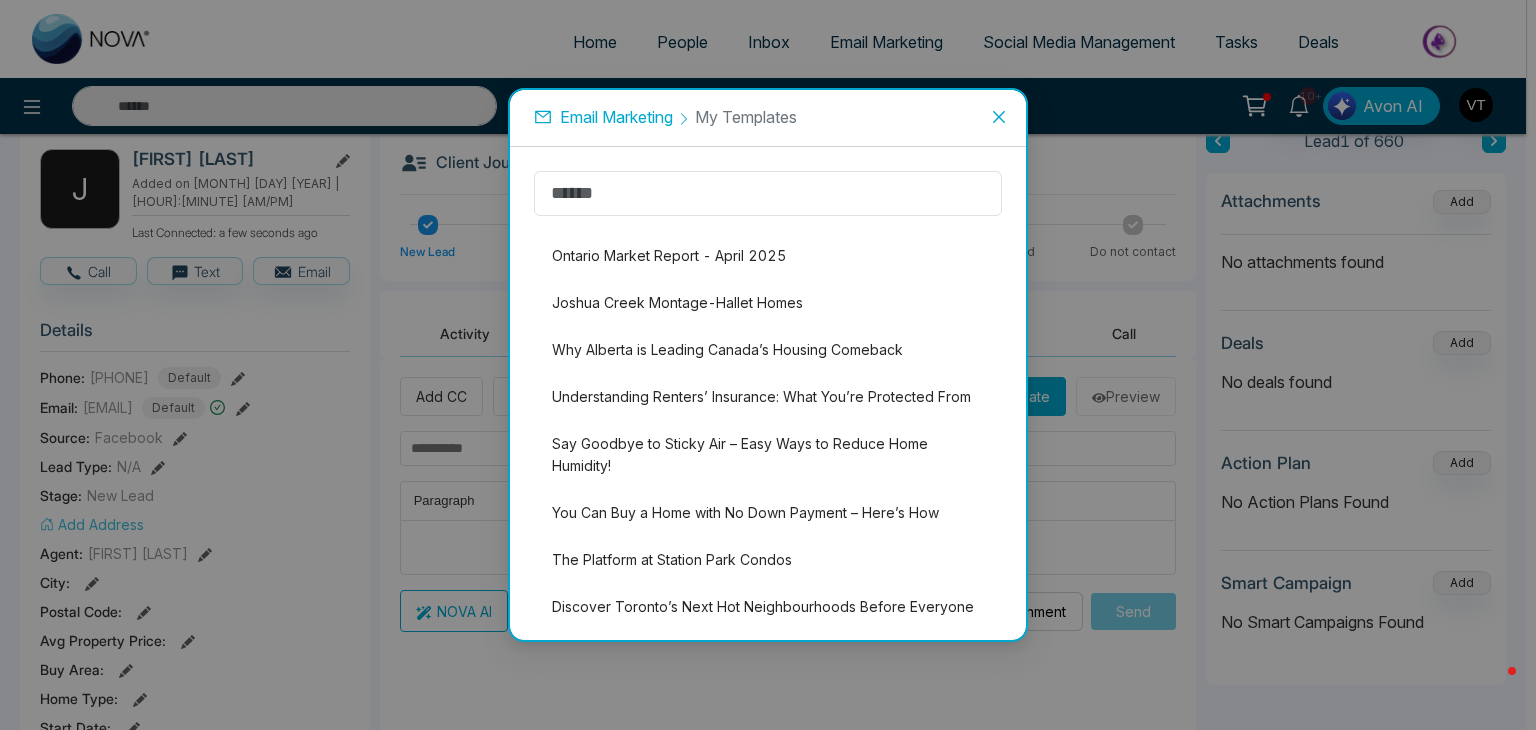 scroll, scrollTop: 0, scrollLeft: 0, axis: both 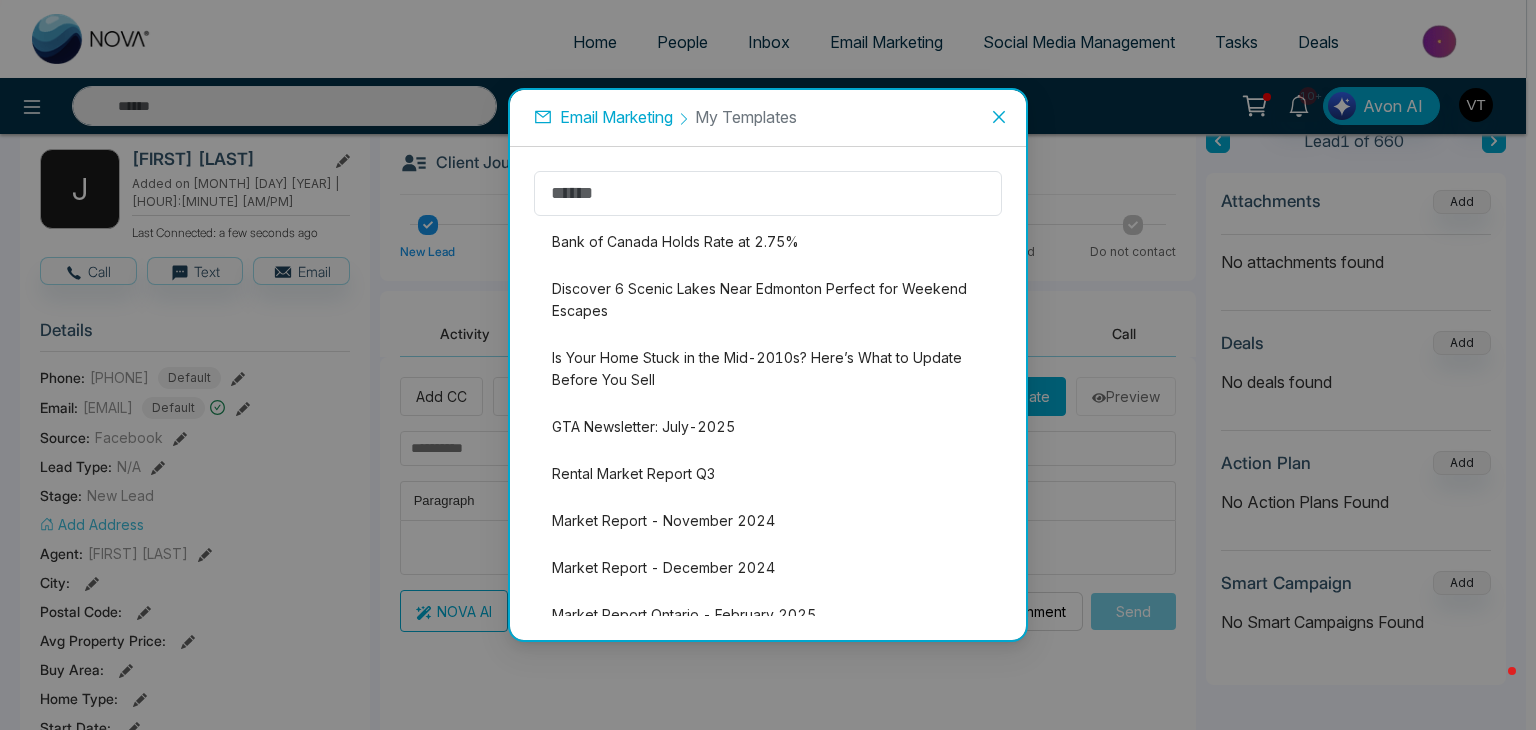 click on "Email Marketing" at bounding box center [616, 117] 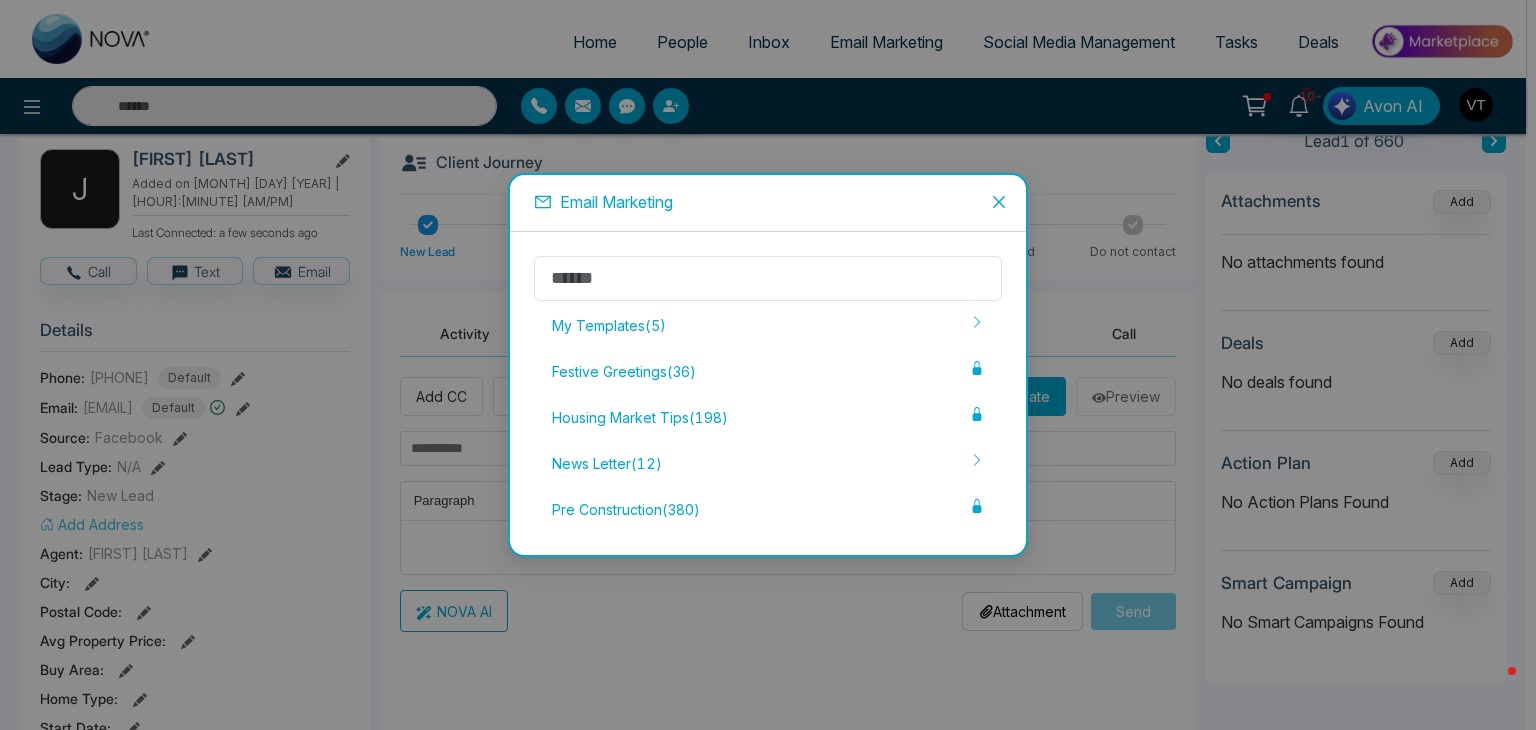click 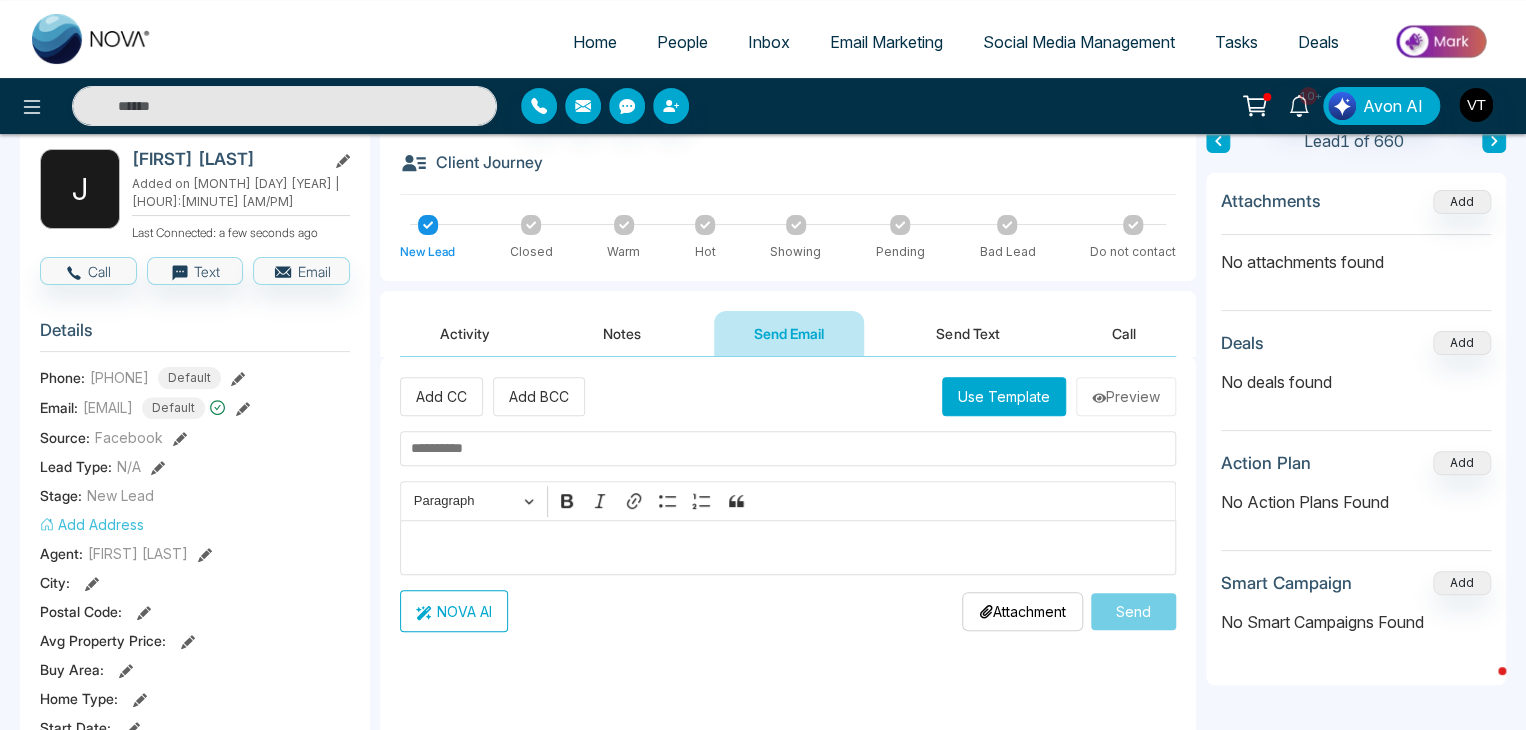 click on "Use Template" at bounding box center [1004, 396] 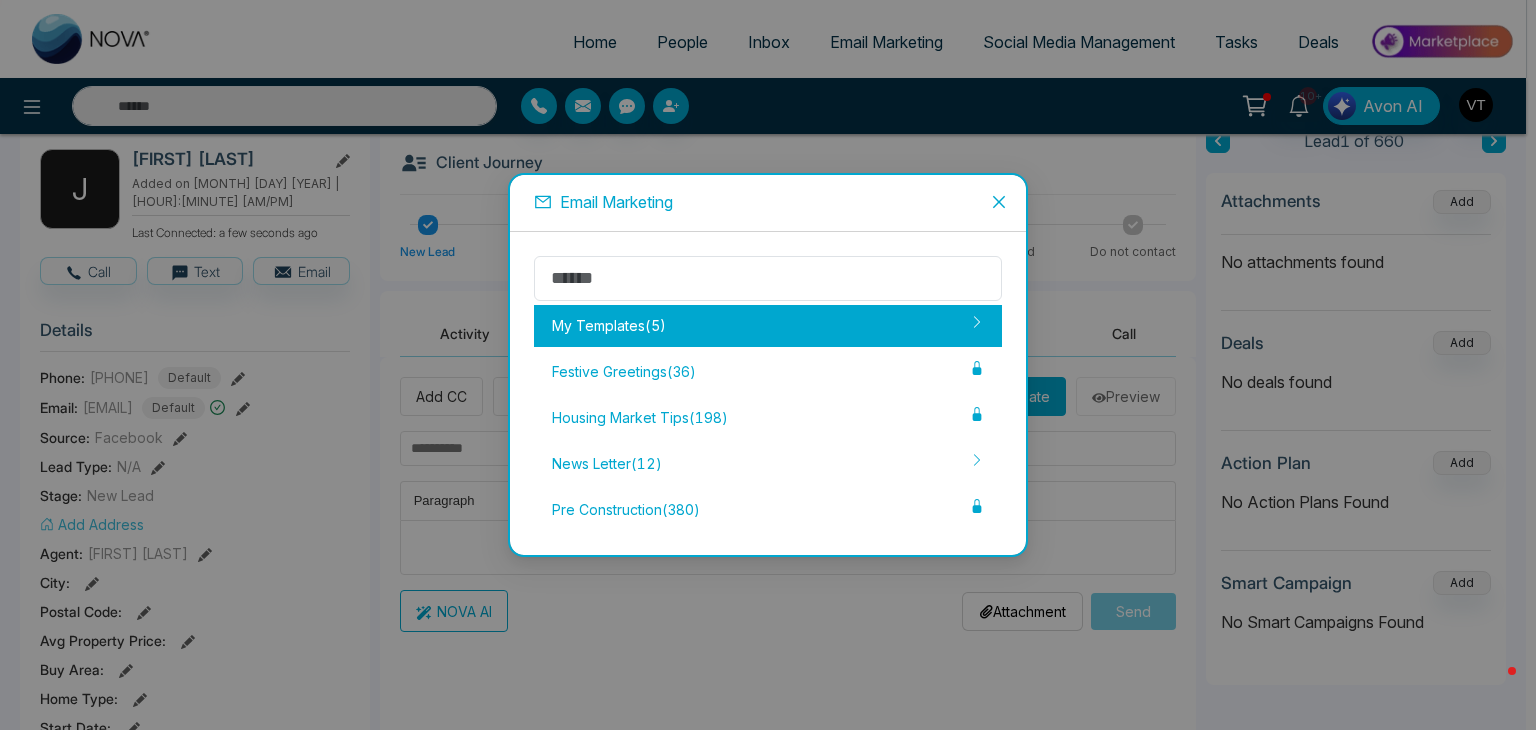 click on "My Templates  ( 5 )" at bounding box center (768, 326) 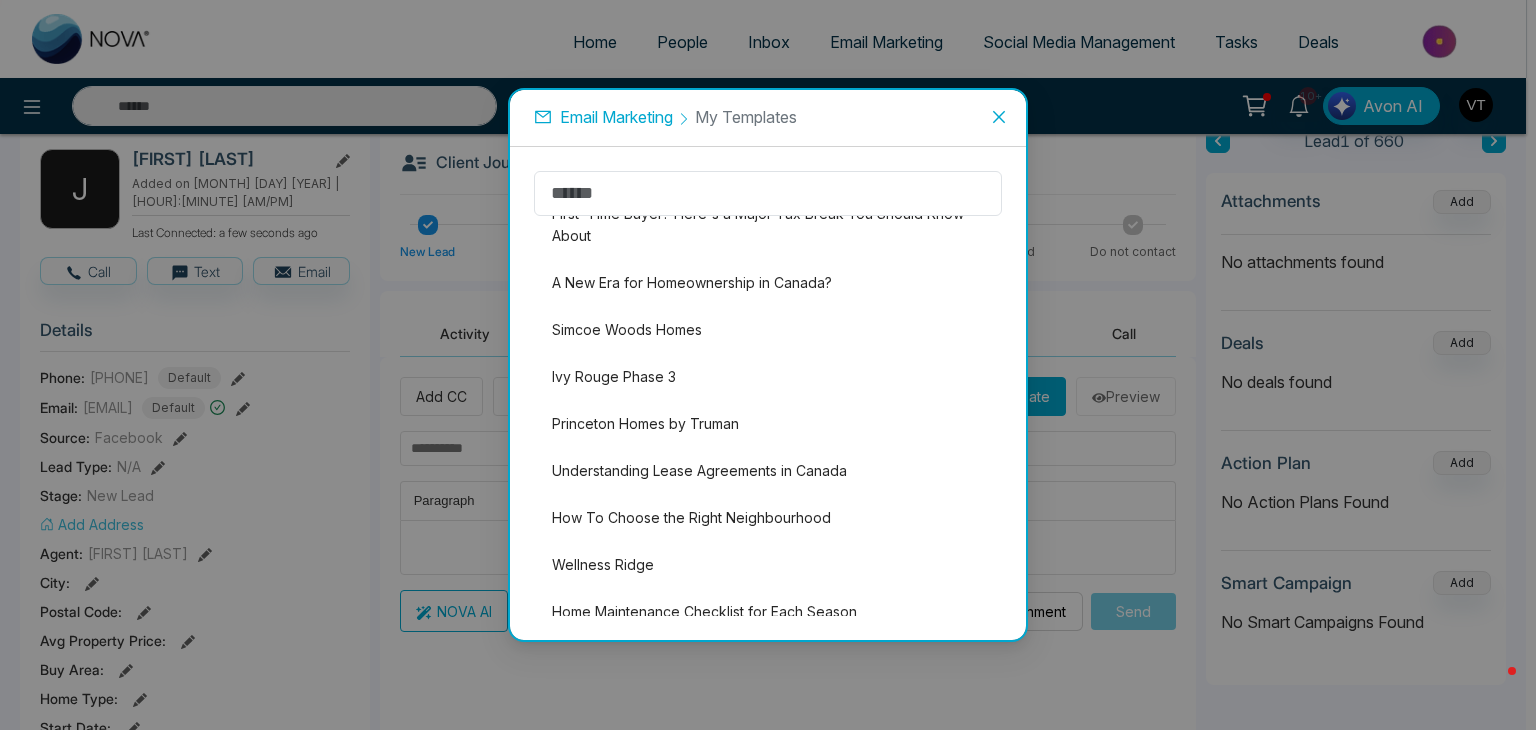 scroll, scrollTop: 1900, scrollLeft: 0, axis: vertical 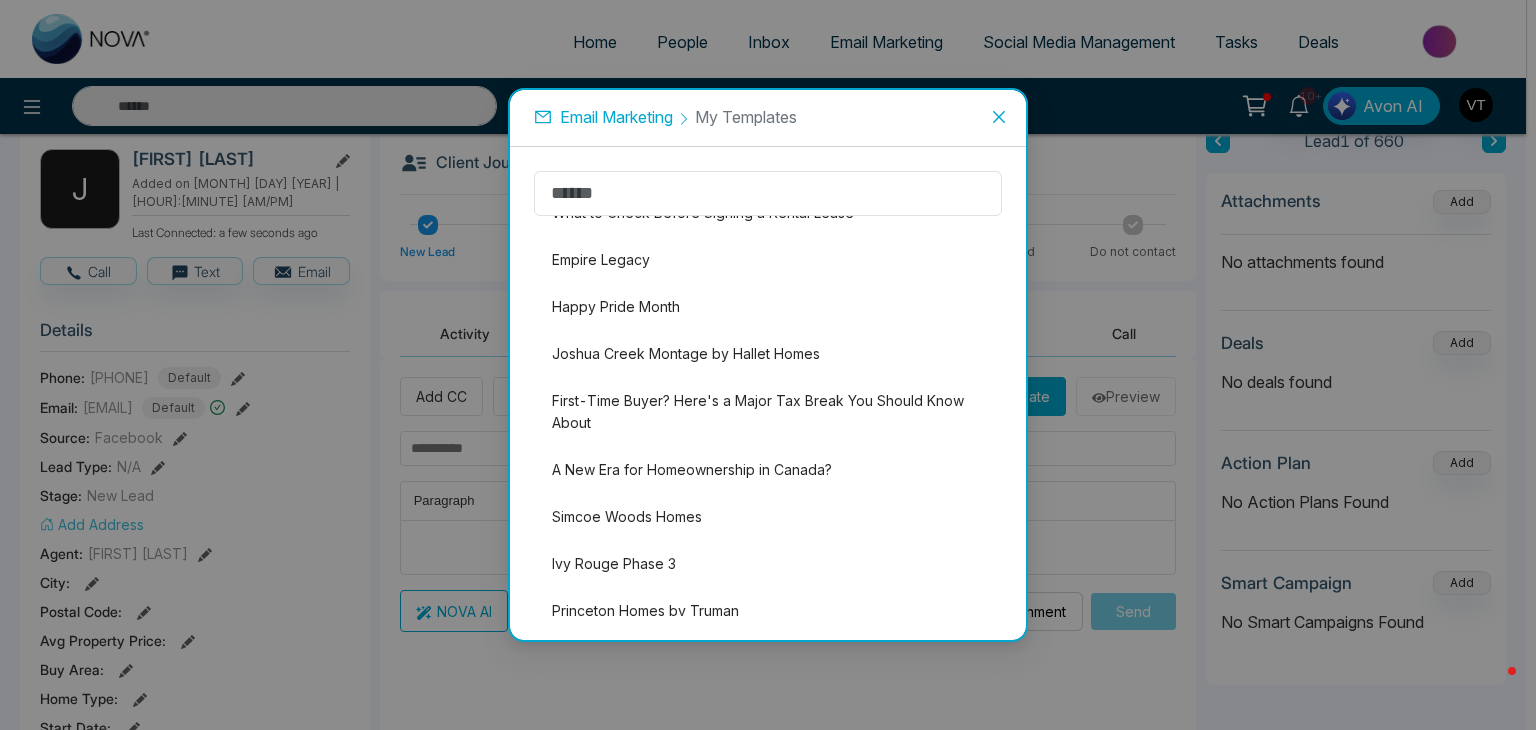 click on "My Templates" at bounding box center (746, 117) 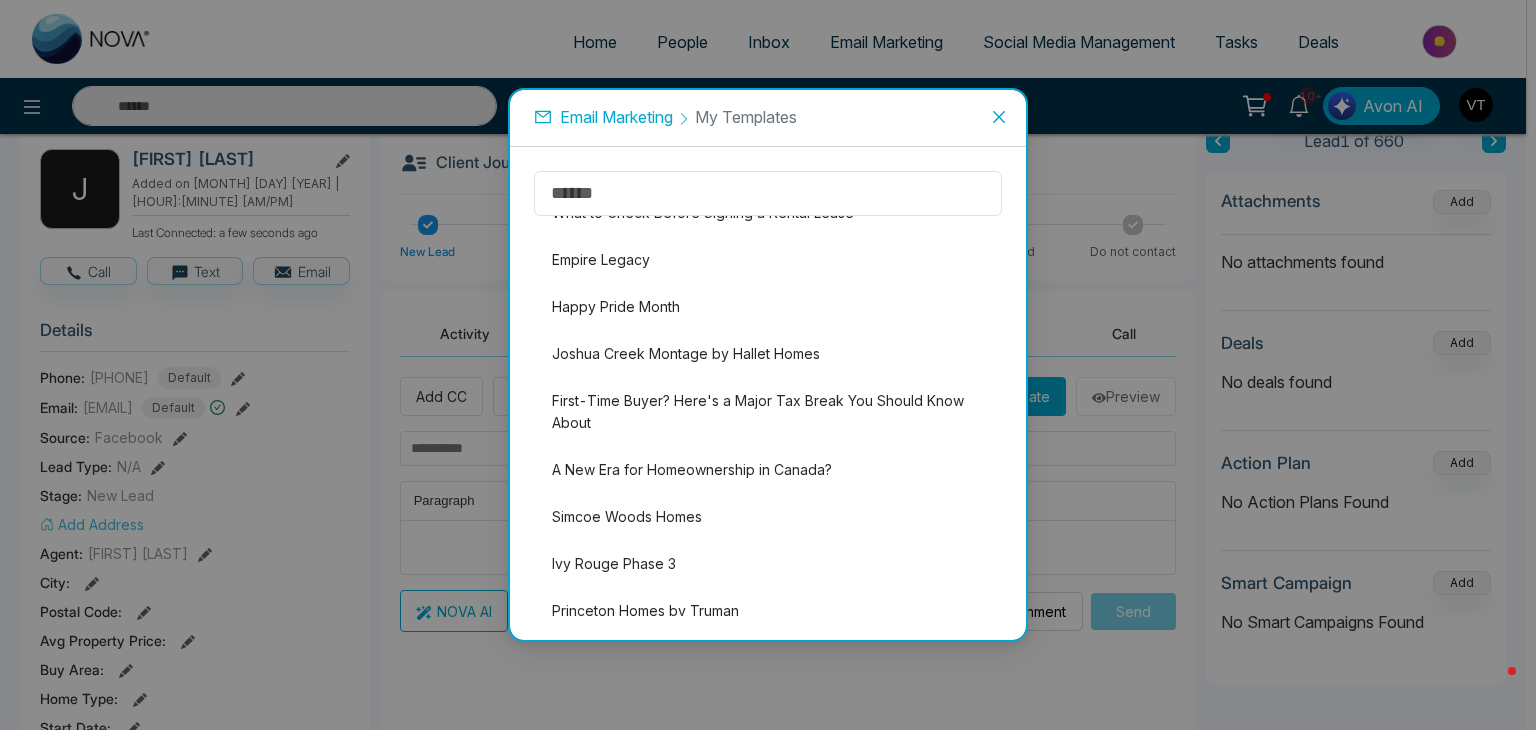 click 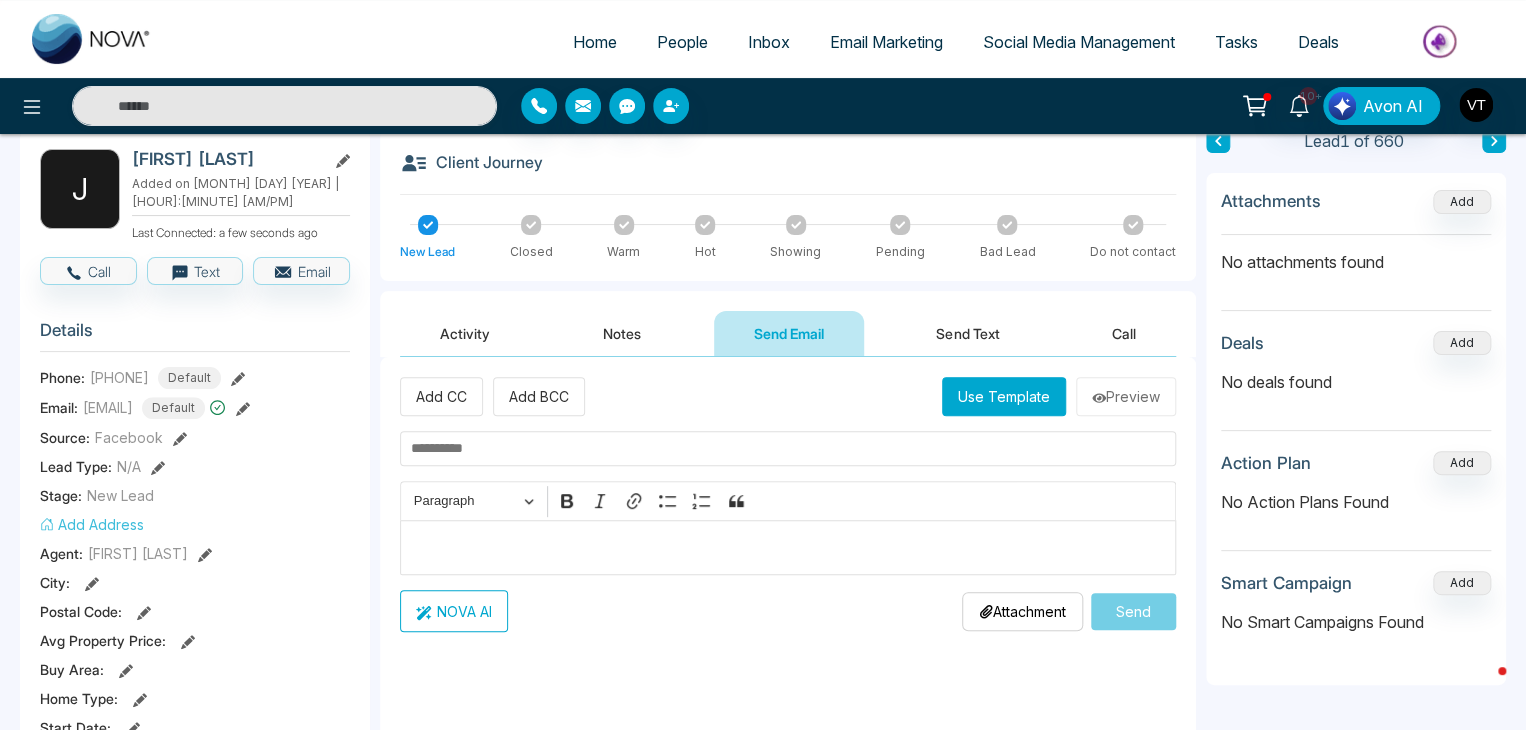 click at bounding box center (788, 548) 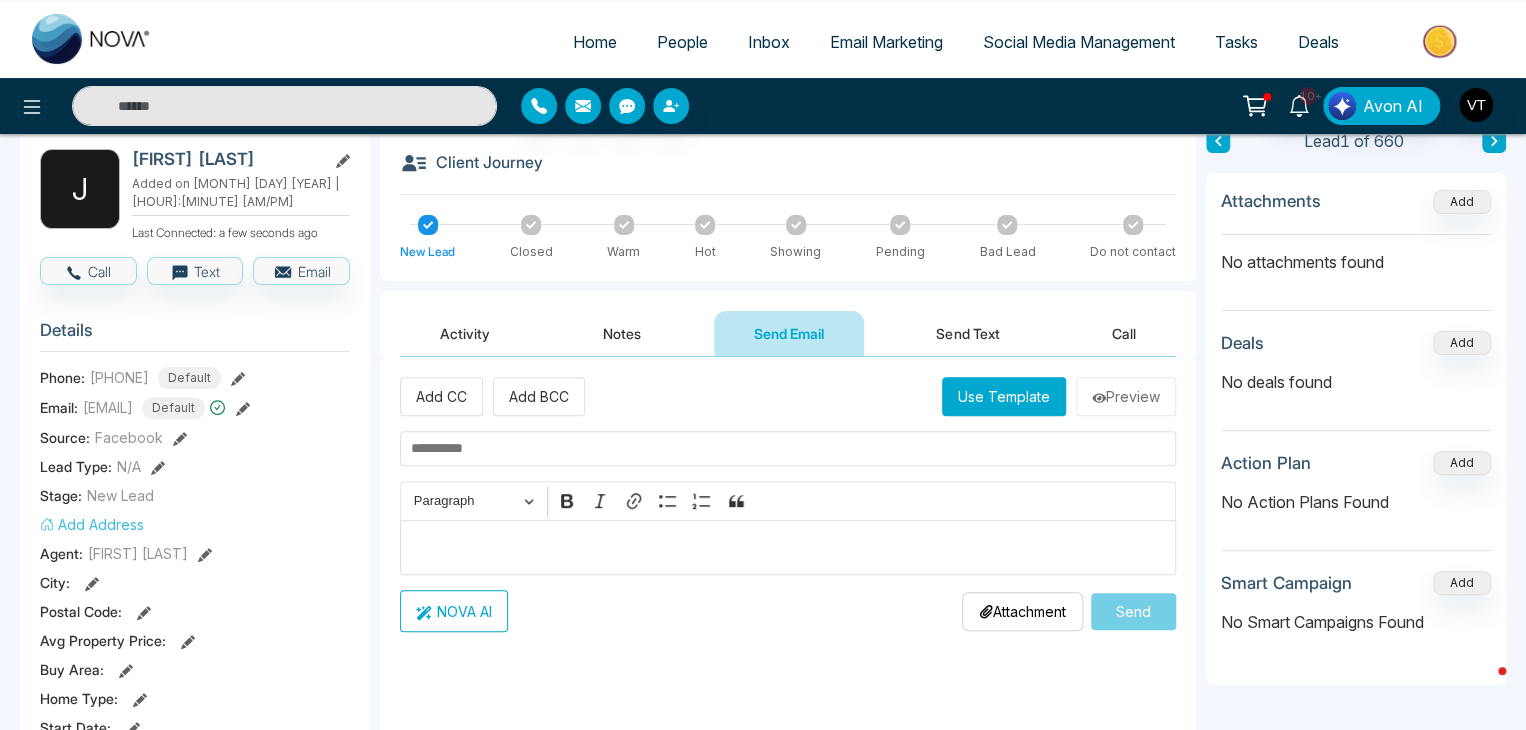 click on "**********" at bounding box center [788, 557] 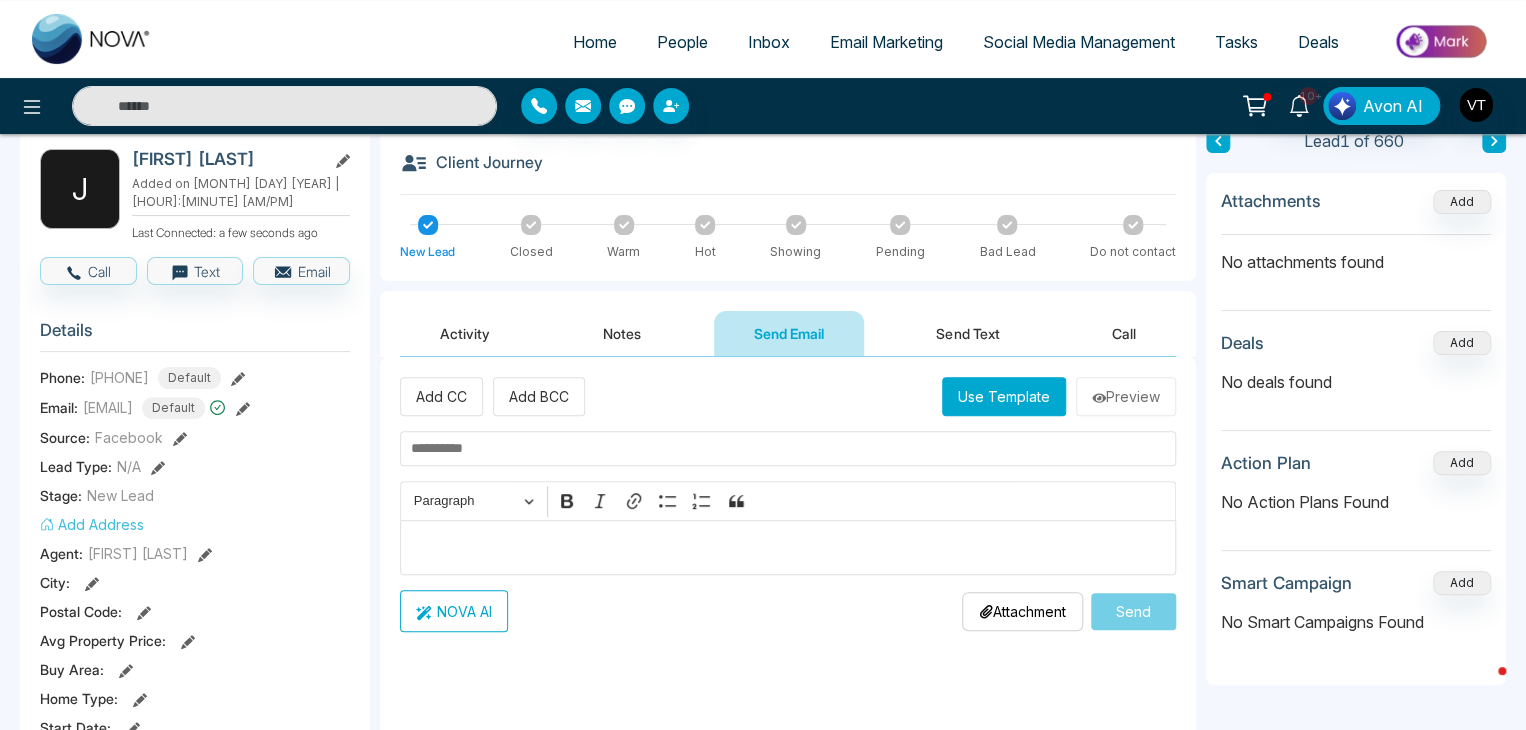 click on "**********" at bounding box center [788, 557] 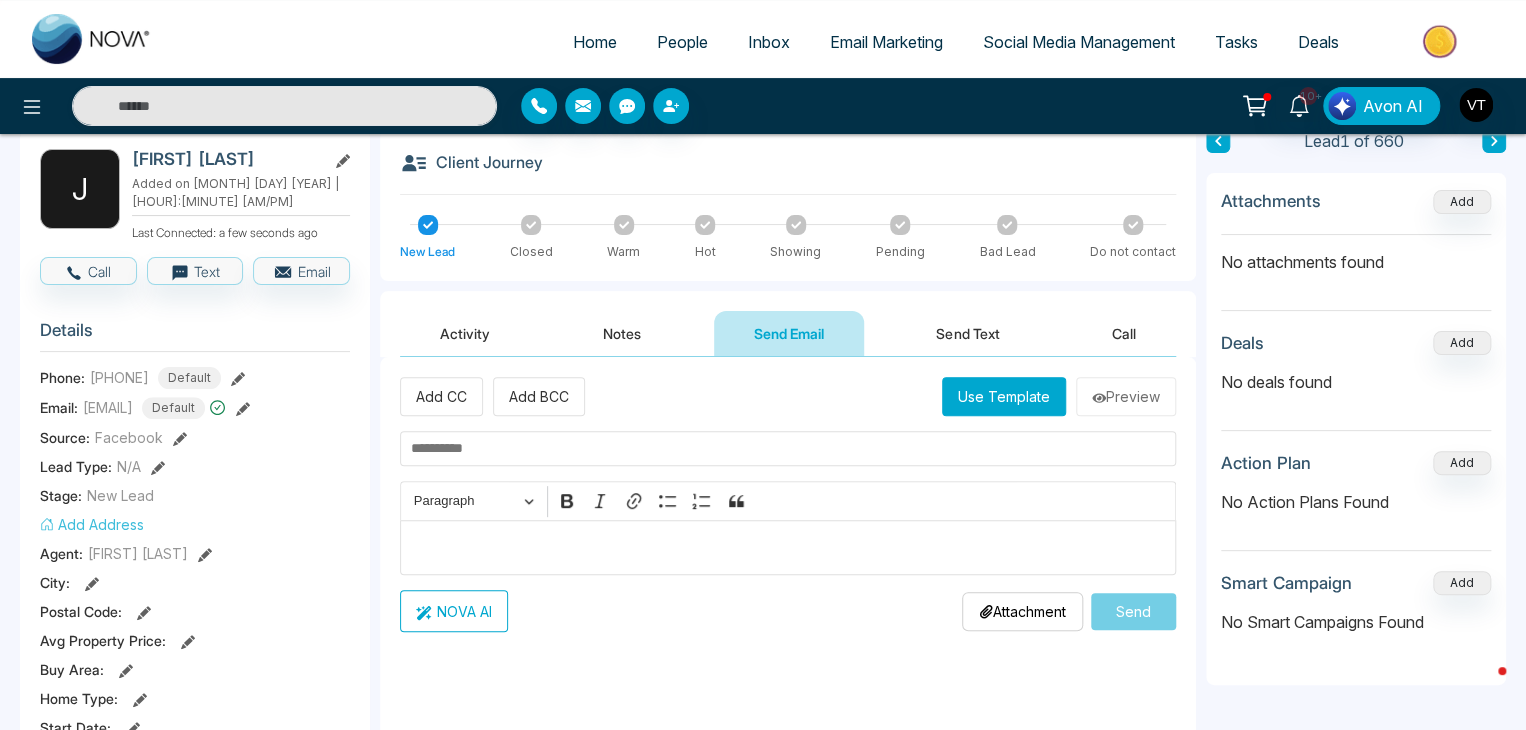 click on "Notes" at bounding box center [622, 333] 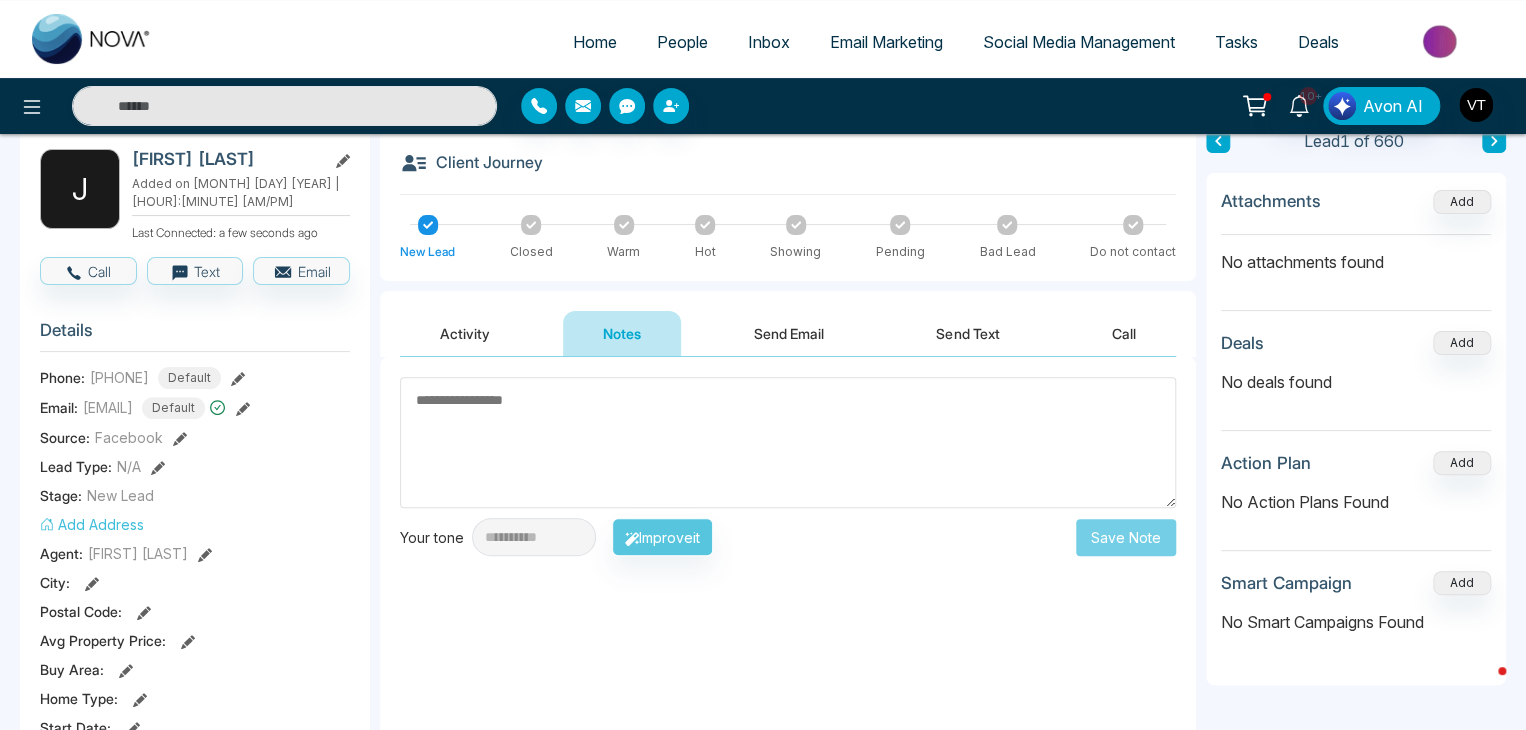 click on "Send Email" at bounding box center (789, 333) 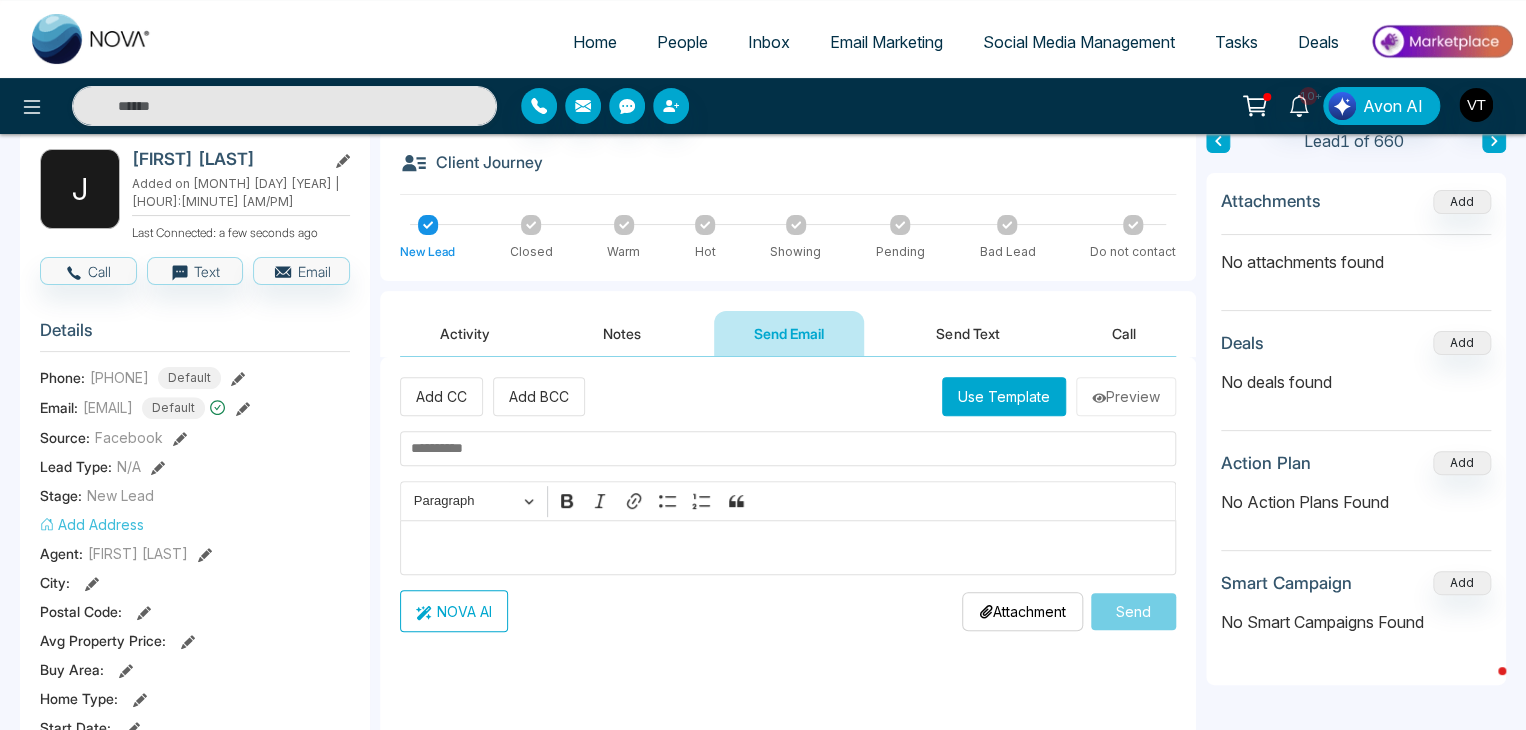 click on "Use Template" at bounding box center [1004, 396] 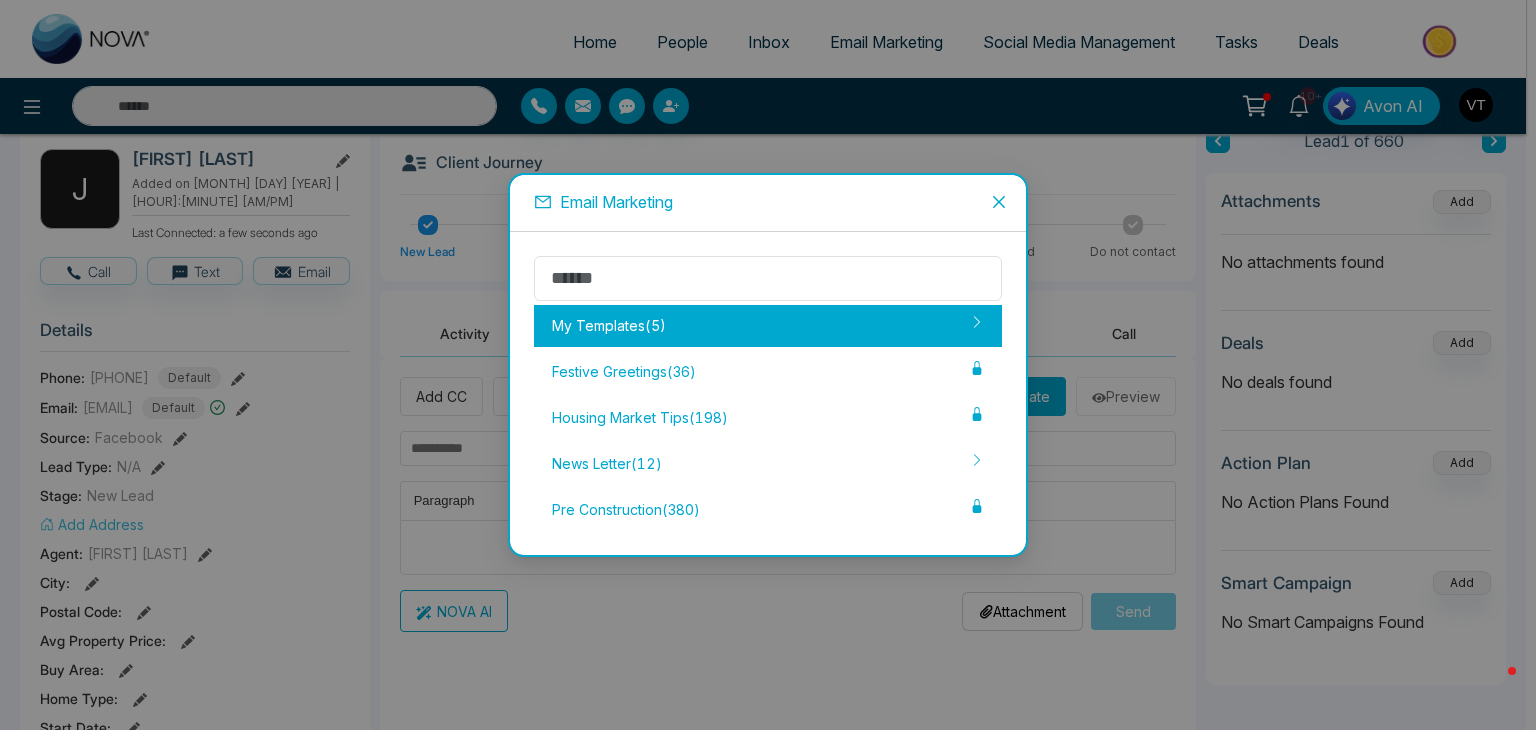 click on "My Templates  ( 5 )" at bounding box center [768, 326] 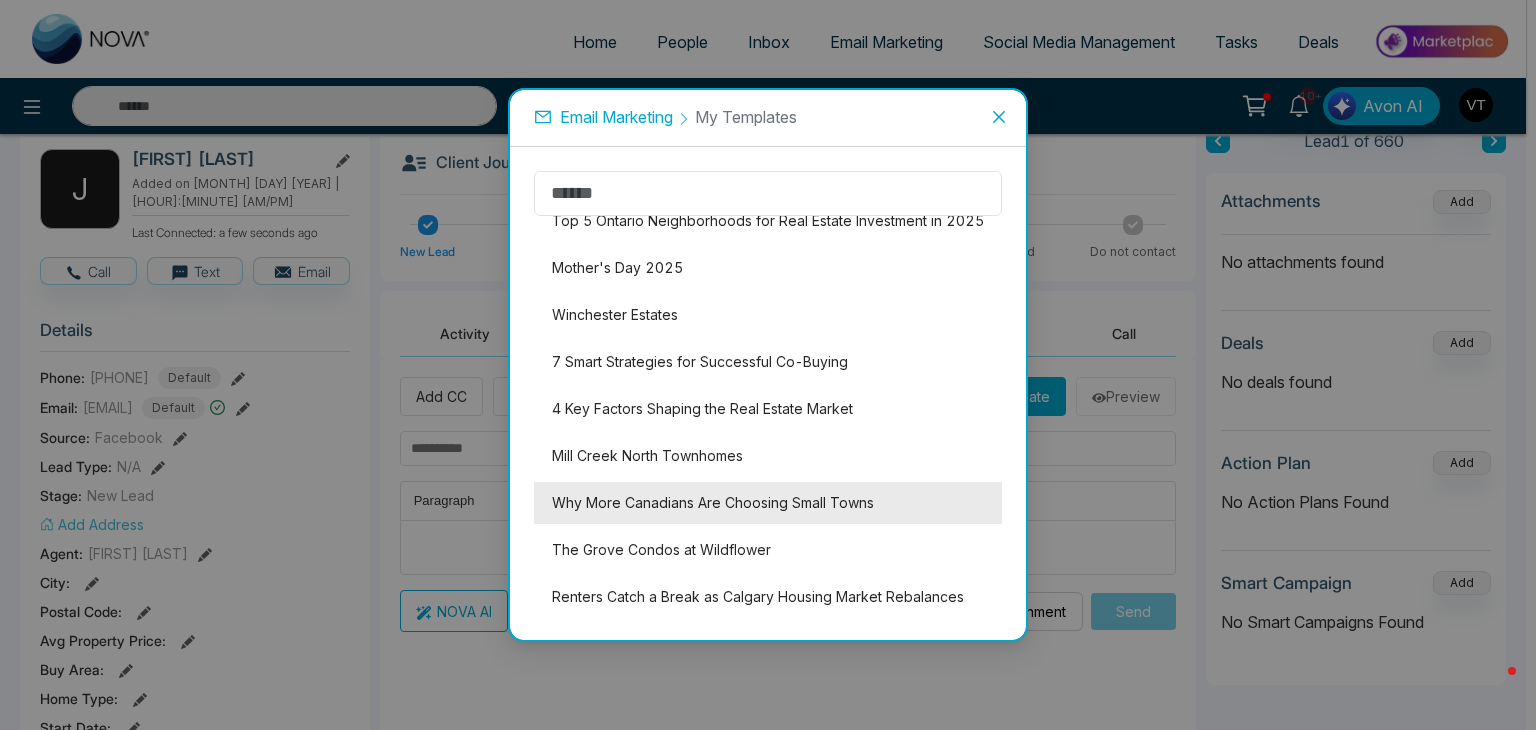 scroll, scrollTop: 4100, scrollLeft: 0, axis: vertical 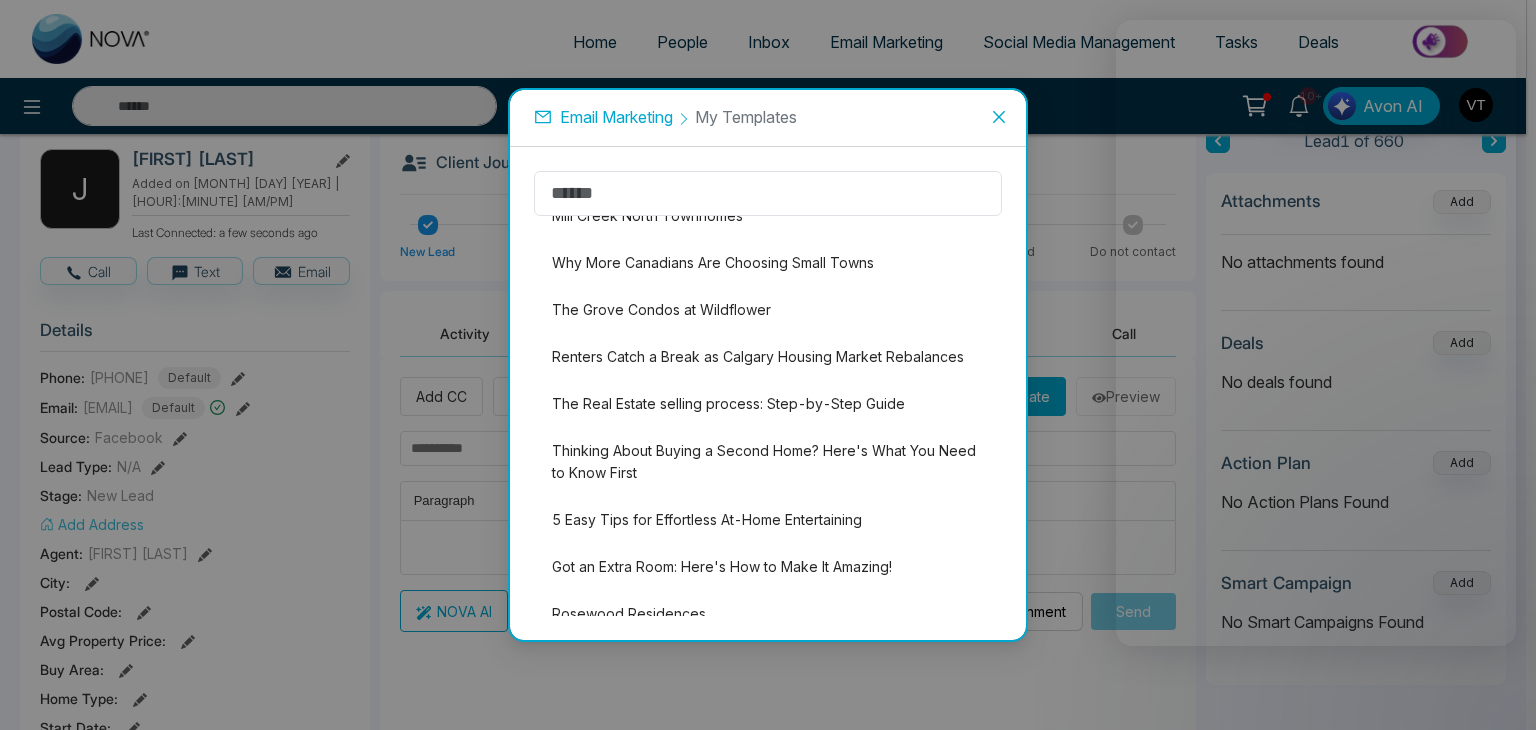 click on "Email Marketing My Templates Bank of Canada Holds Rate at $[PRICE] Discover 6 Scenic Lakes Near Edmonton Perfect for Weekend Escapes Is Your Home Stuck in the Mid-2010s? Here’s What to Update Before You Sell GTA Newsletter: [MONTH]-[YEAR] Rental Market Report Q3 Market Report - [YEAR] Market Report - [YEAR] Market Report Ontario - [YEAR] Market Report Ontario - [YEAR] Newsletter Ontario Market Report - [YEAR] [FIRST] [LAST] Homes Why Alberta is Leading Canada’s Housing Comeback Understanding Renters’ Insurance: What You’re Protected From Say Goodbye to Sticky Air – Easy Ways to Reduce Home Humidity! You Can Buy a Home with No Down Payment – Here’s How The Platform at Station Park Condos Discover Toronto’s Next Hot Neighbourhoods Before Everyone Else Does Can’t Afford a Down Payment Yet? Rent-to-Own Could Be Your Solution Happy Canada Day [YEAR] Park Lake Discover Alberta’s Best Small Towns to Call Home Design District International Yoga Day [YEAR]" at bounding box center (768, 365) 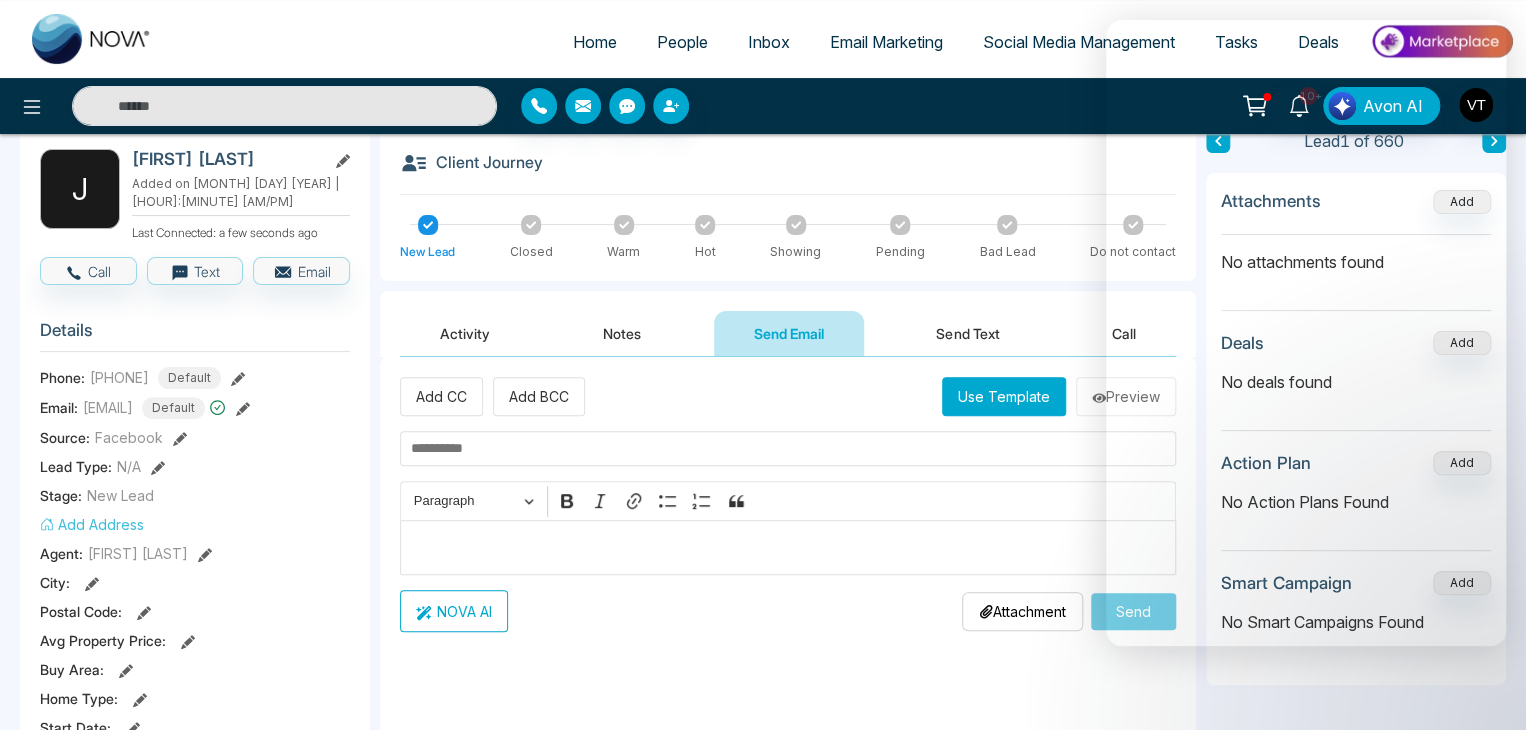 click at bounding box center (788, 547) 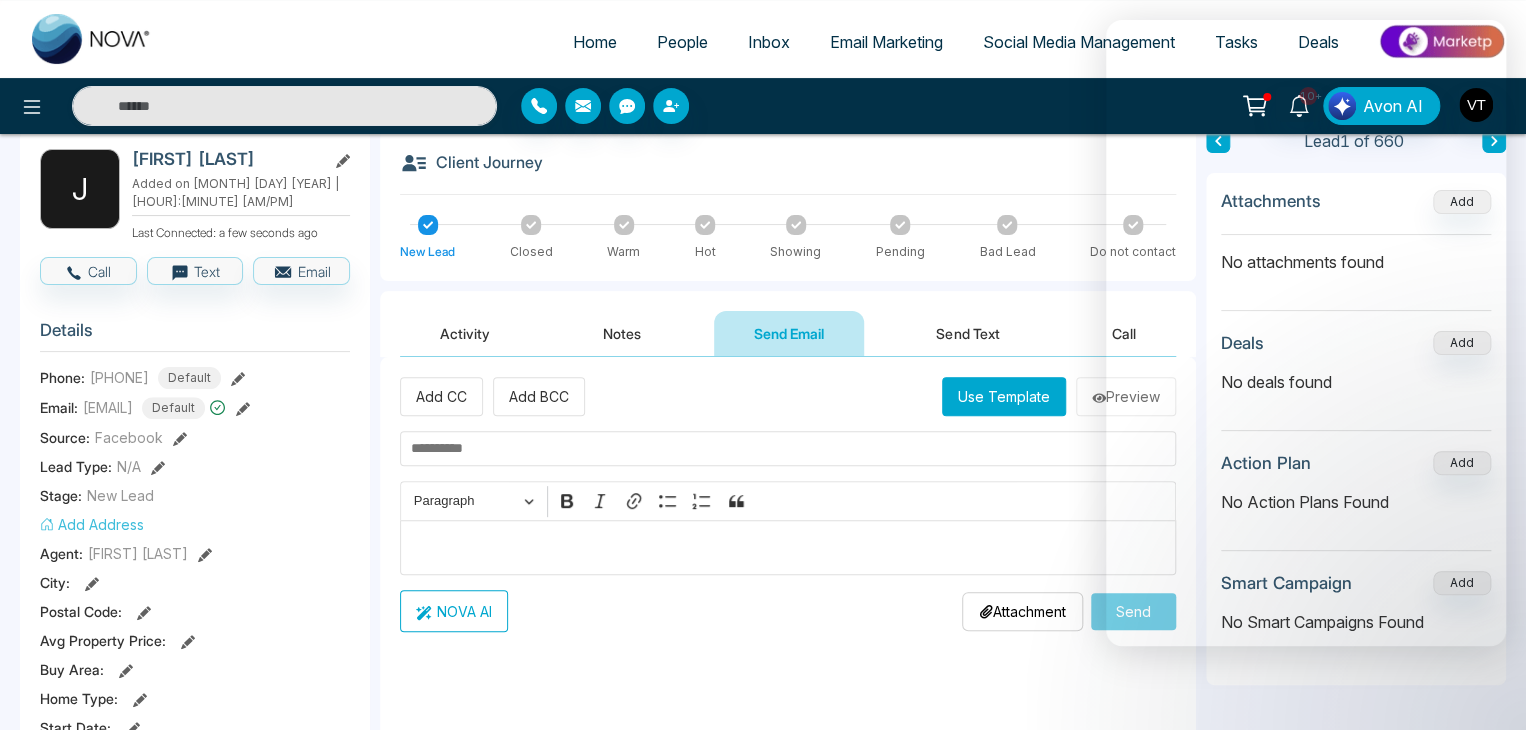 click on "Use Template" at bounding box center [1004, 396] 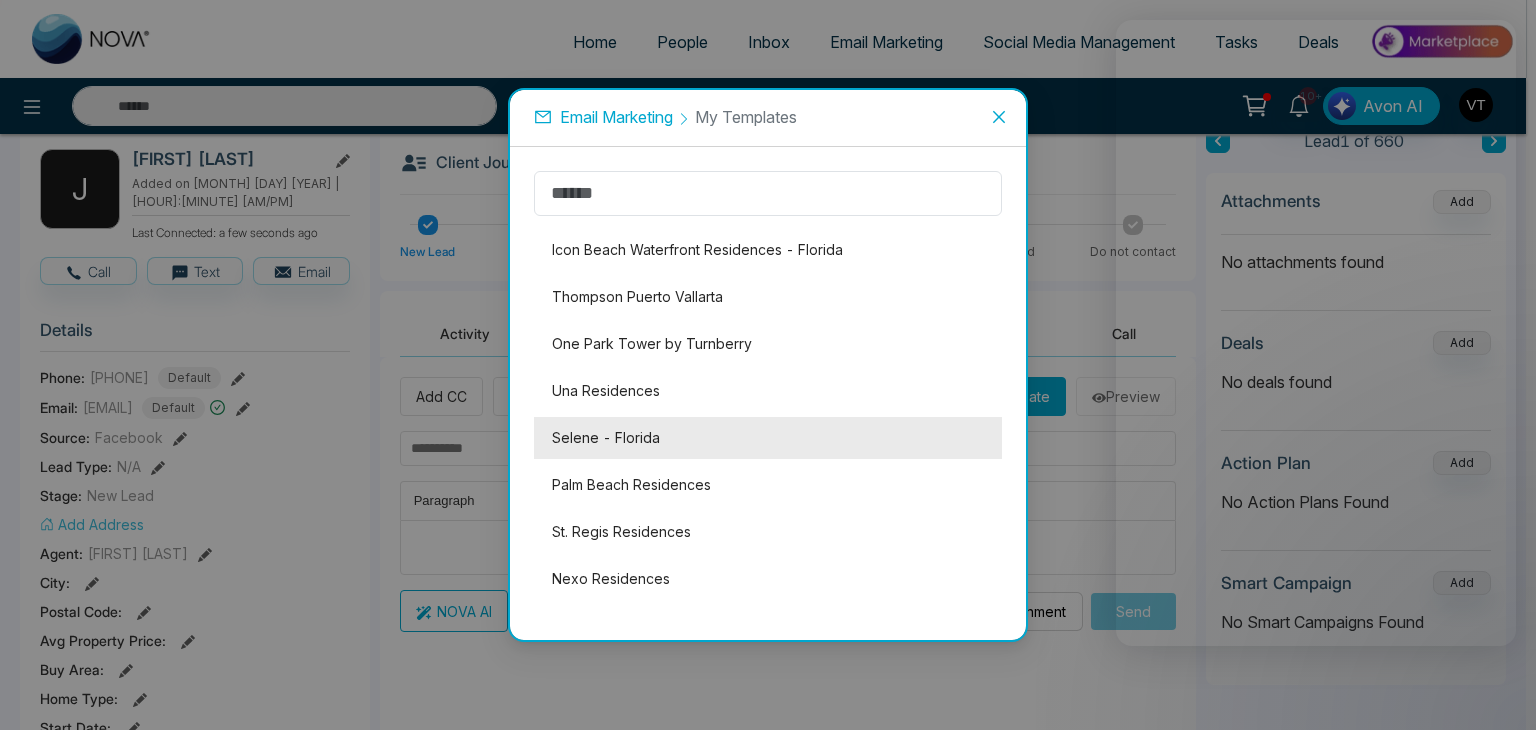 scroll, scrollTop: 4601, scrollLeft: 0, axis: vertical 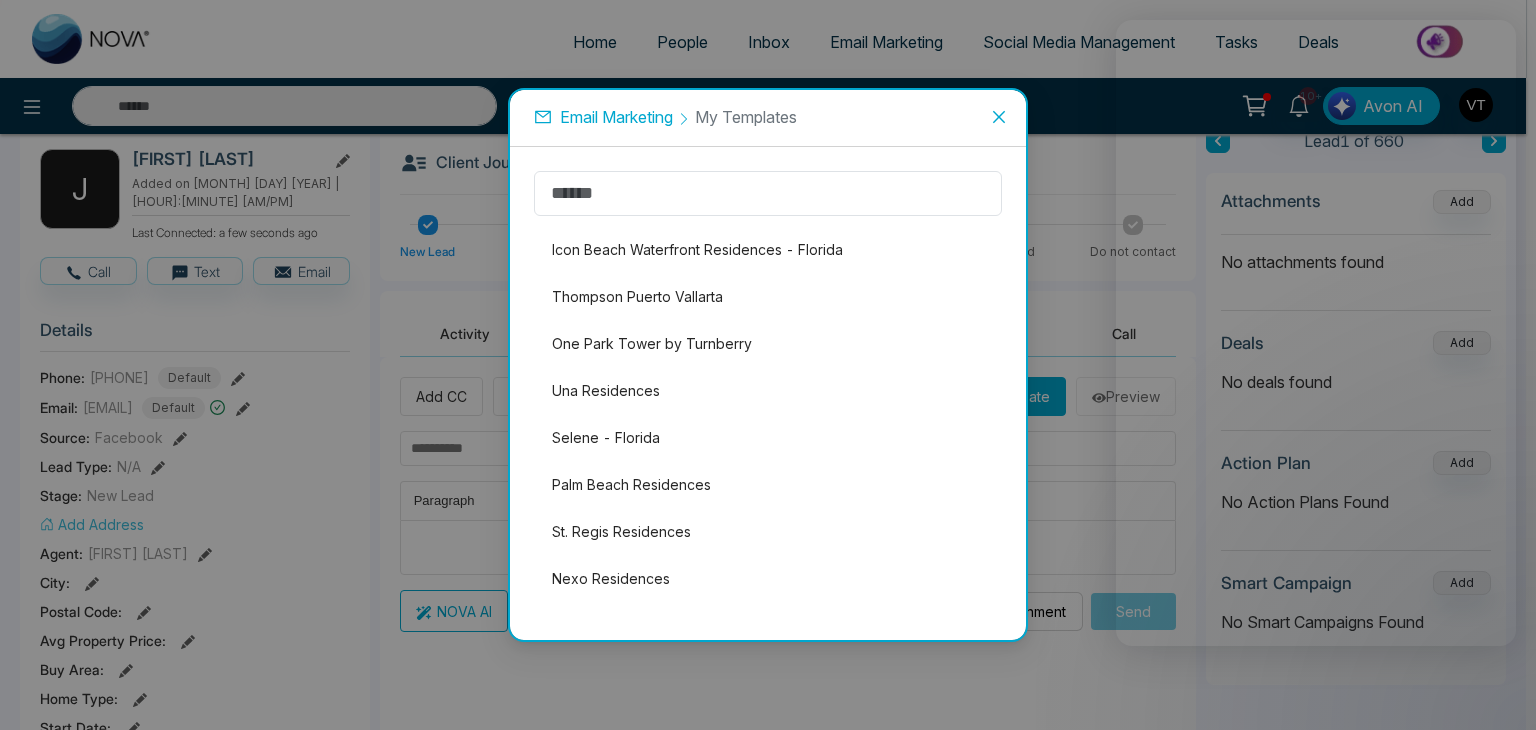 click on "My Templates" at bounding box center (746, 117) 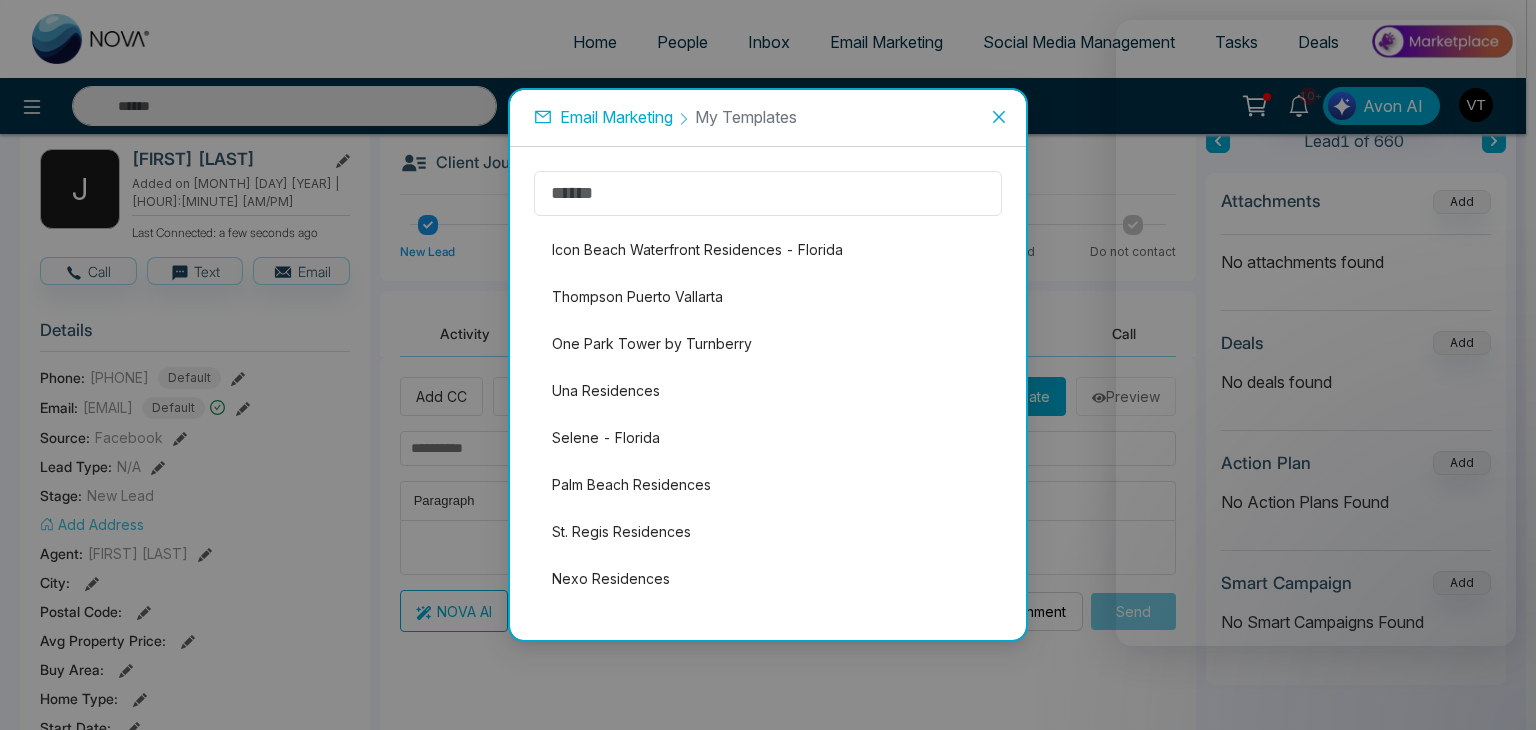 click on "Email Marketing" at bounding box center [616, 117] 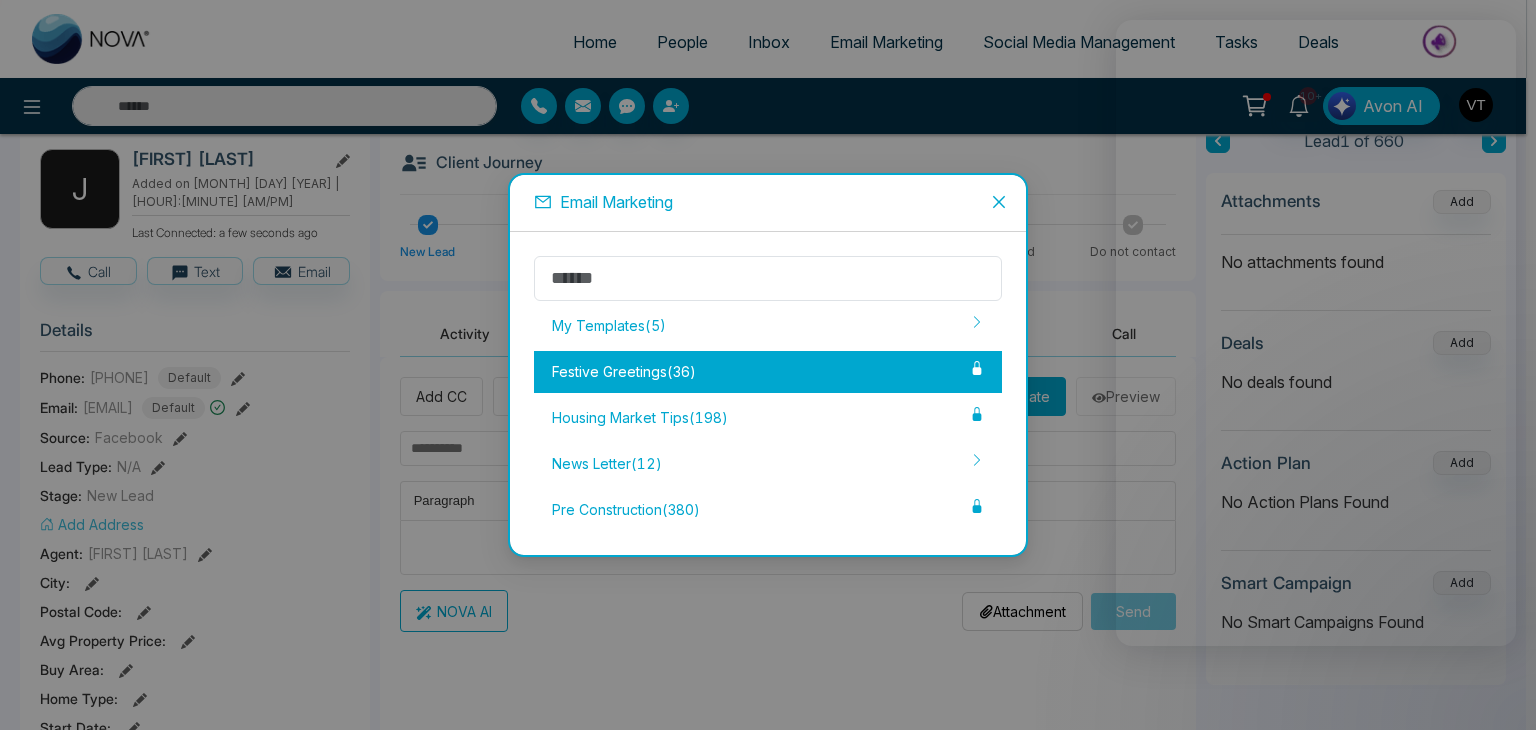 click on "Festive Greetings  ( 36 )" at bounding box center (768, 372) 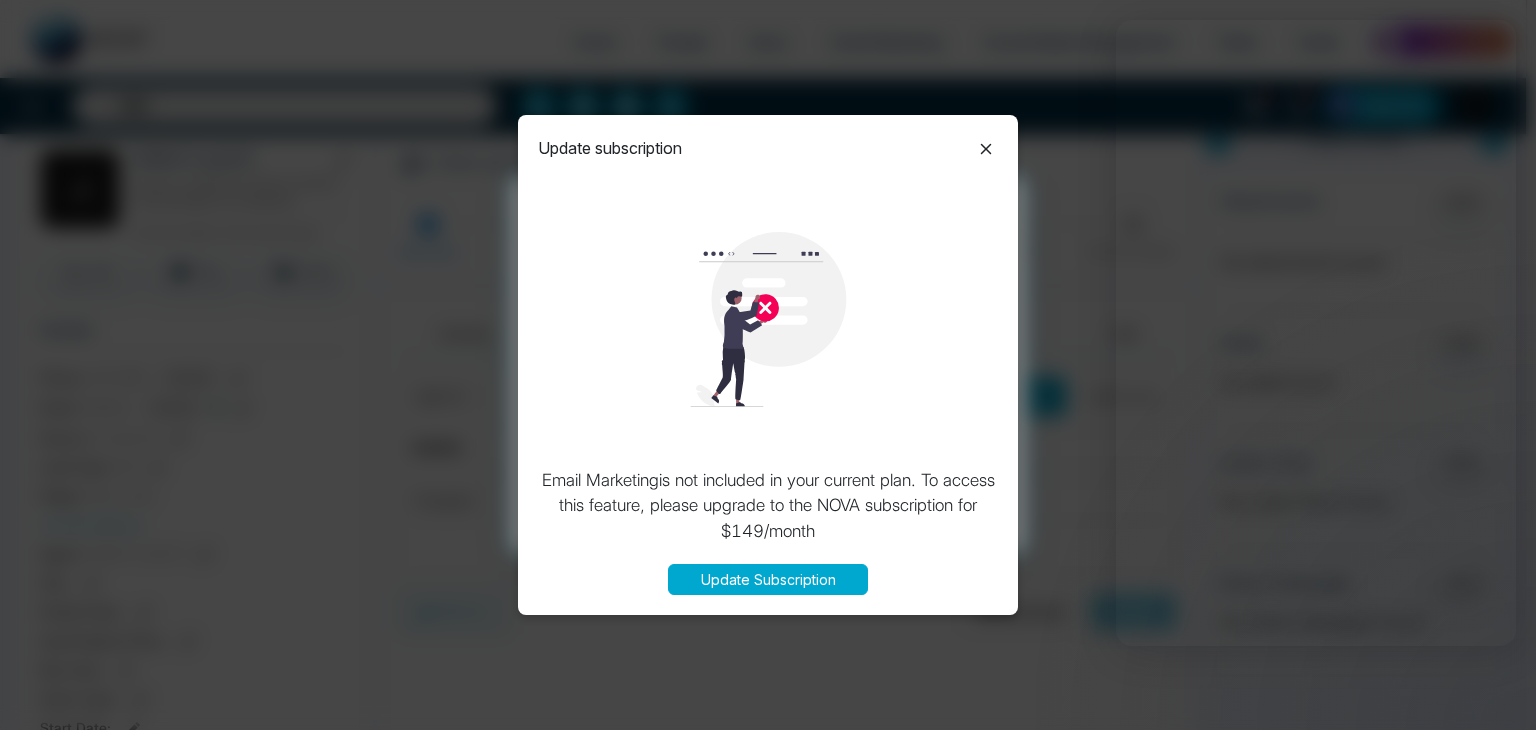 click 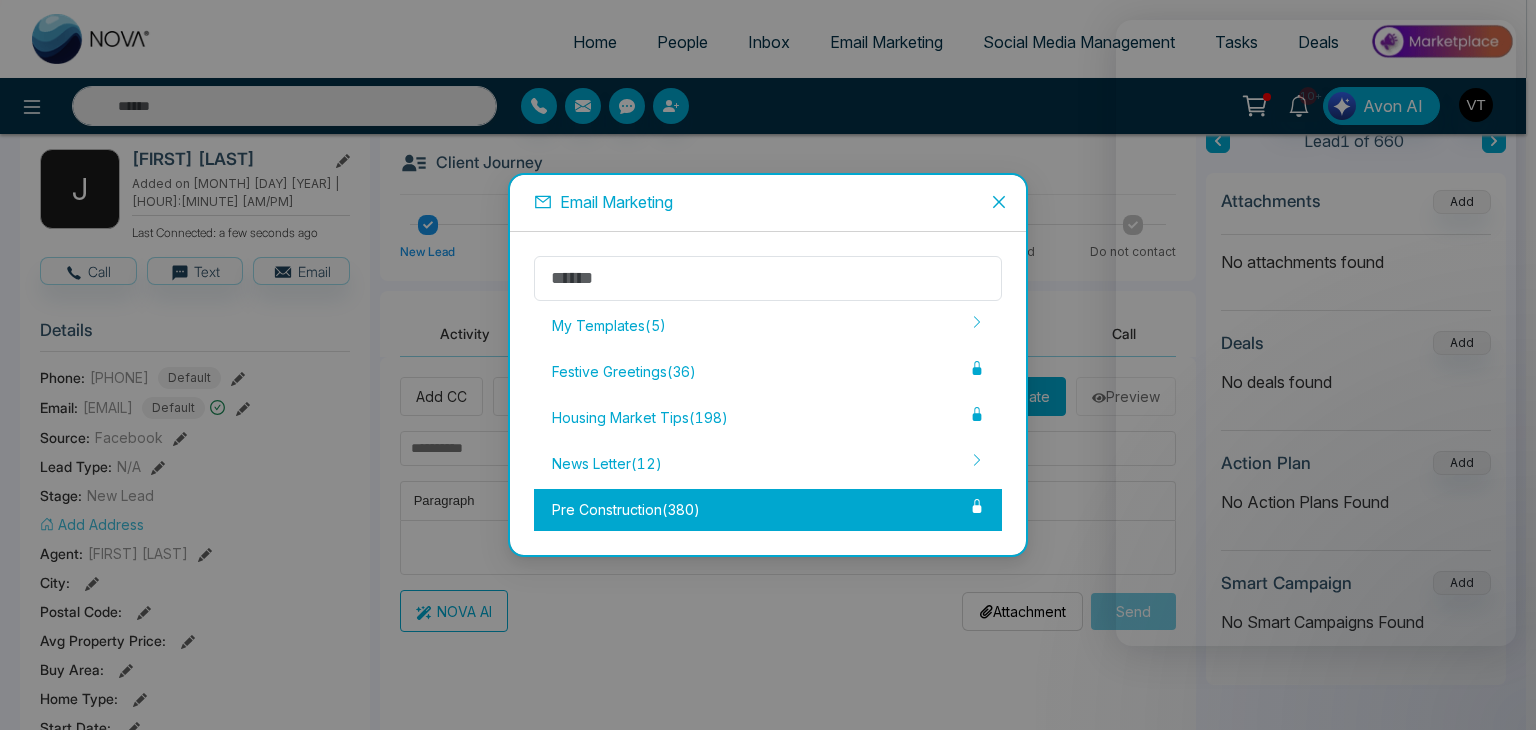 click on "Pre Construction  ( 380 )" at bounding box center [768, 510] 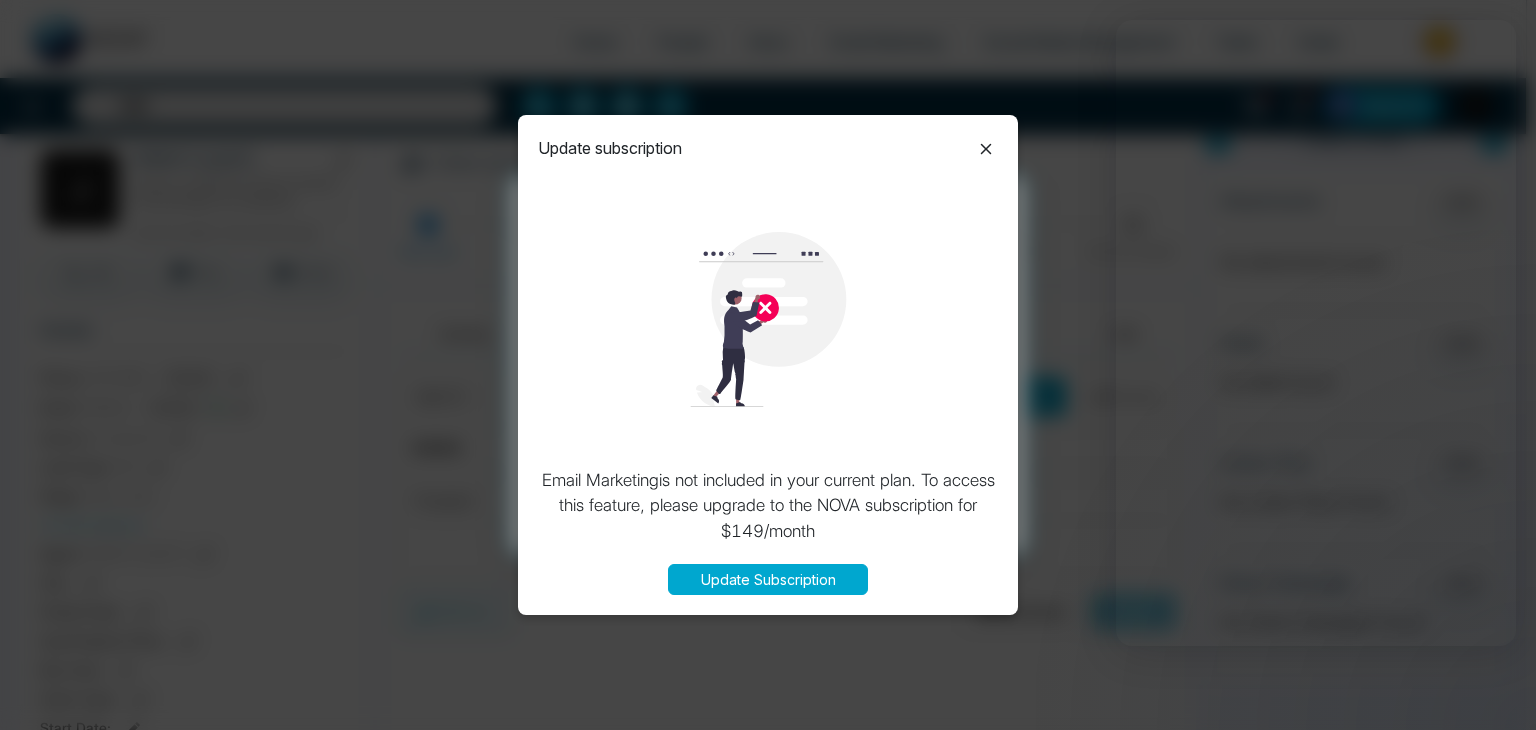 click 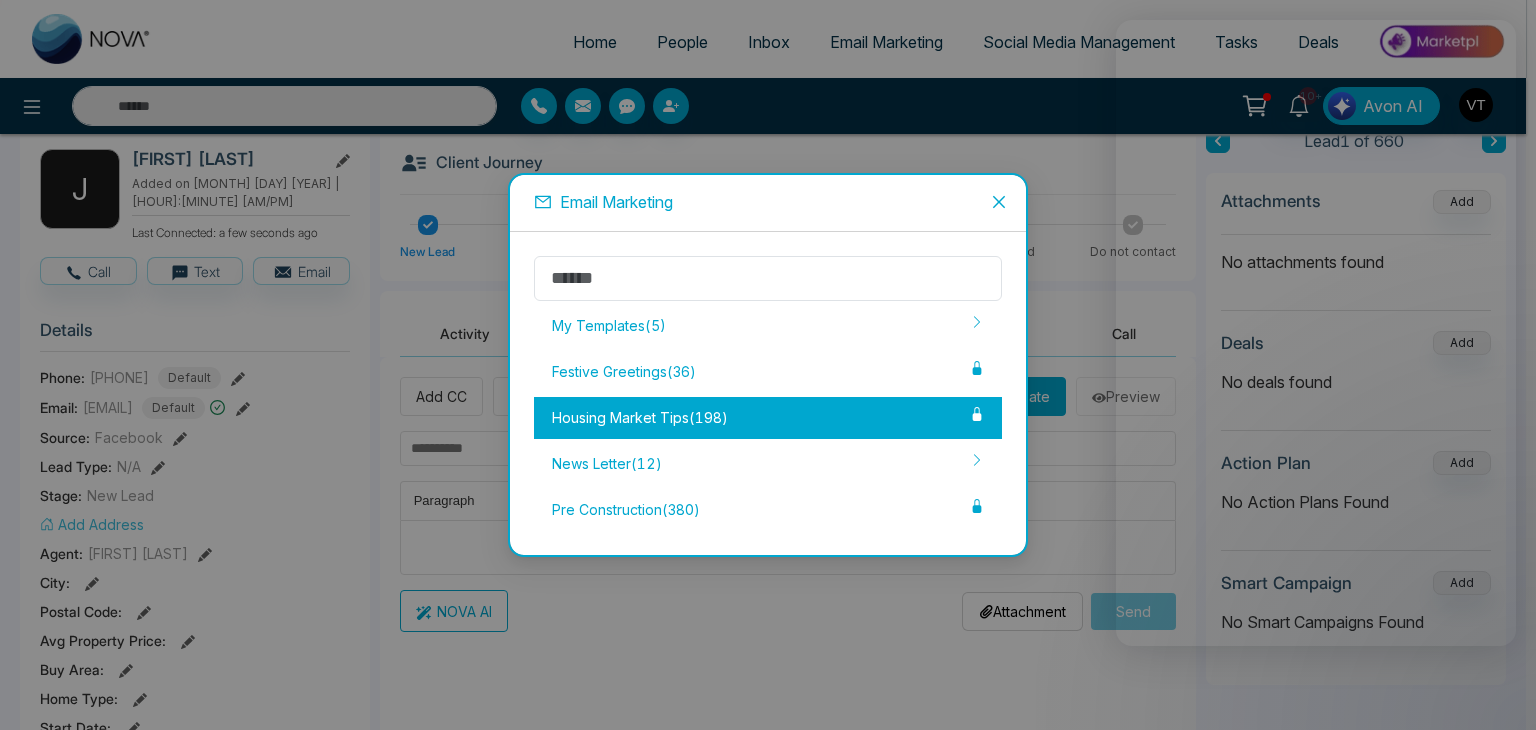 click on "Housing Market Tips  ( 198 )" at bounding box center [768, 418] 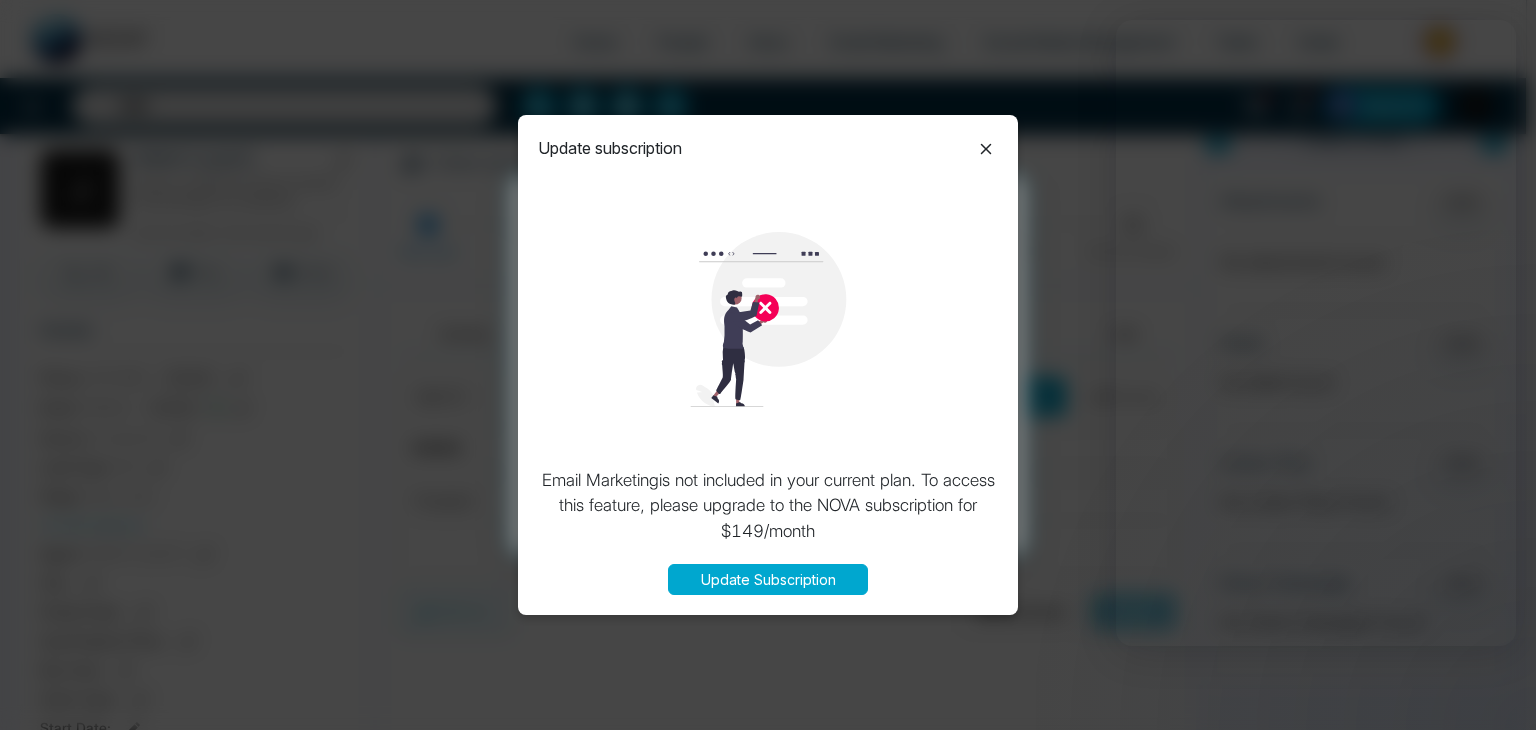 click 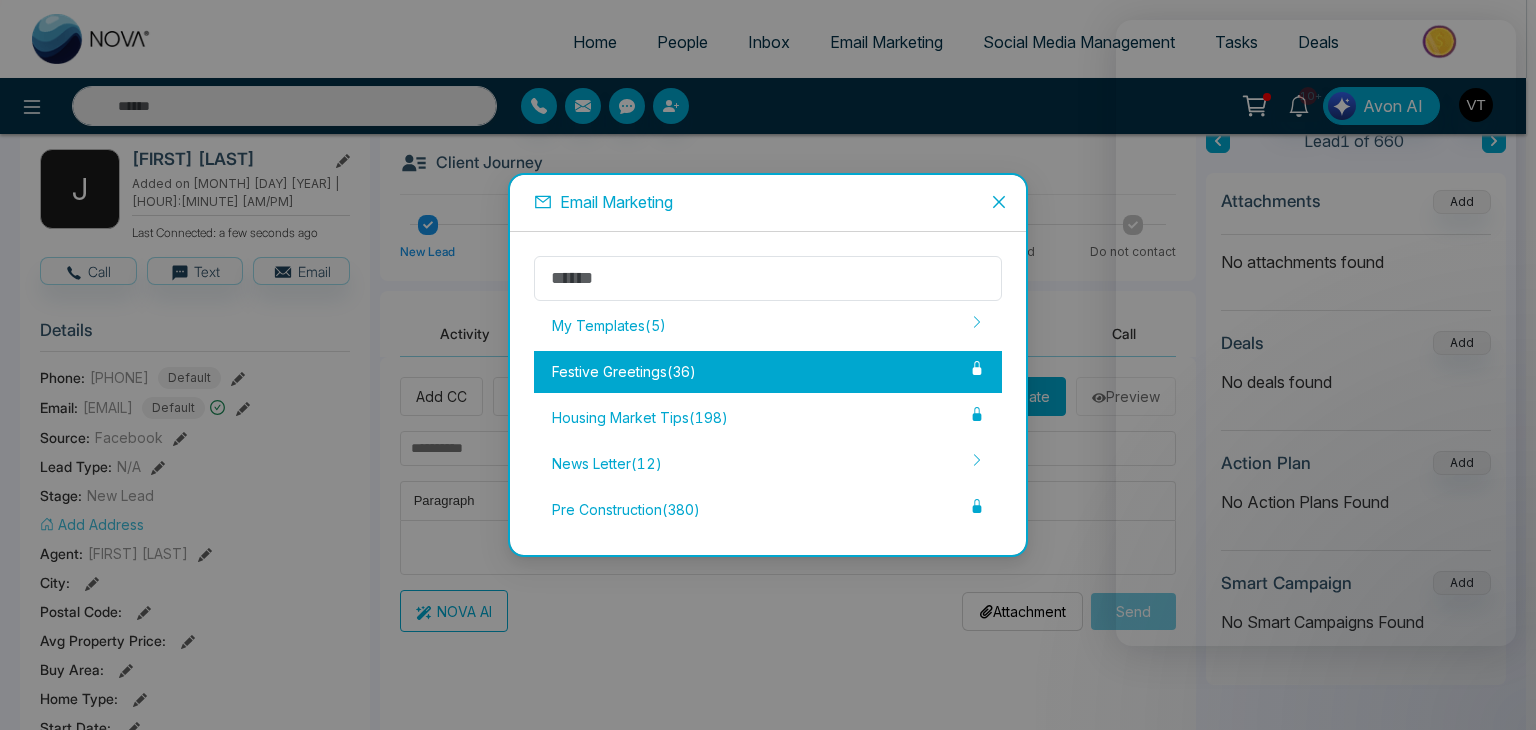 click on "Festive Greetings  ( 36 )" at bounding box center (768, 372) 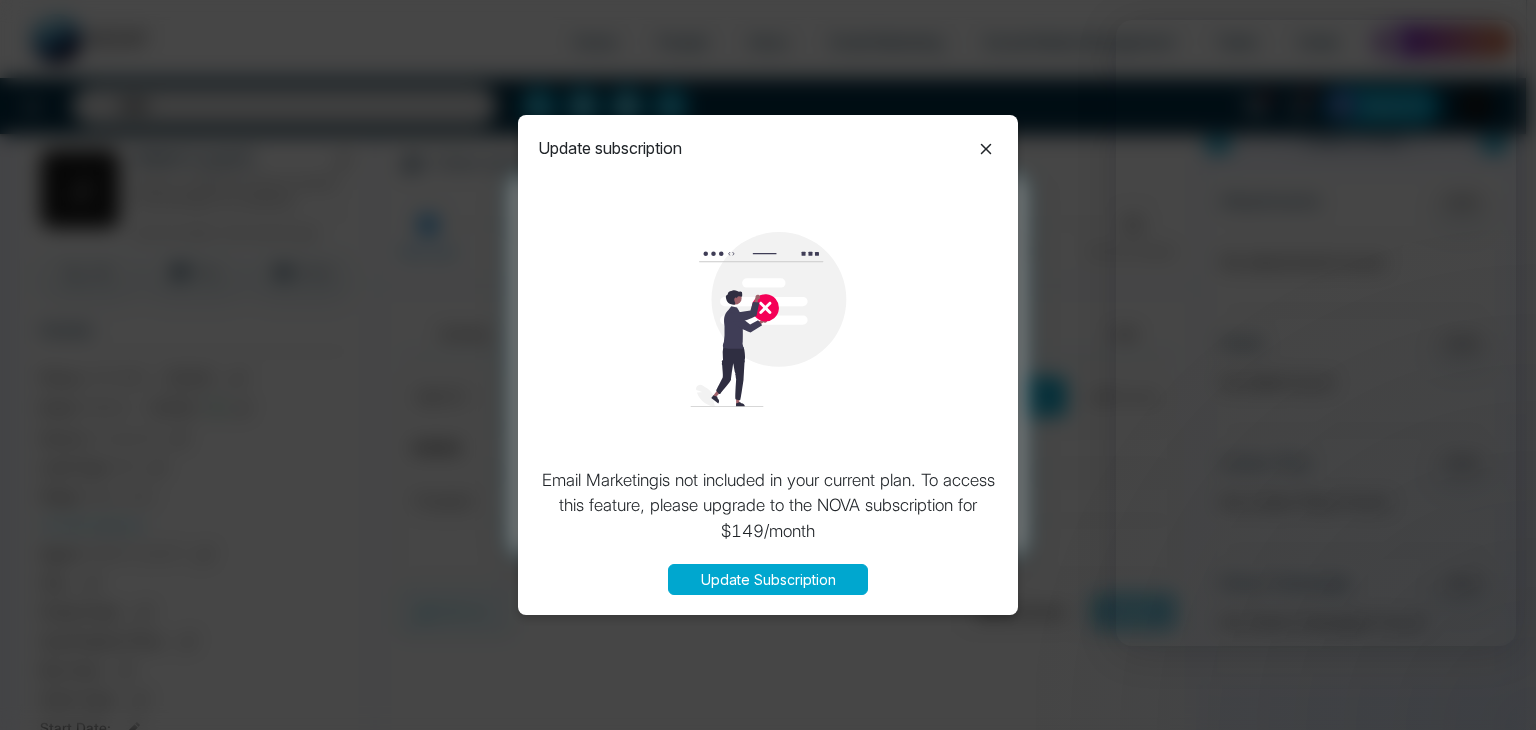drag, startPoint x: 985, startPoint y: 144, endPoint x: 906, endPoint y: 186, distance: 89.470665 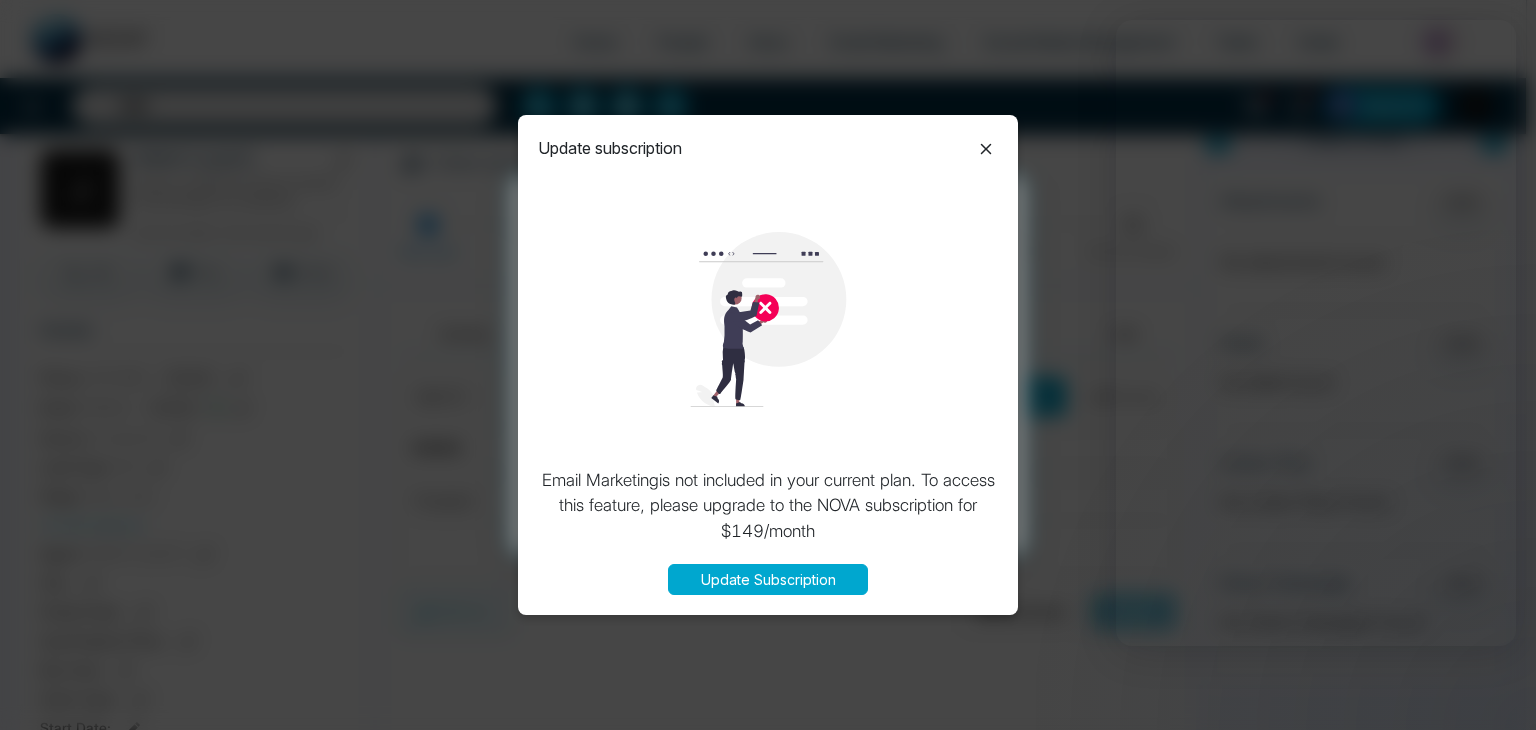click 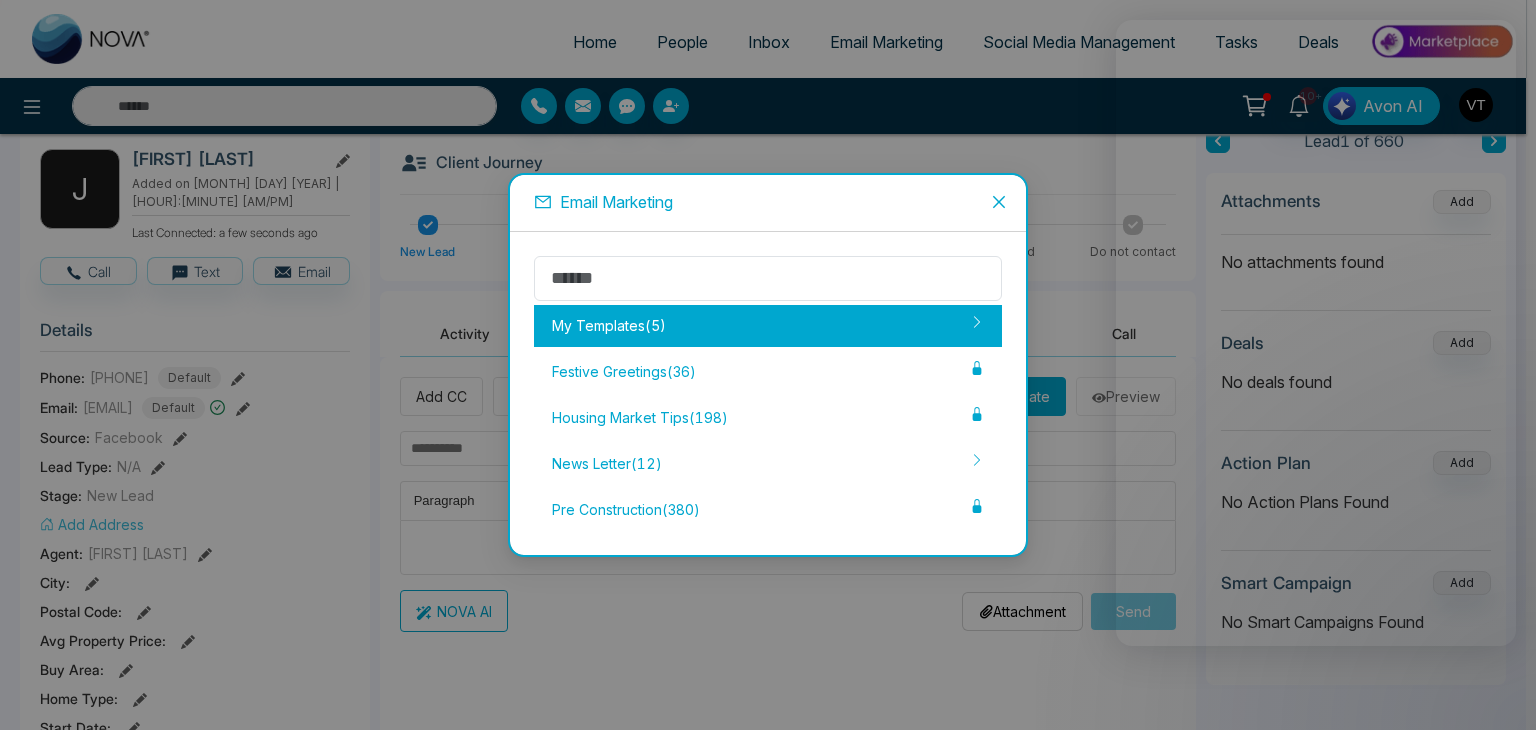 click on "My Templates  ( 5 )" at bounding box center (768, 326) 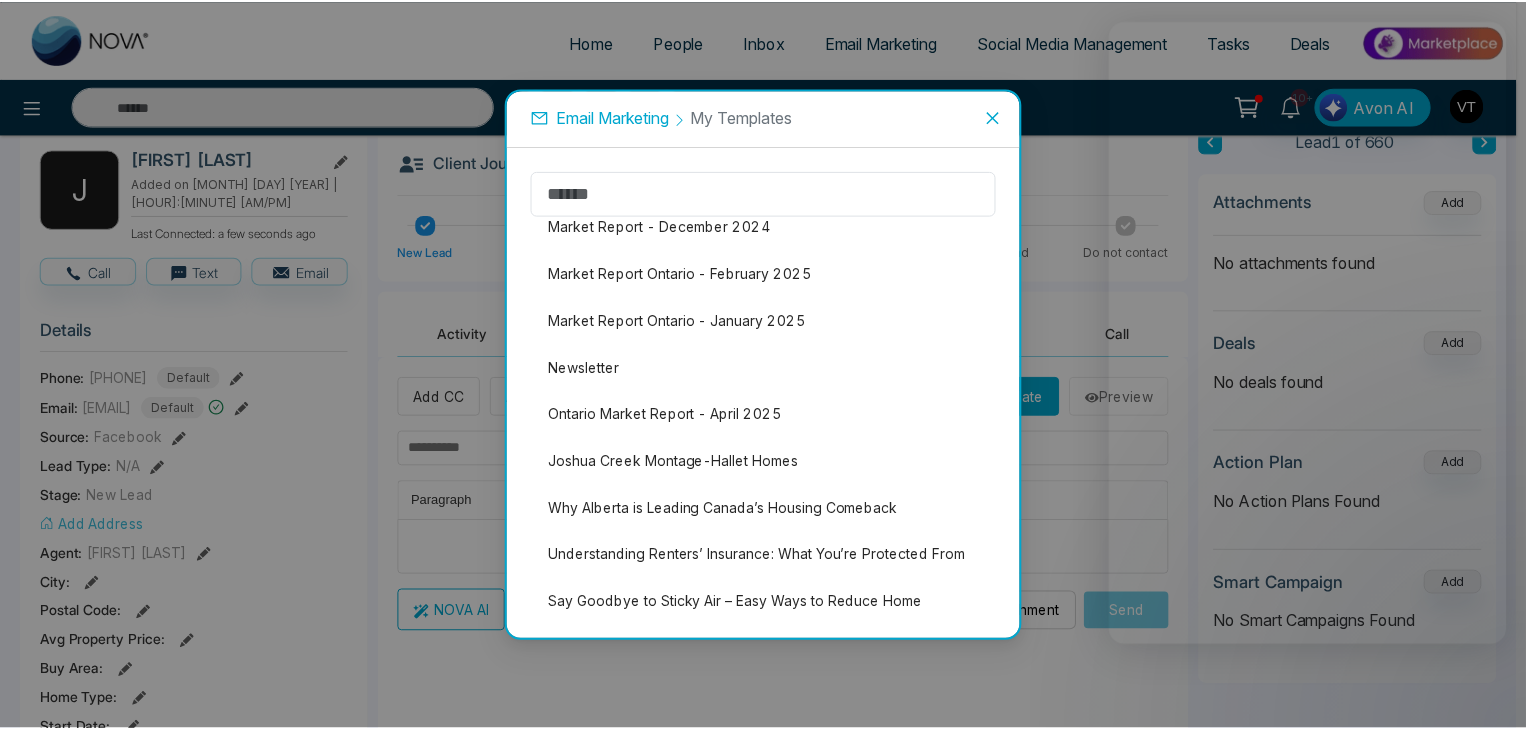 scroll, scrollTop: 0, scrollLeft: 0, axis: both 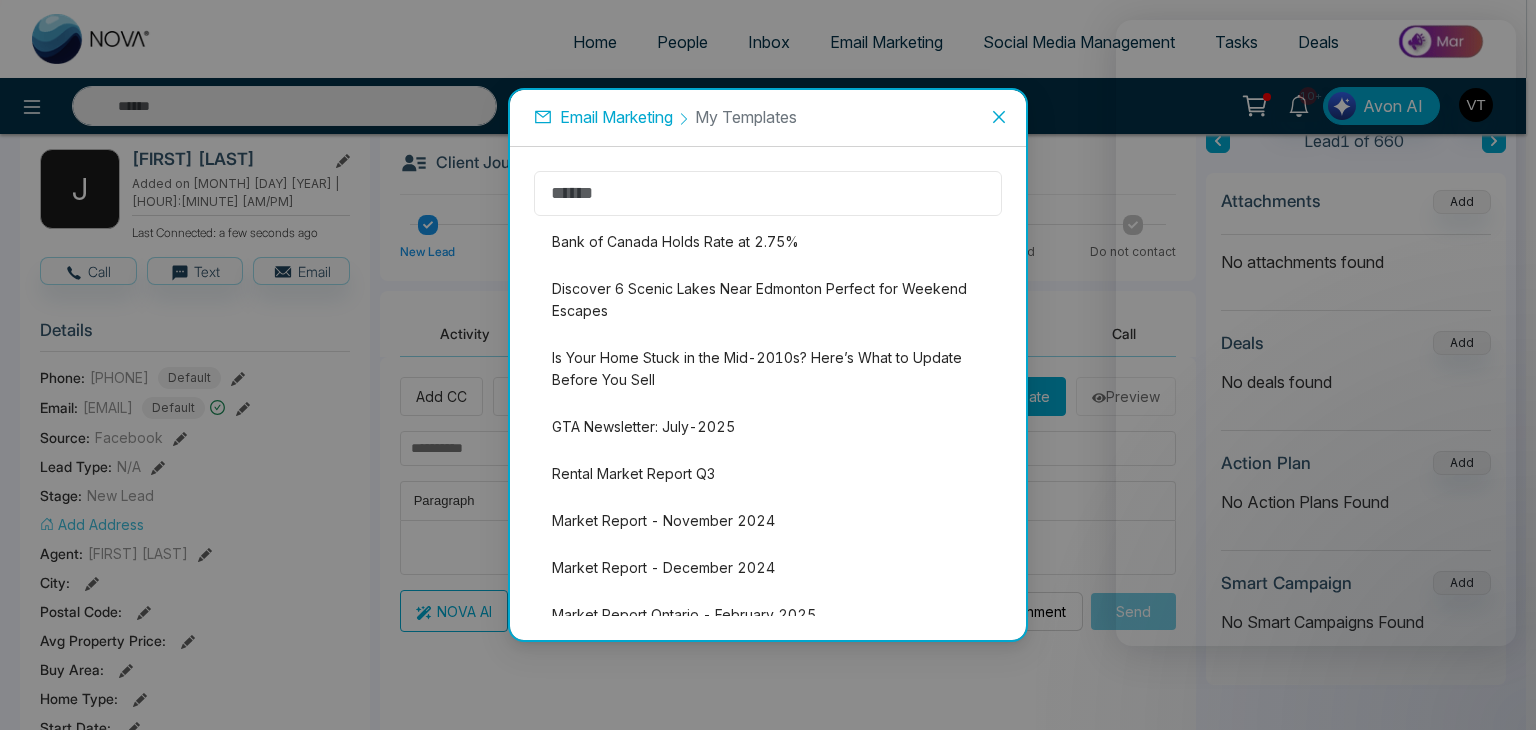 click at bounding box center (768, 193) 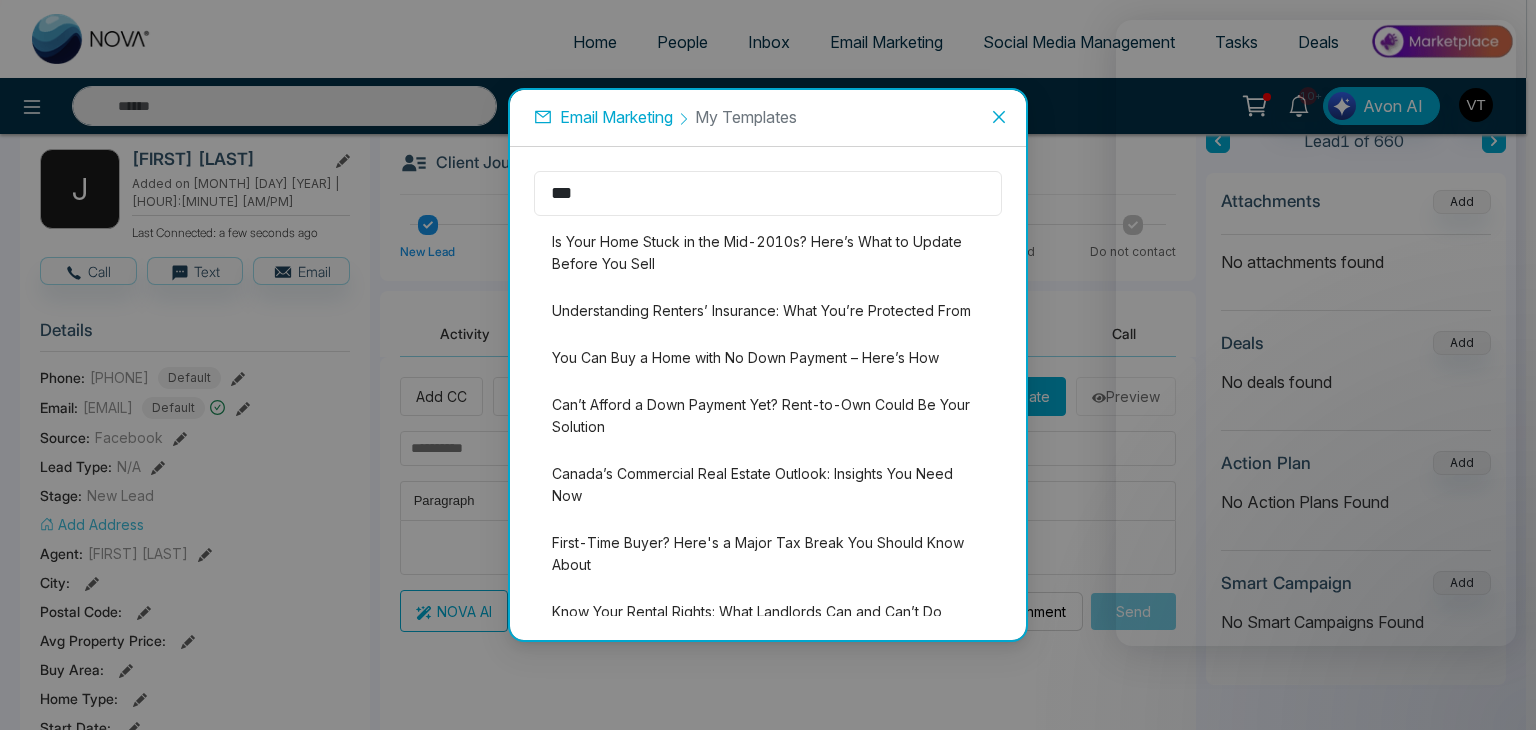 type on "***" 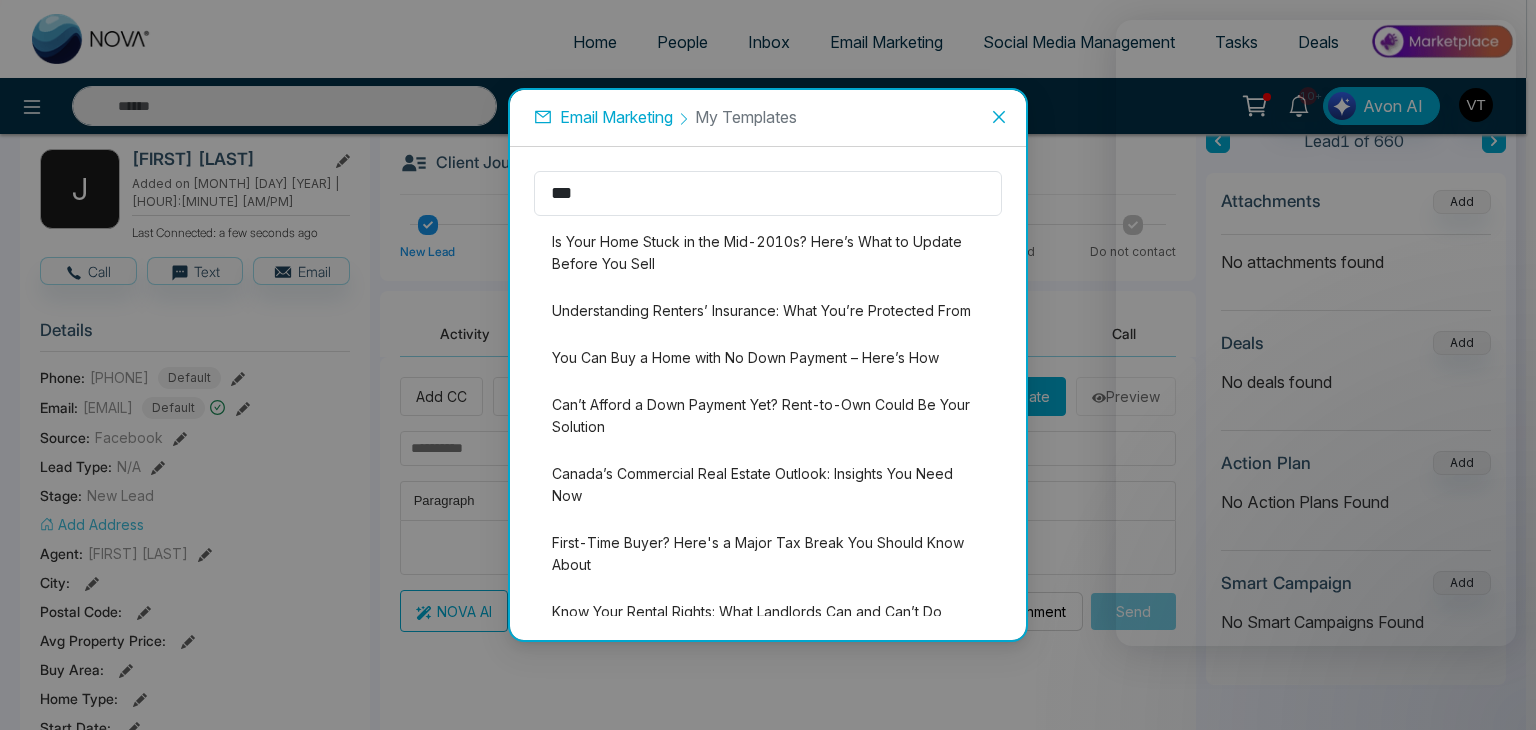 click 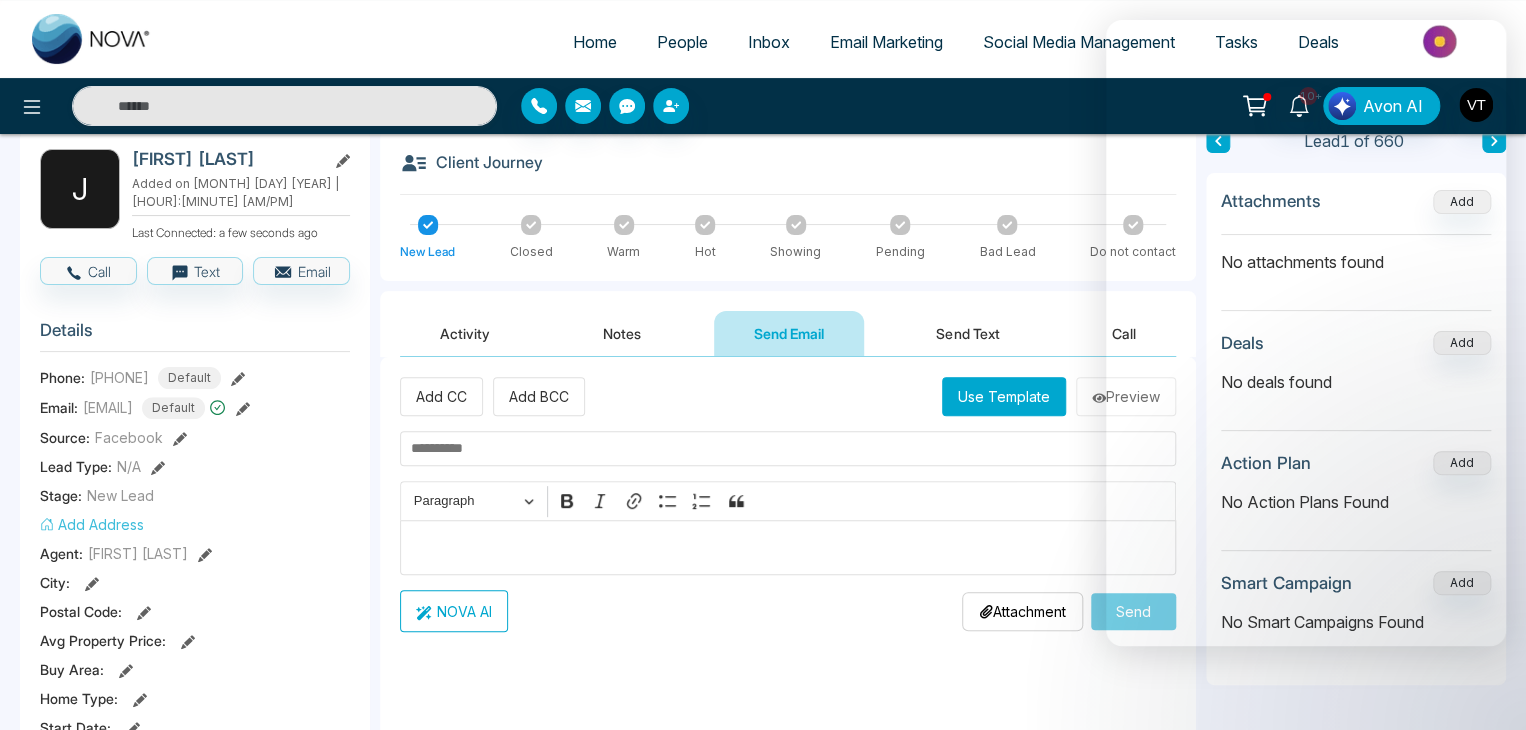 click on "Client Journey" at bounding box center [788, 172] 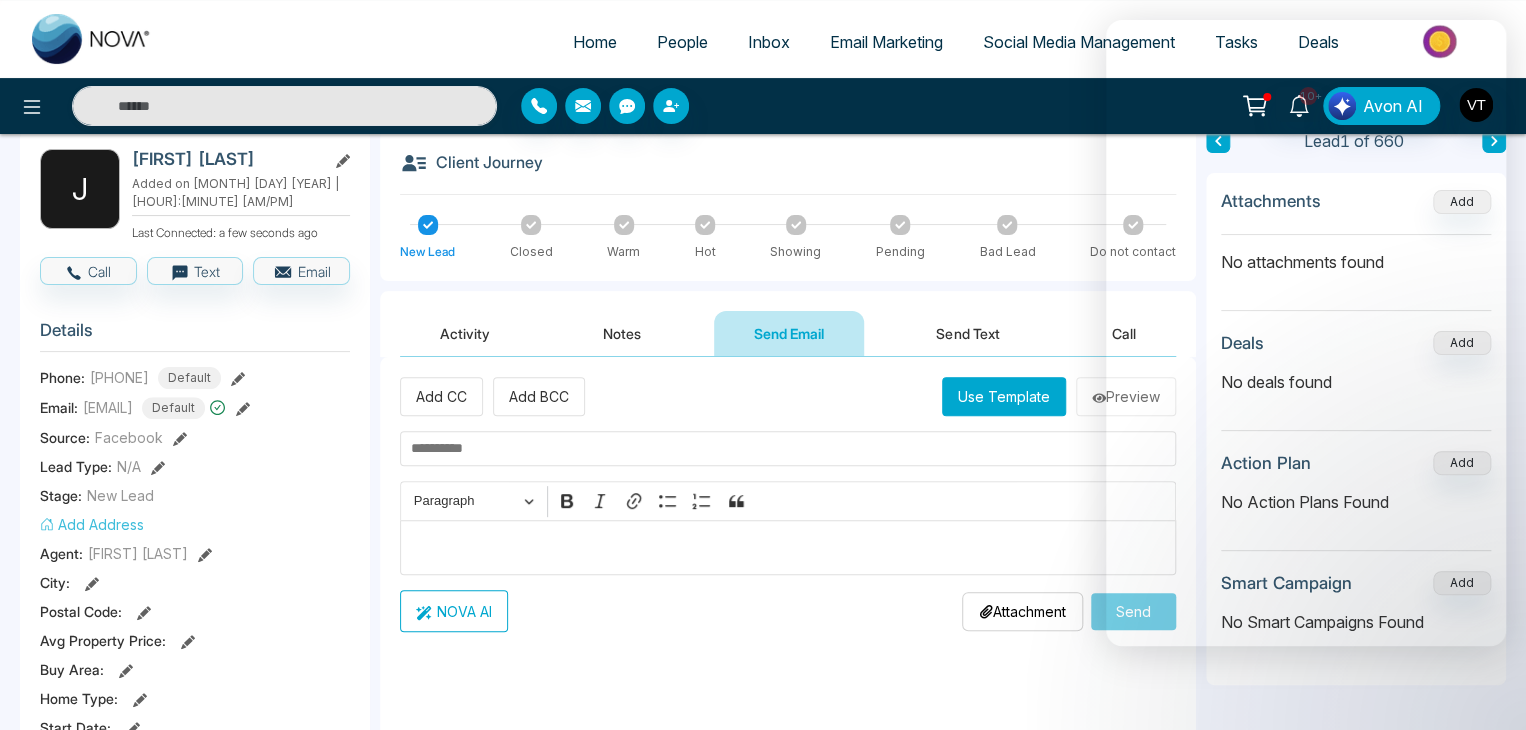 click on "Email Marketing" at bounding box center (886, 42) 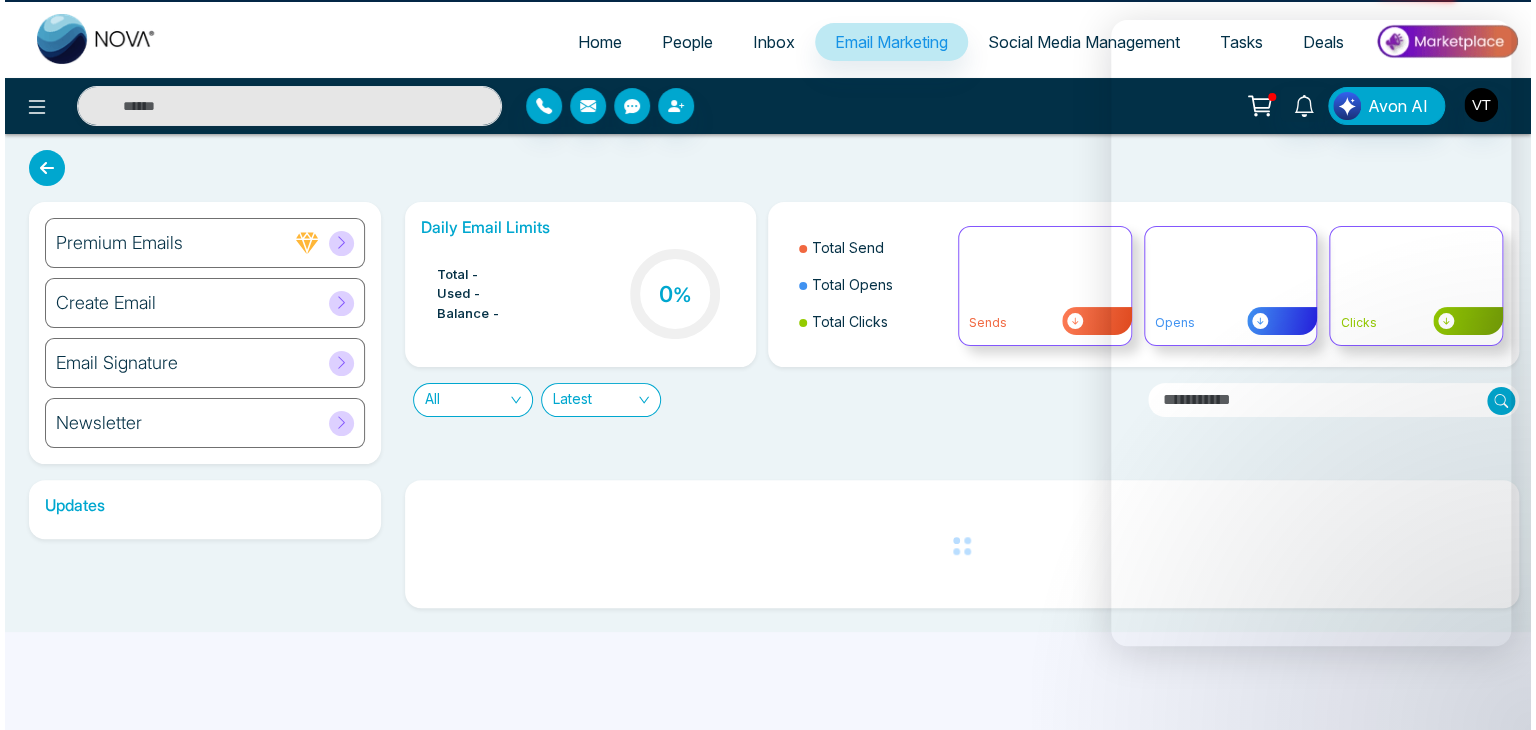 scroll, scrollTop: 0, scrollLeft: 0, axis: both 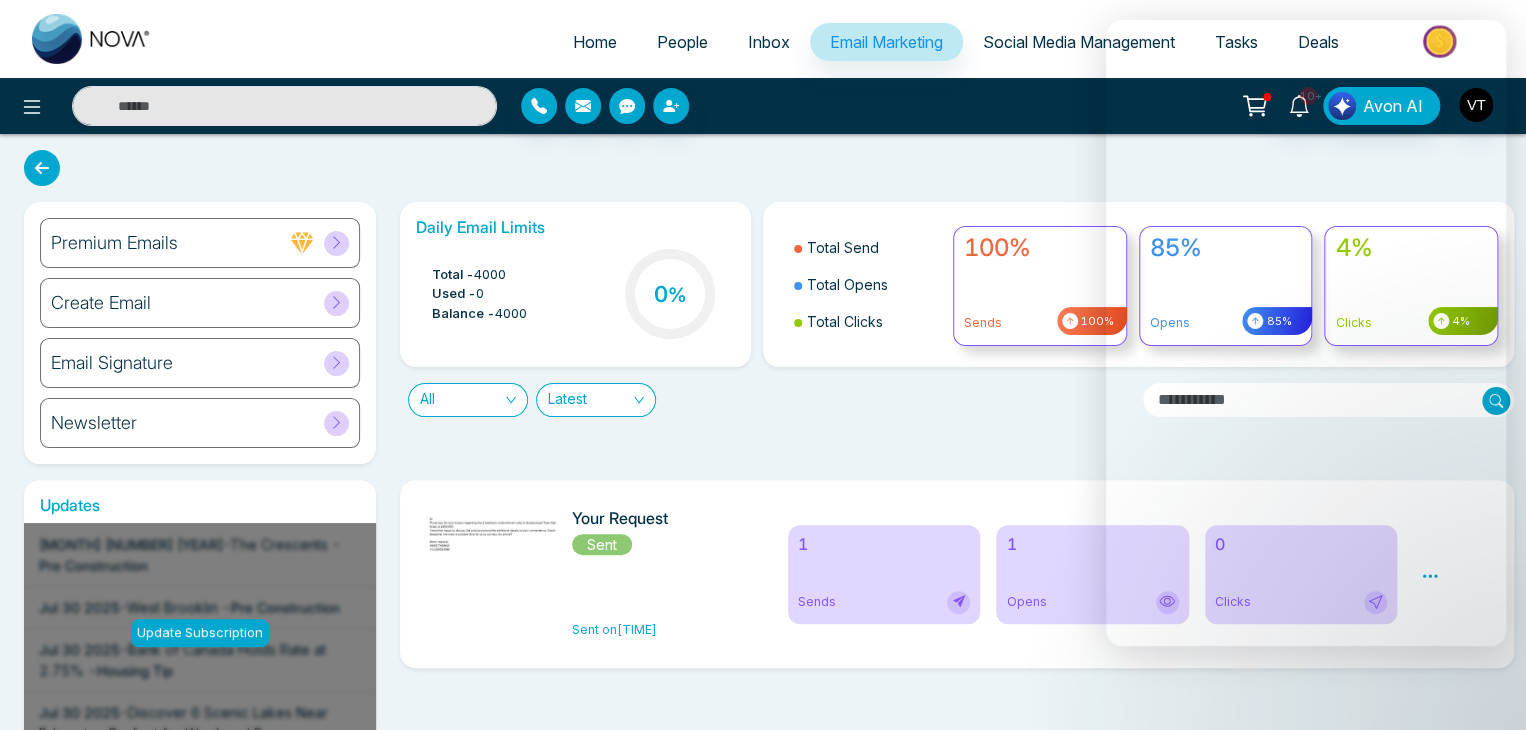 click on "Create Email" at bounding box center [101, 303] 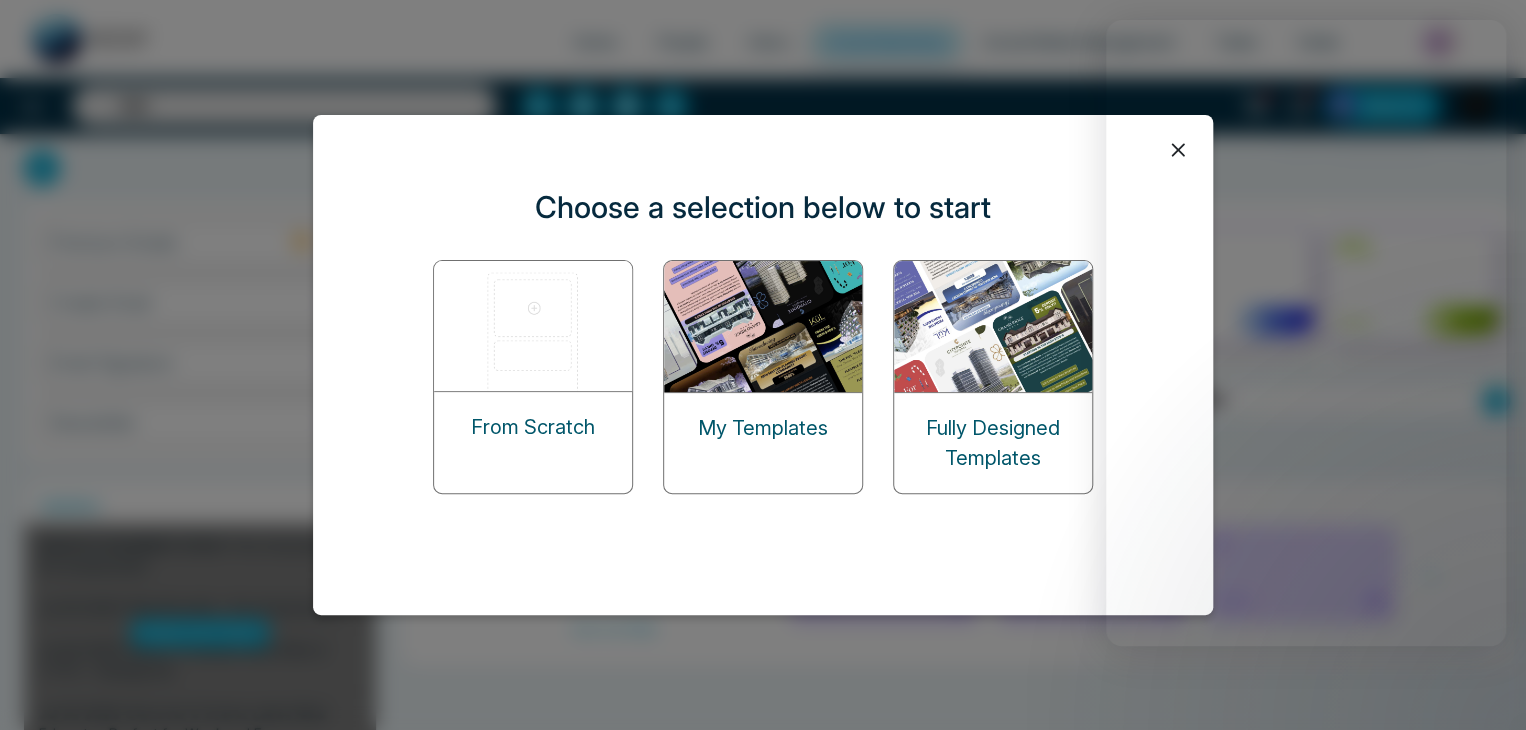 click on "My Templates" at bounding box center (763, 428) 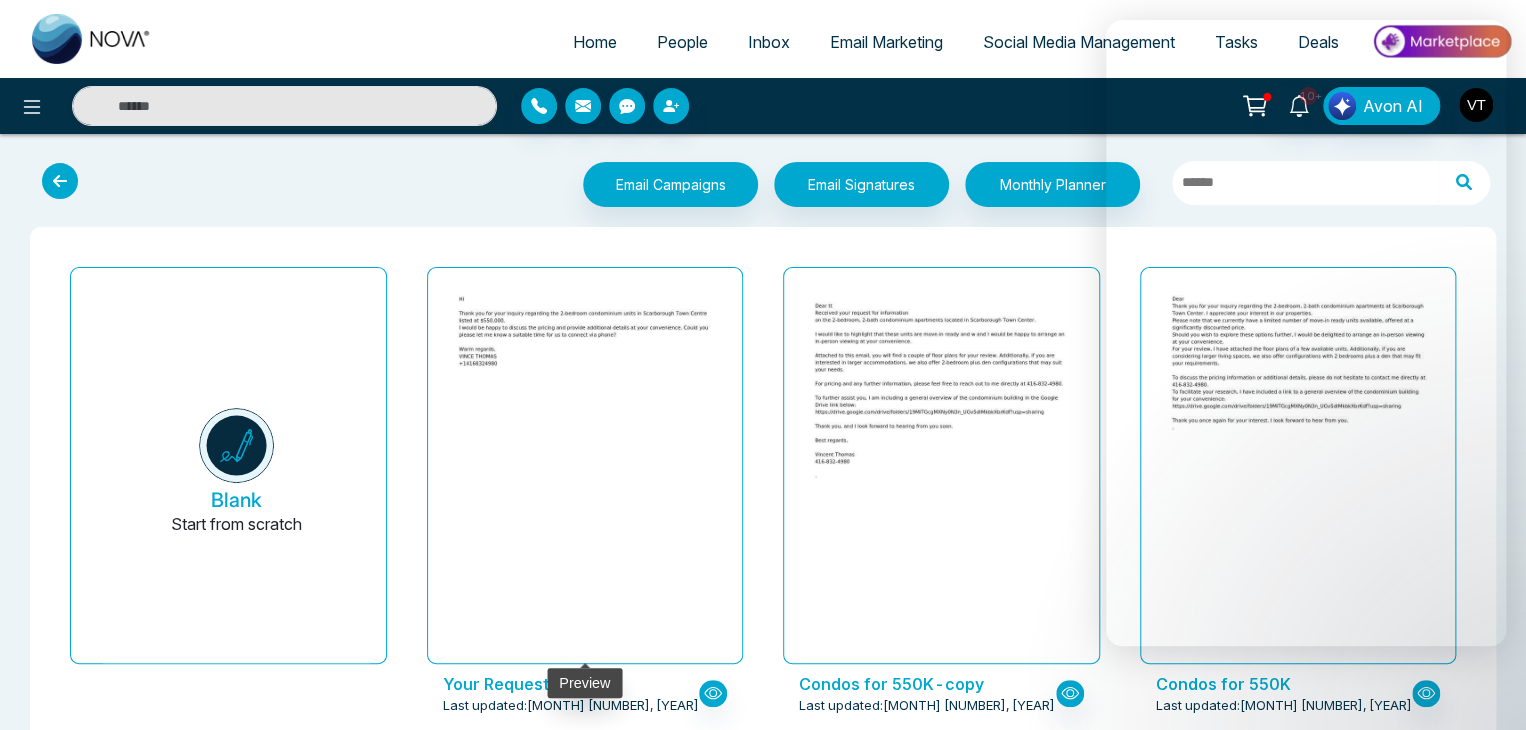 click at bounding box center [585, 466] 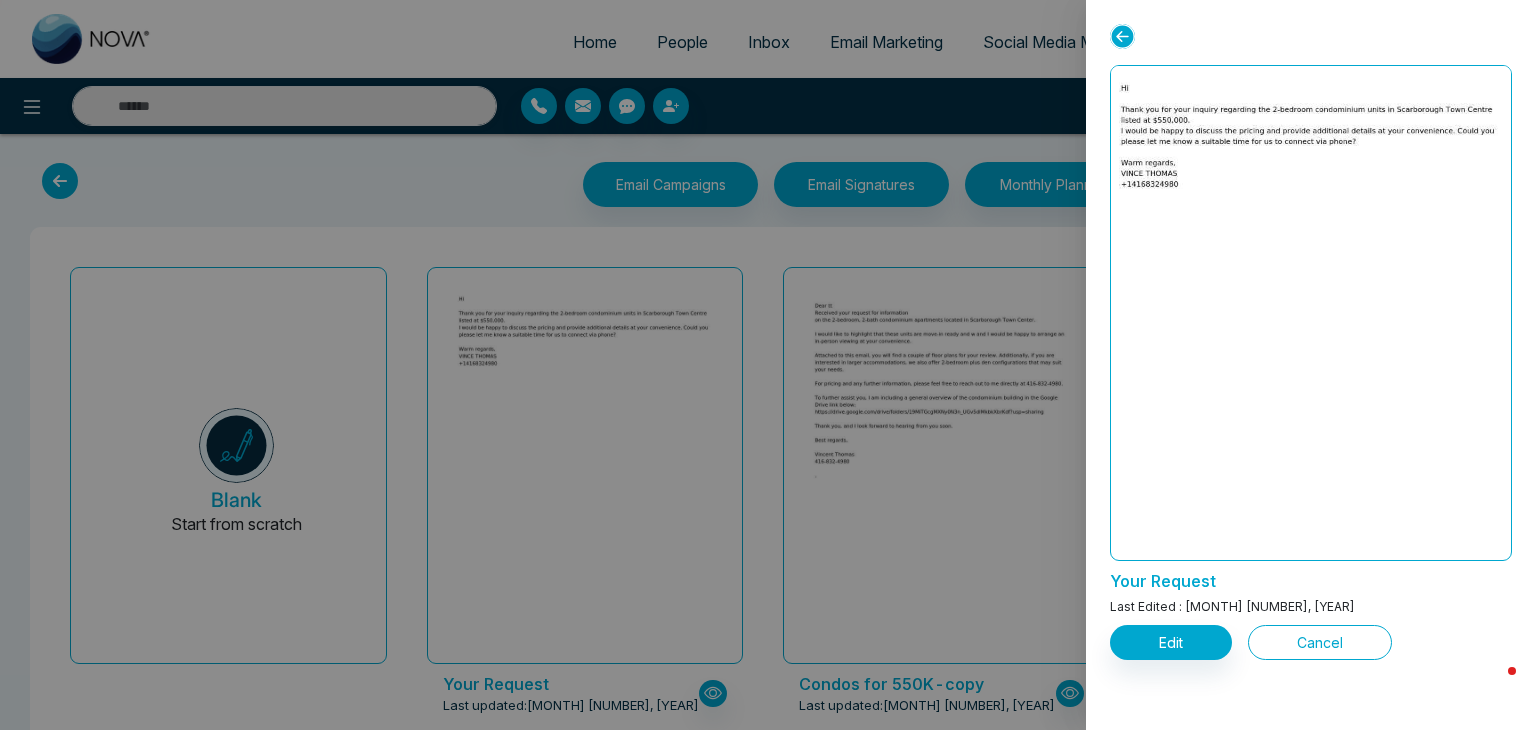 click on "Cancel" at bounding box center (1320, 642) 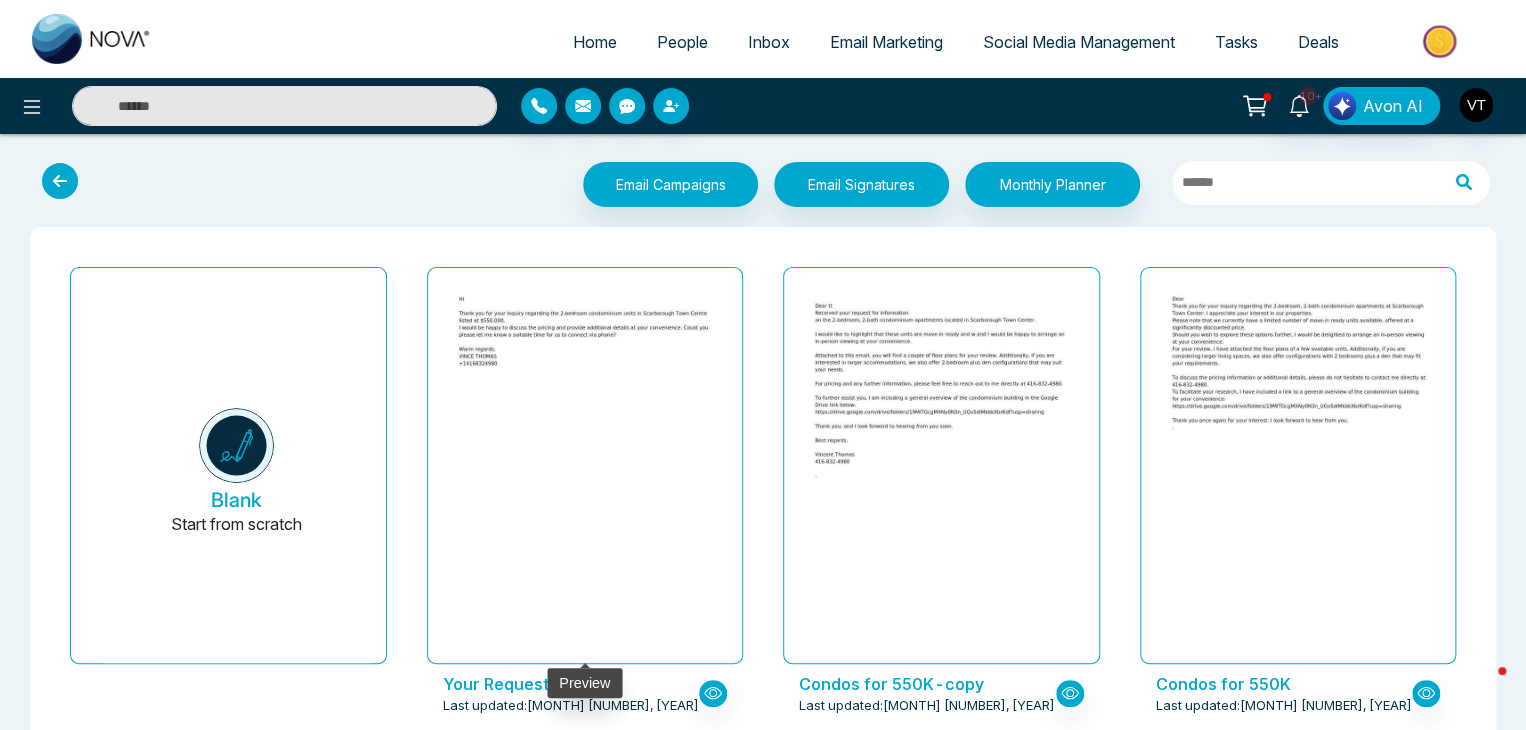 click at bounding box center (585, 466) 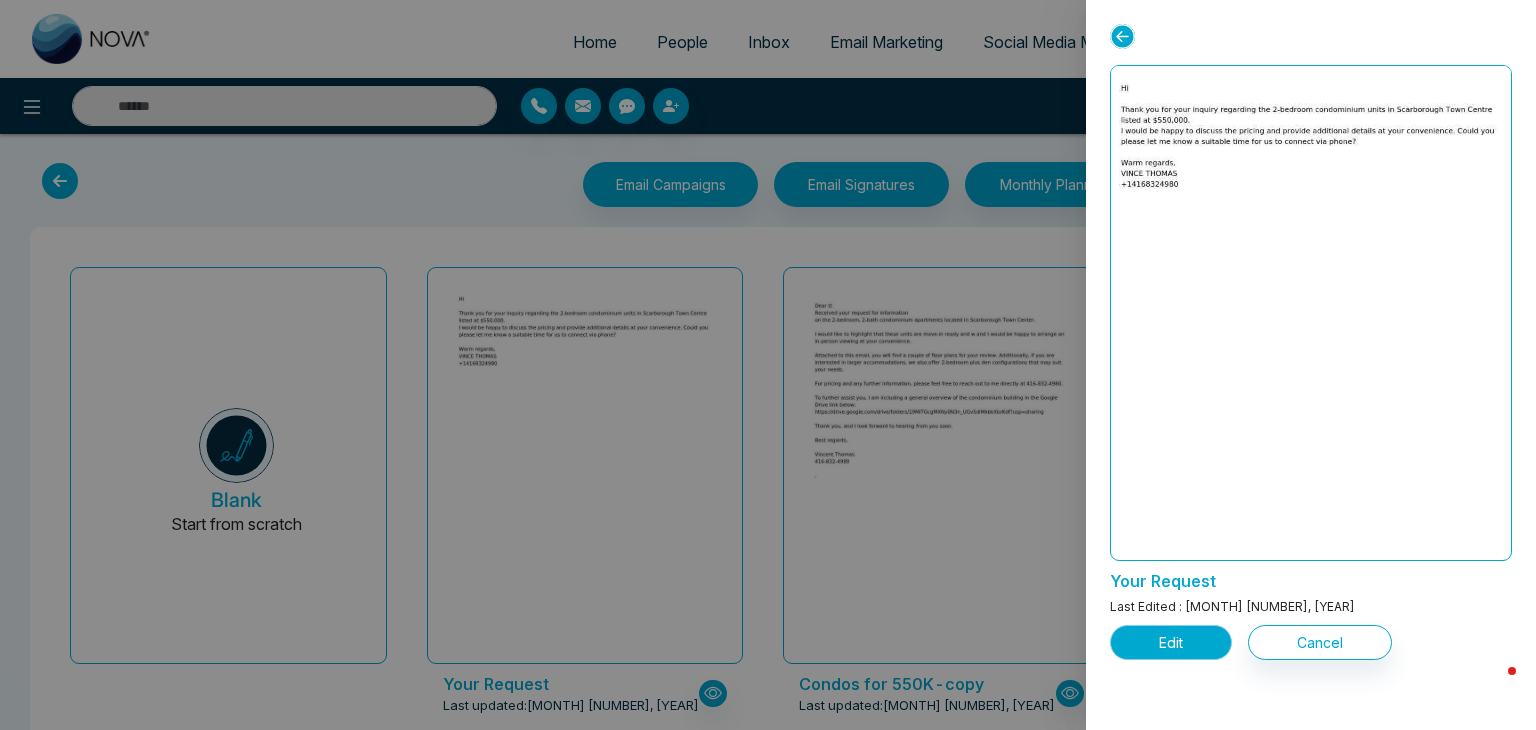 click on "Edit" at bounding box center [1171, 642] 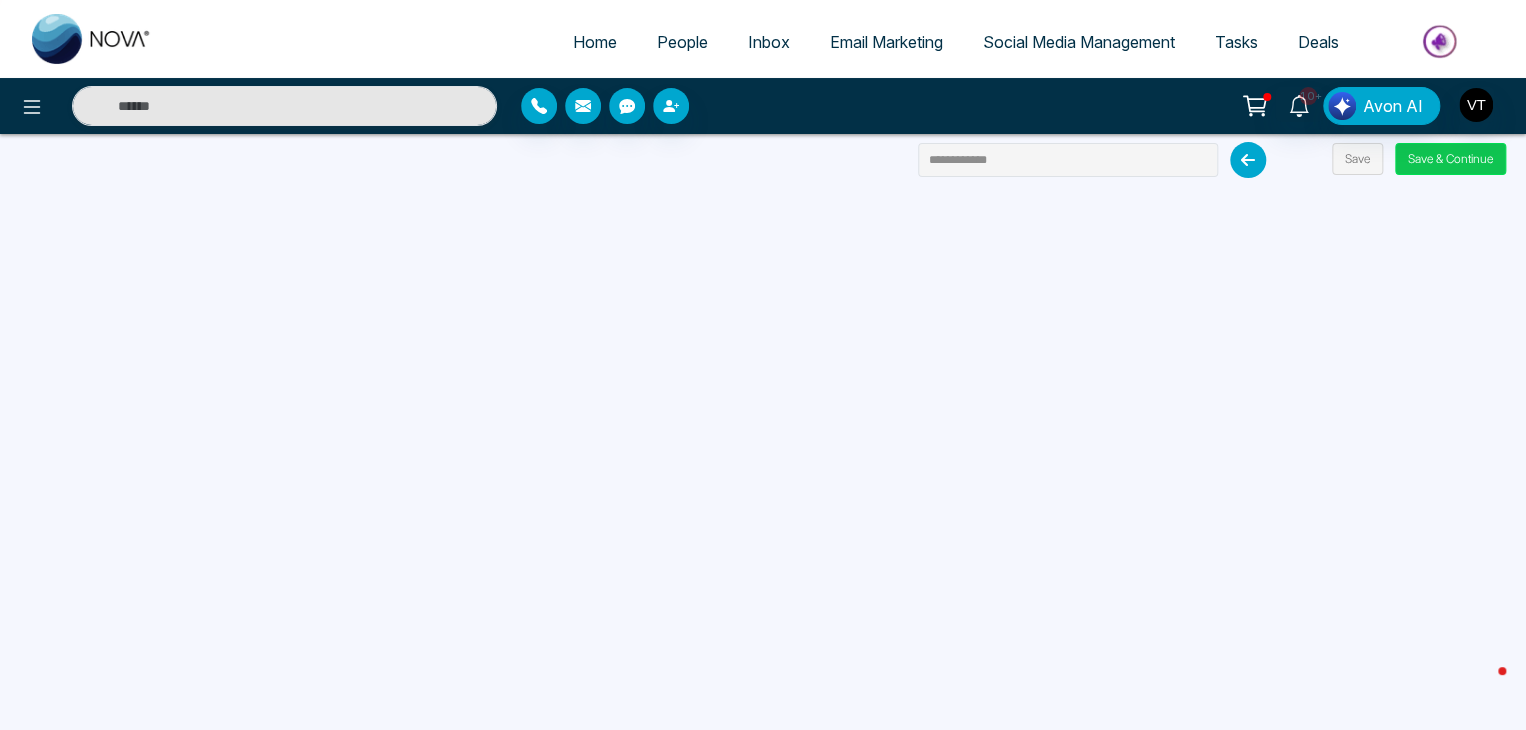click on "Save & Continue" at bounding box center [1450, 159] 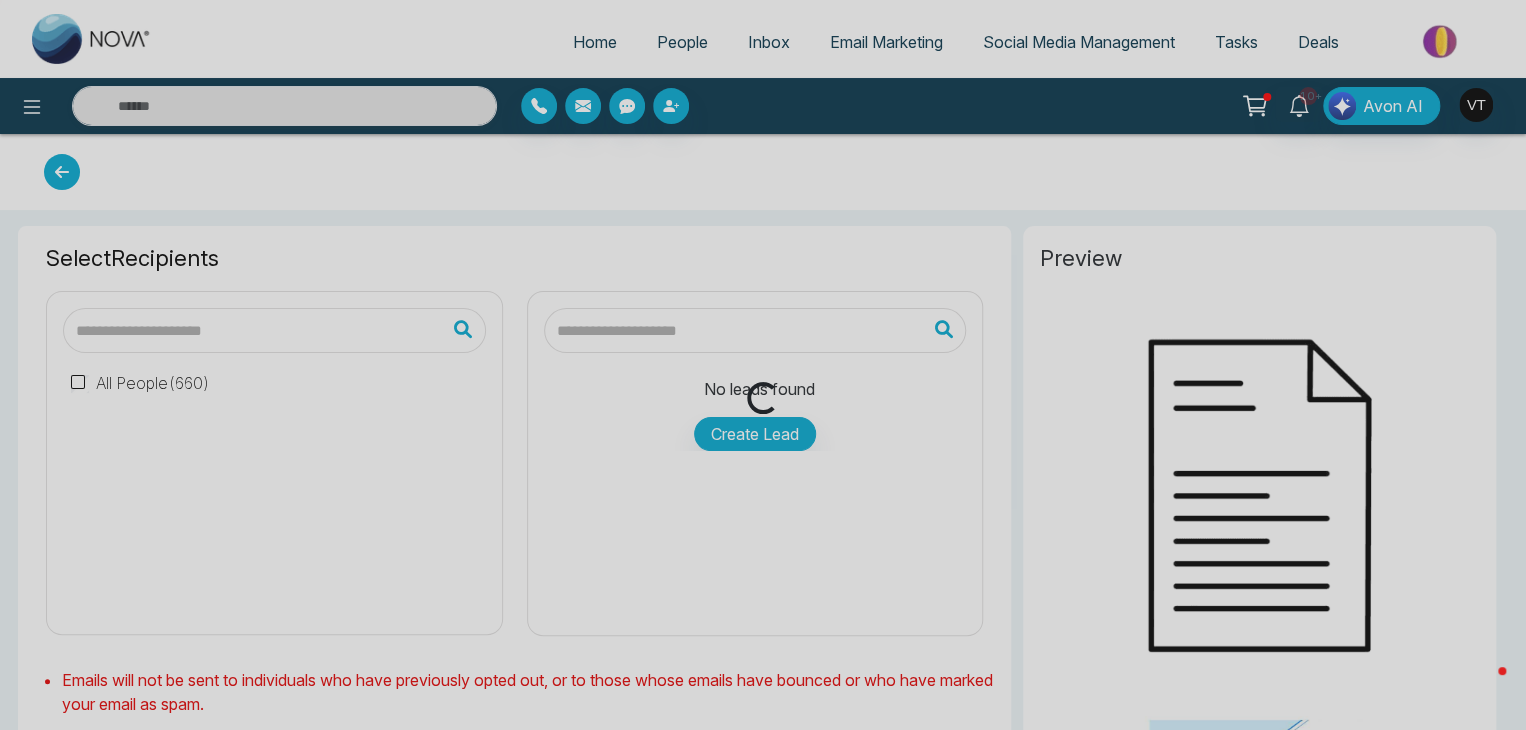 type on "**********" 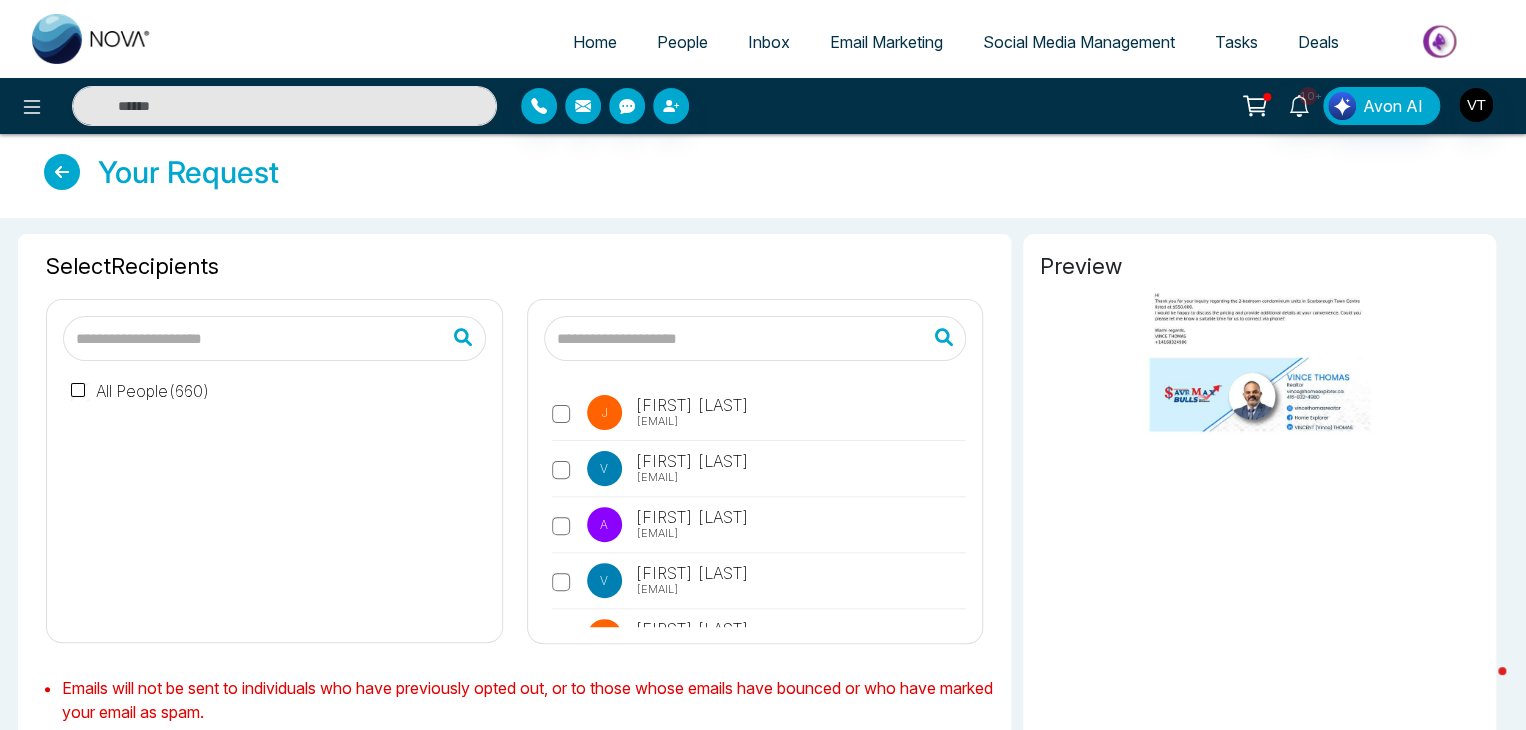 click on "People" at bounding box center (682, 42) 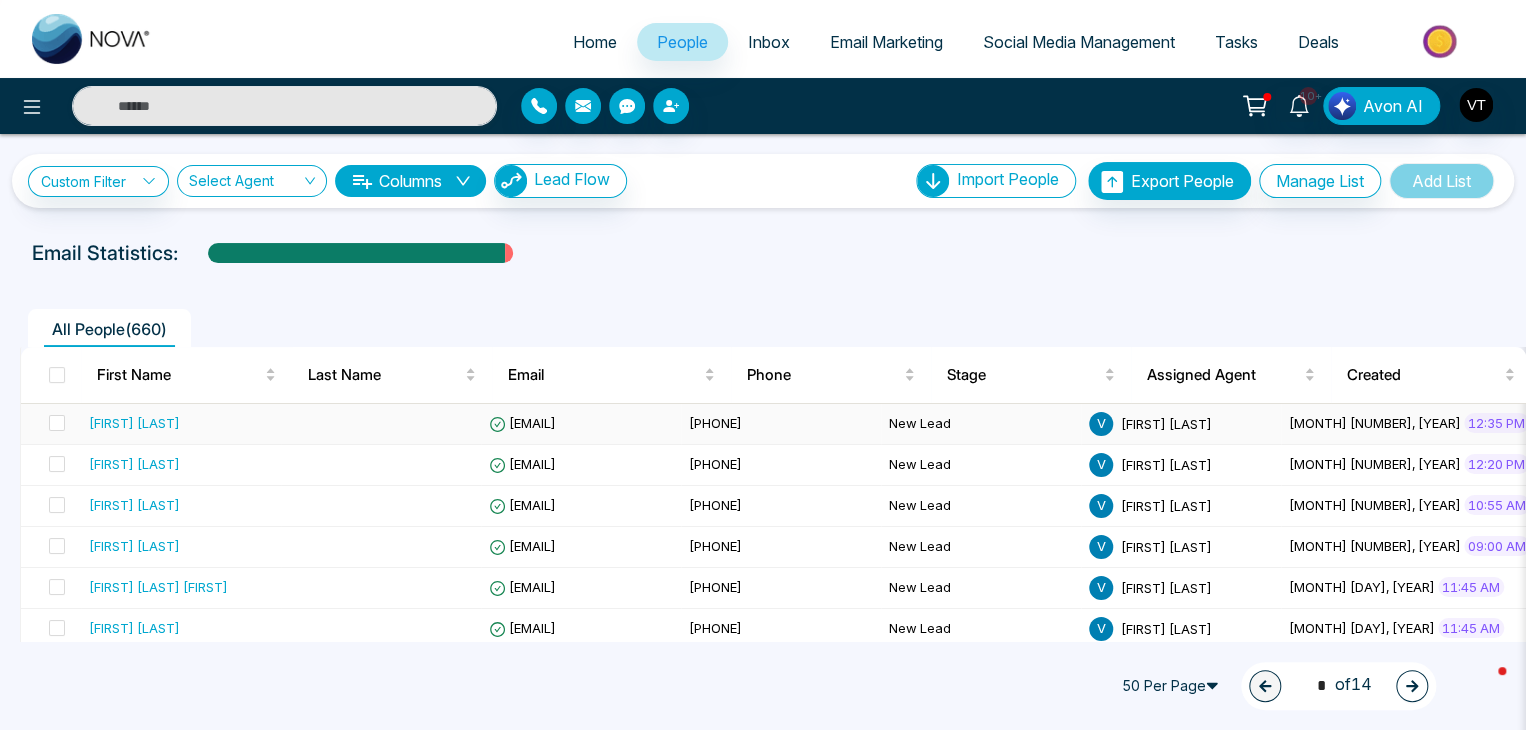 click on "[FIRST] [LAST]" at bounding box center [134, 423] 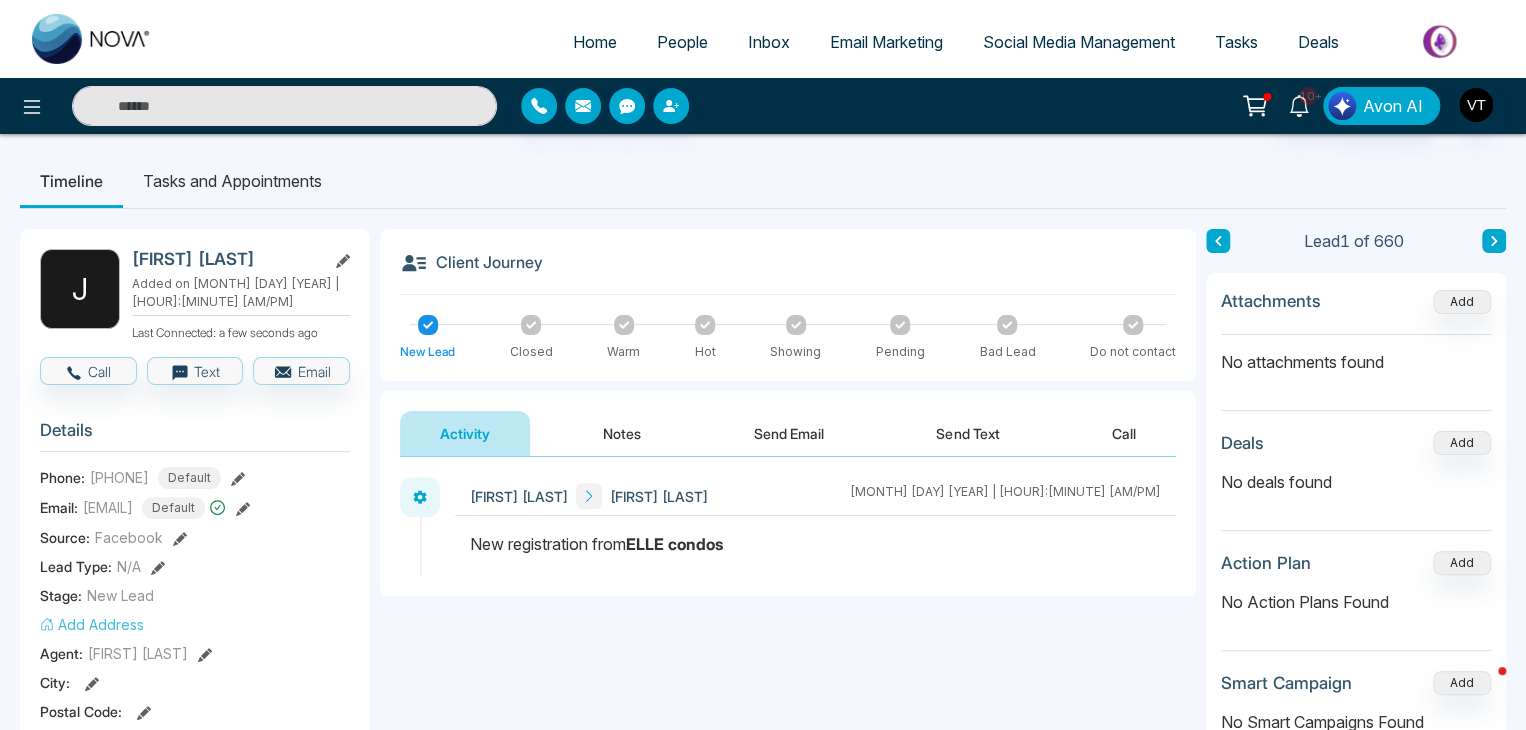 click on "Send Email" at bounding box center [789, 433] 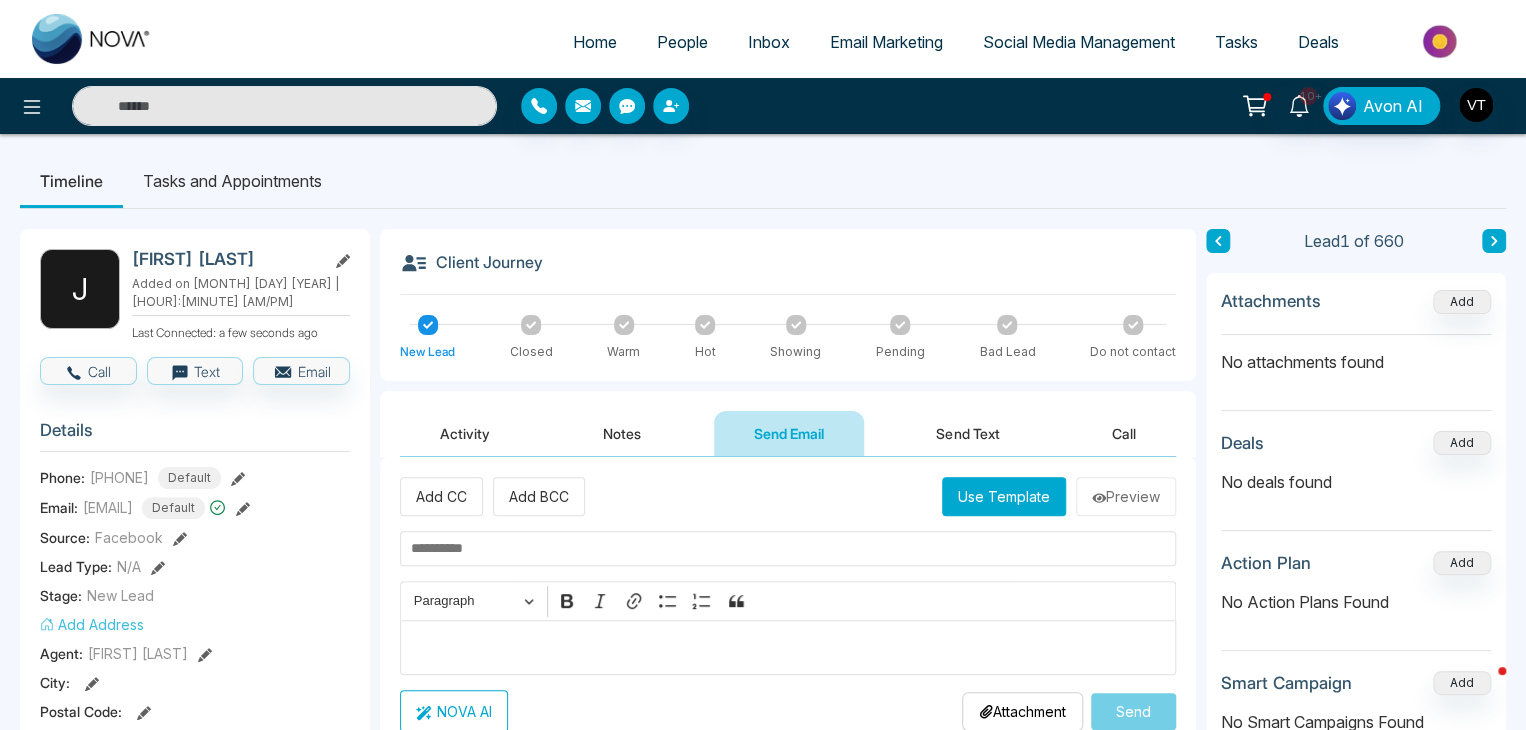 click on "Use Template" at bounding box center [1004, 496] 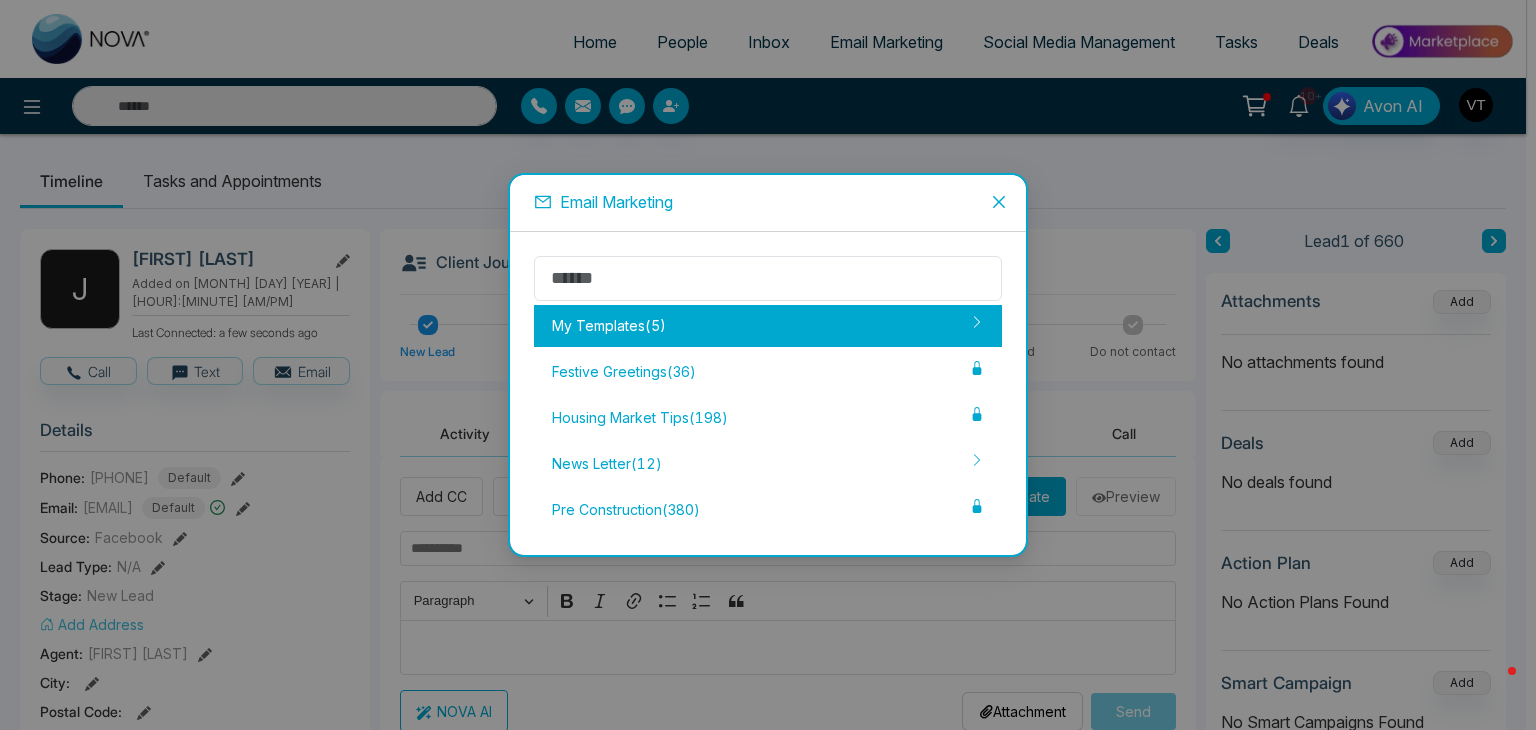 click on "My Templates  ( 5 )" at bounding box center [768, 326] 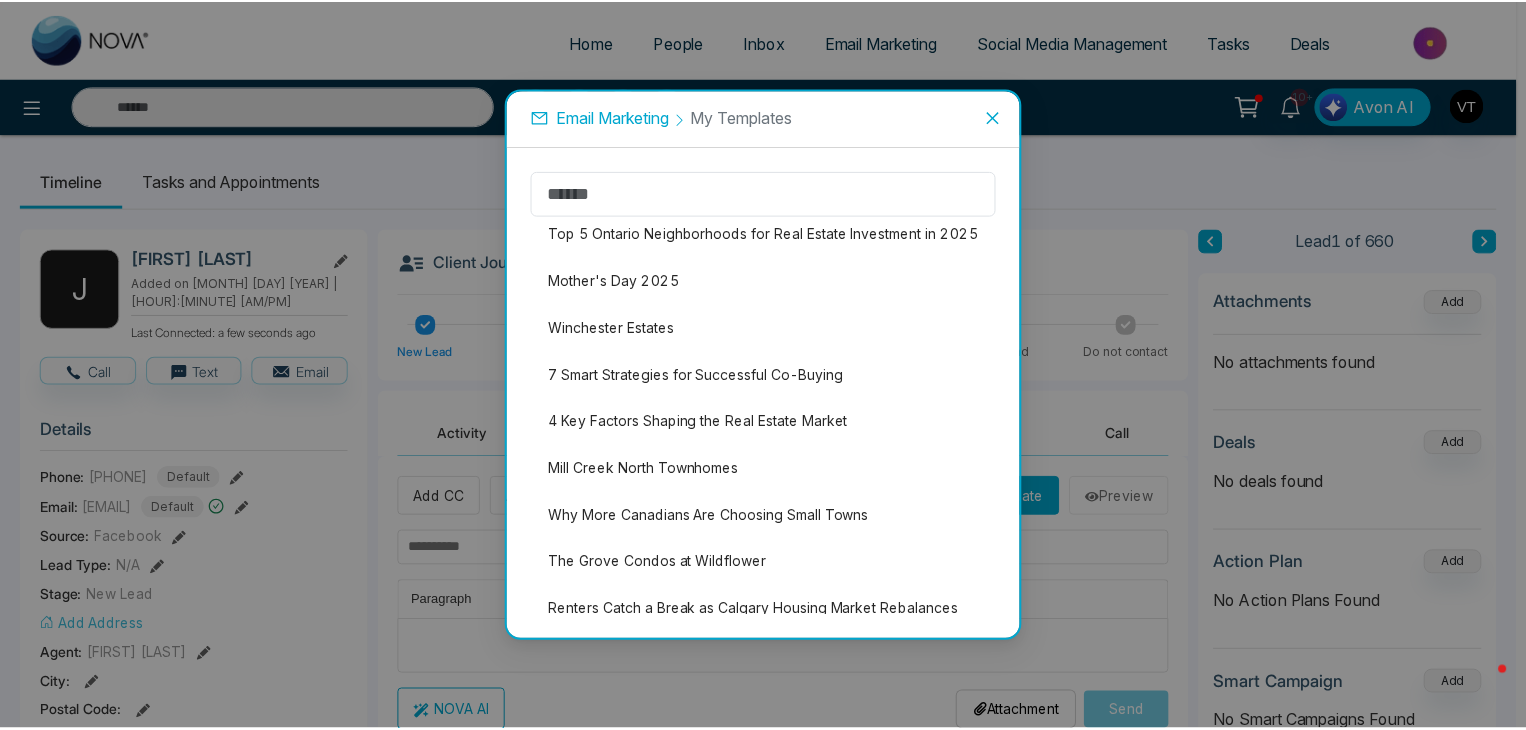 scroll, scrollTop: 3900, scrollLeft: 0, axis: vertical 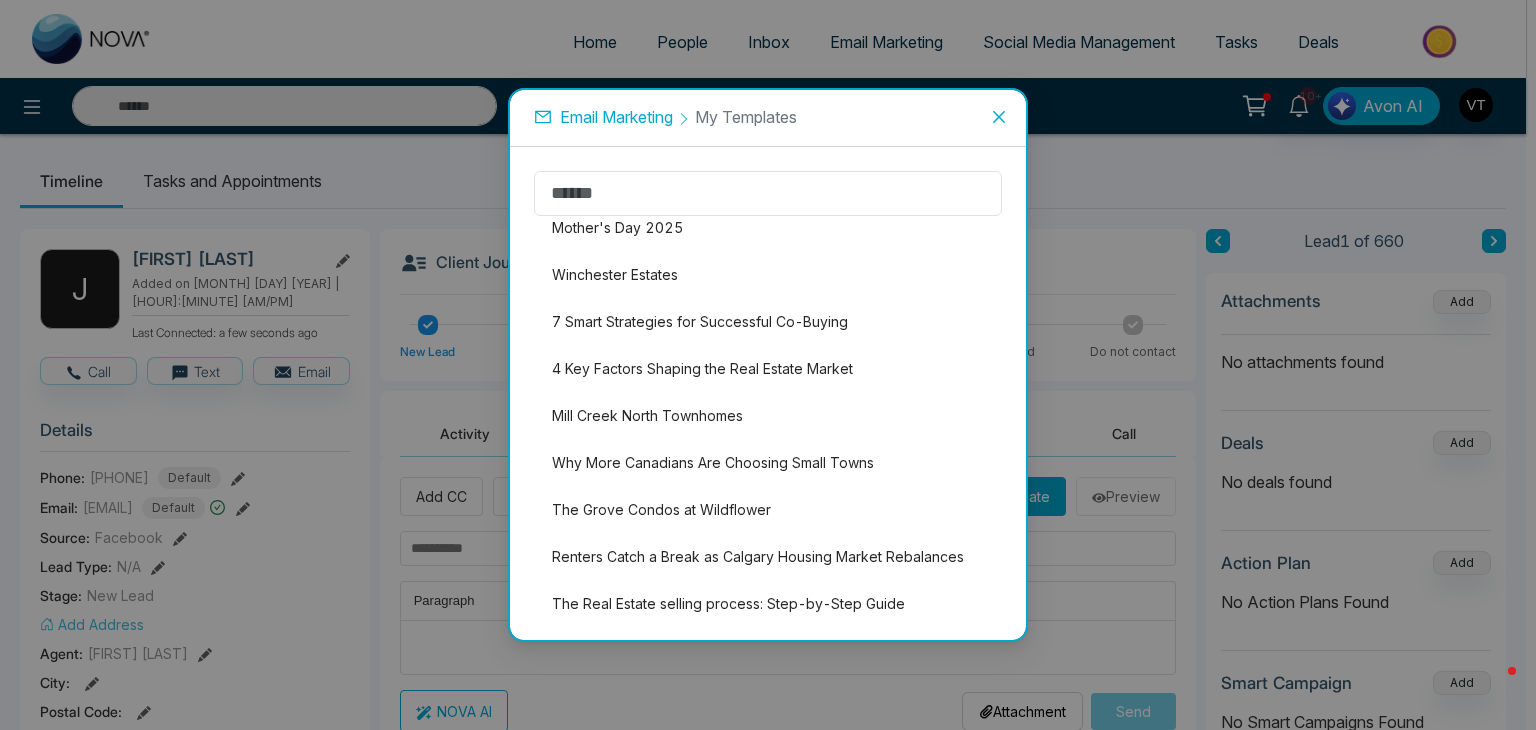 click on "Email Marketing My Templates Bank of Canada Holds Rate at $[PRICE] Discover 6 Scenic Lakes Near Edmonton Perfect for Weekend Escapes Is Your Home Stuck in the Mid-2010s? Here’s What to Update Before You Sell GTA Newsletter: [MONTH]-[YEAR] Rental Market Report Q3 Market Report - [YEAR] Market Report - [YEAR] Market Report Ontario - [YEAR] Market Report Ontario - [YEAR] Newsletter Ontario Market Report - [YEAR] [FIRST] [LAST] Homes Why Alberta is Leading Canada’s Housing Comeback Understanding Renters’ Insurance: What You’re Protected From Say Goodbye to Sticky Air – Easy Ways to Reduce Home Humidity! You Can Buy a Home with No Down Payment – Here’s How The Platform at Station Park Condos Discover Toronto’s Next Hot Neighbourhoods Before Everyone Else Does Can’t Afford a Down Payment Yet? Rent-to-Own Could Be Your Solution Happy Canada Day [YEAR] Park Lake Discover Alberta’s Best Small Towns to Call Home Design District International Yoga Day [YEAR]" at bounding box center (768, 365) 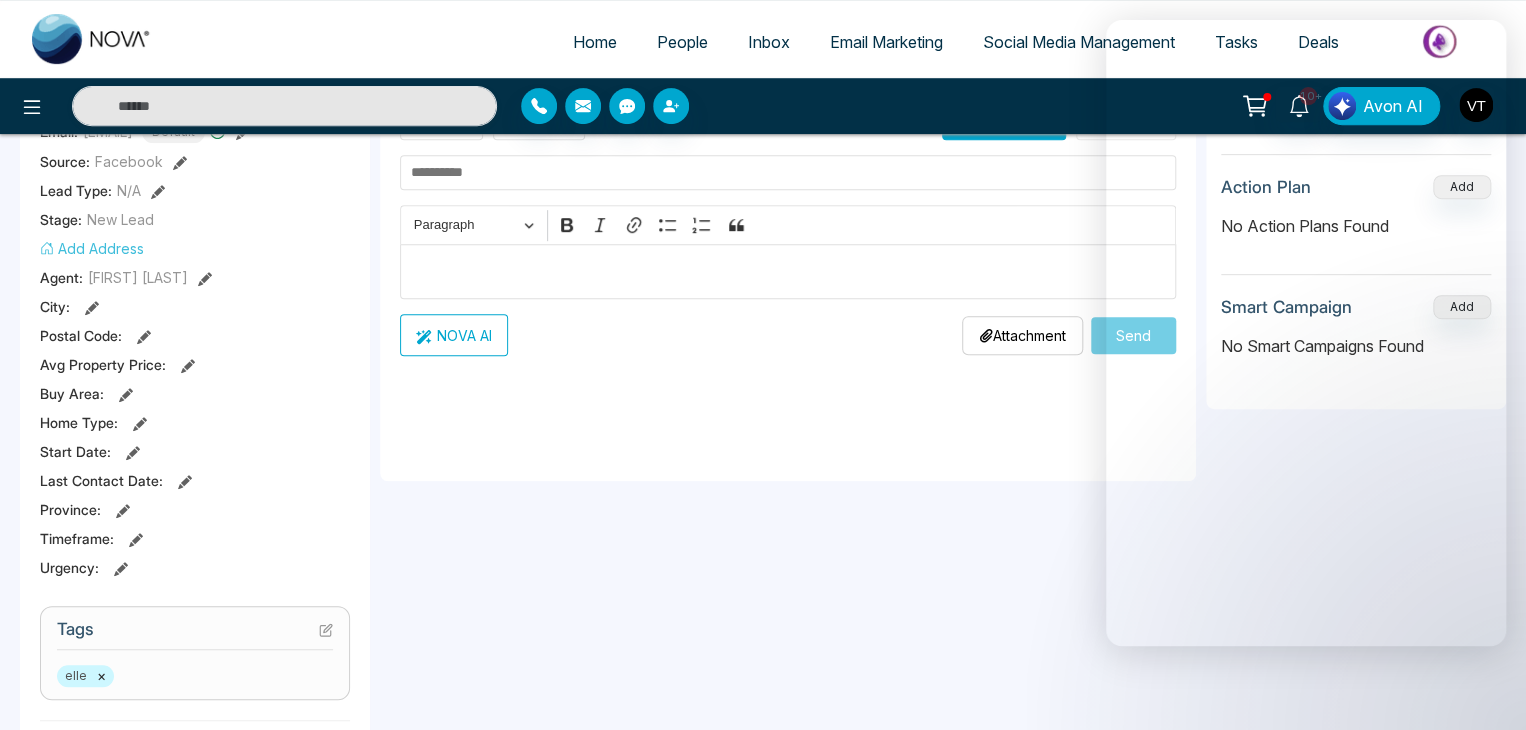 scroll, scrollTop: 400, scrollLeft: 0, axis: vertical 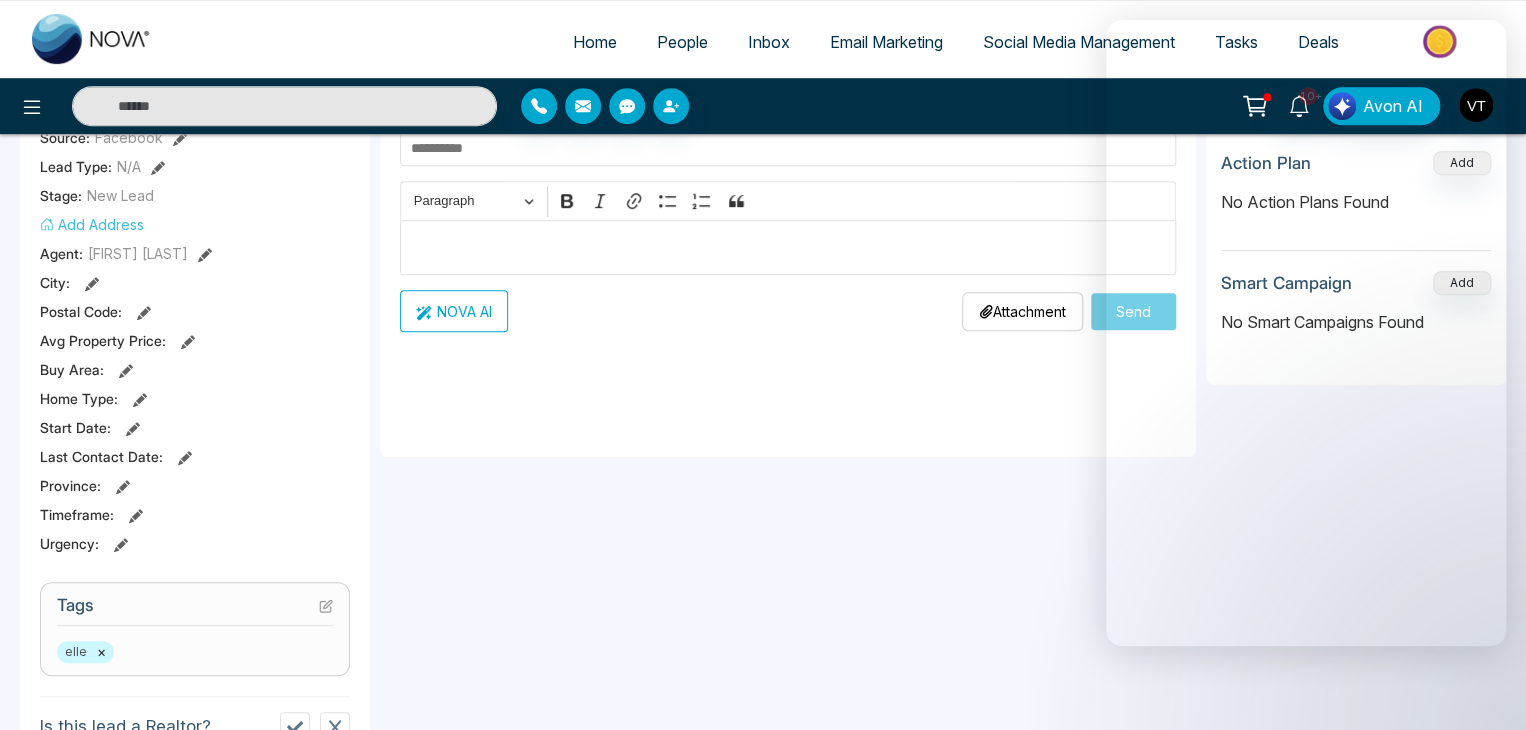 click on "**********" at bounding box center (788, 628) 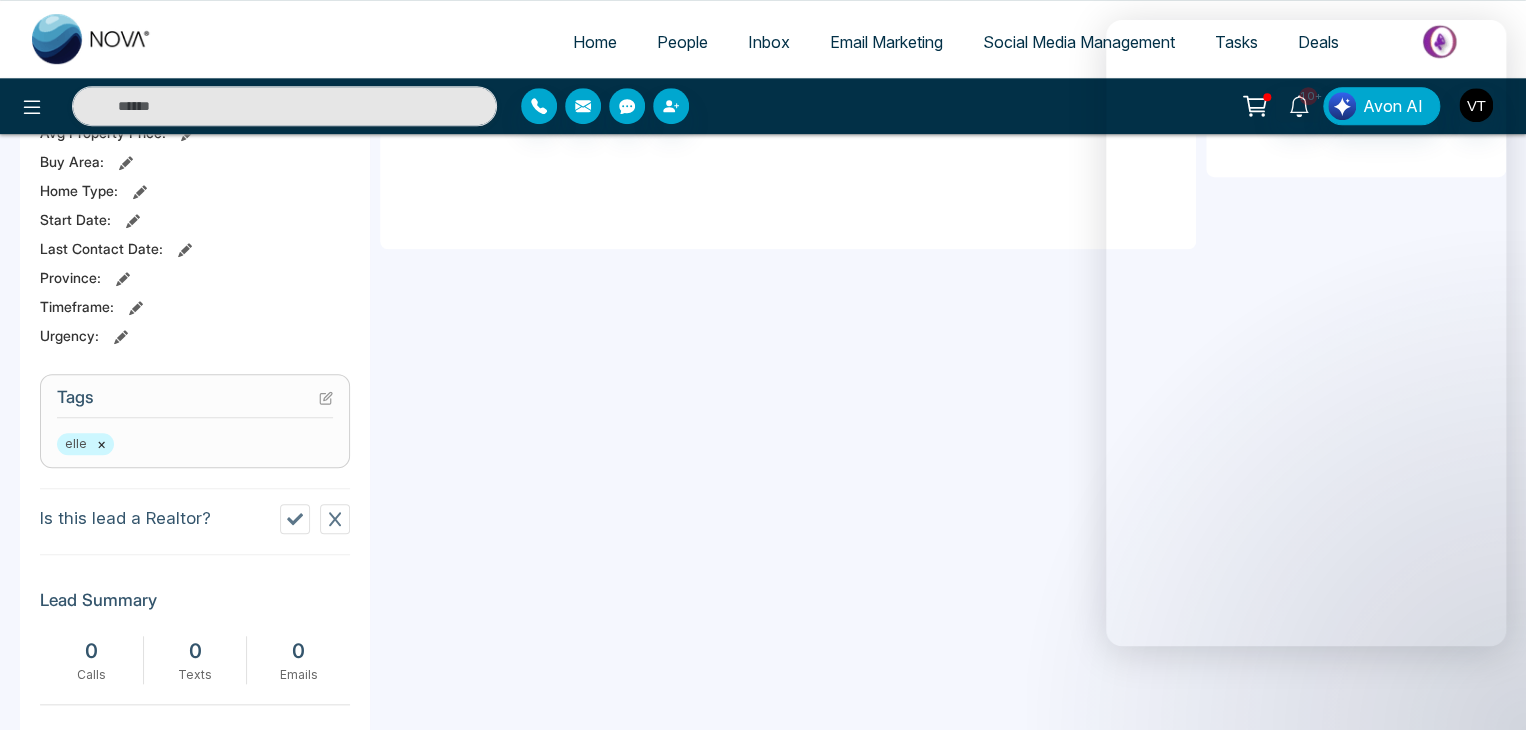 scroll, scrollTop: 476, scrollLeft: 0, axis: vertical 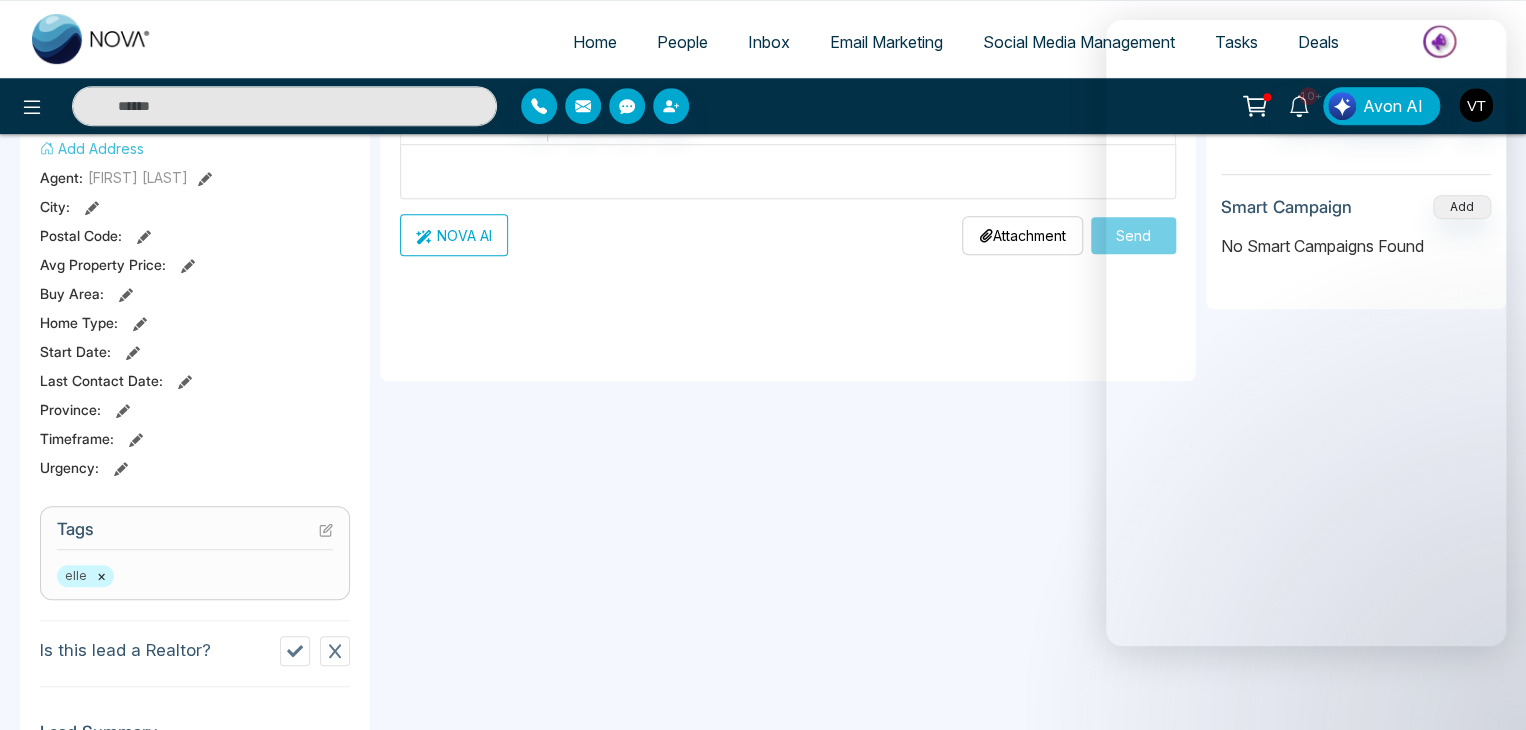 click on "**********" at bounding box center (788, 552) 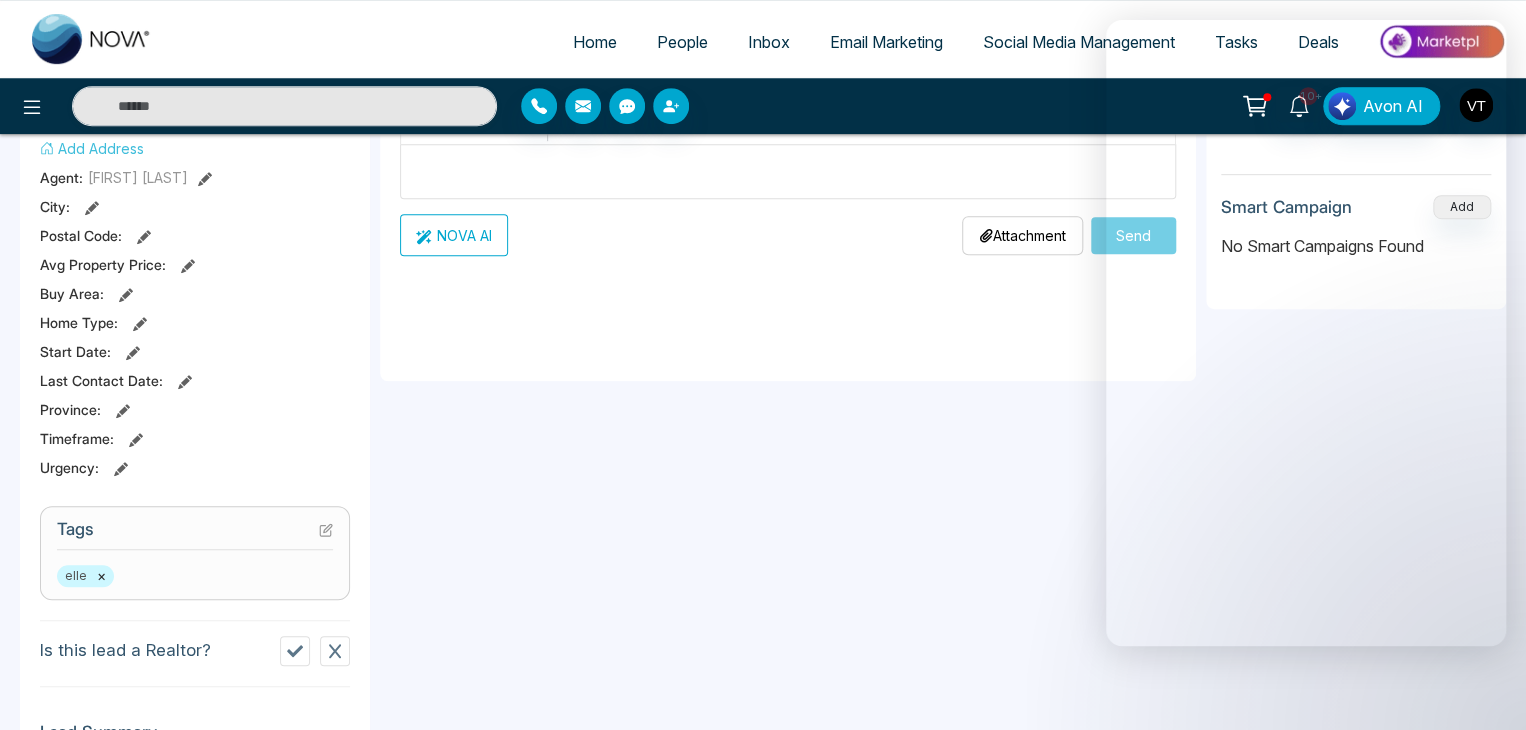 drag, startPoint x: 1055, startPoint y: 361, endPoint x: 816, endPoint y: 508, distance: 280.58865 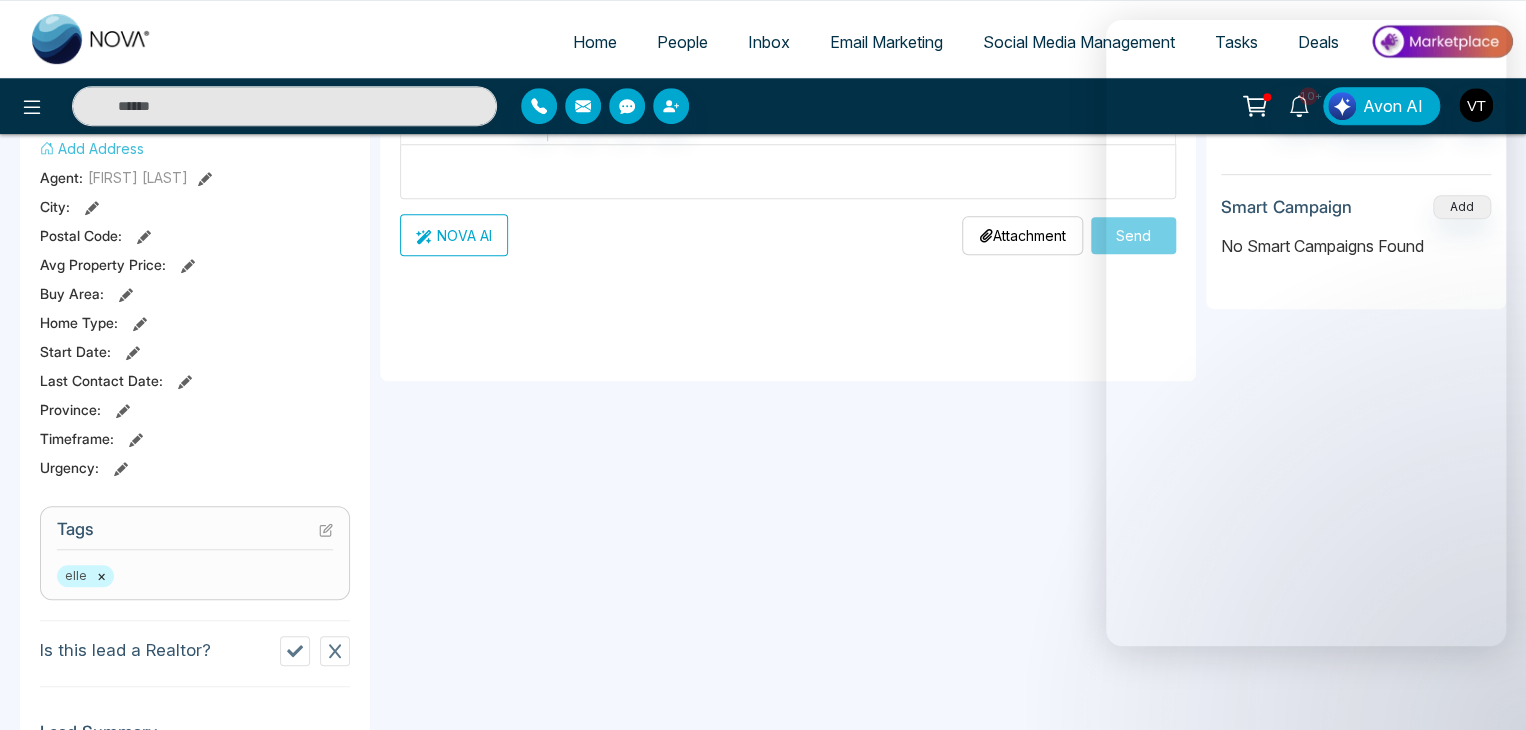 click on "**********" at bounding box center [788, 552] 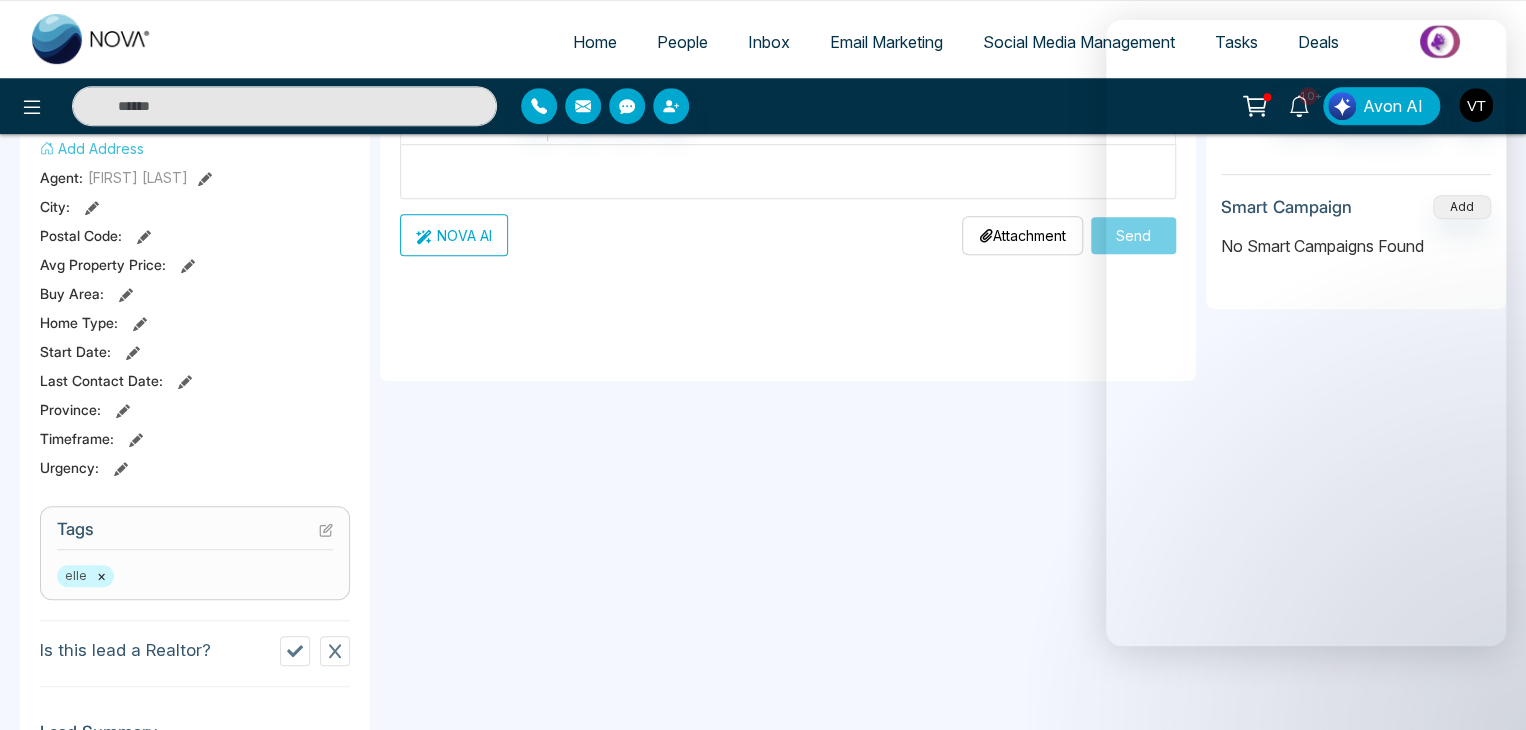 click on "People" at bounding box center (682, 42) 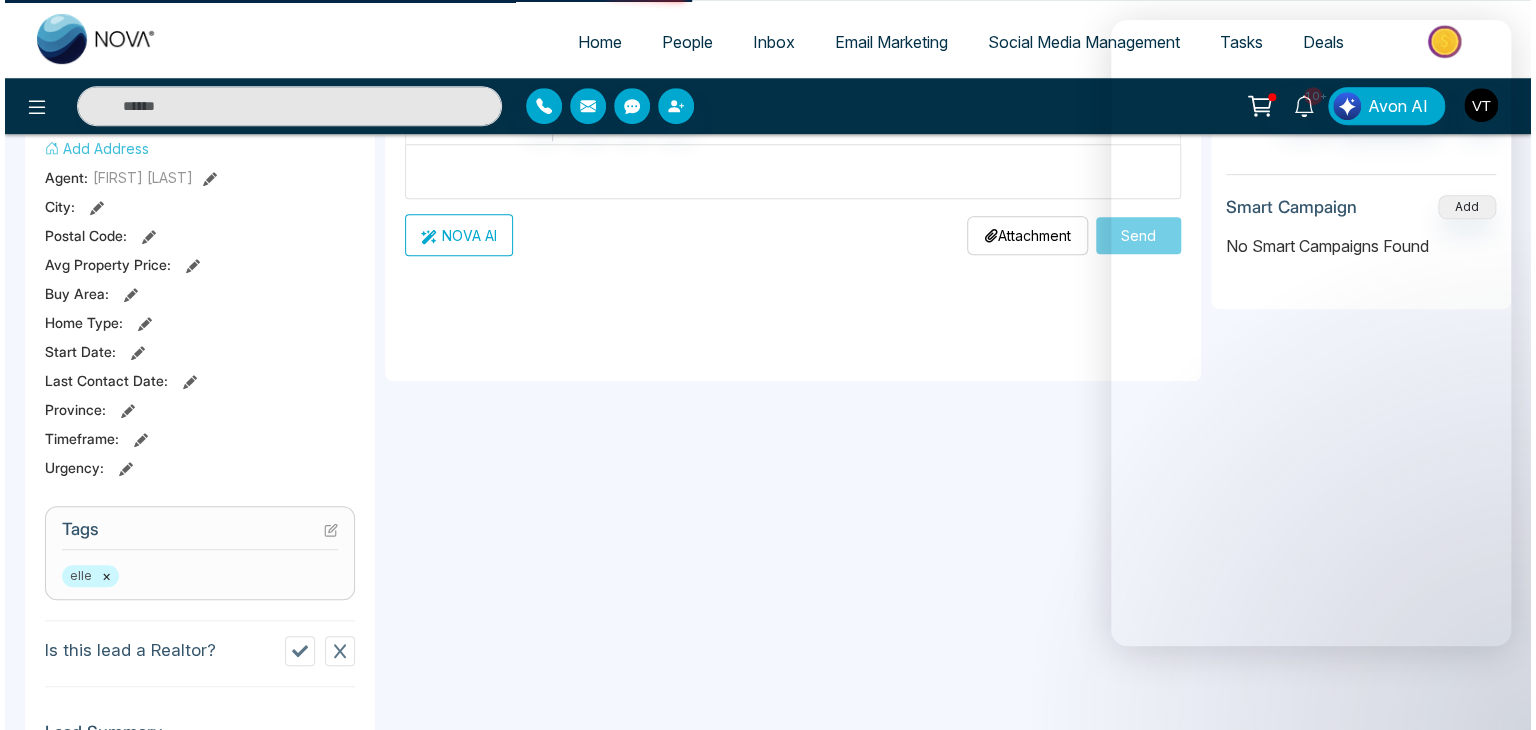 scroll, scrollTop: 0, scrollLeft: 0, axis: both 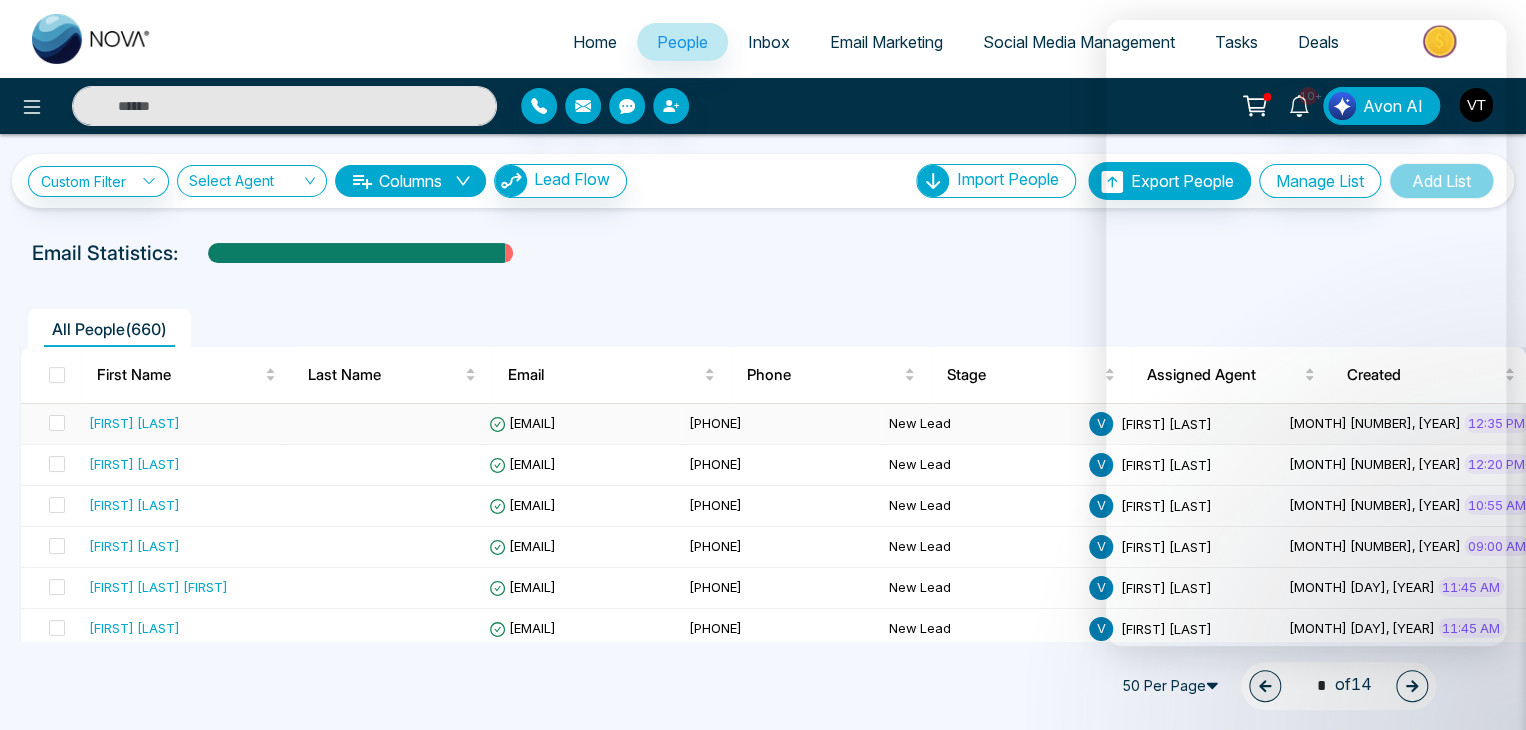 click on "[FIRST] [LAST]" at bounding box center (134, 423) 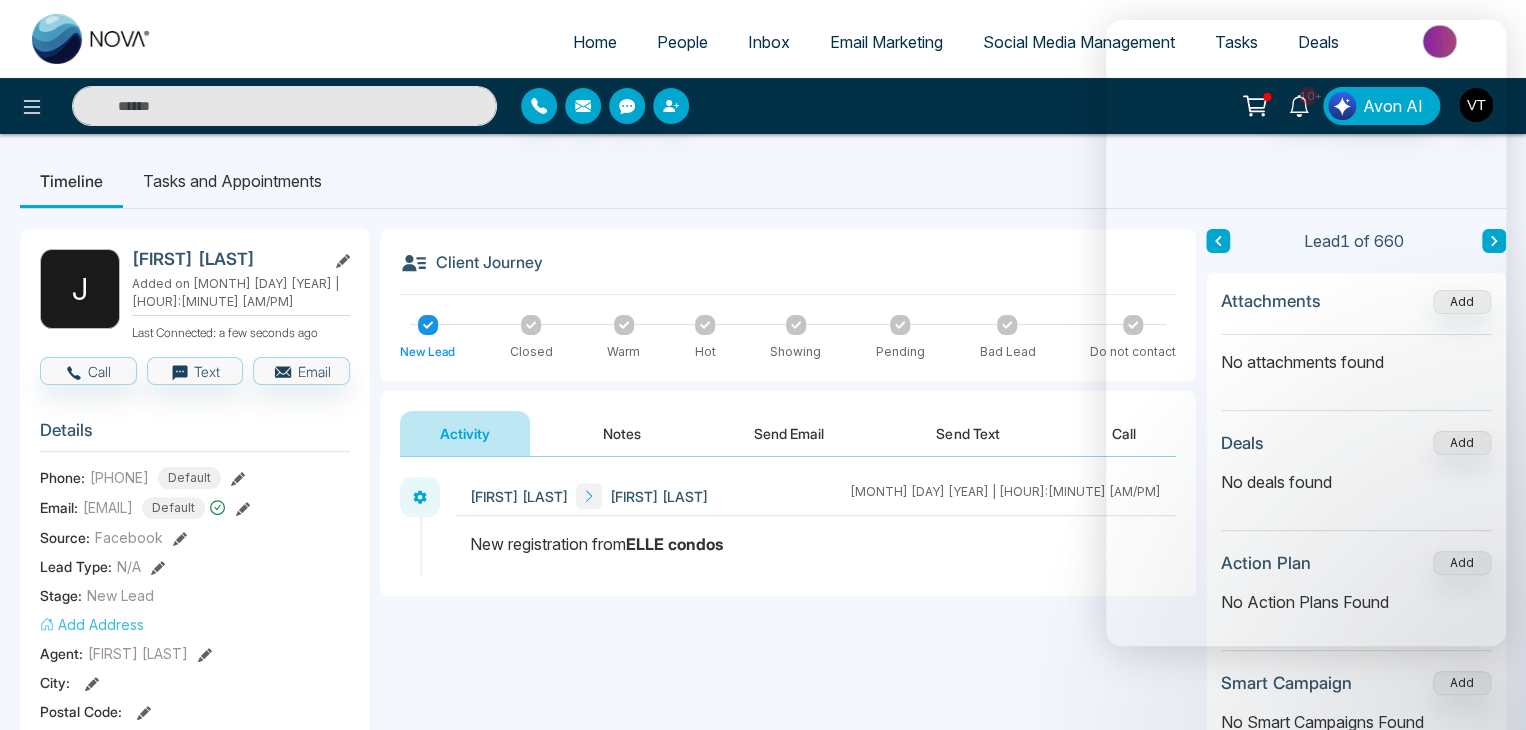 click on "Send Email" at bounding box center (789, 433) 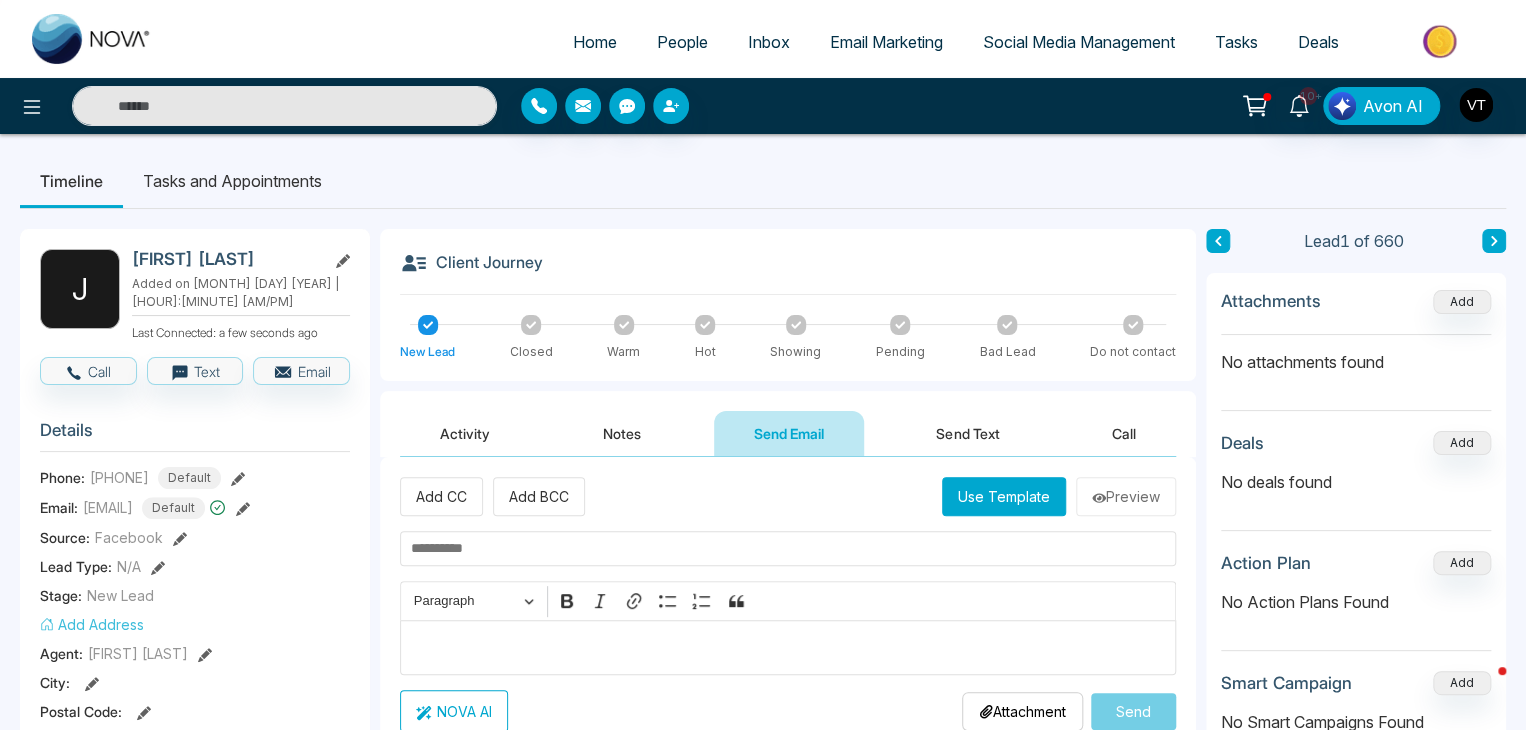 click on "Use Template" at bounding box center [1004, 496] 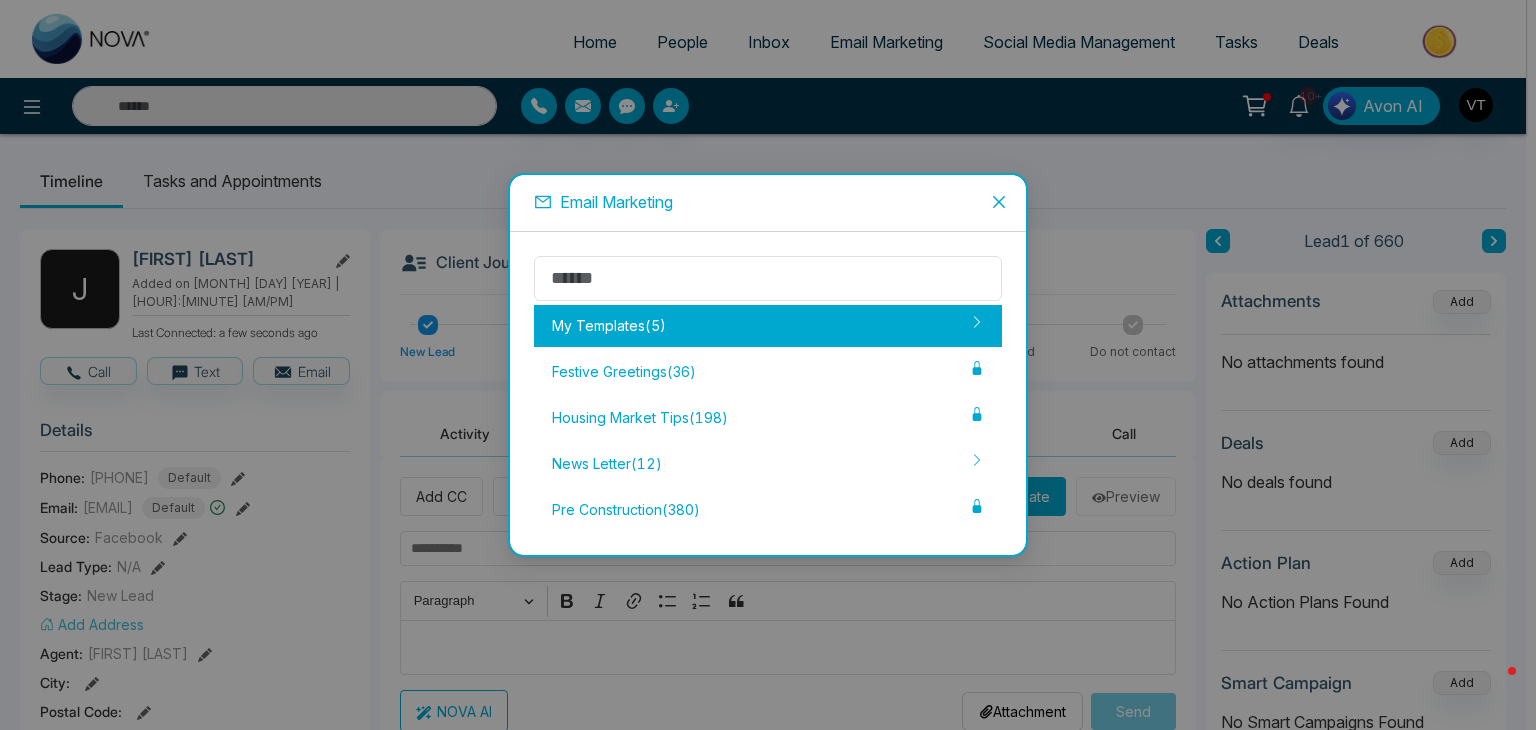 click on "My Templates  ( 5 )" at bounding box center [768, 326] 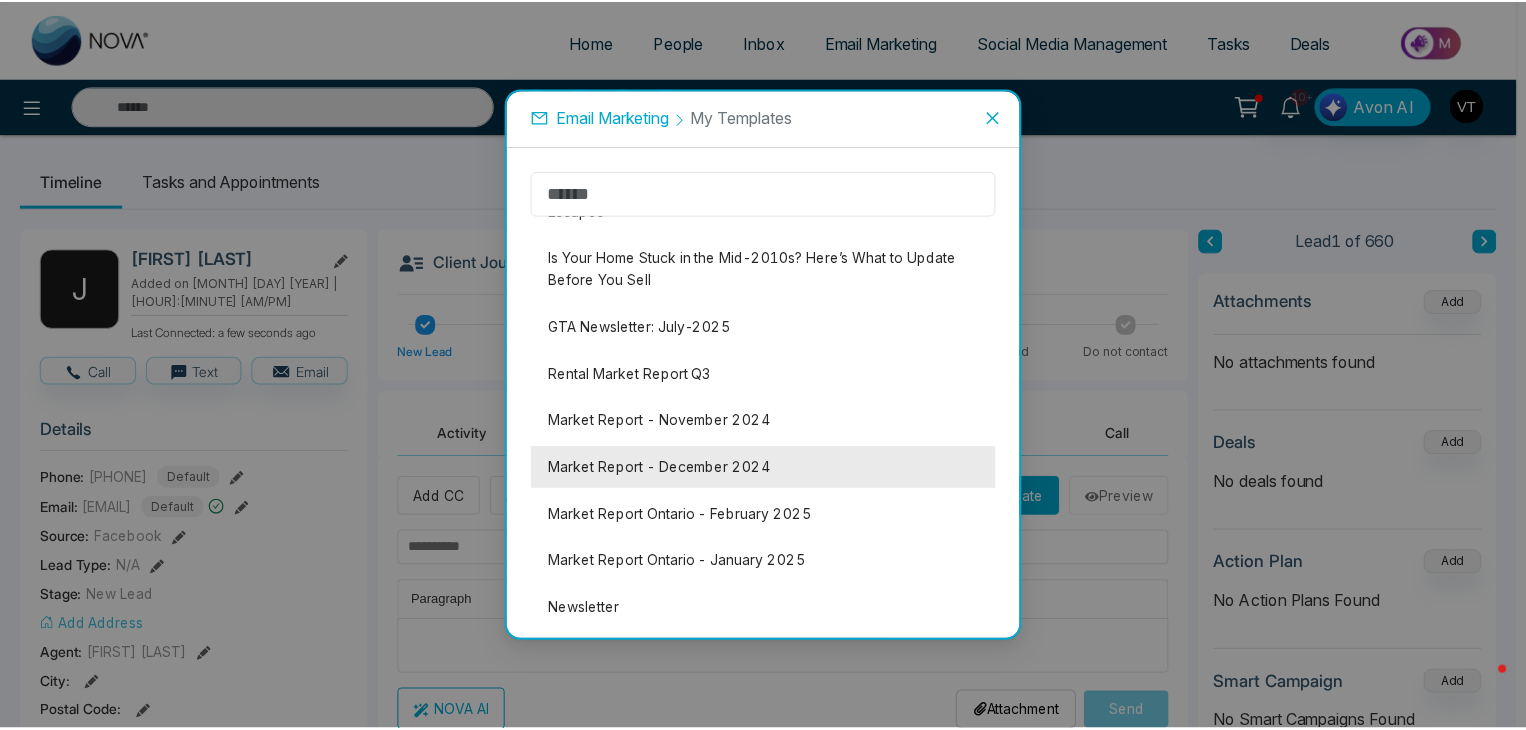 scroll, scrollTop: 0, scrollLeft: 0, axis: both 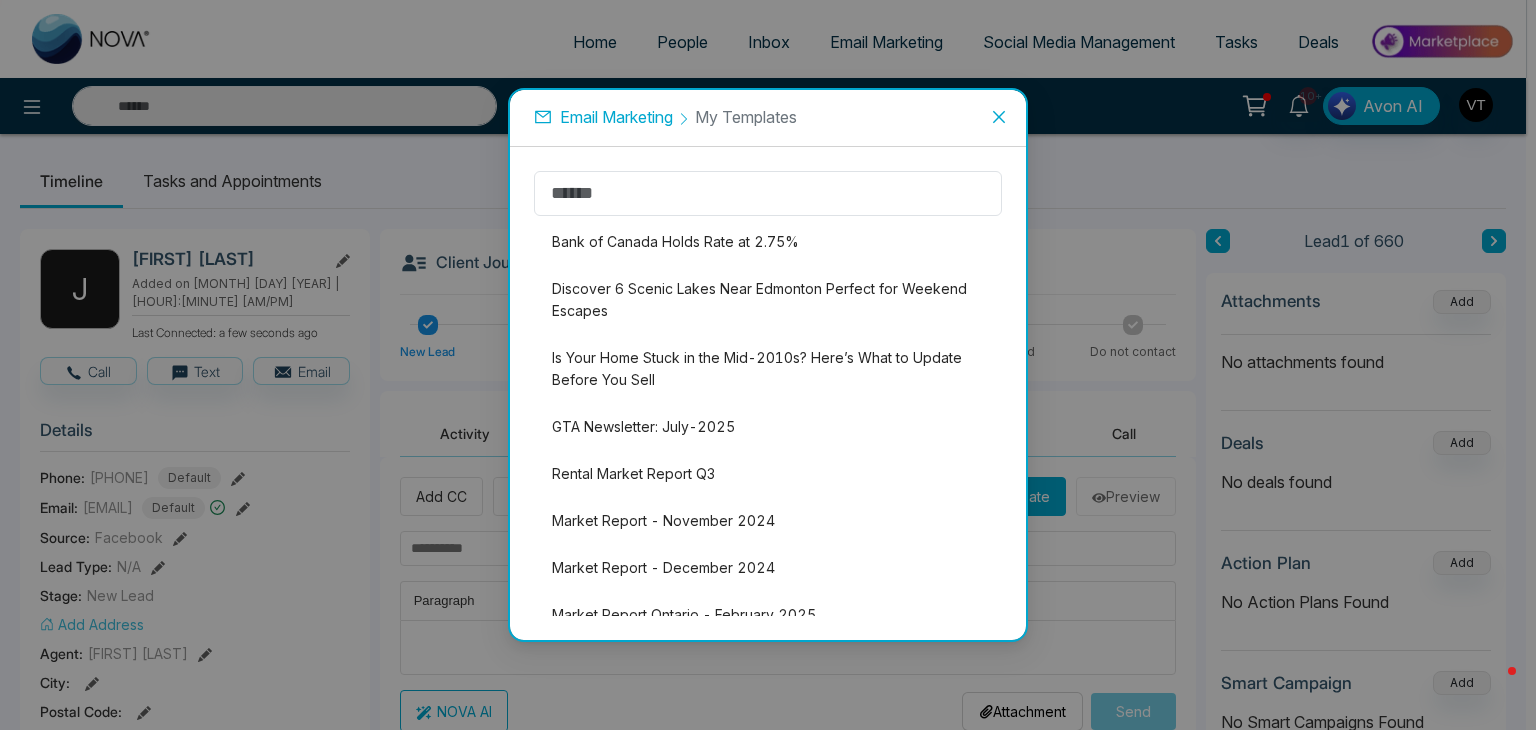 click 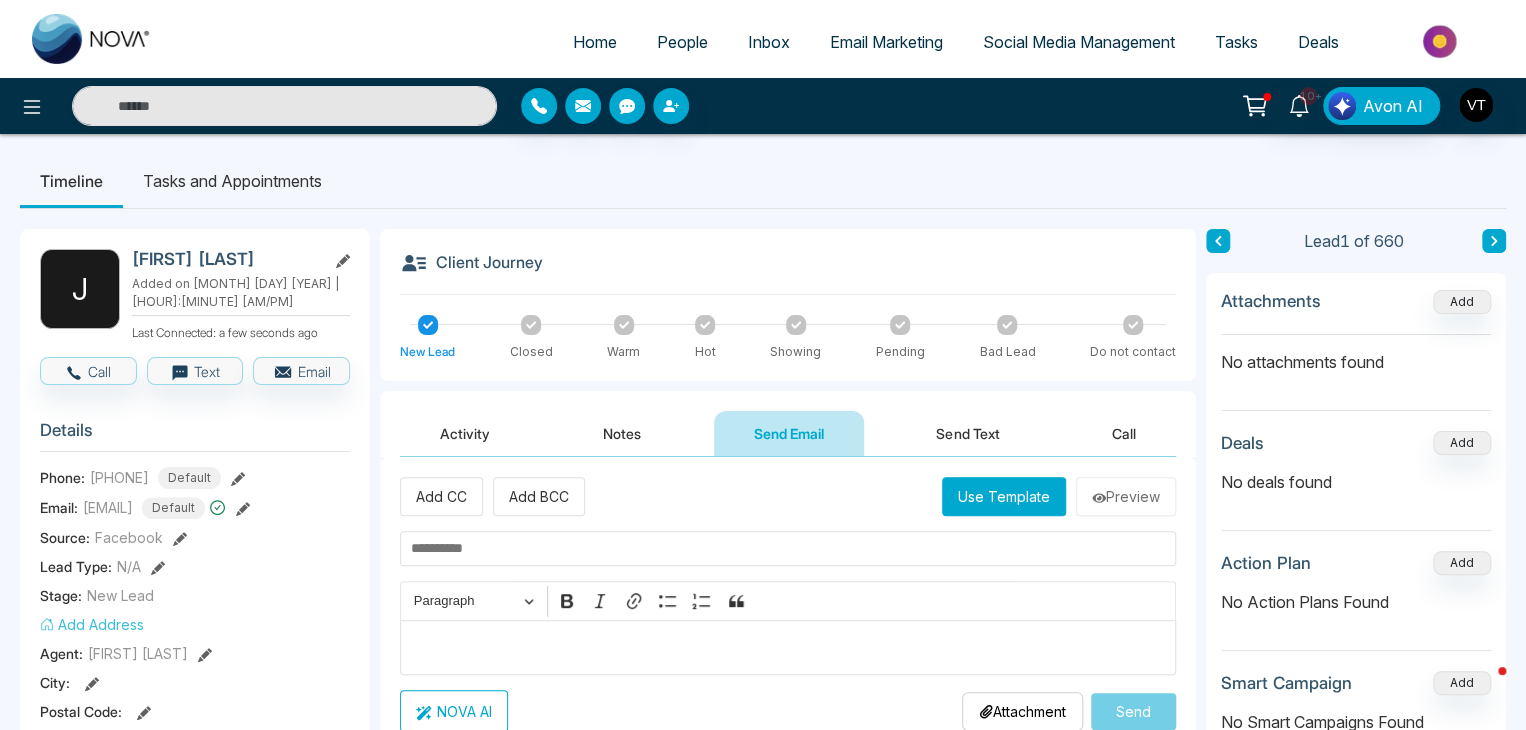 click on "Email Marketing" at bounding box center (886, 42) 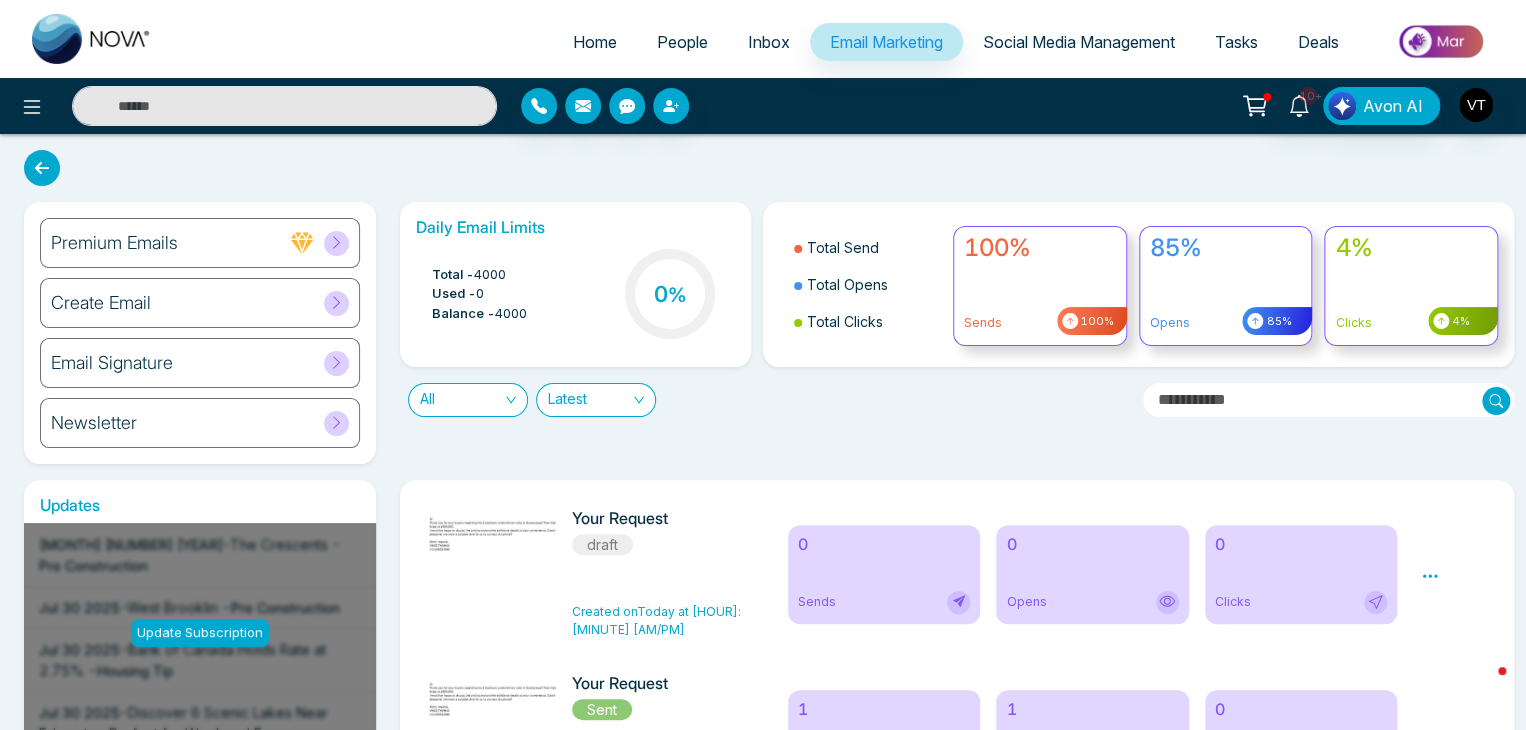 click on "Create Email" at bounding box center (101, 303) 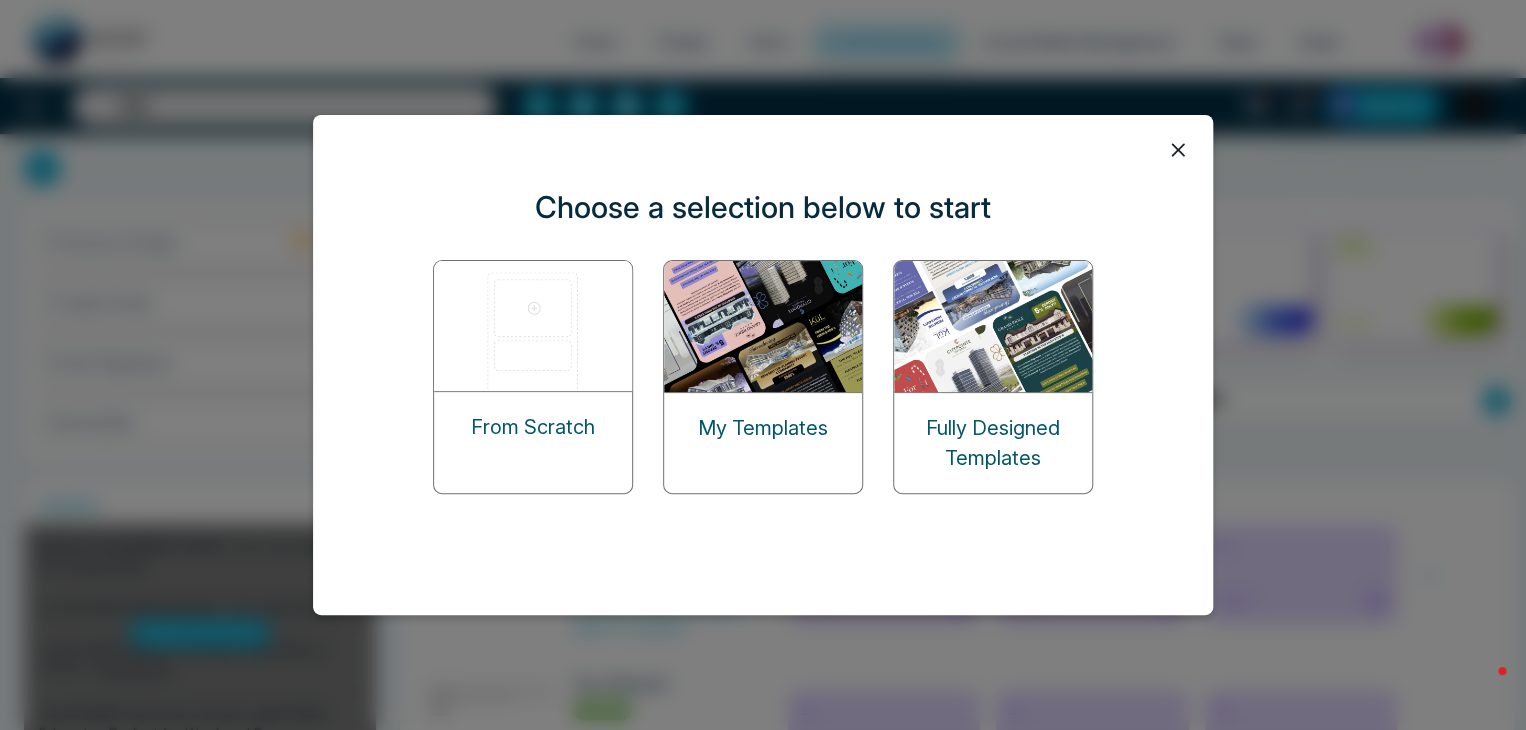 click on "My Templates" at bounding box center [763, 428] 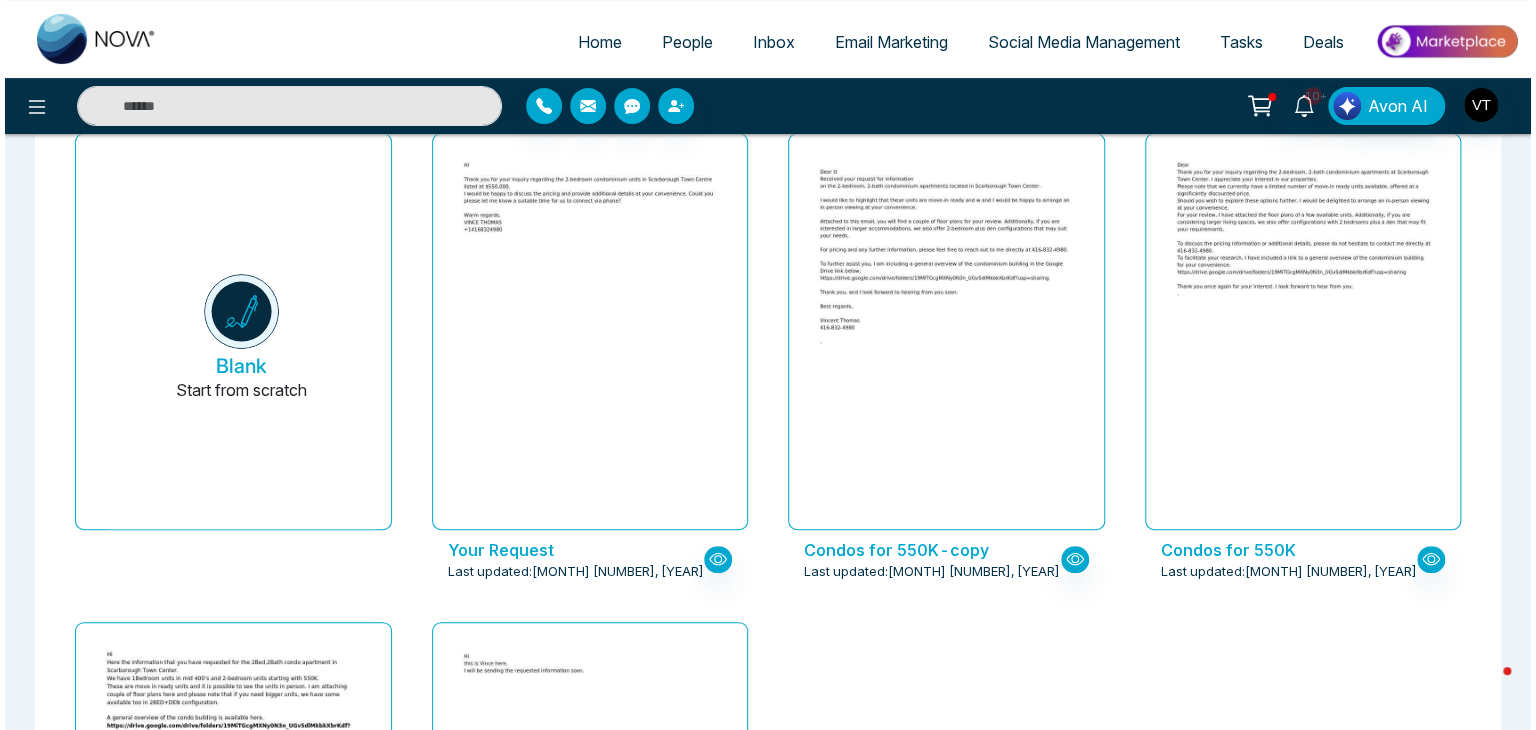 scroll, scrollTop: 100, scrollLeft: 0, axis: vertical 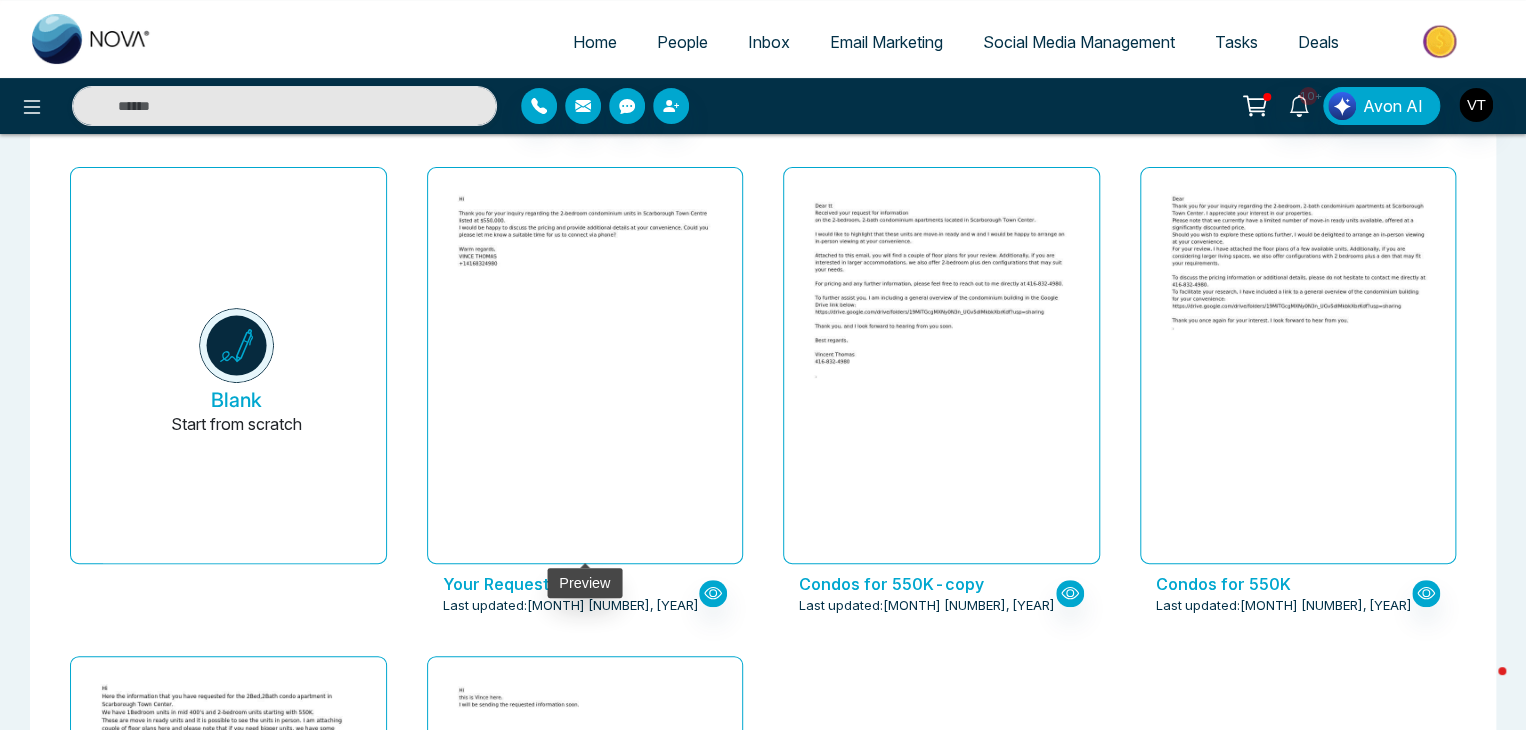 click at bounding box center [585, 366] 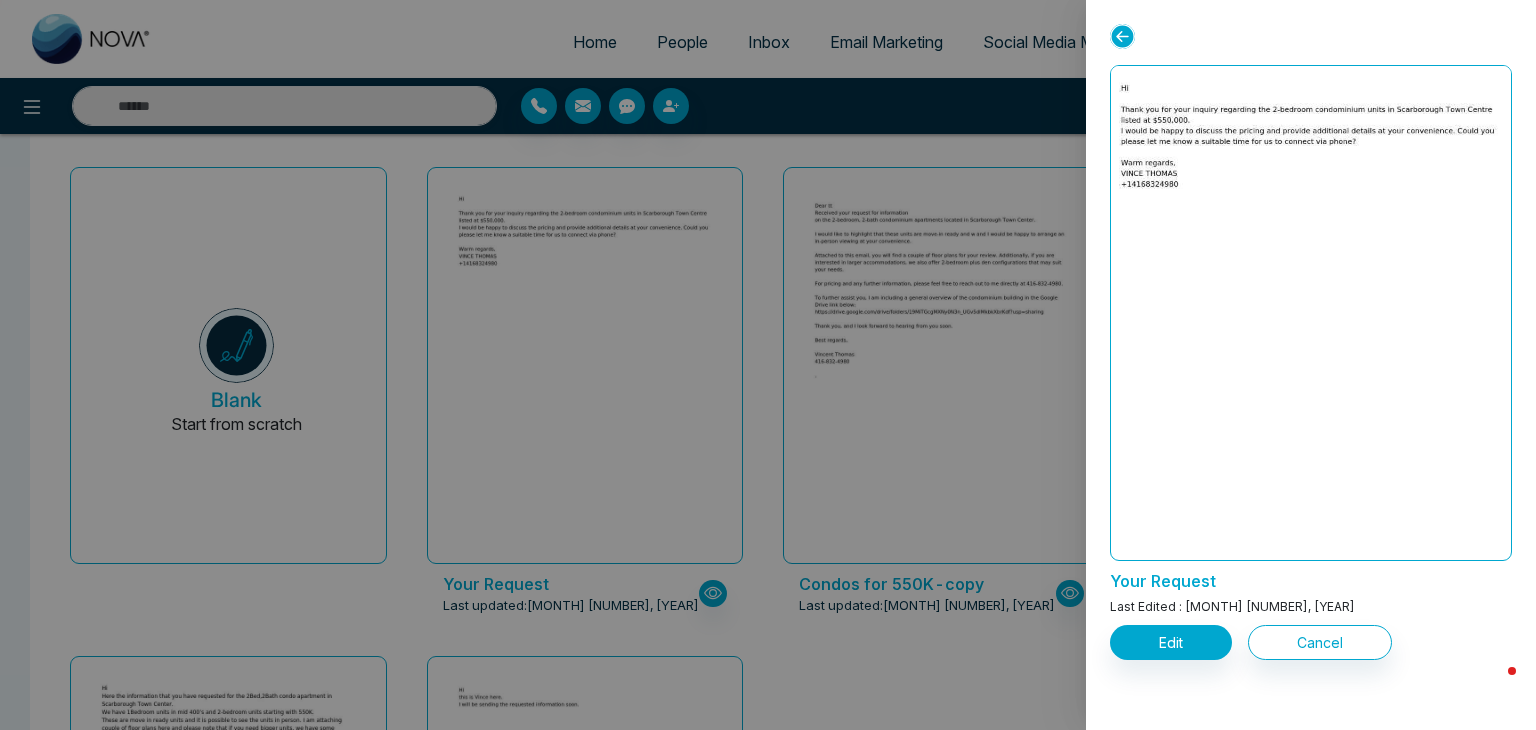 click at bounding box center [768, 365] 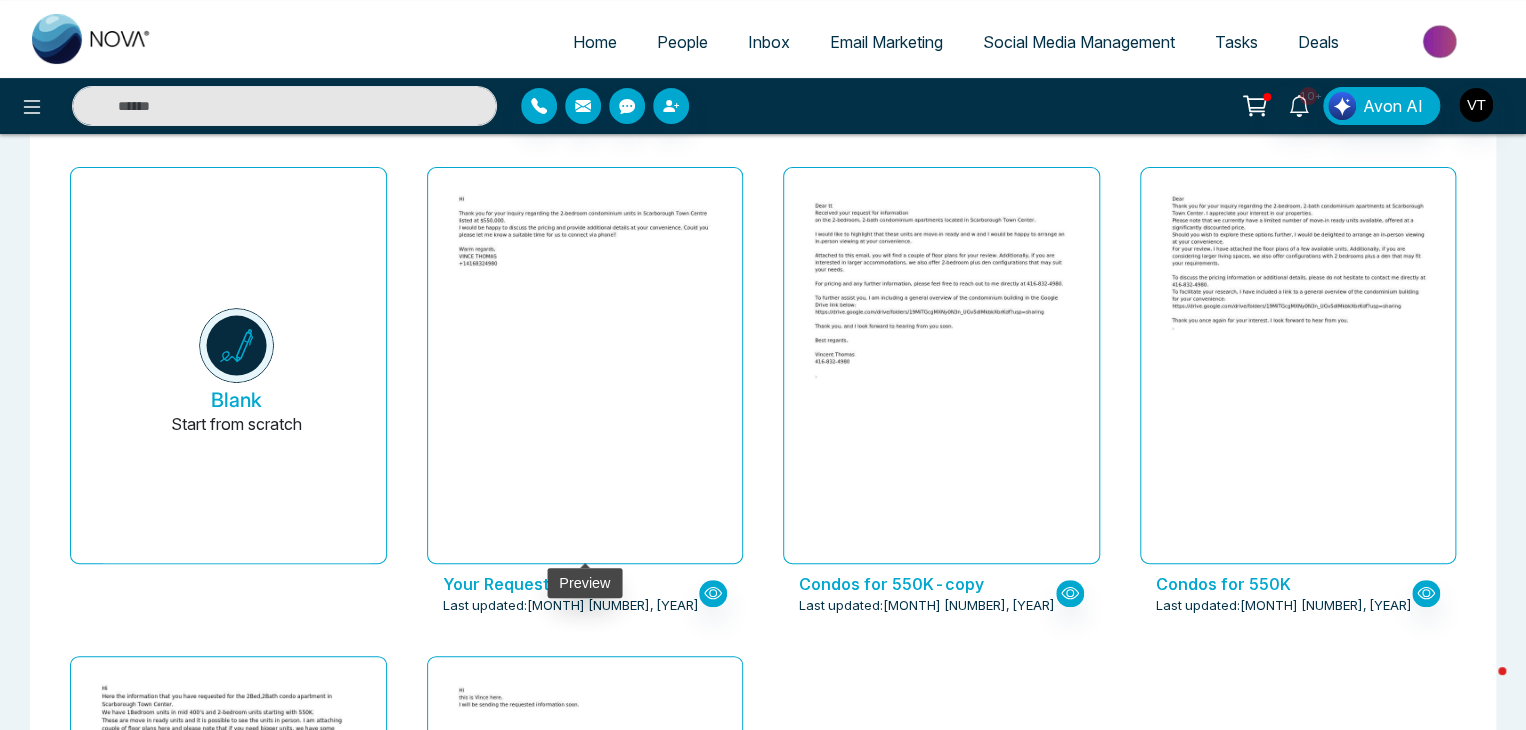 click at bounding box center [585, 366] 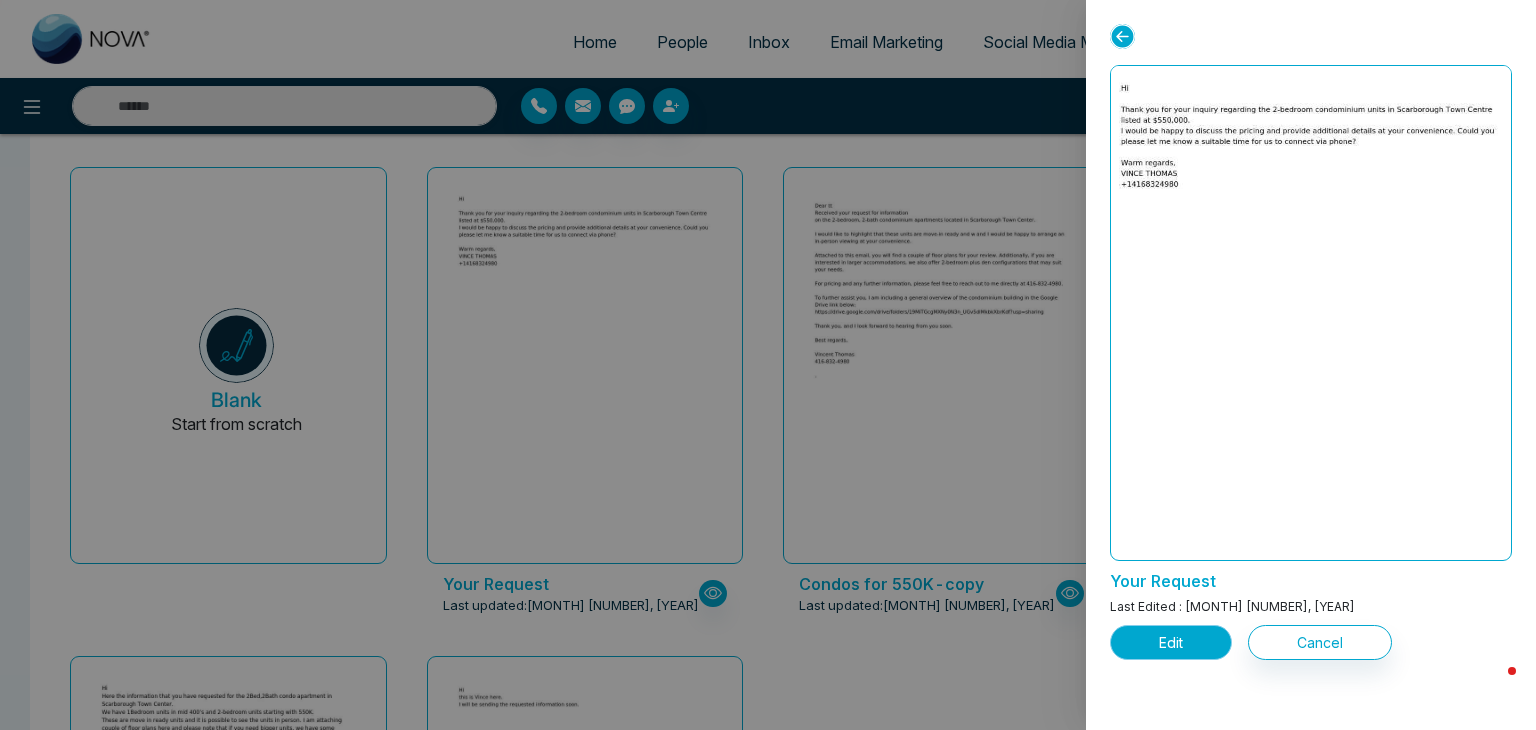 click on "Edit" at bounding box center (1171, 642) 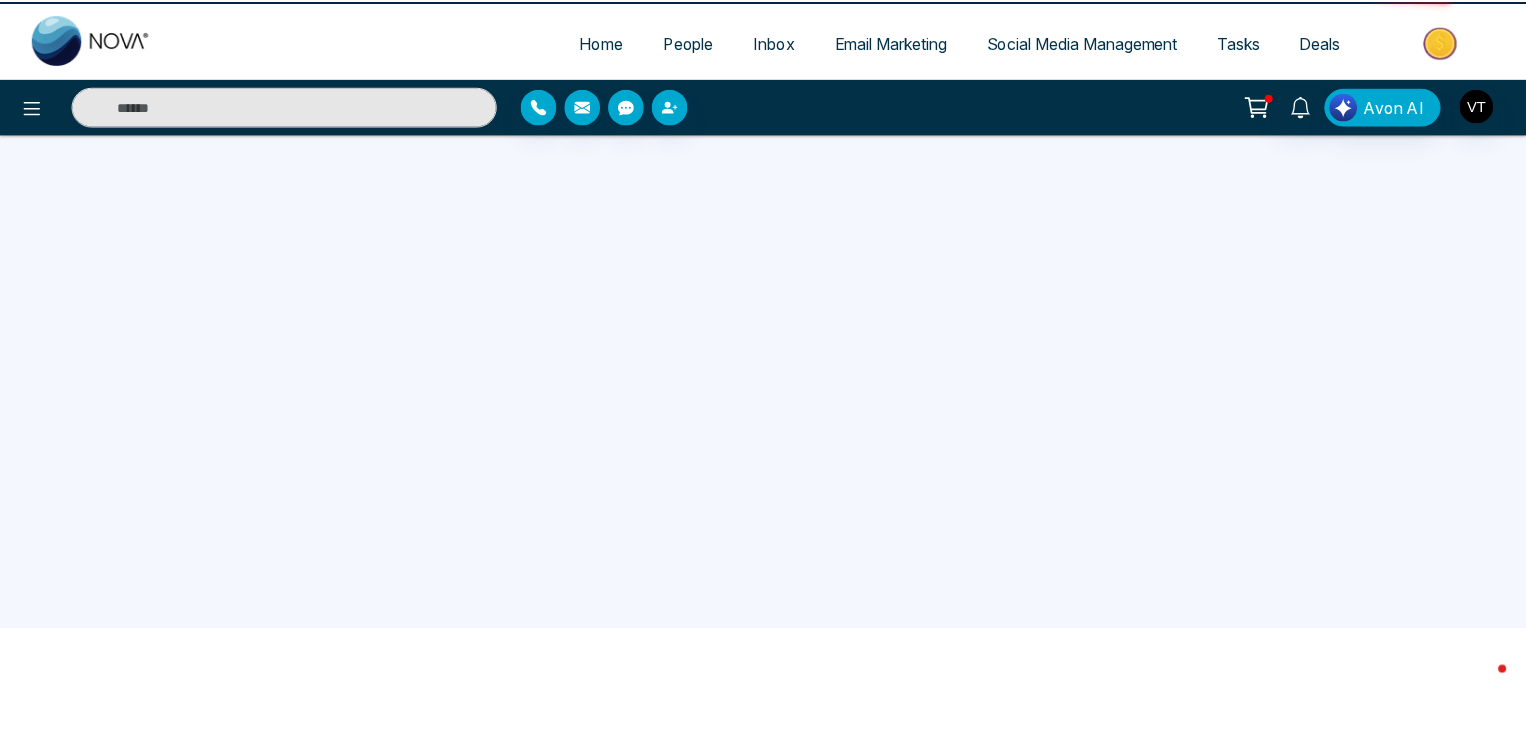 scroll, scrollTop: 0, scrollLeft: 0, axis: both 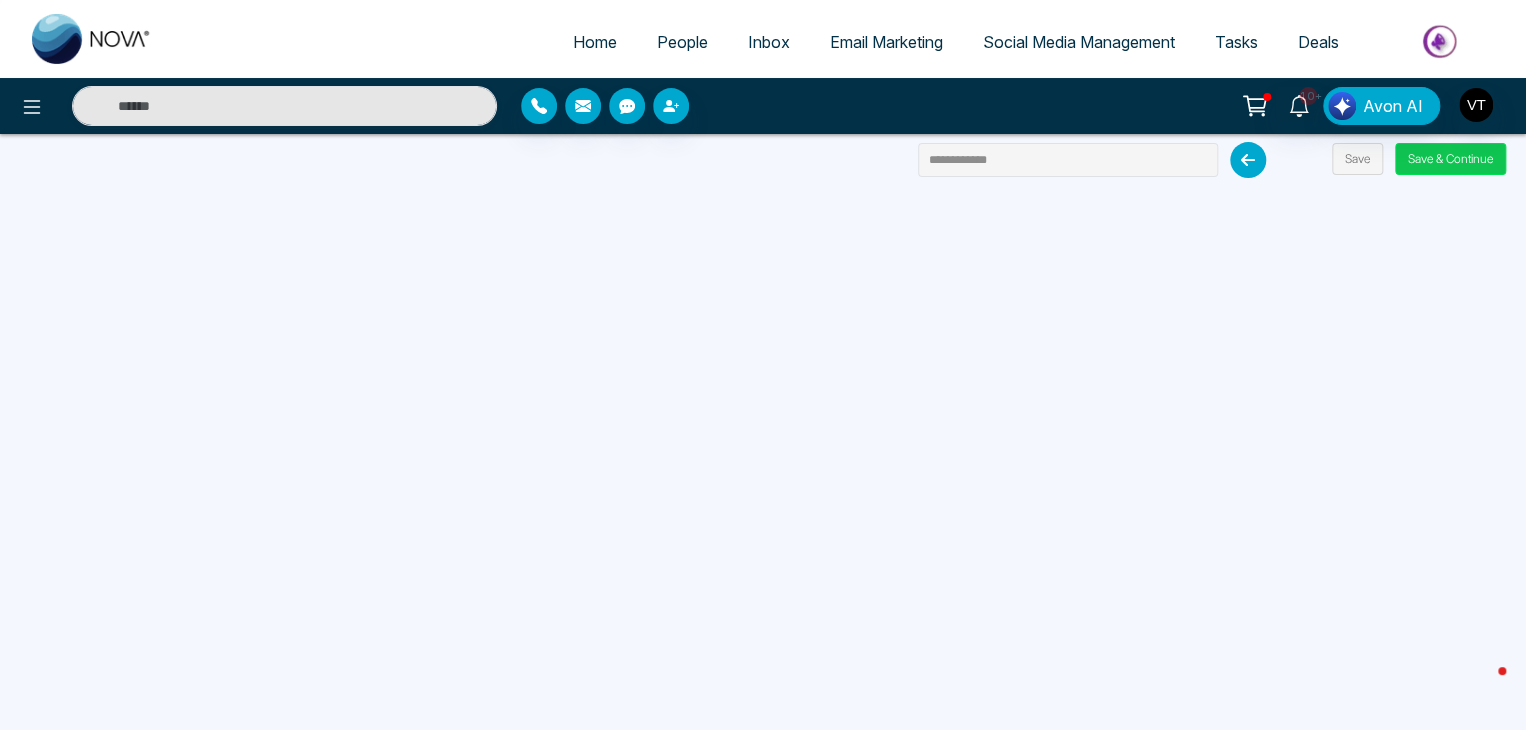 click on "Save & Continue" at bounding box center [1450, 159] 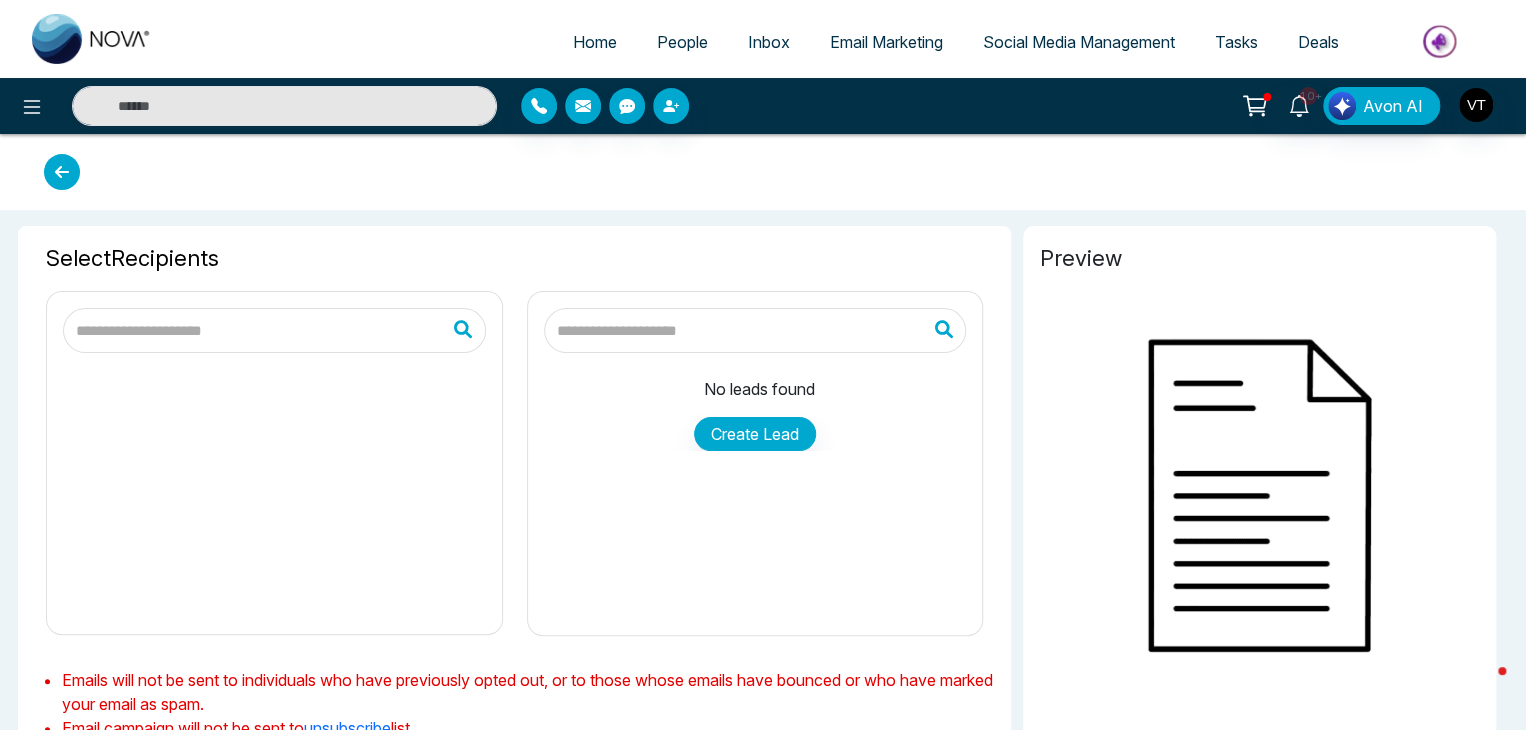 type on "**********" 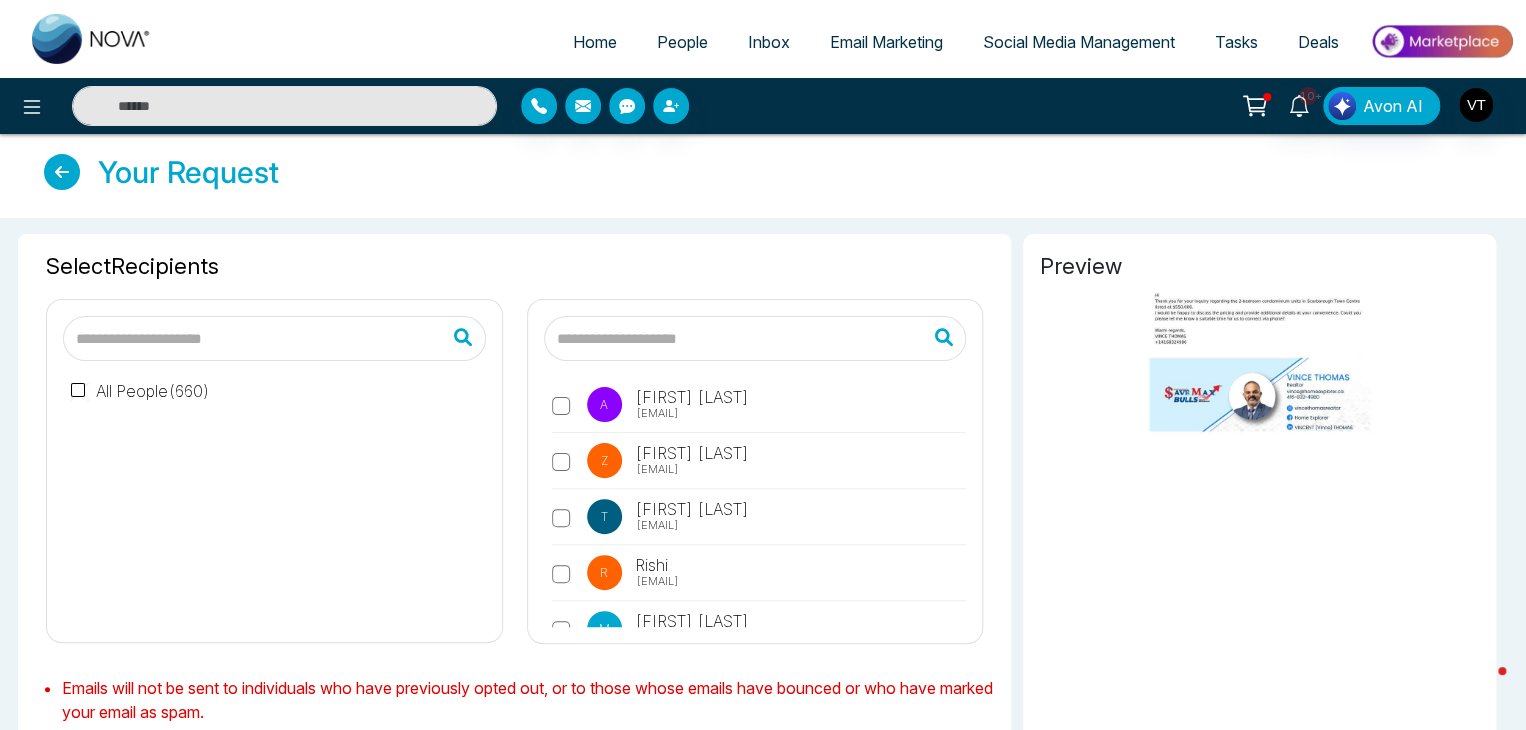 scroll, scrollTop: 0, scrollLeft: 0, axis: both 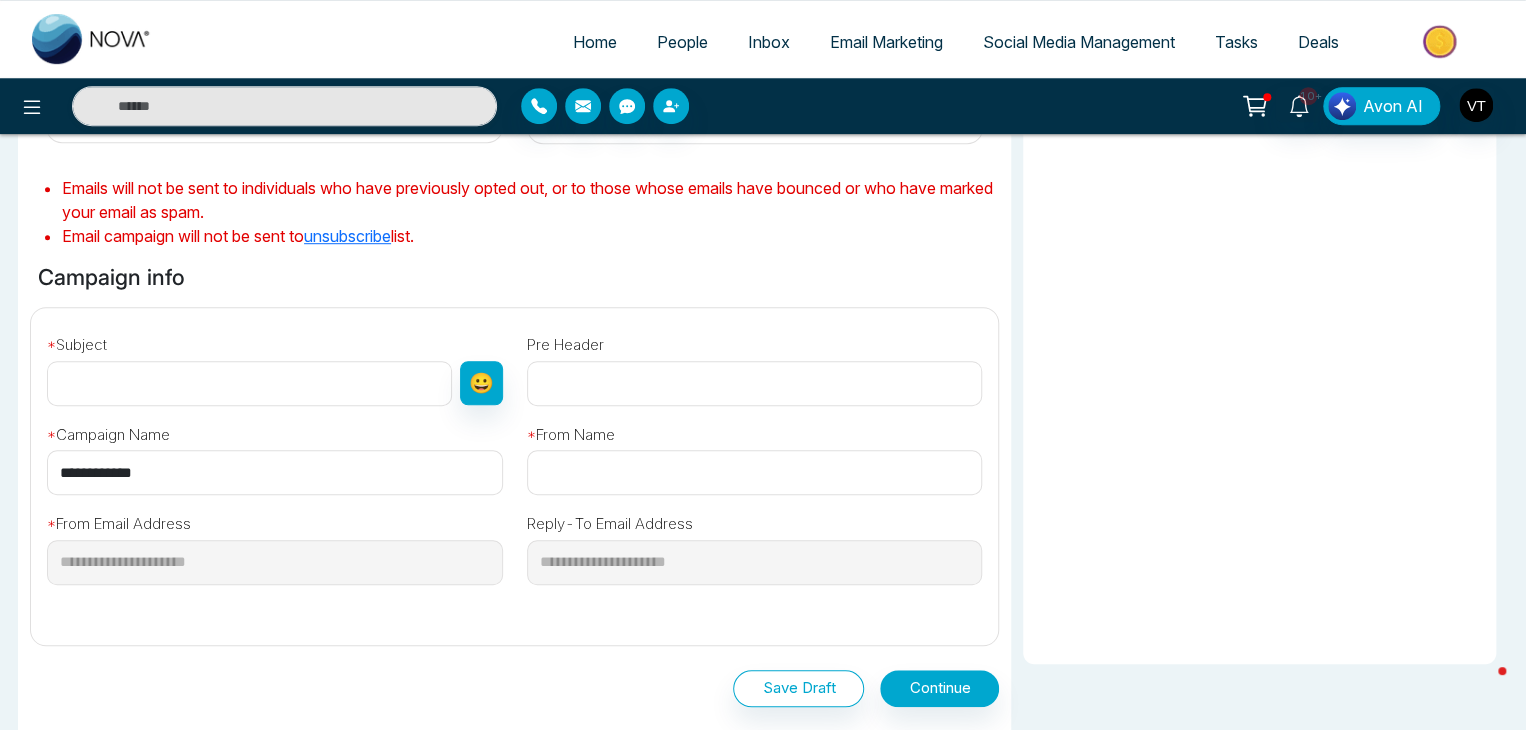 click at bounding box center [249, 383] 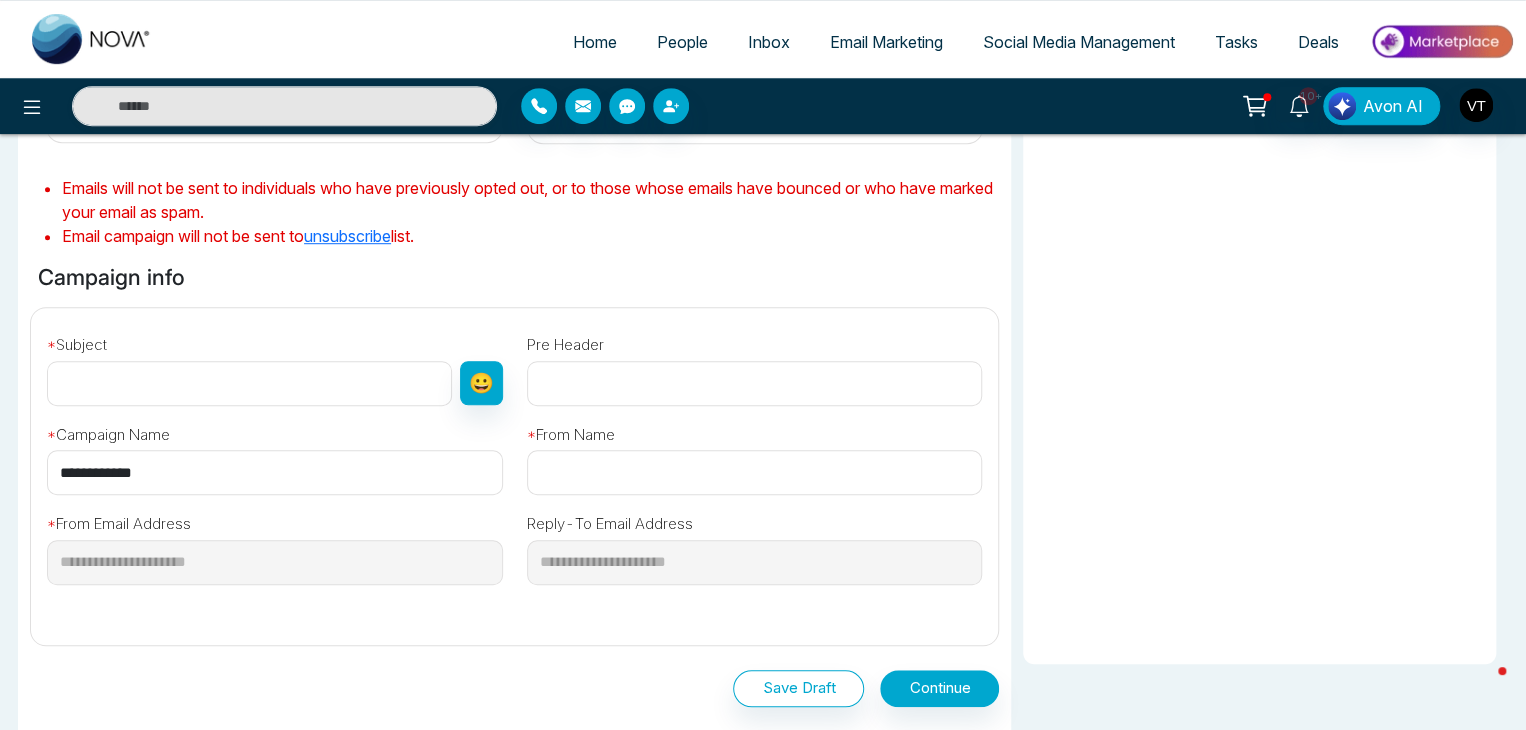 click on "Preview" at bounding box center (1259, 199) 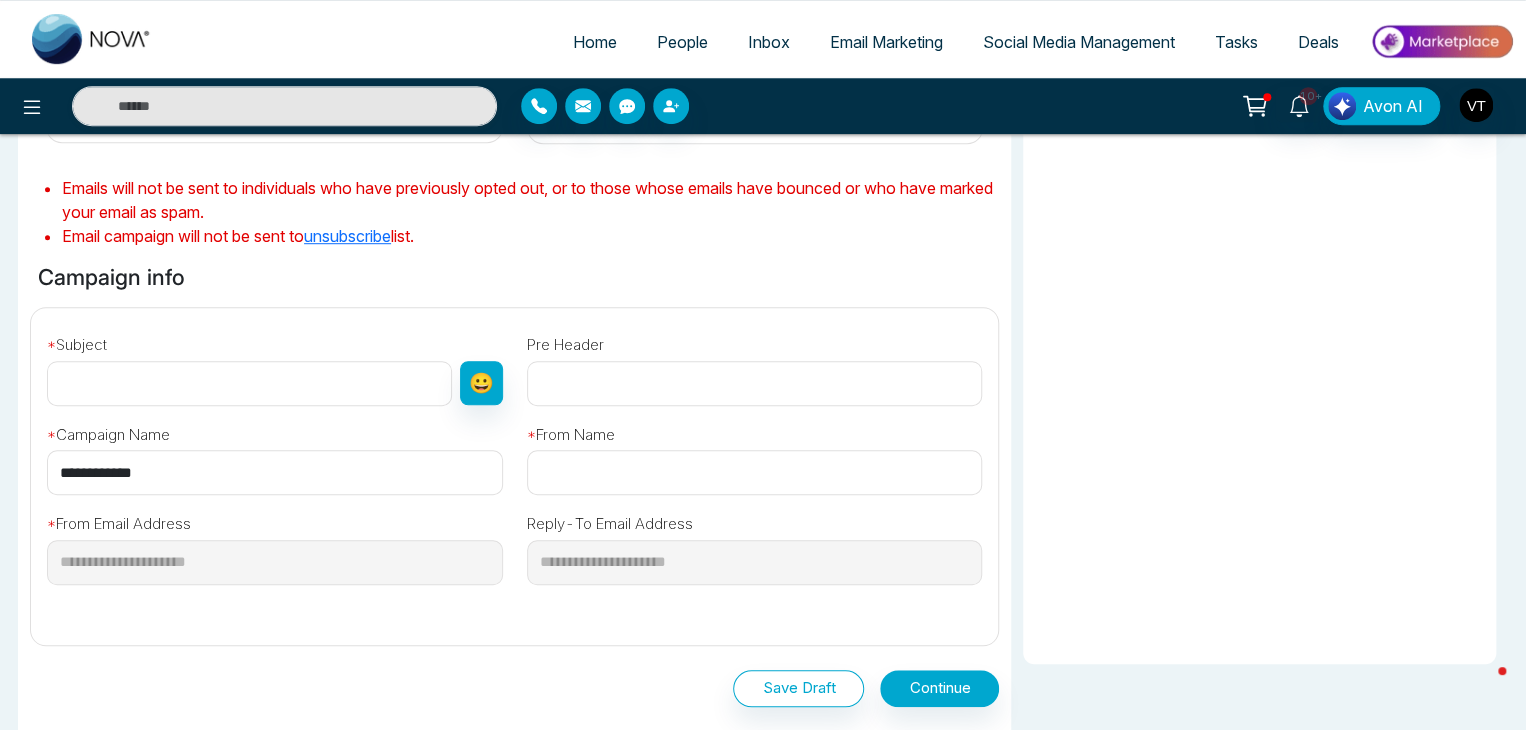click at bounding box center (249, 383) 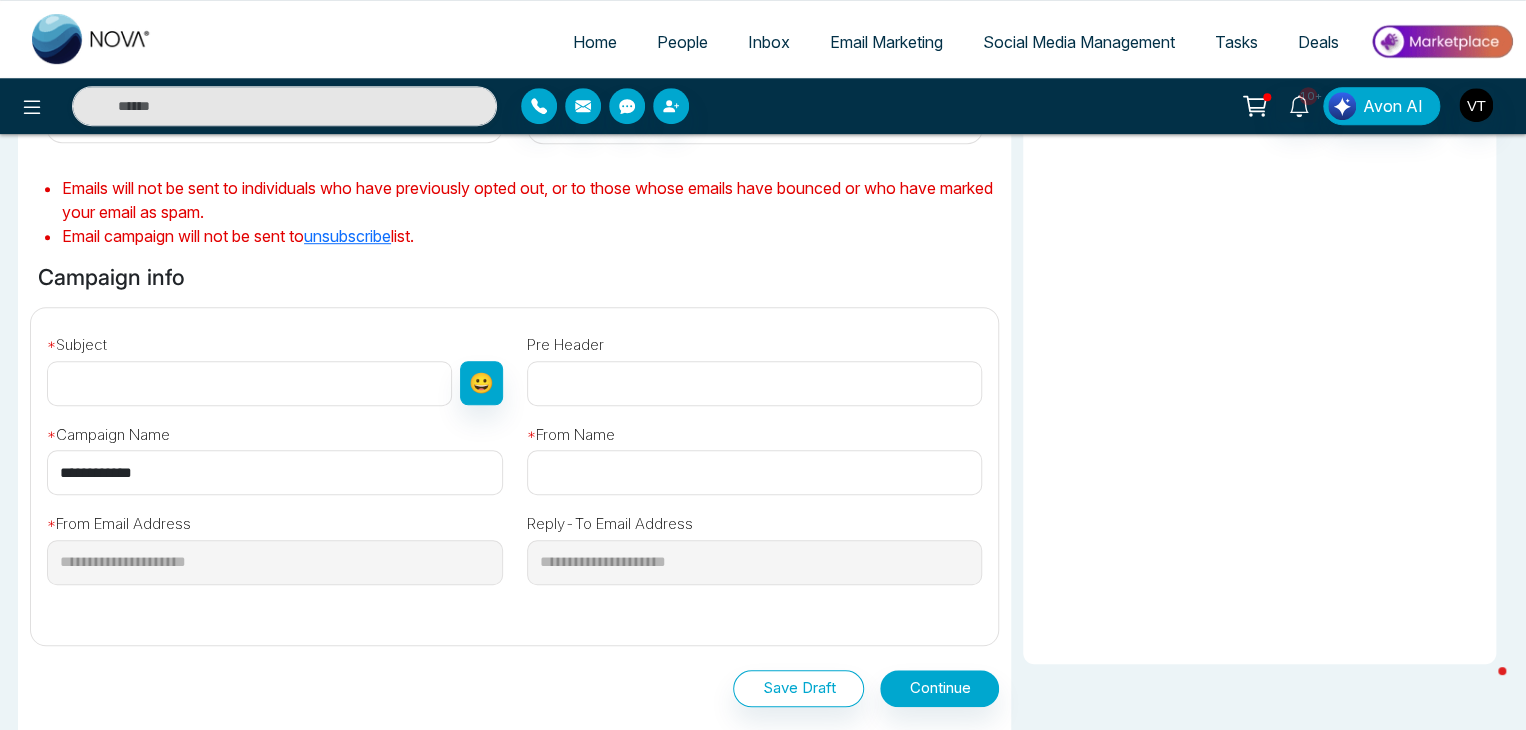 click at bounding box center (249, 383) 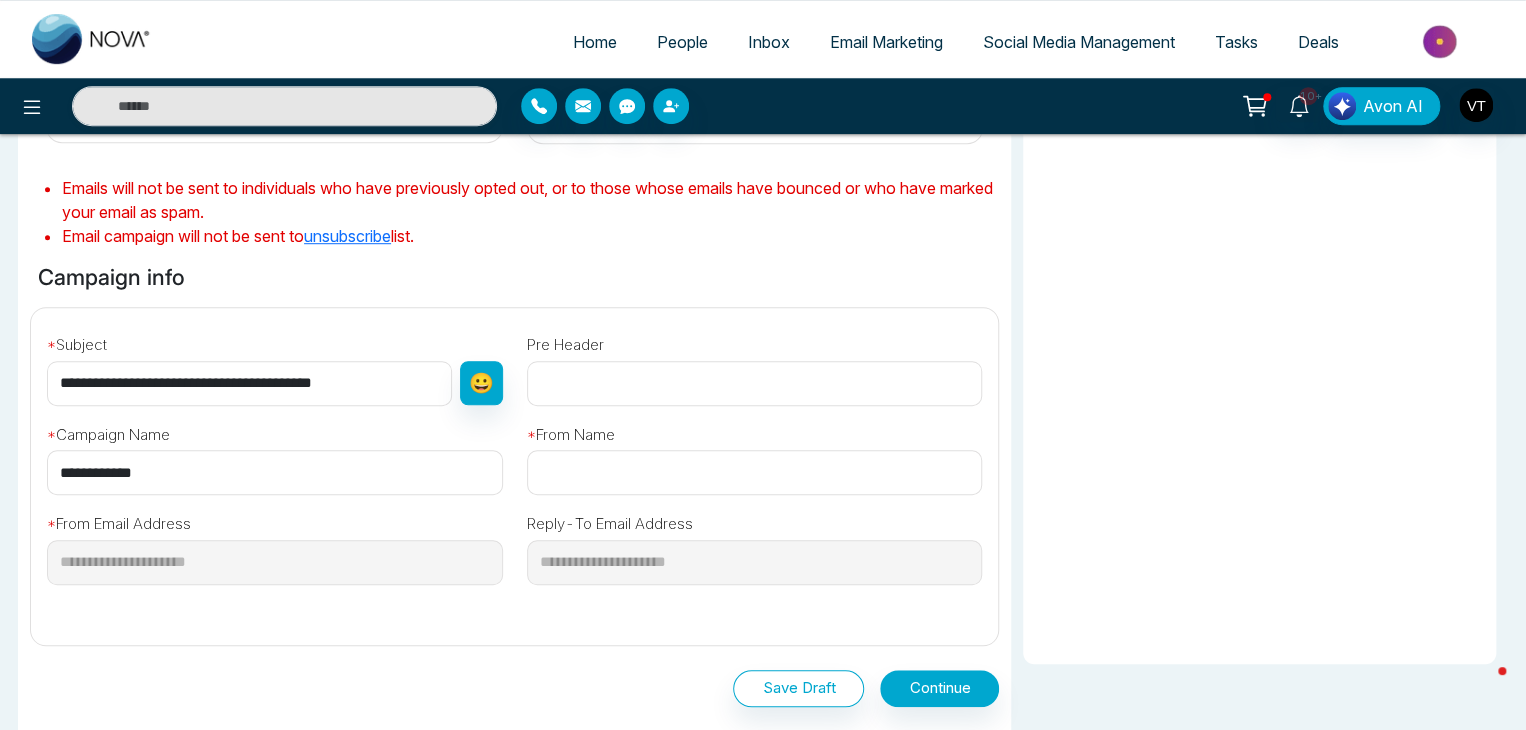 type on "**********" 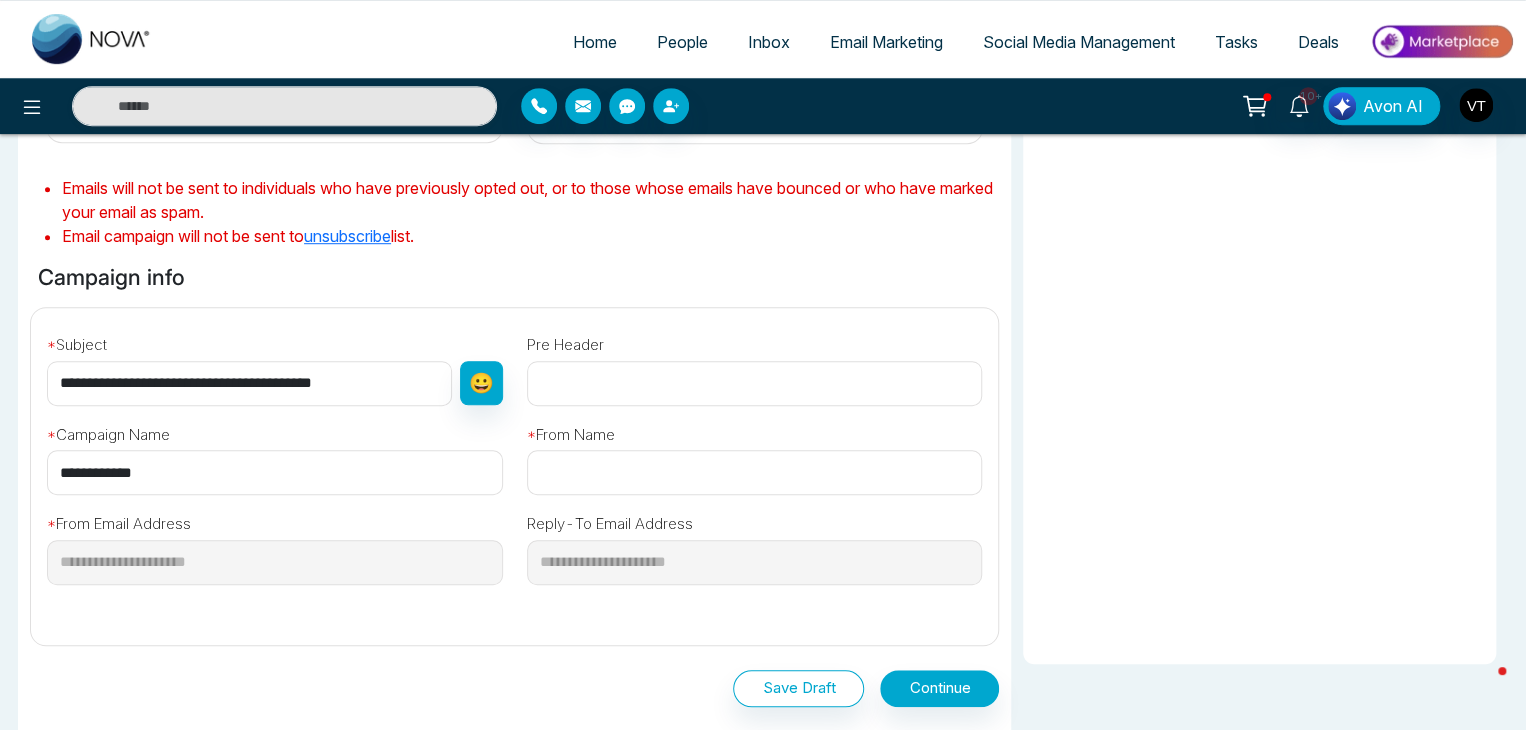 click at bounding box center [755, 472] 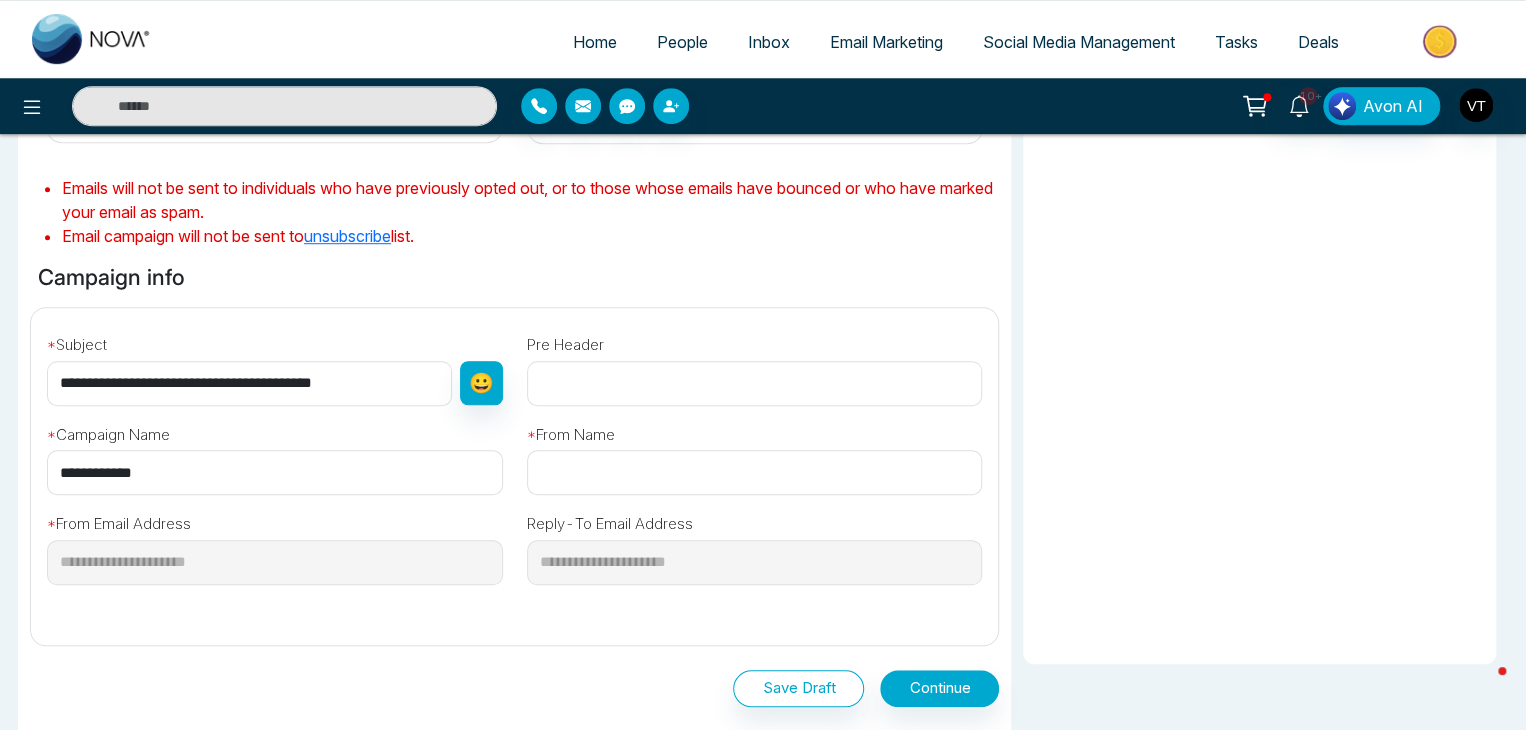 type on "**********" 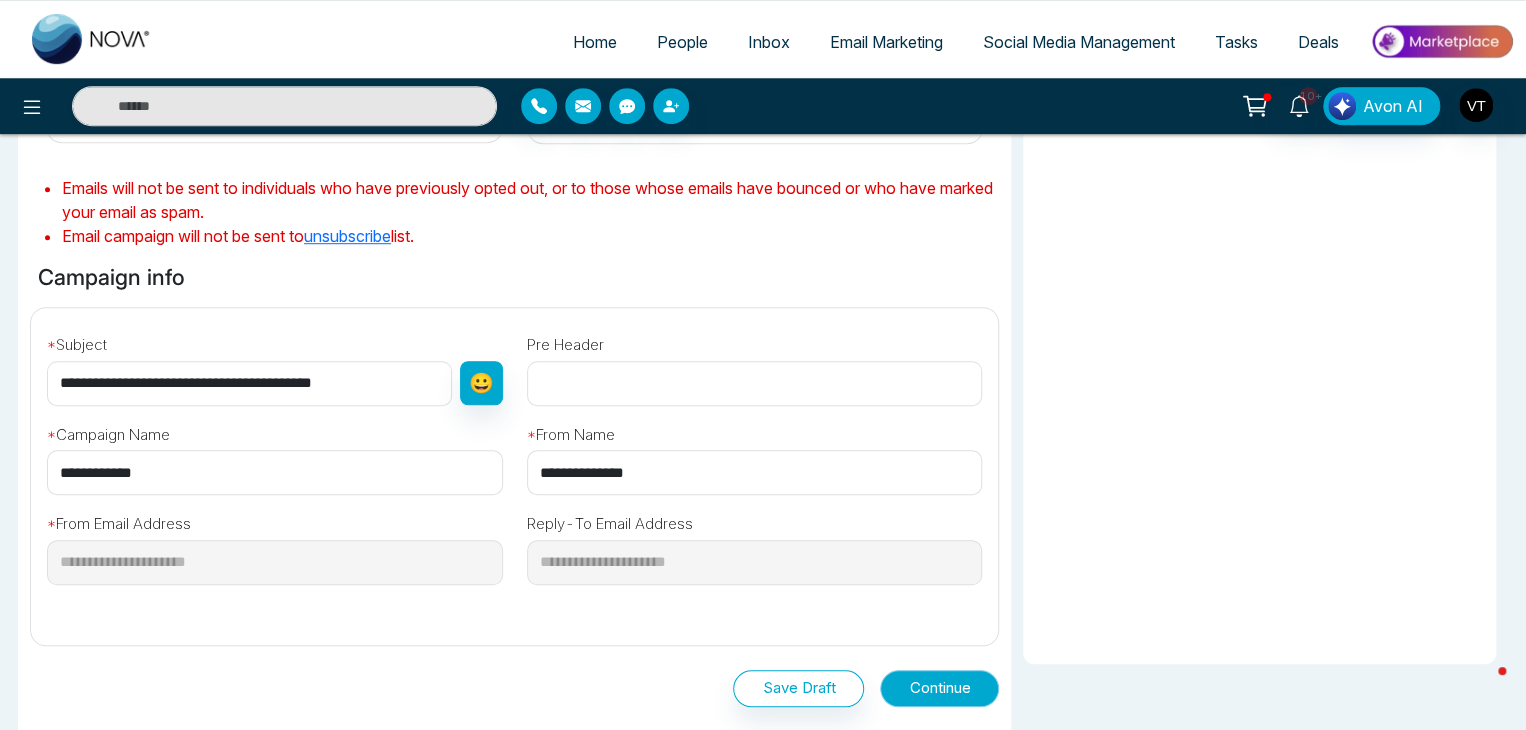 click on "Continue" at bounding box center [939, 688] 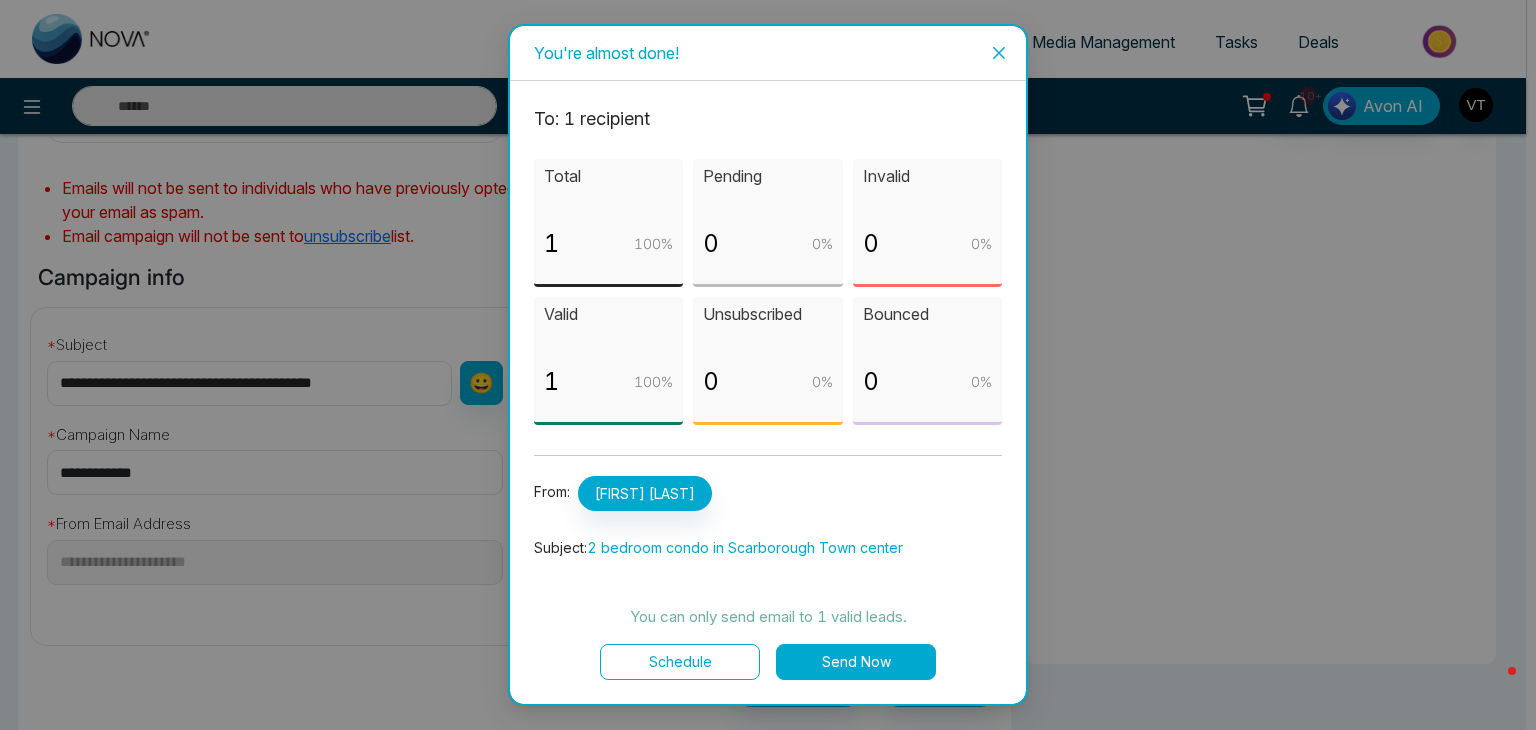 click on "Send Now" at bounding box center (856, 662) 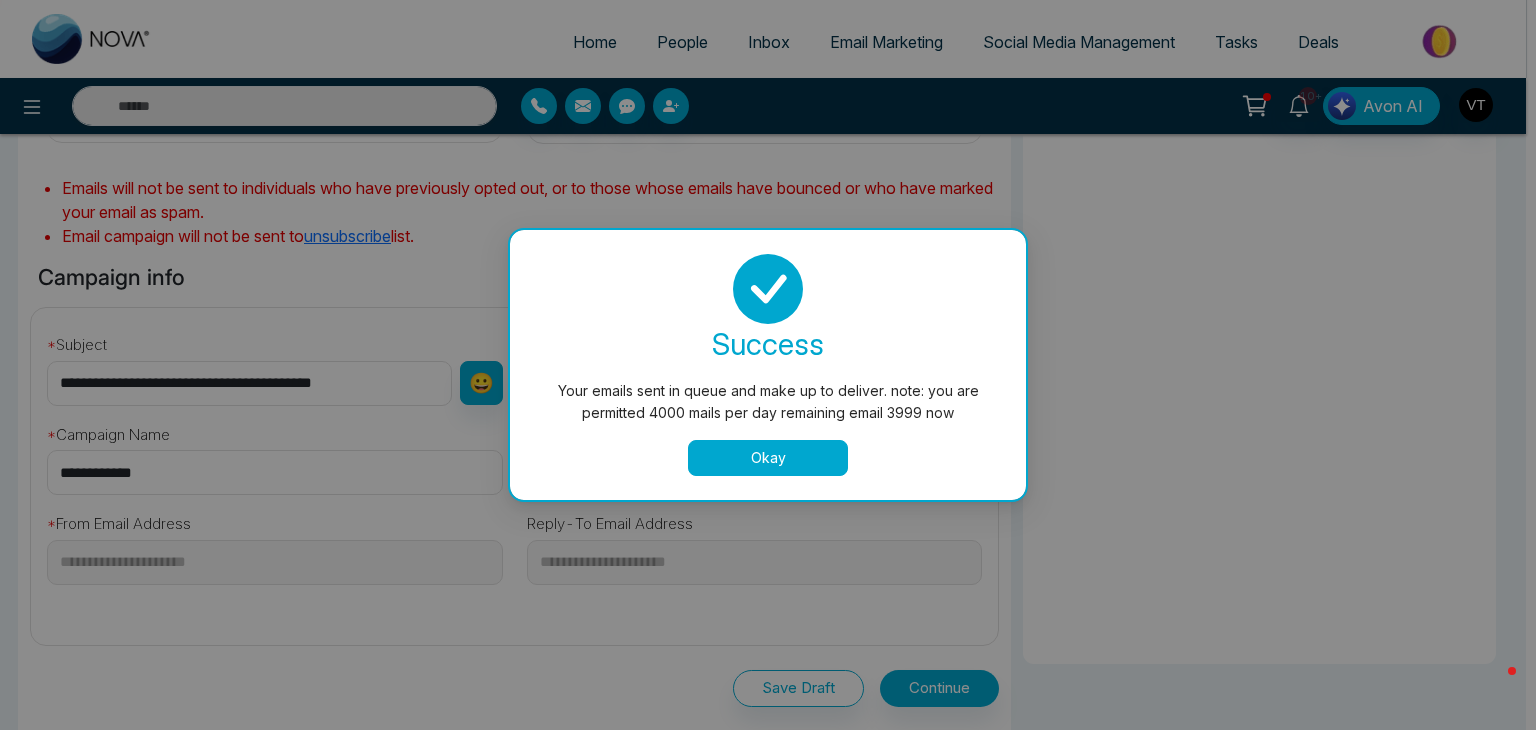click on "Okay" at bounding box center [768, 458] 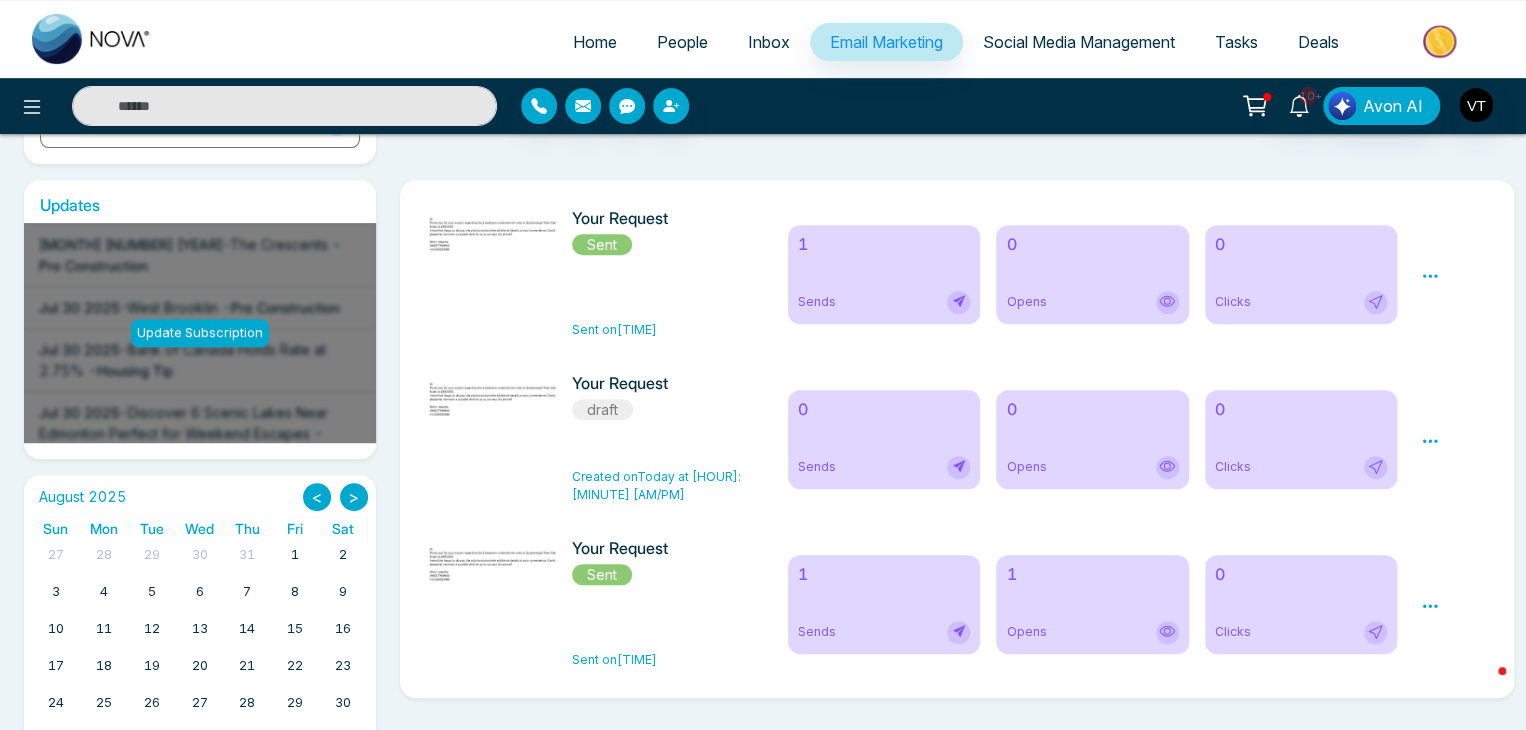 scroll, scrollTop: 0, scrollLeft: 0, axis: both 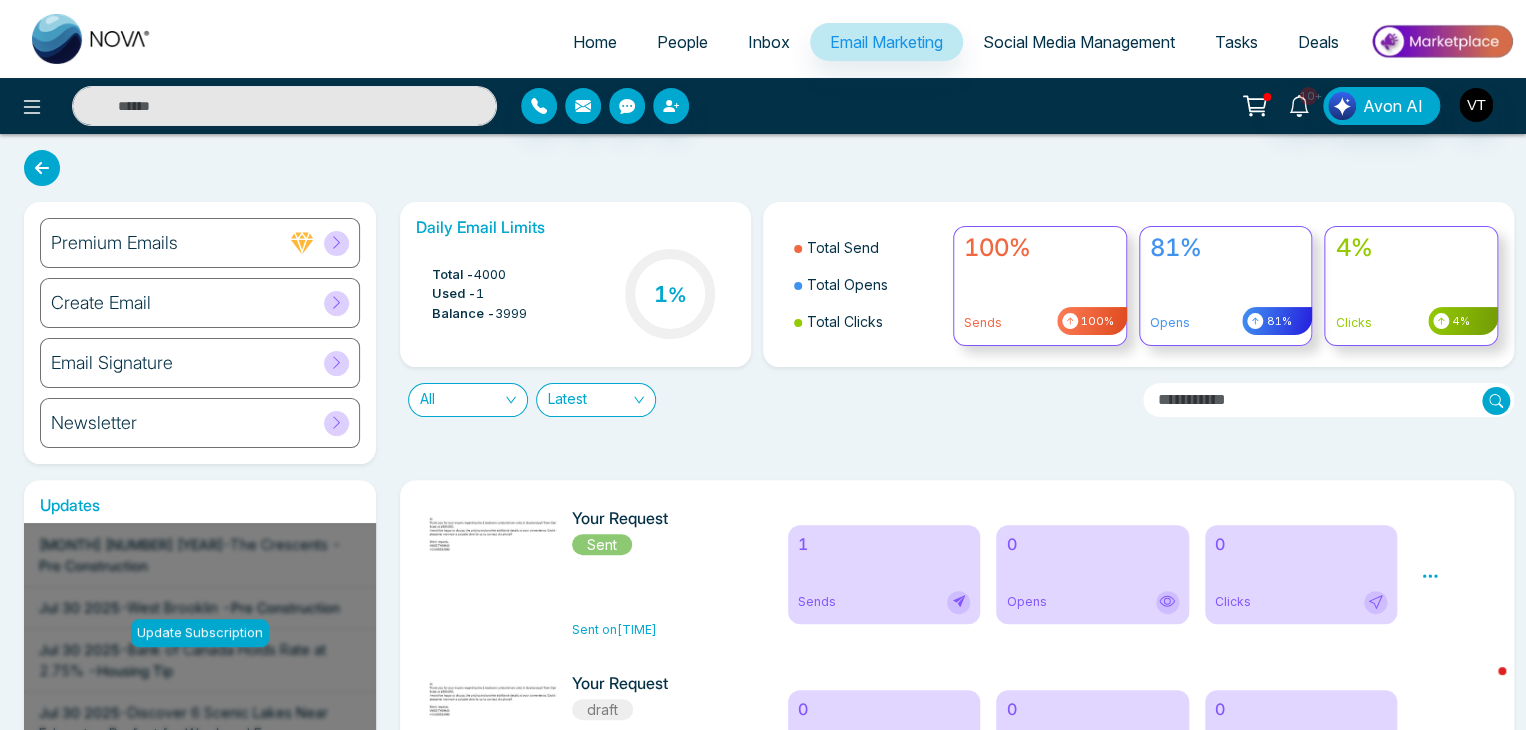 click on "People" at bounding box center [682, 42] 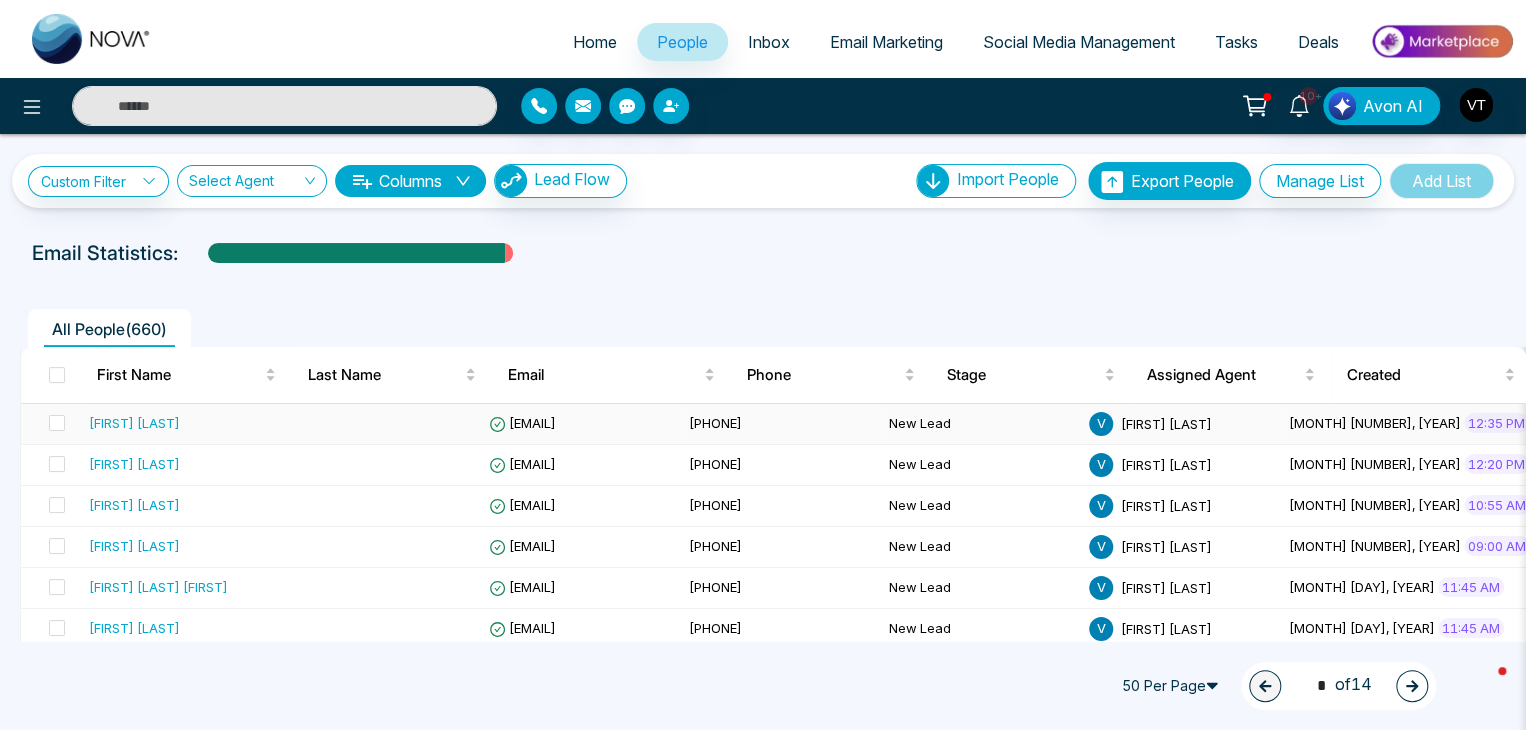 click on "[FIRST] [LAST]" at bounding box center [134, 423] 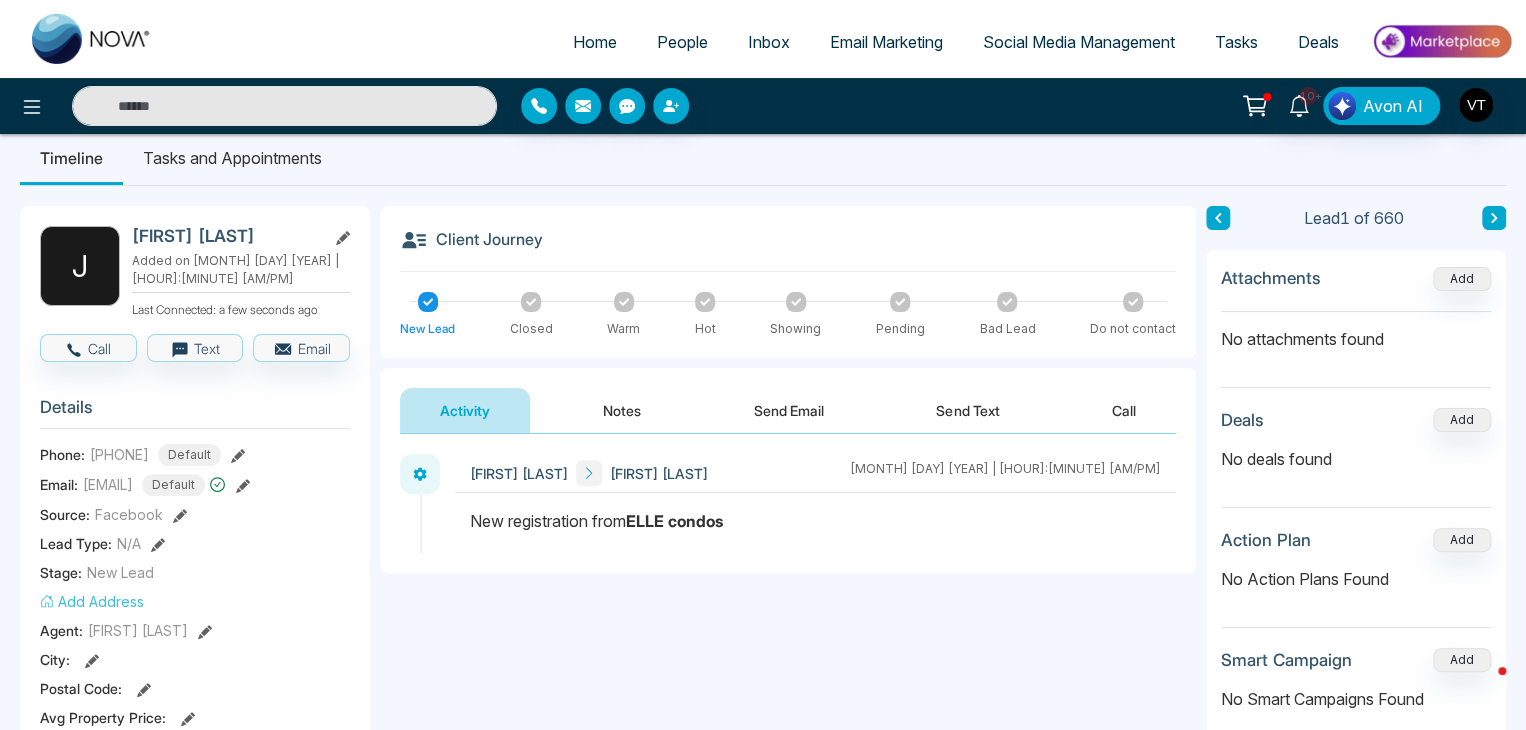 scroll, scrollTop: 0, scrollLeft: 0, axis: both 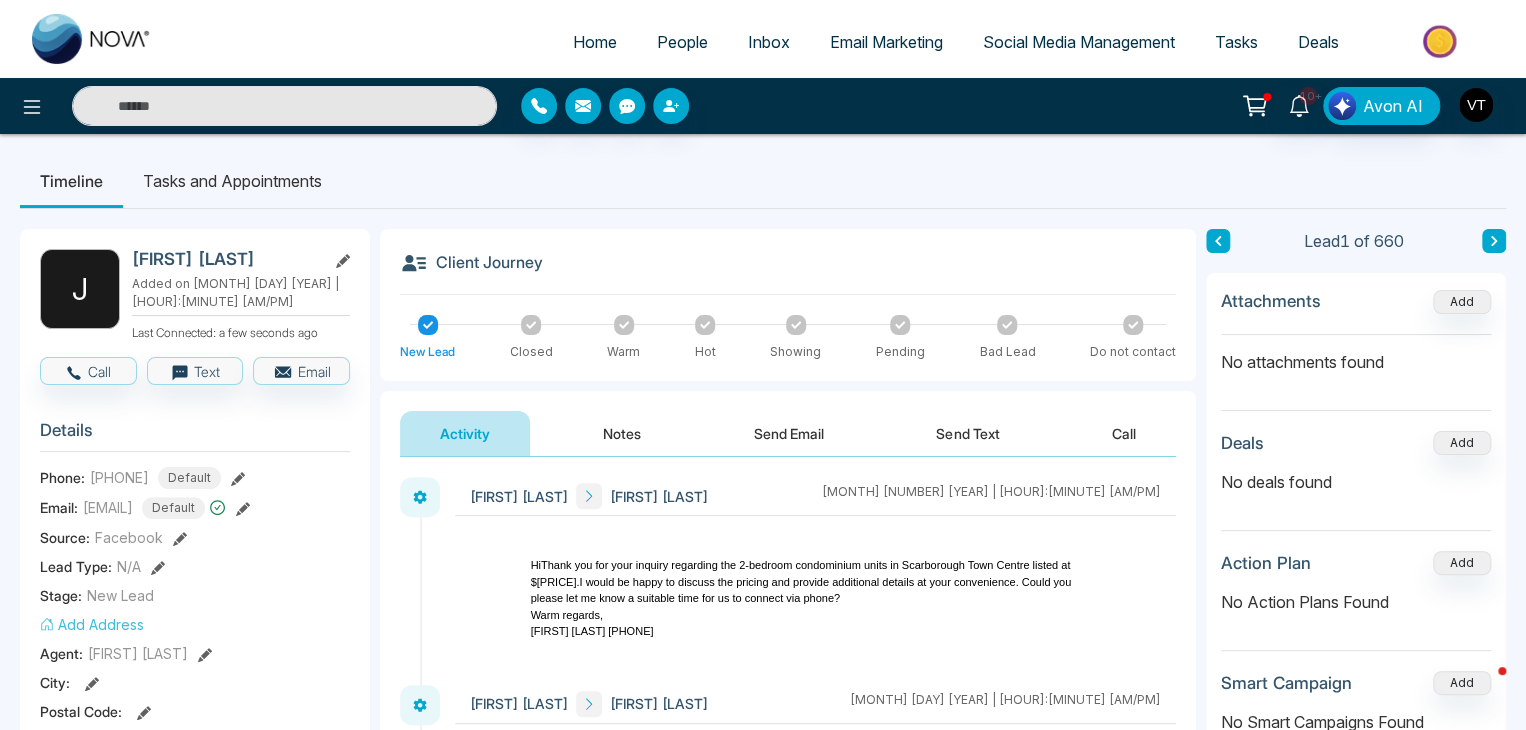 click on "HiThank you for your inquiry regarding the 2-bedroom condominium units in Scarborough Town Centre listed at $[PRICE].I would be happy to discuss the pricing and provide additional details at your convenience. Could you please let me know a suitable time for us to connect via phone?" at bounding box center [816, 582] 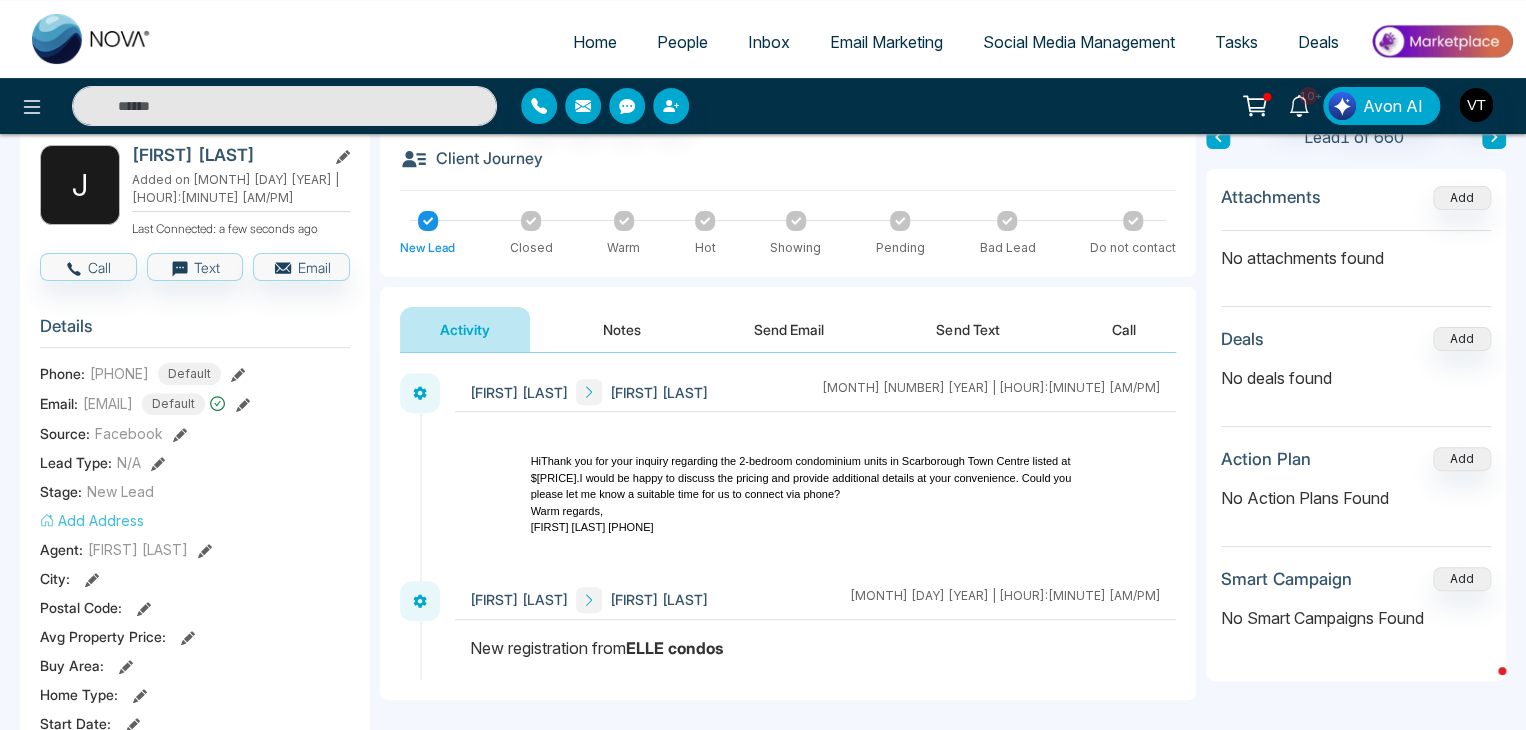 scroll, scrollTop: 100, scrollLeft: 0, axis: vertical 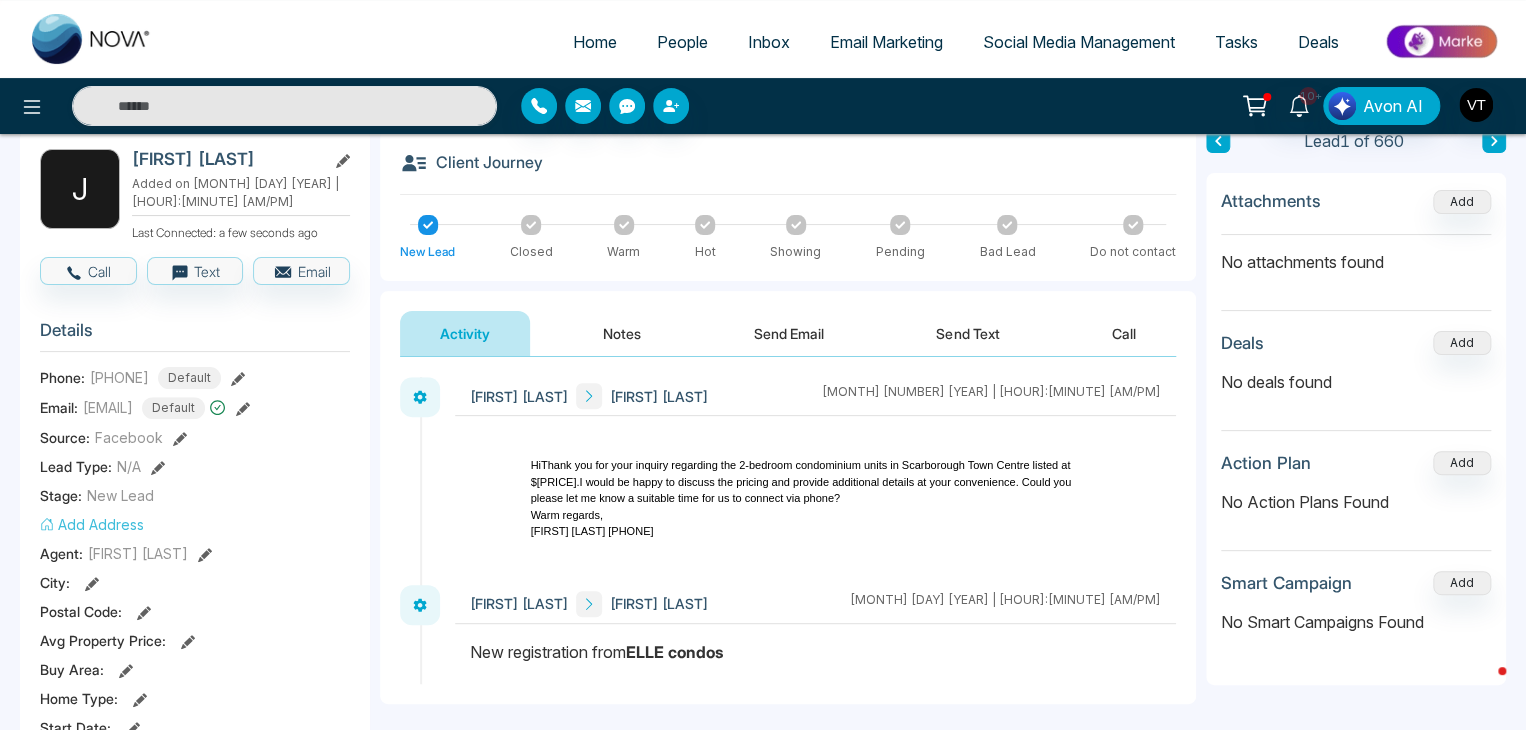 click on "HiThank you for your inquiry regarding the 2-bedroom condominium units in Scarborough Town Centre listed at $550,000.I would be happy to discuss the pricing and provide additional details at your convenience. Could you please let me know a suitable time for us to connect via phone? Warm regards, [FIRST] [LAST] [PHONE]" at bounding box center [816, 498] 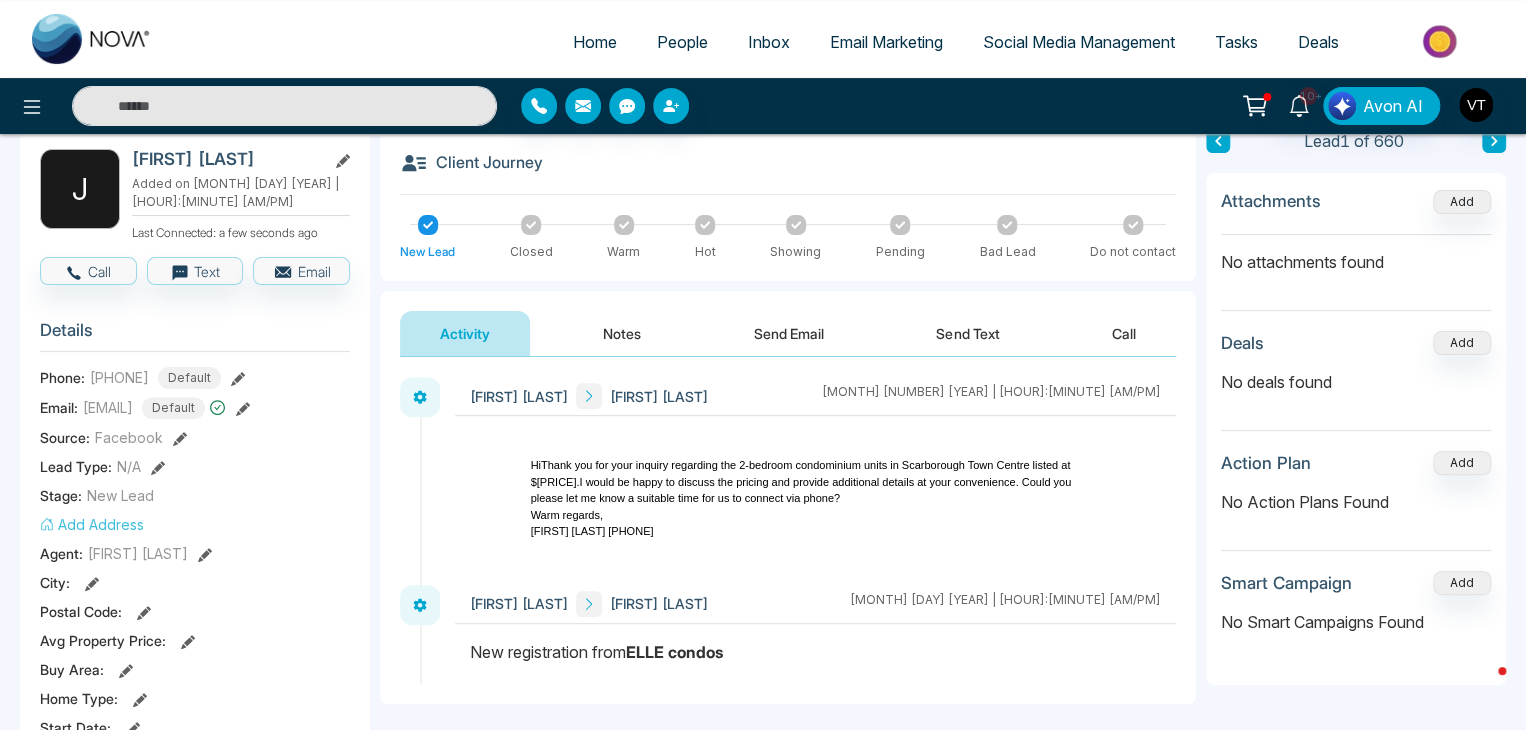click on "HiThank you for your inquiry regarding the 2-bedroom condominium units in Scarborough Town Centre listed at $550,000.I would be happy to discuss the pricing and provide additional details at your convenience. Could you please let me know a suitable time for us to connect via phone? Warm regards, [FIRST] [LAST] [PHONE]" at bounding box center [816, 498] 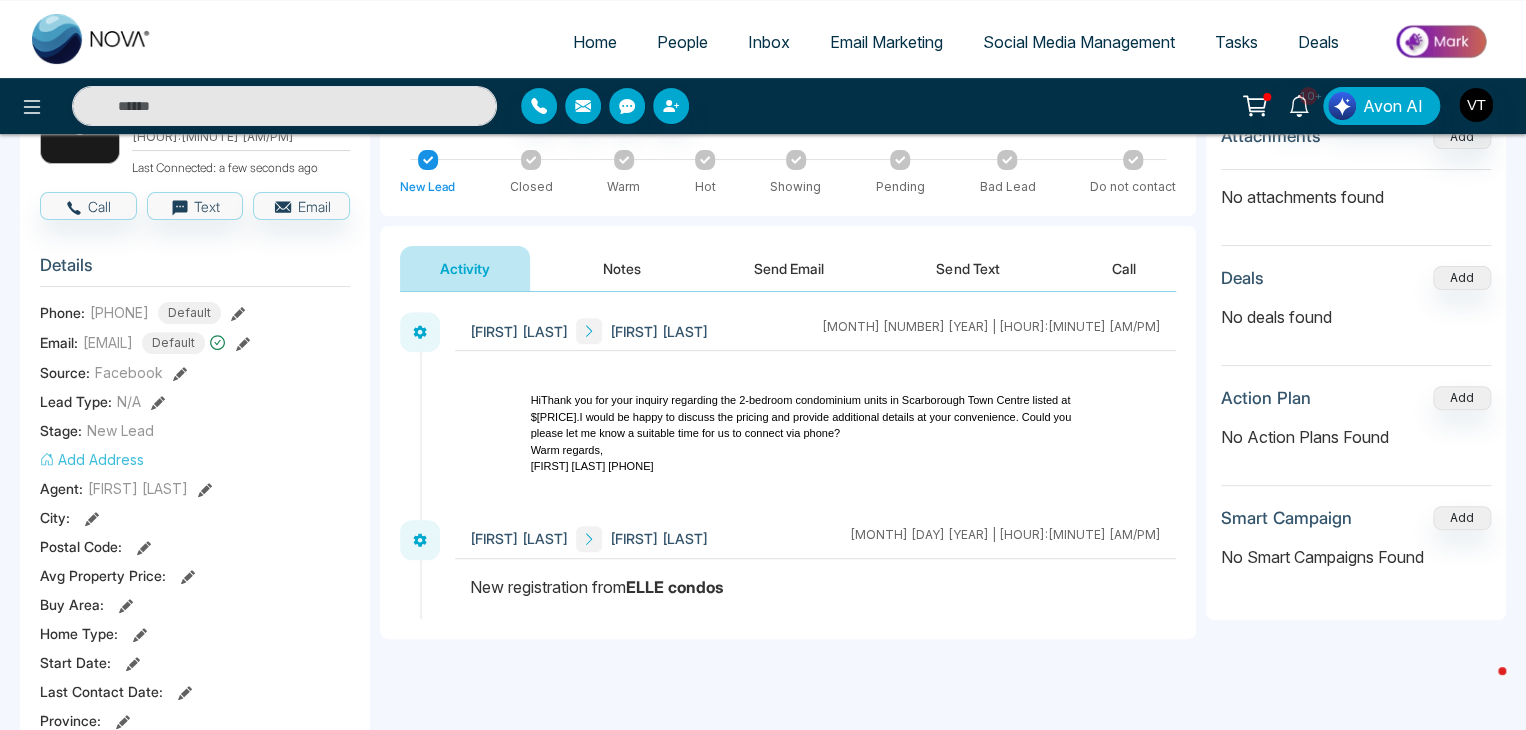 scroll, scrollTop: 200, scrollLeft: 0, axis: vertical 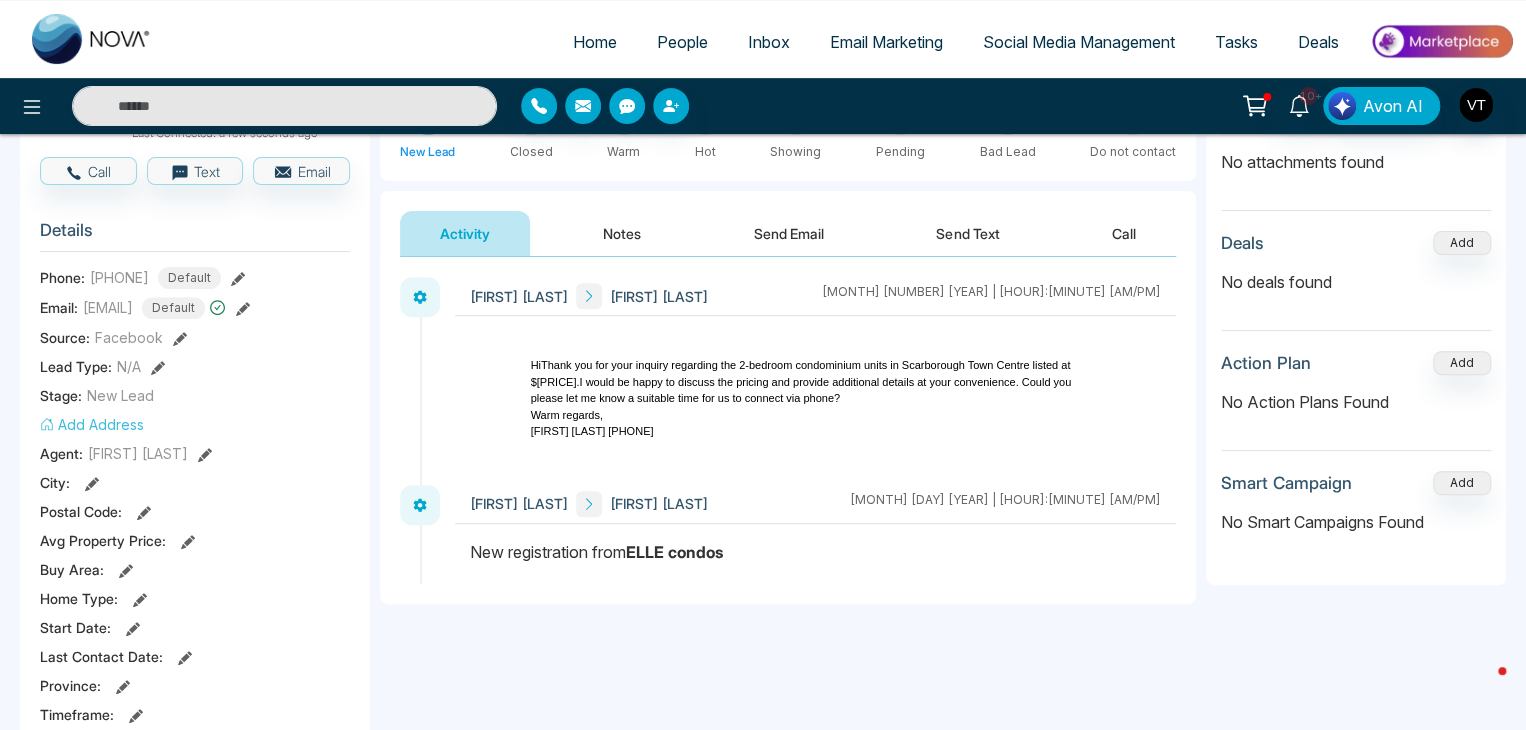 click on "Email Marketing" at bounding box center [886, 42] 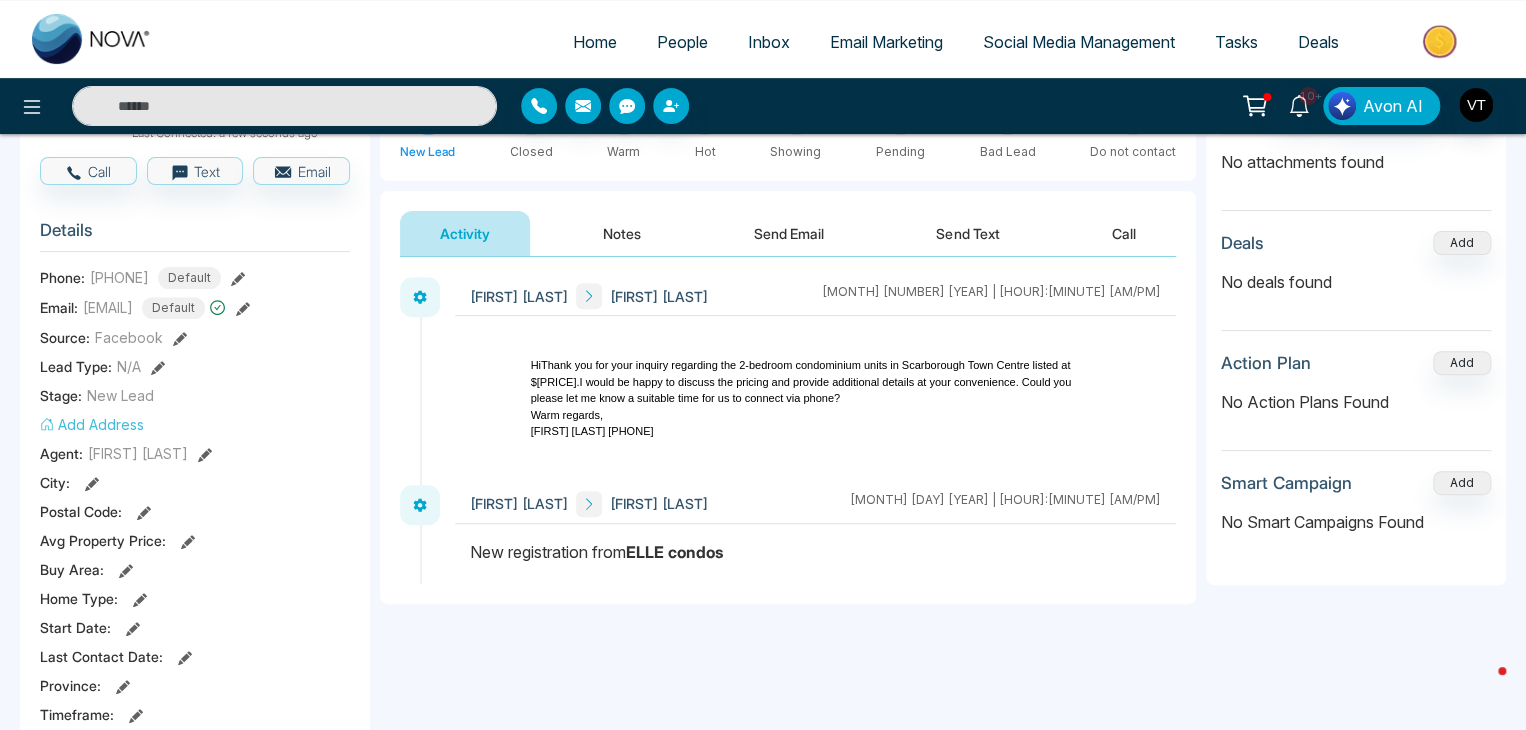 scroll, scrollTop: 0, scrollLeft: 0, axis: both 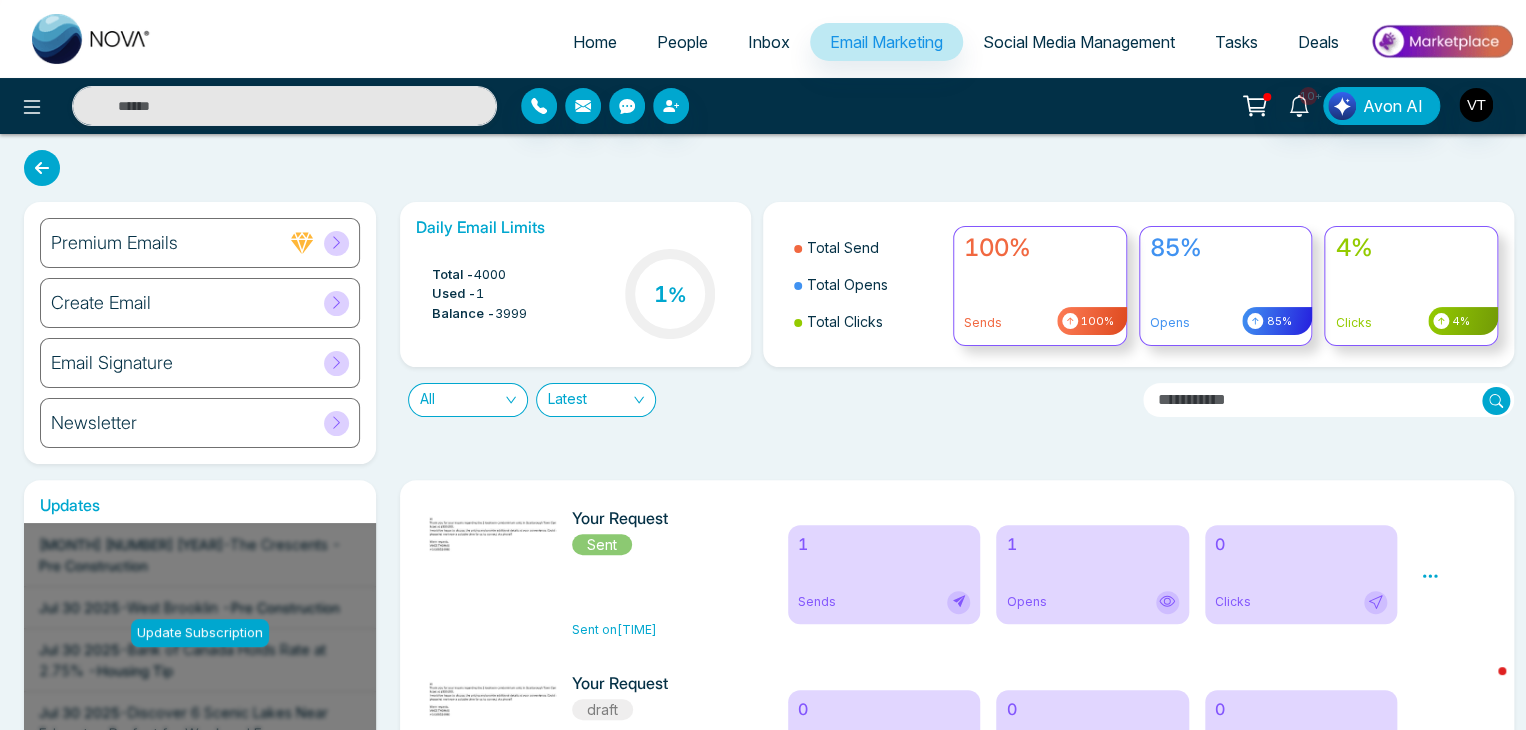 click on "Create Email" at bounding box center [200, 303] 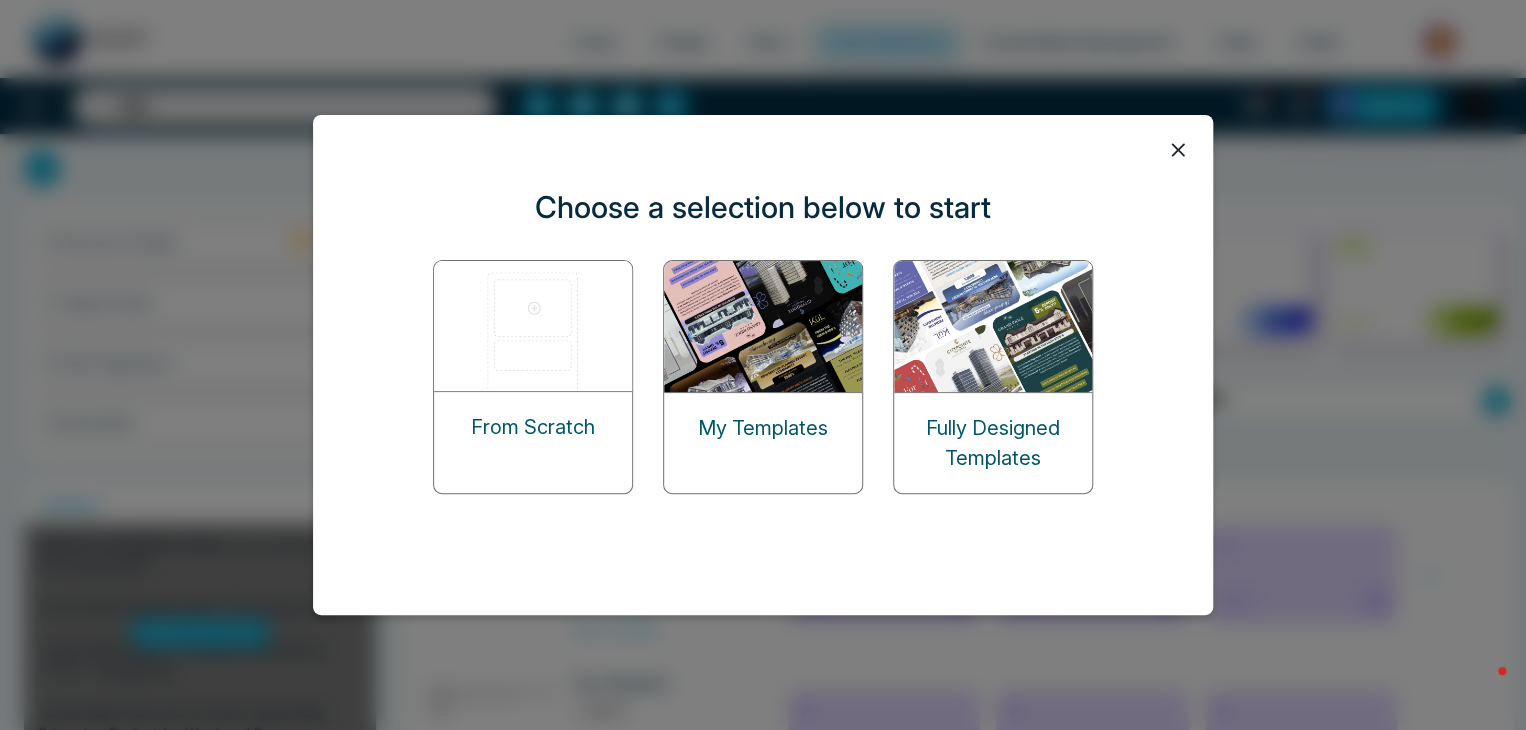 click on "My Templates" at bounding box center [763, 428] 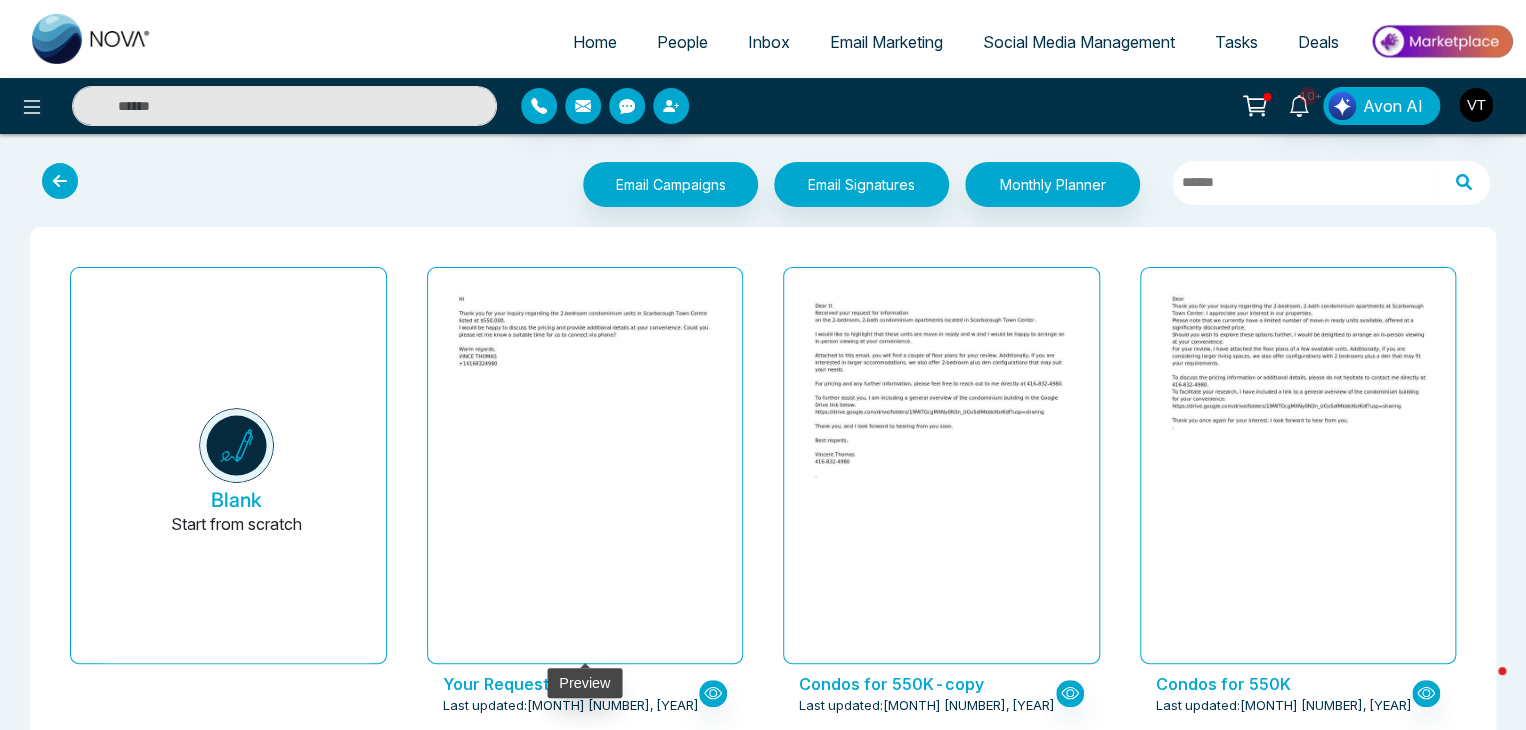 click at bounding box center [585, 466] 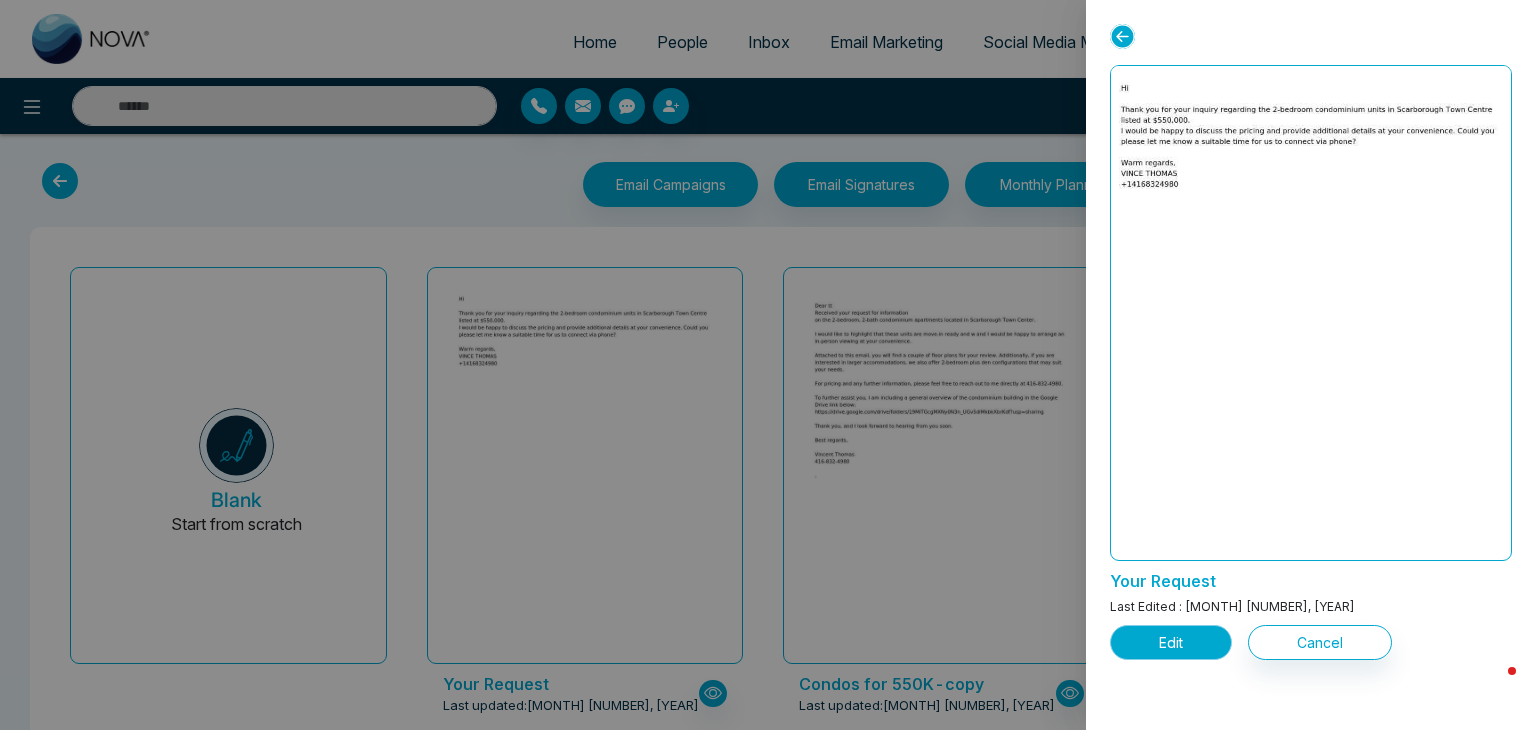 click on "Edit" at bounding box center [1171, 642] 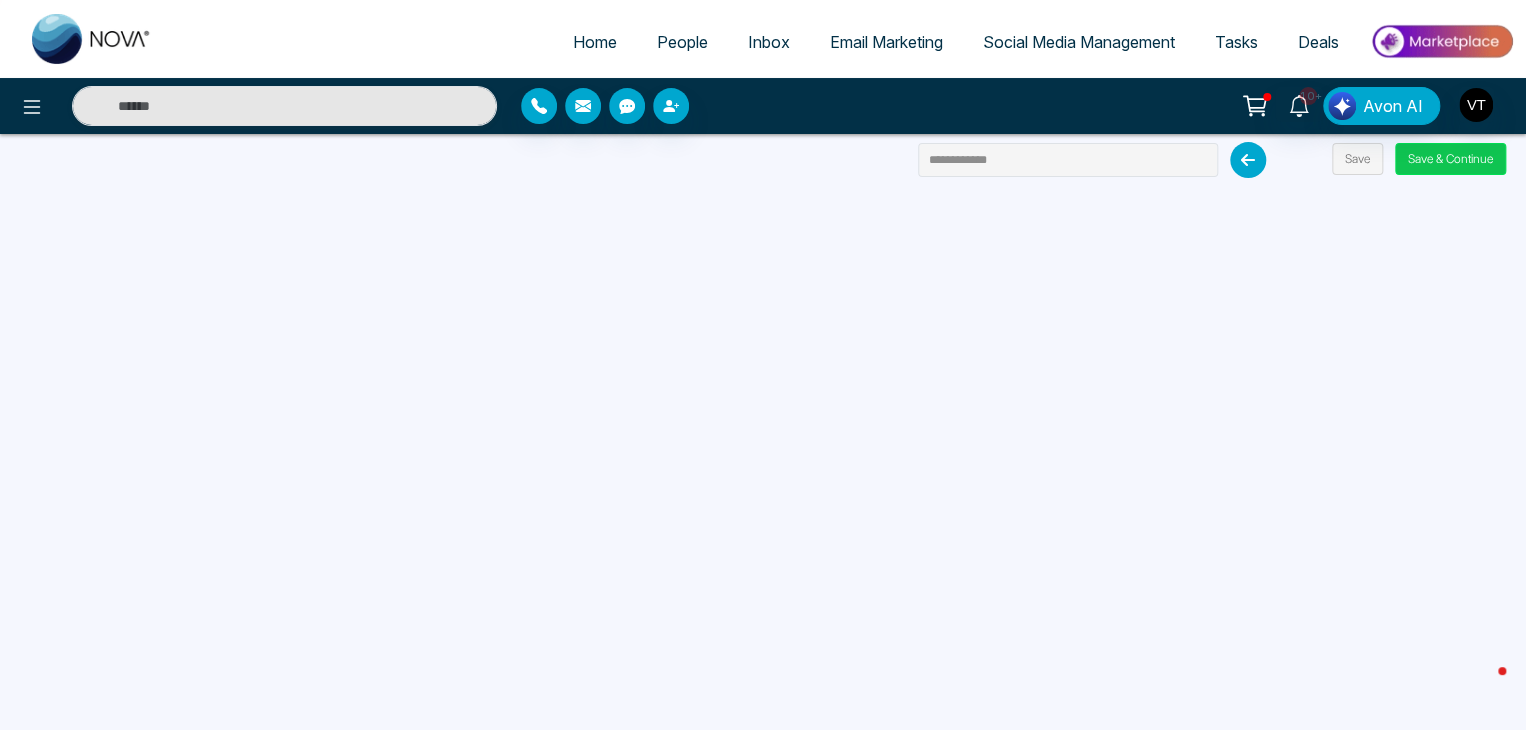 click on "Save & Continue" at bounding box center [1450, 159] 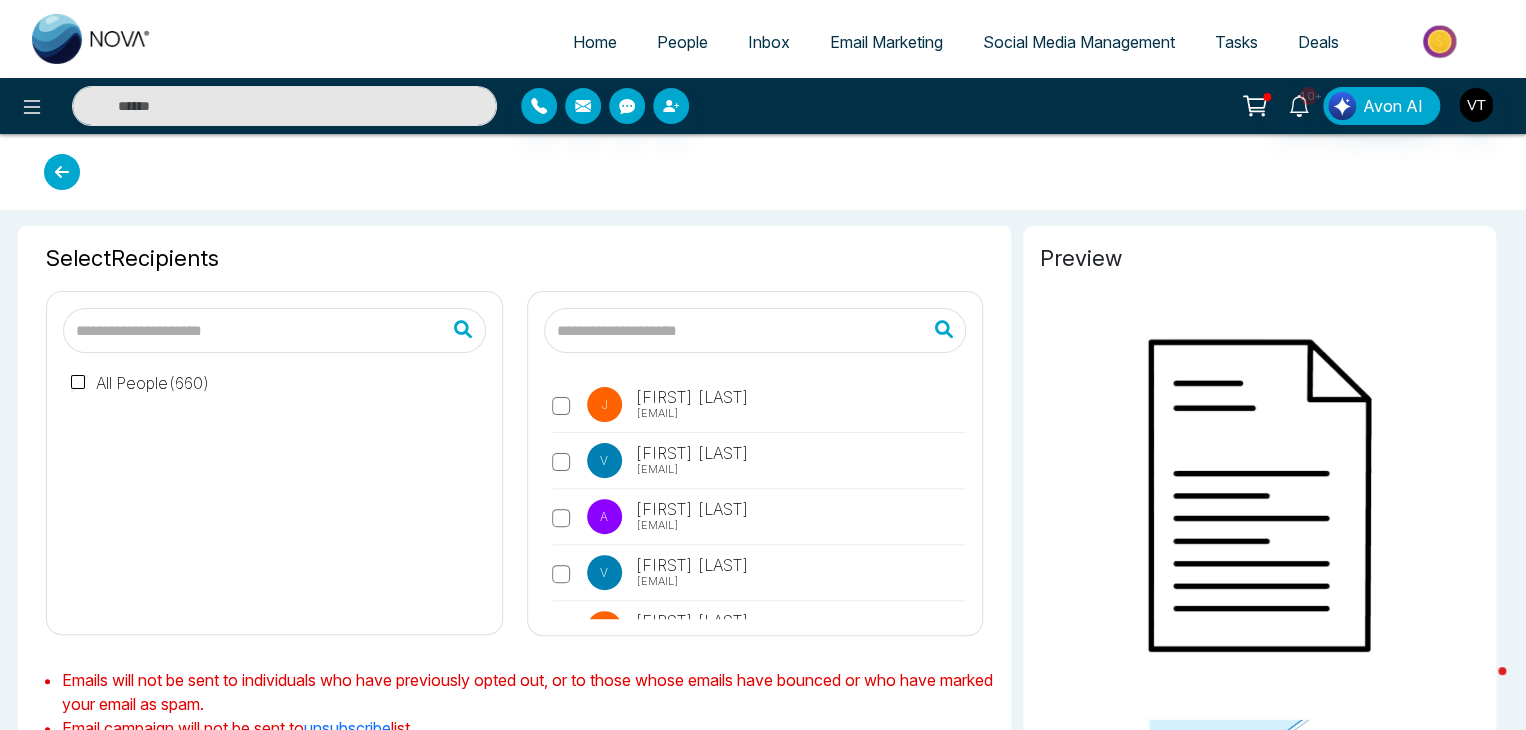 type on "**********" 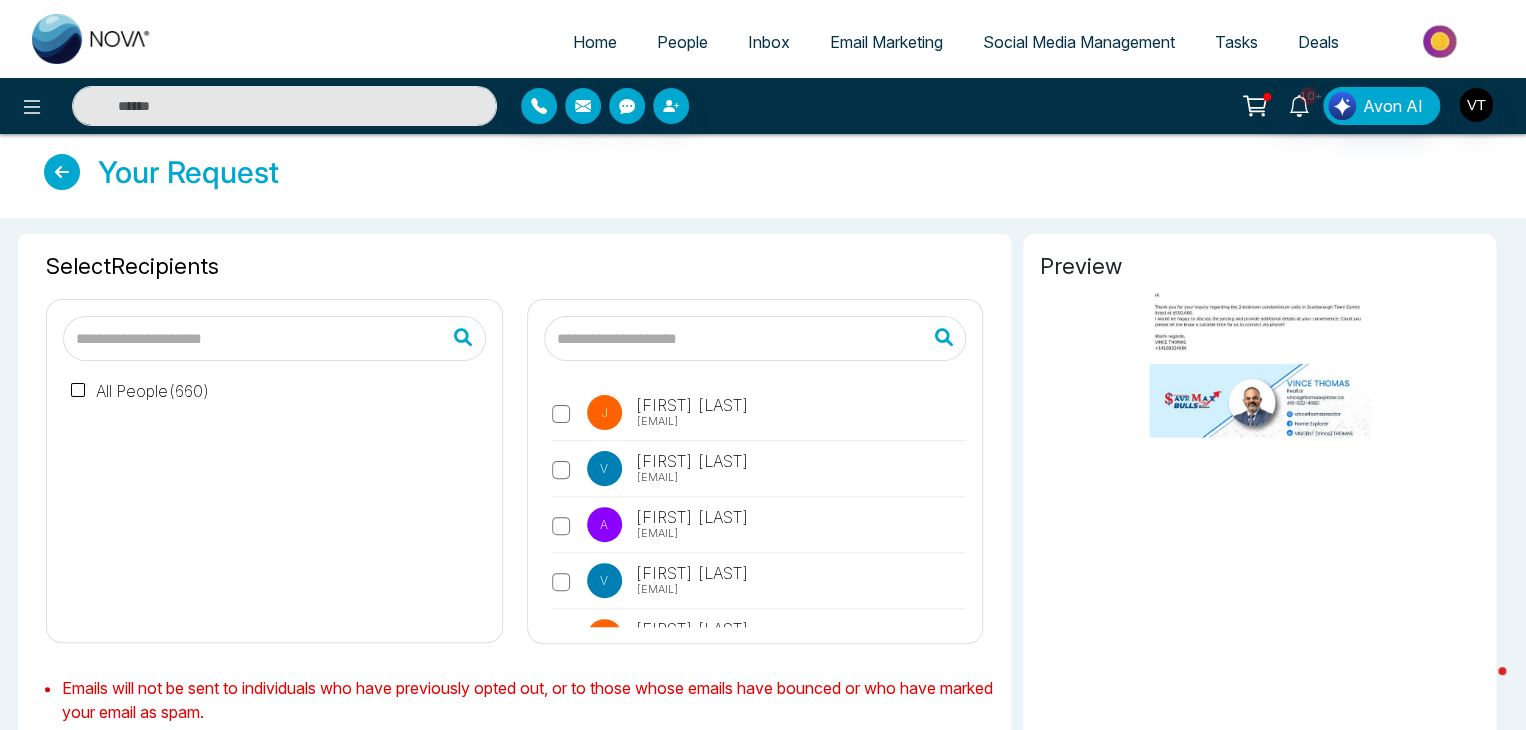 click on "People" at bounding box center (682, 42) 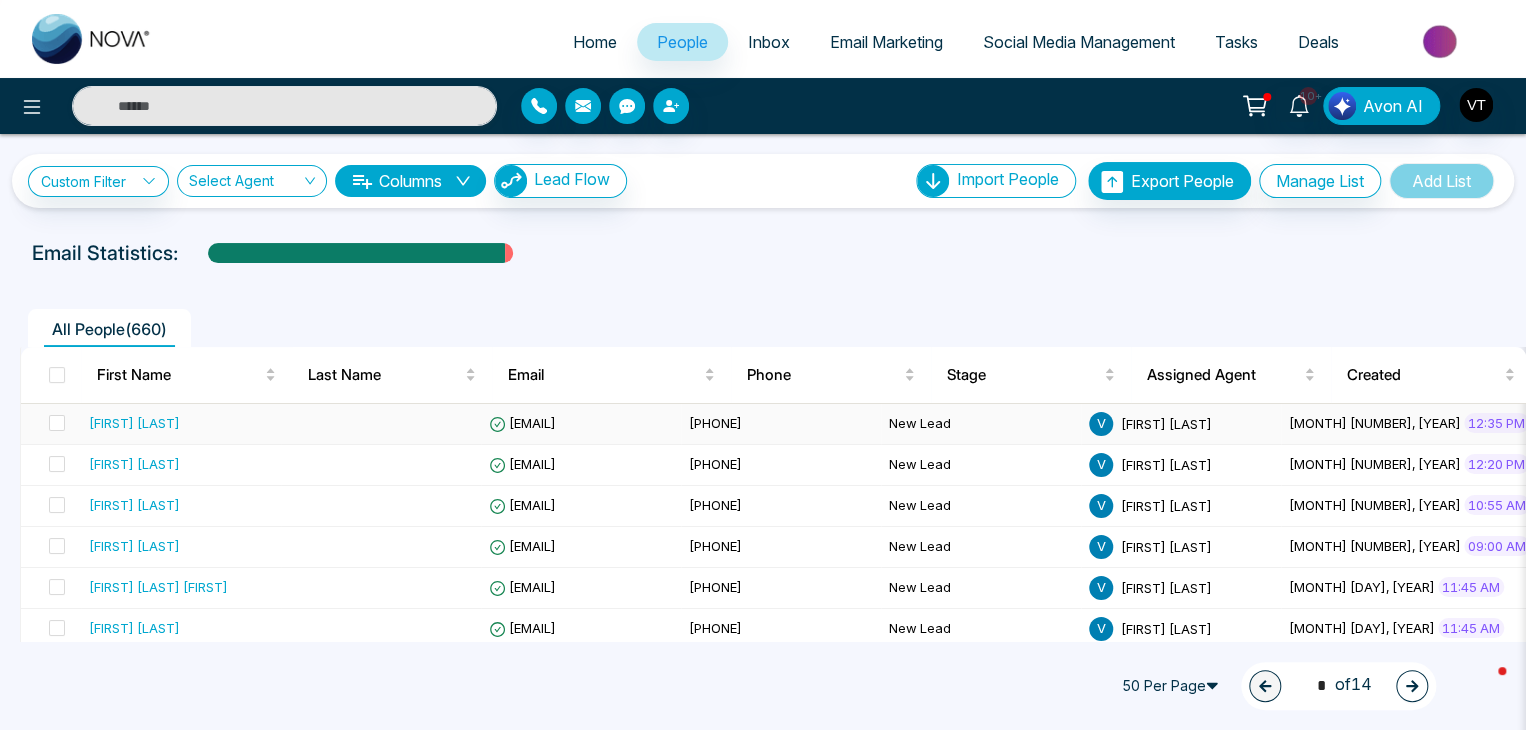 click on "[FIRST] [LAST]" at bounding box center [134, 423] 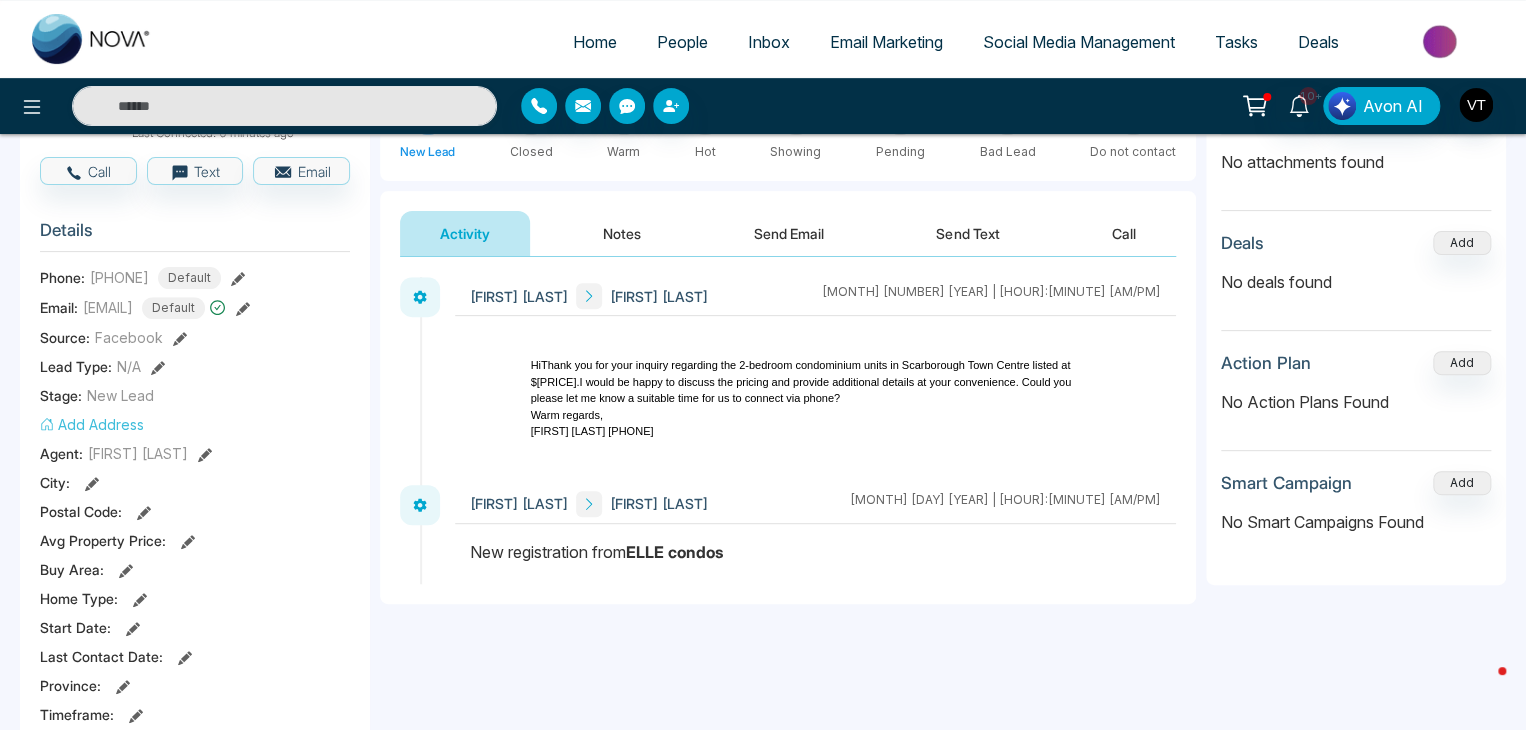 scroll, scrollTop: 0, scrollLeft: 0, axis: both 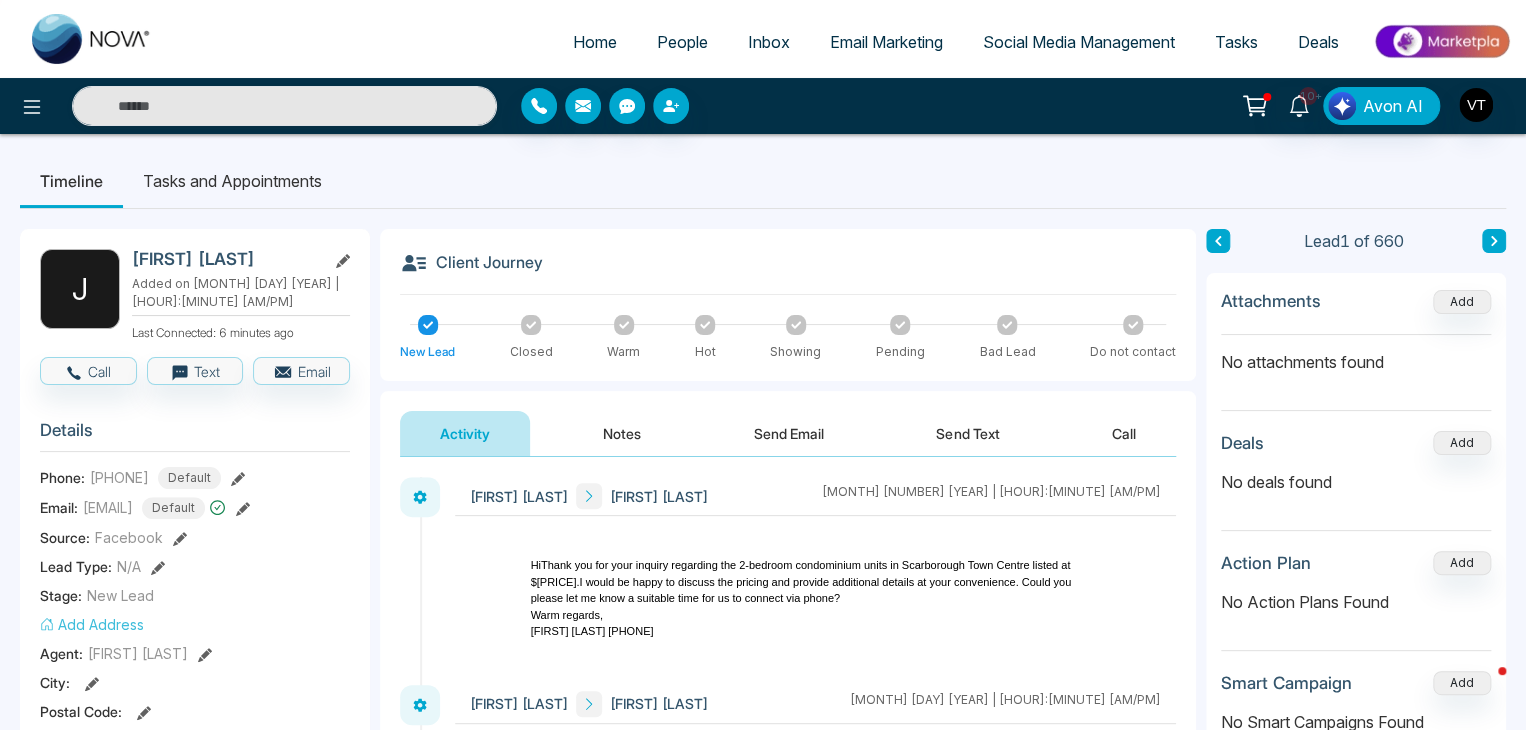 click 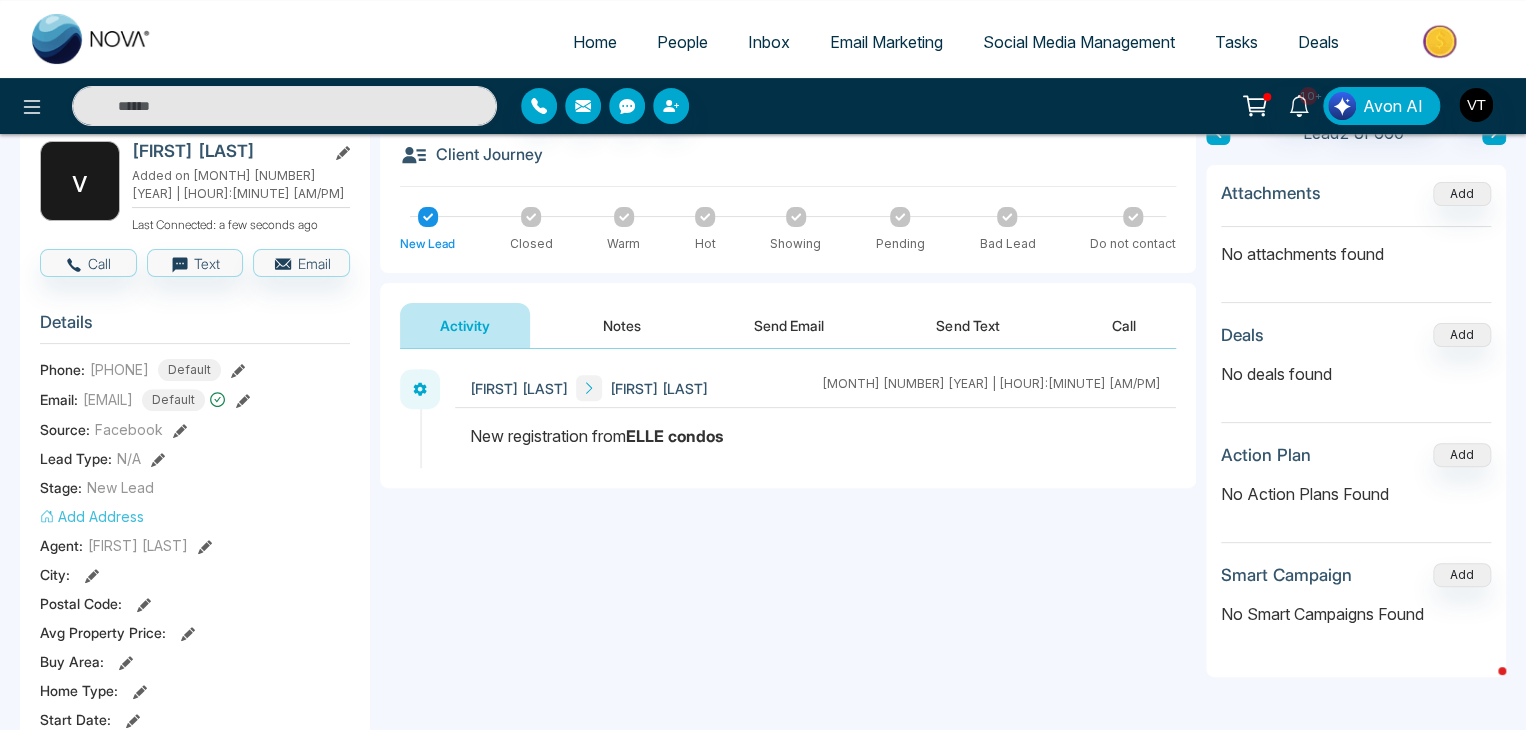 scroll, scrollTop: 0, scrollLeft: 0, axis: both 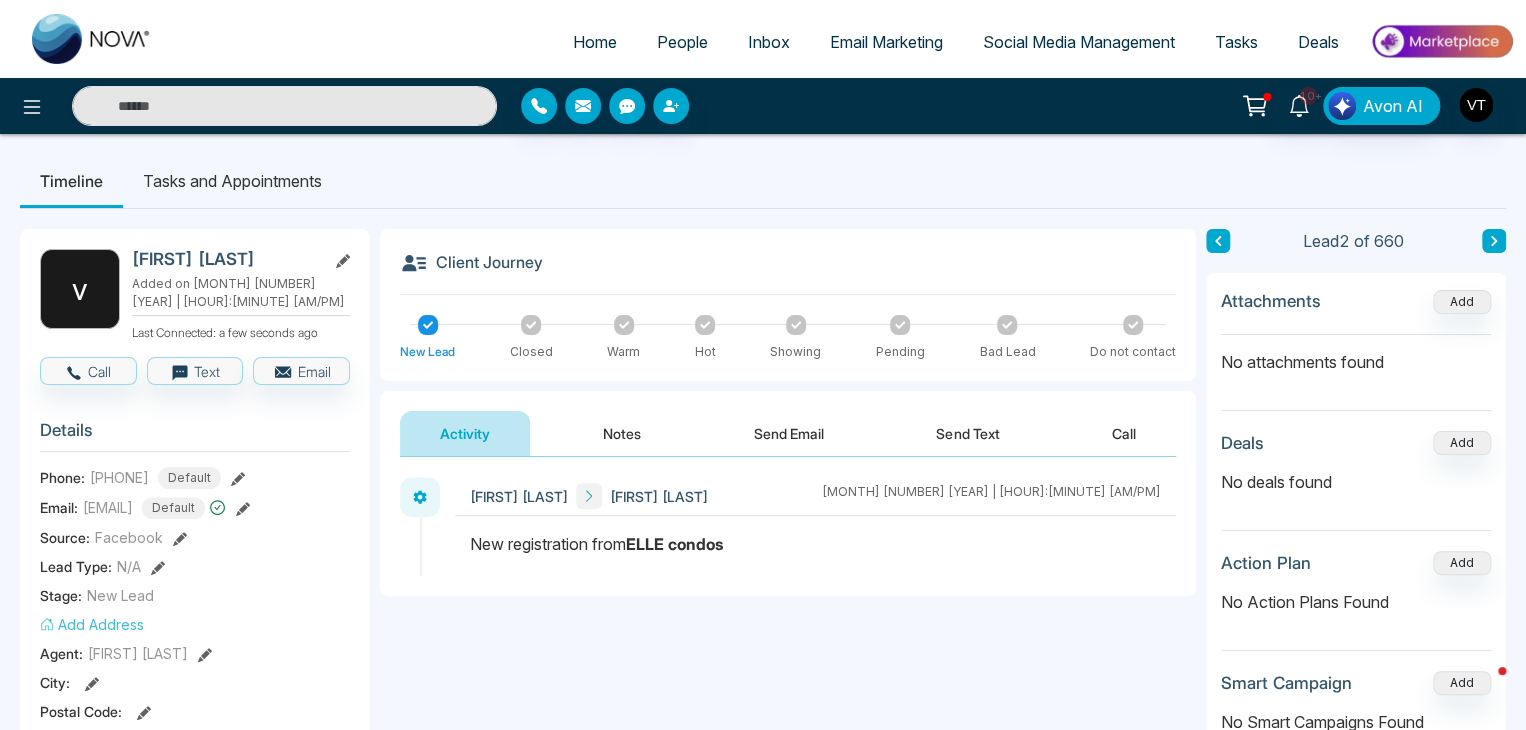 click 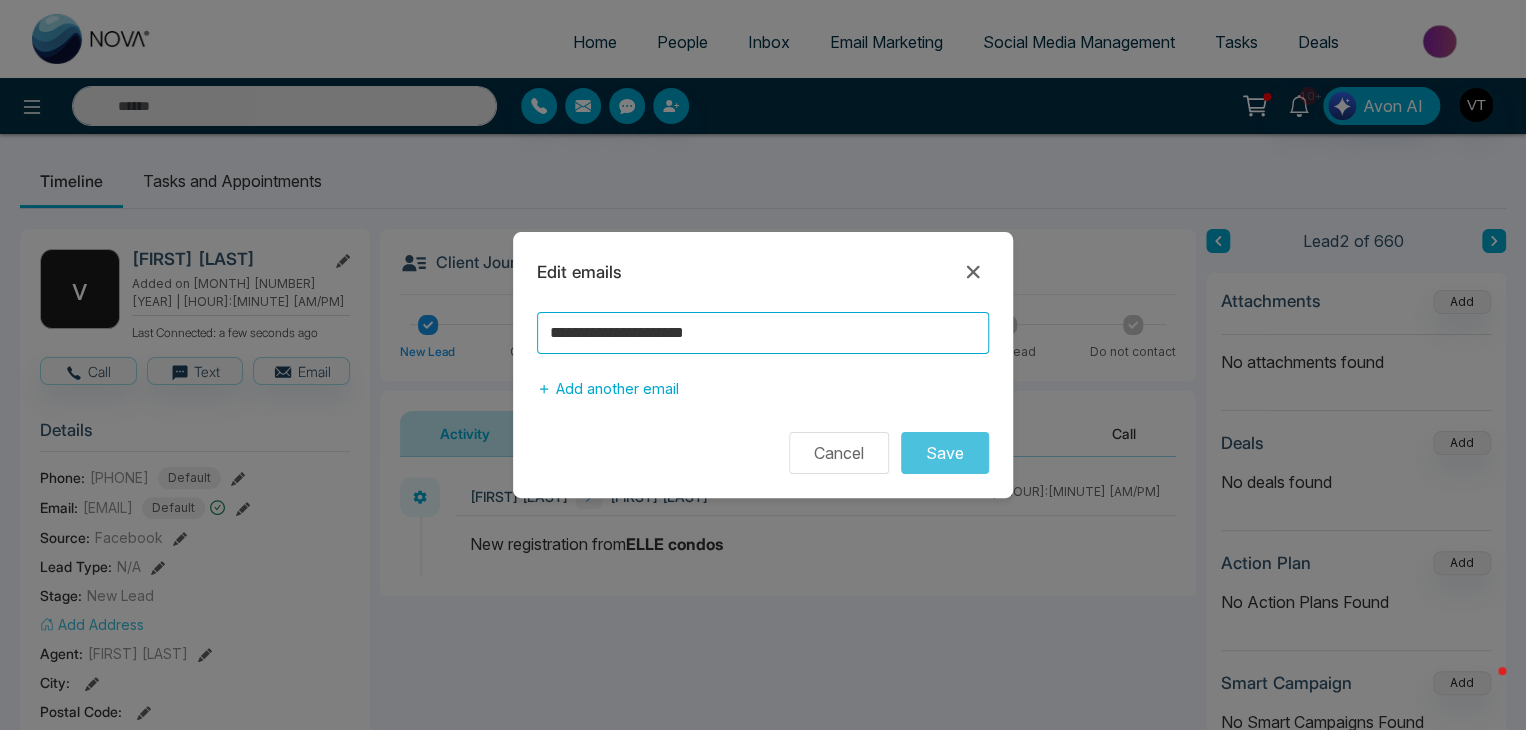 drag, startPoint x: 789, startPoint y: 329, endPoint x: 510, endPoint y: 307, distance: 279.86603 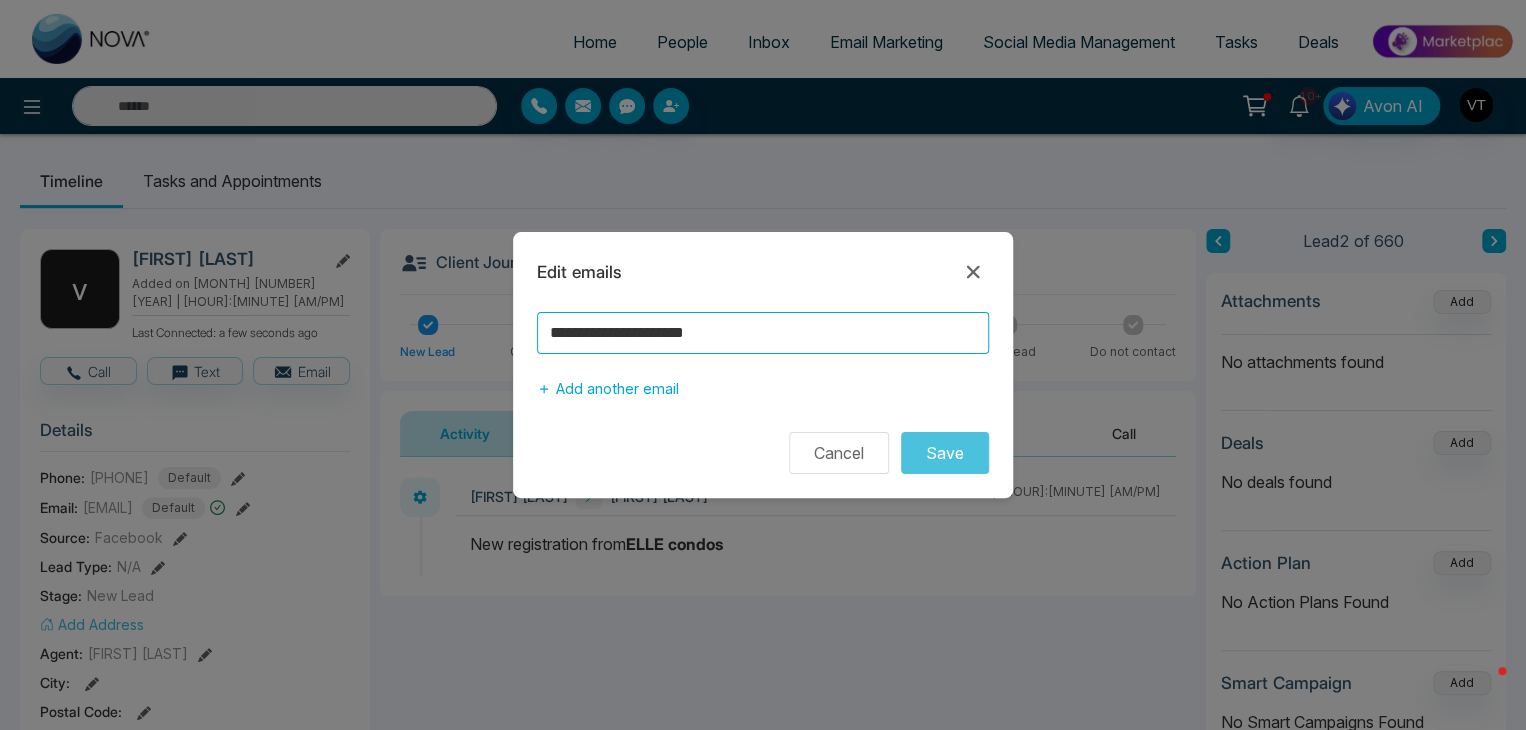 click on "**********" at bounding box center [763, 365] 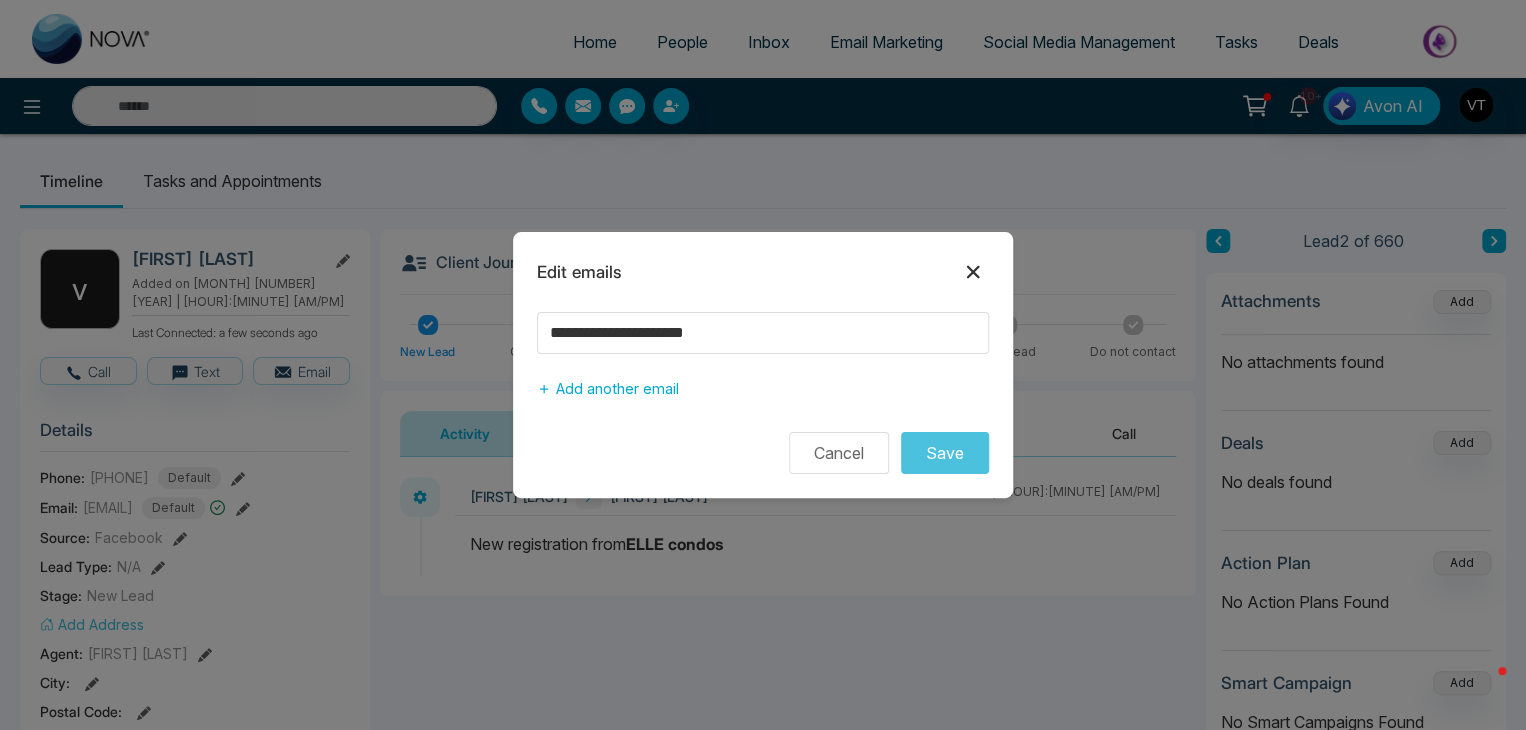 click 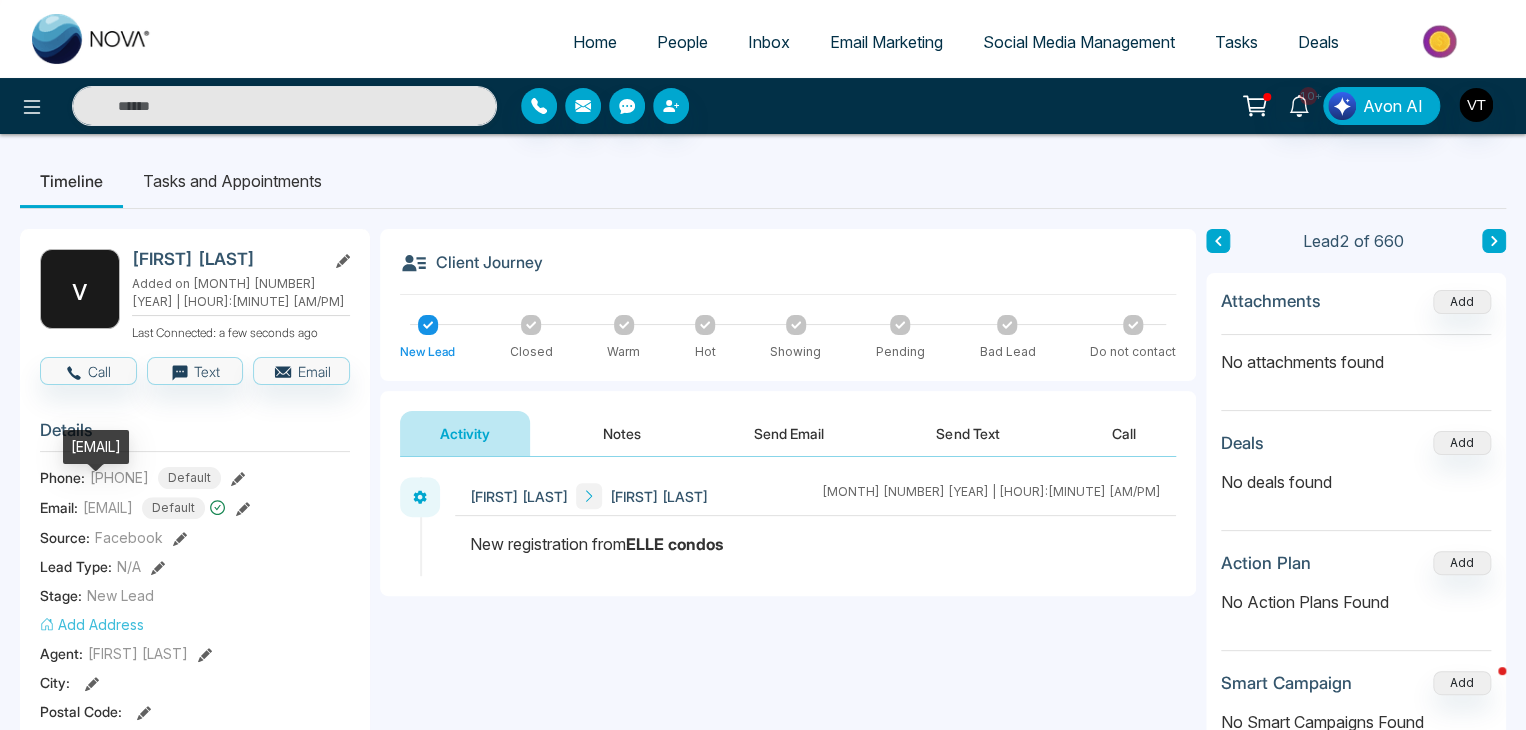 click on "[EMAIL]" at bounding box center (96, 454) 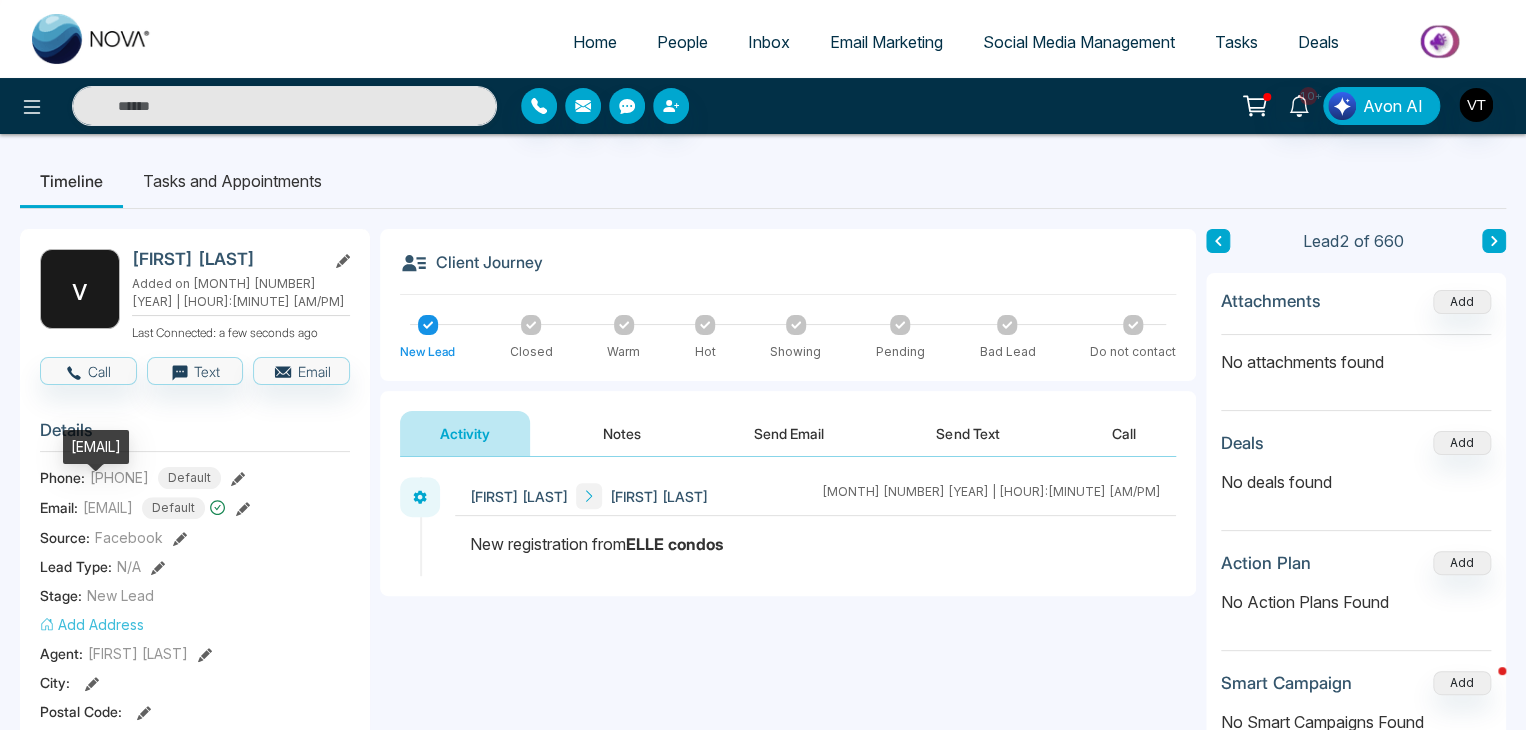 click on "[EMAIL]" at bounding box center [96, 447] 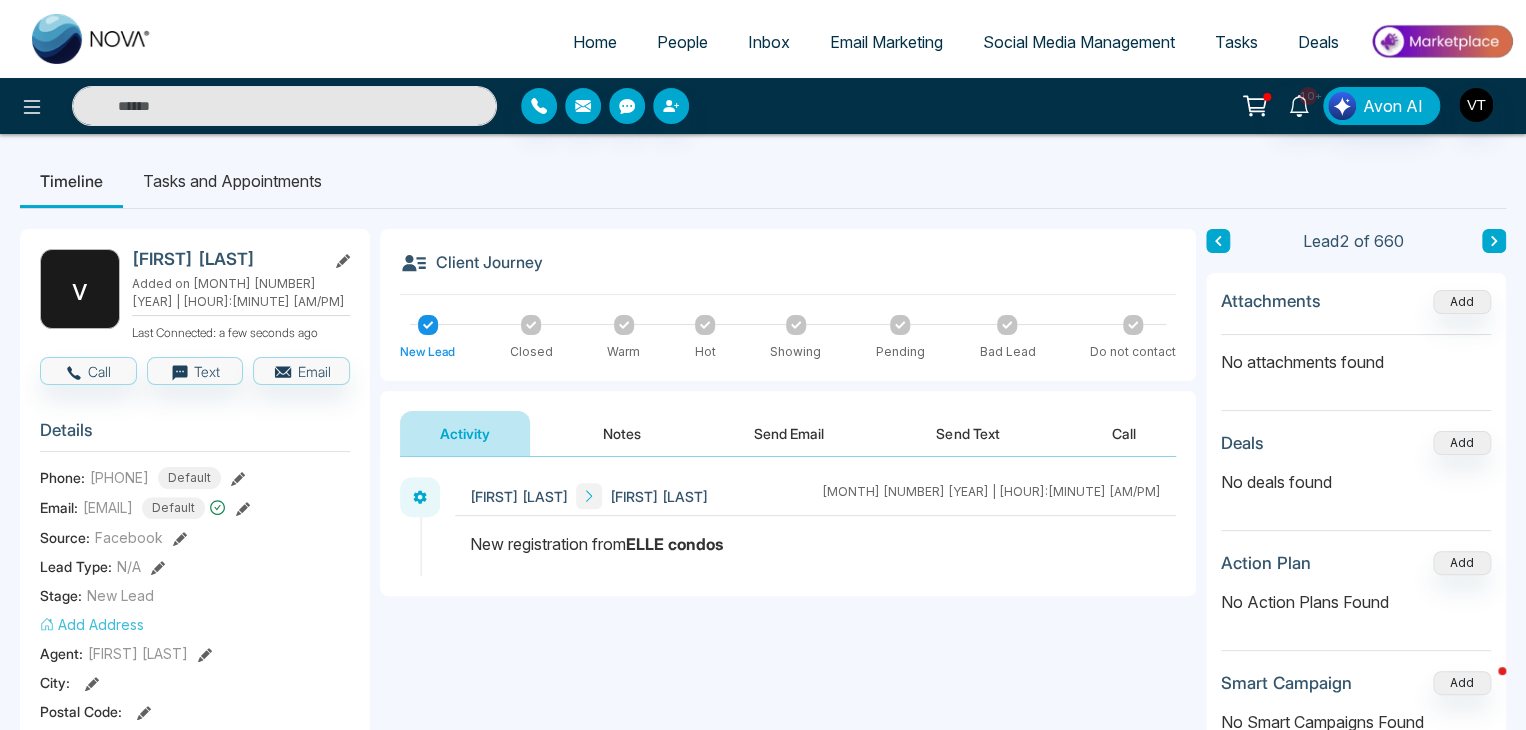 click 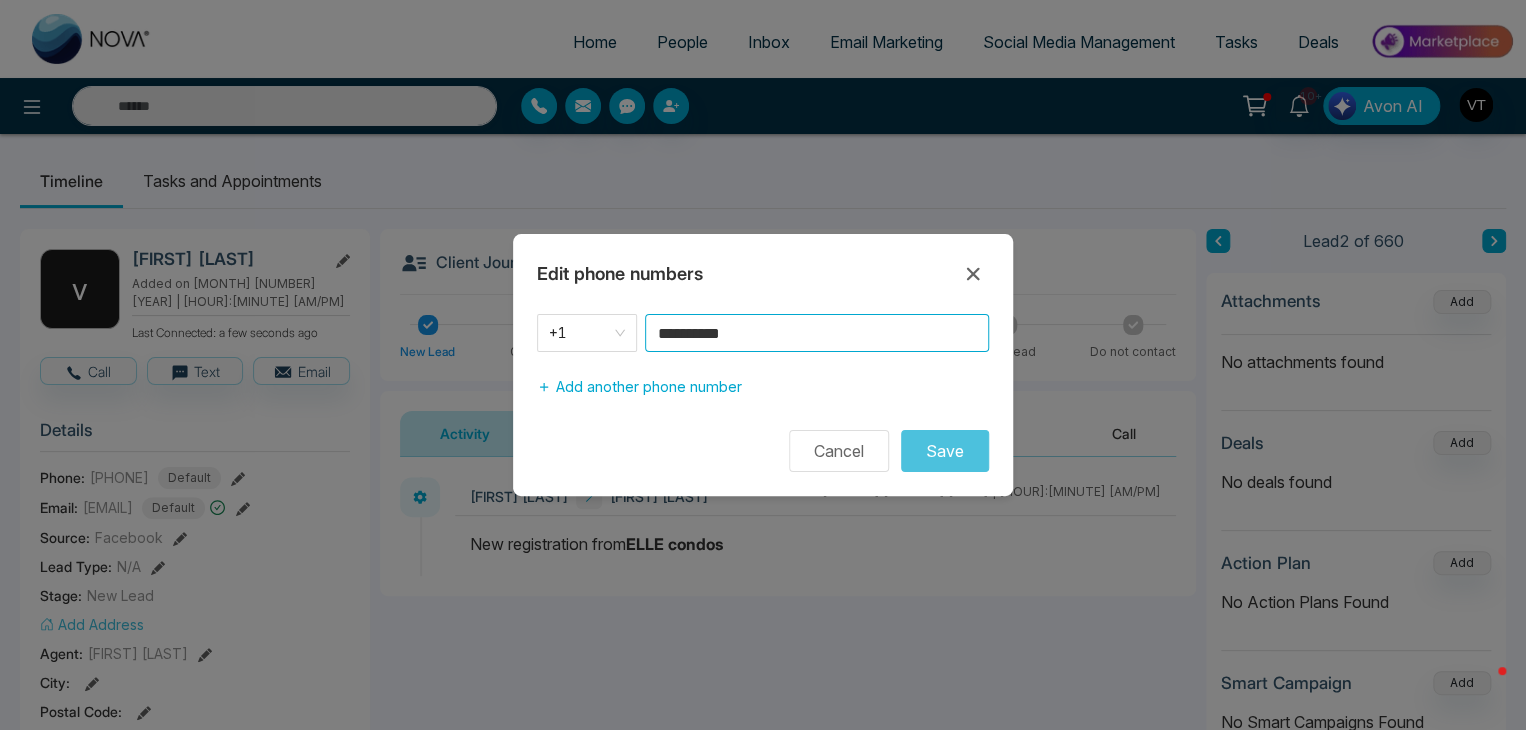 drag, startPoint x: 776, startPoint y: 329, endPoint x: 647, endPoint y: 329, distance: 129 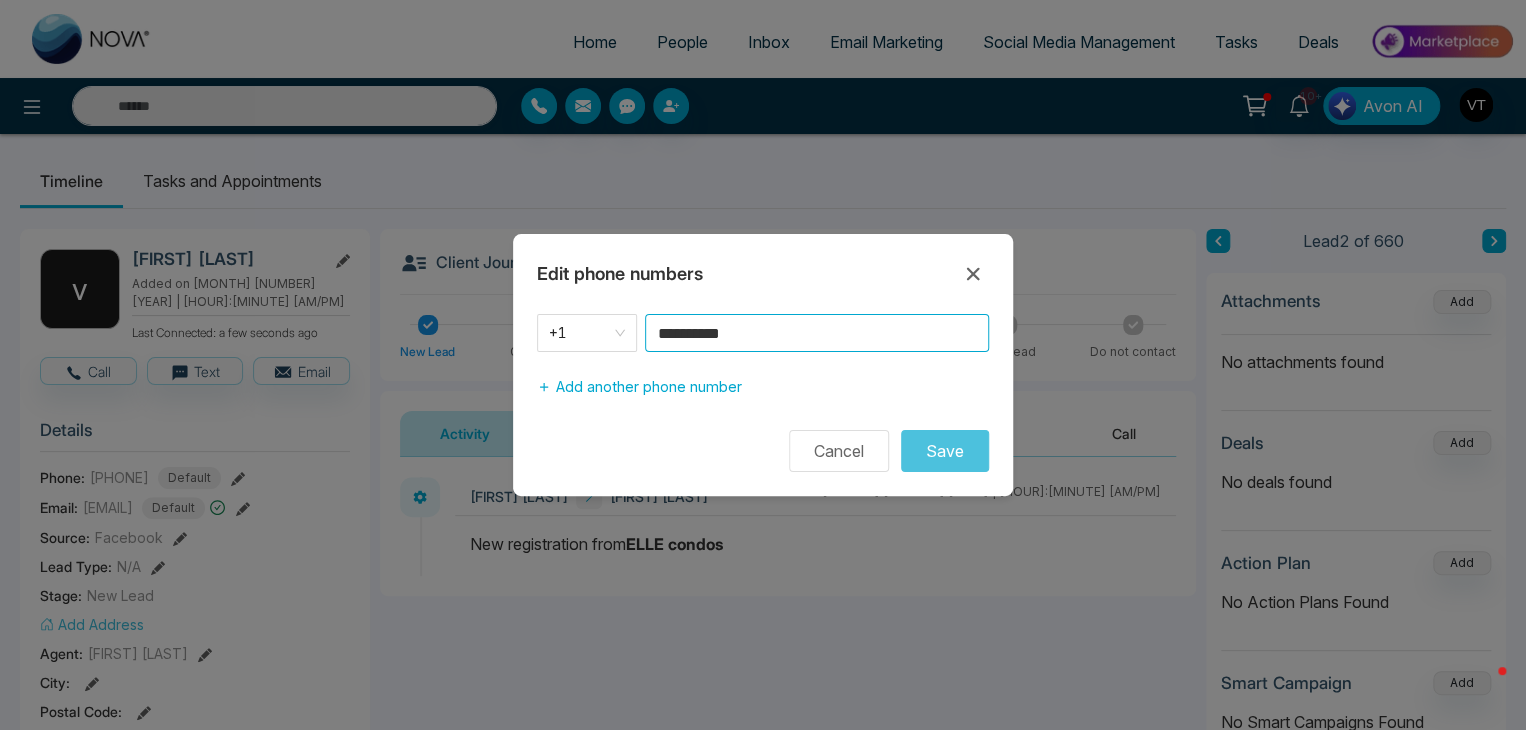 click on "**********" at bounding box center (817, 333) 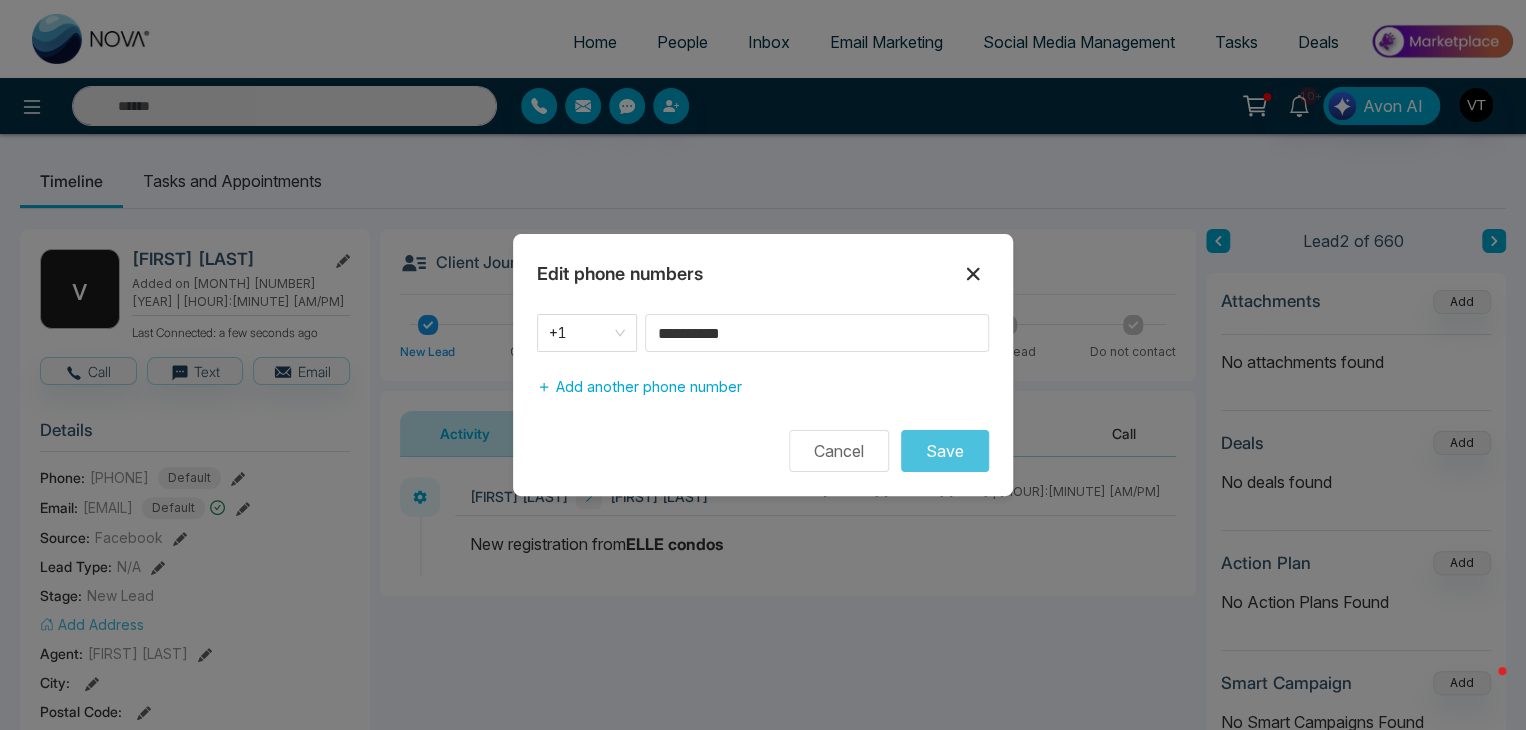click 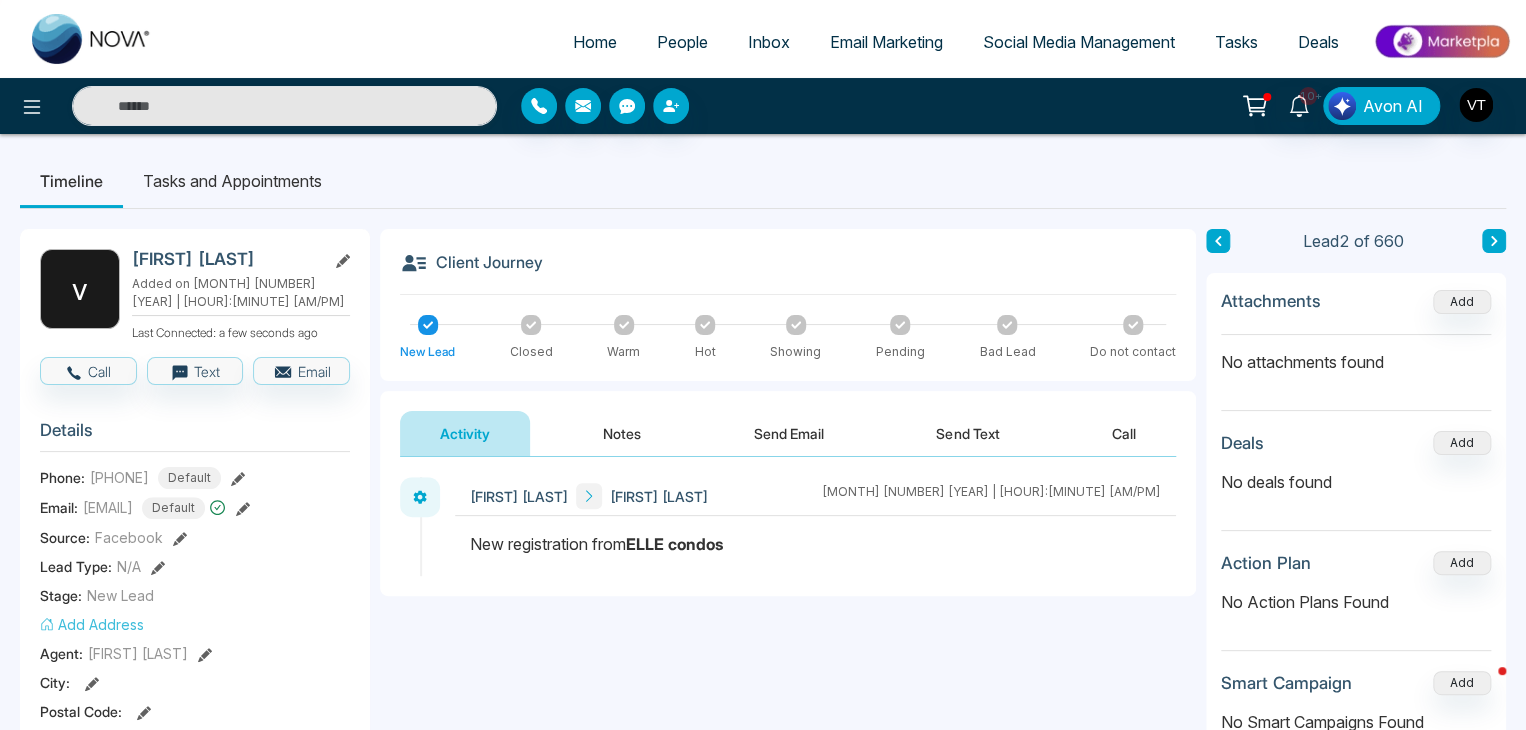 click on "Notes" at bounding box center [622, 433] 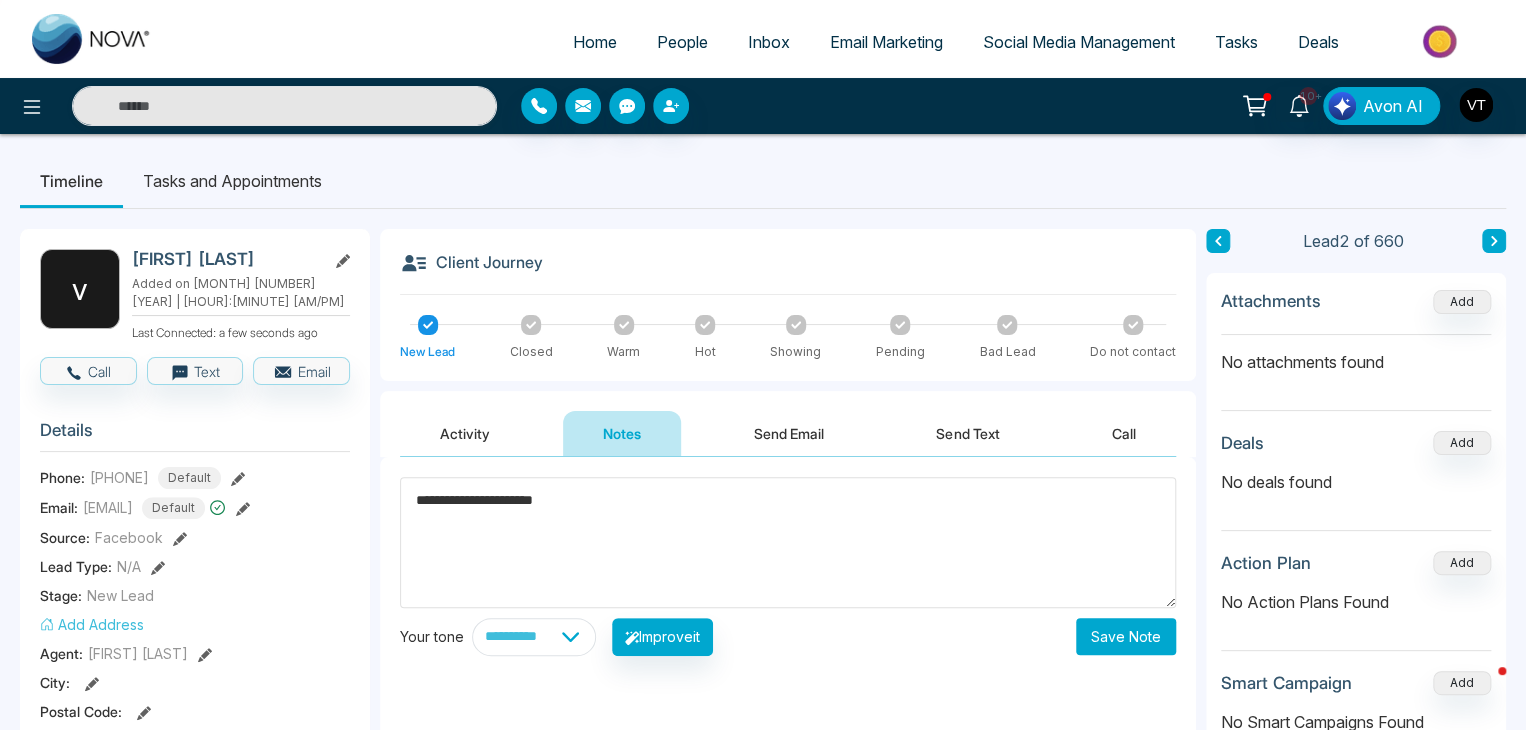 click on "**********" at bounding box center (788, 542) 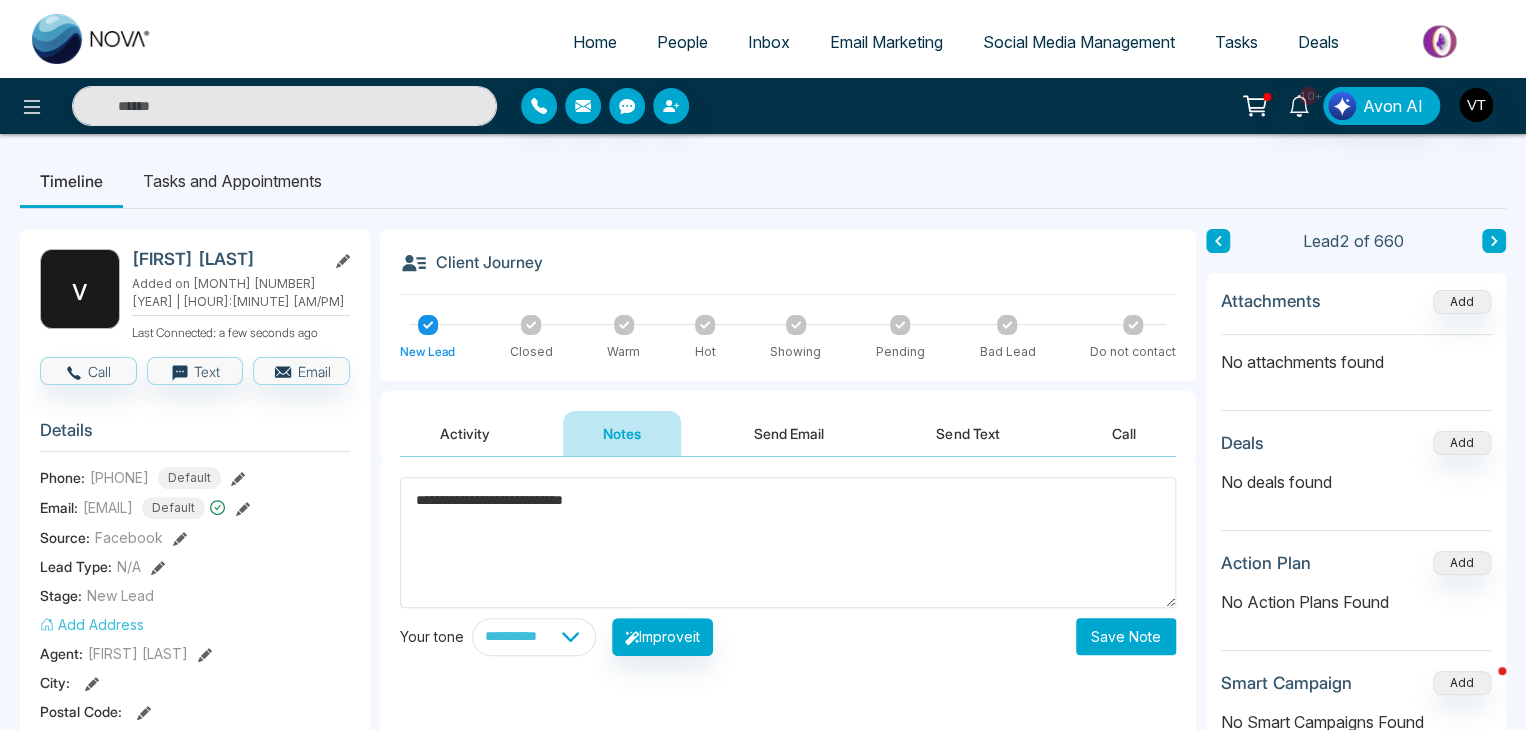 type on "**********" 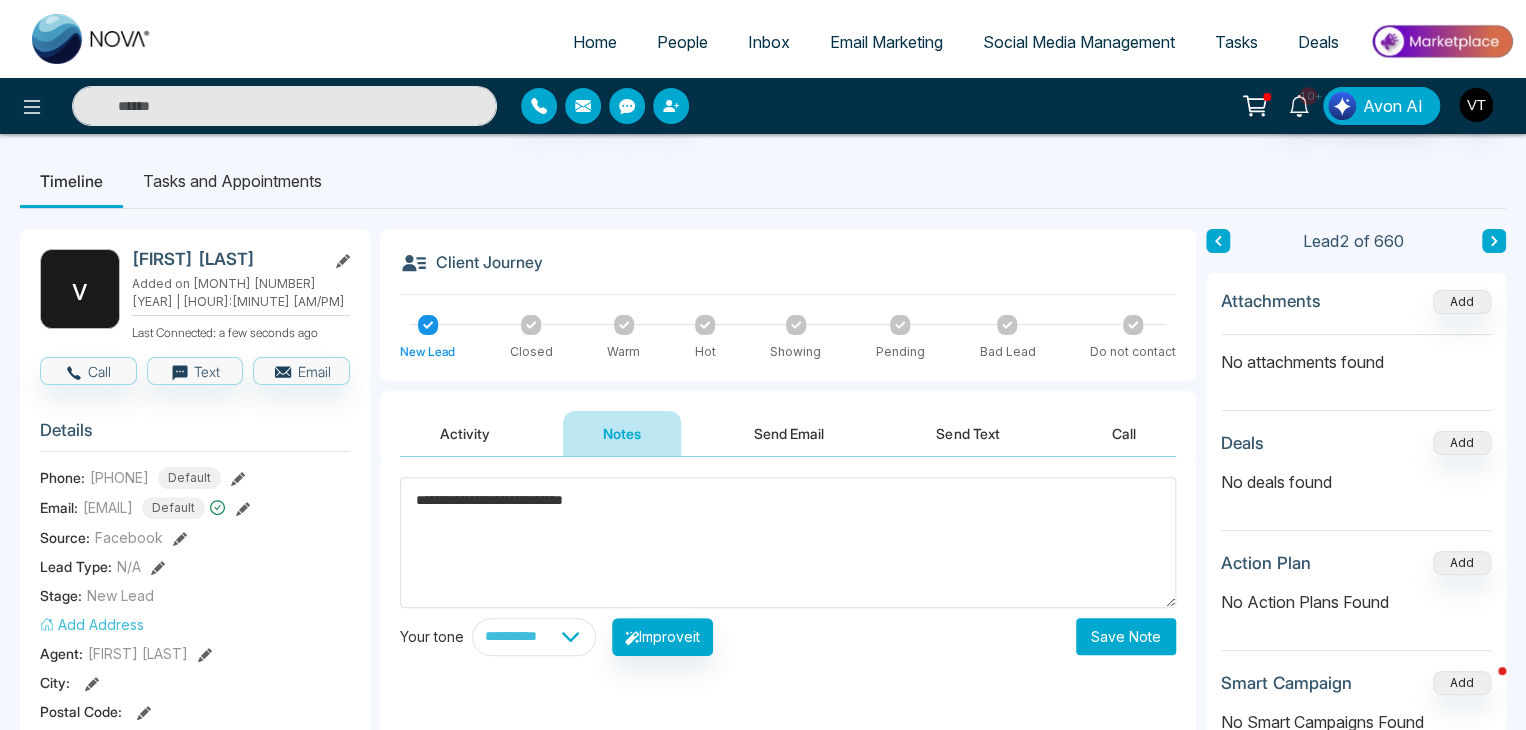 click on "Save Note" at bounding box center (1126, 636) 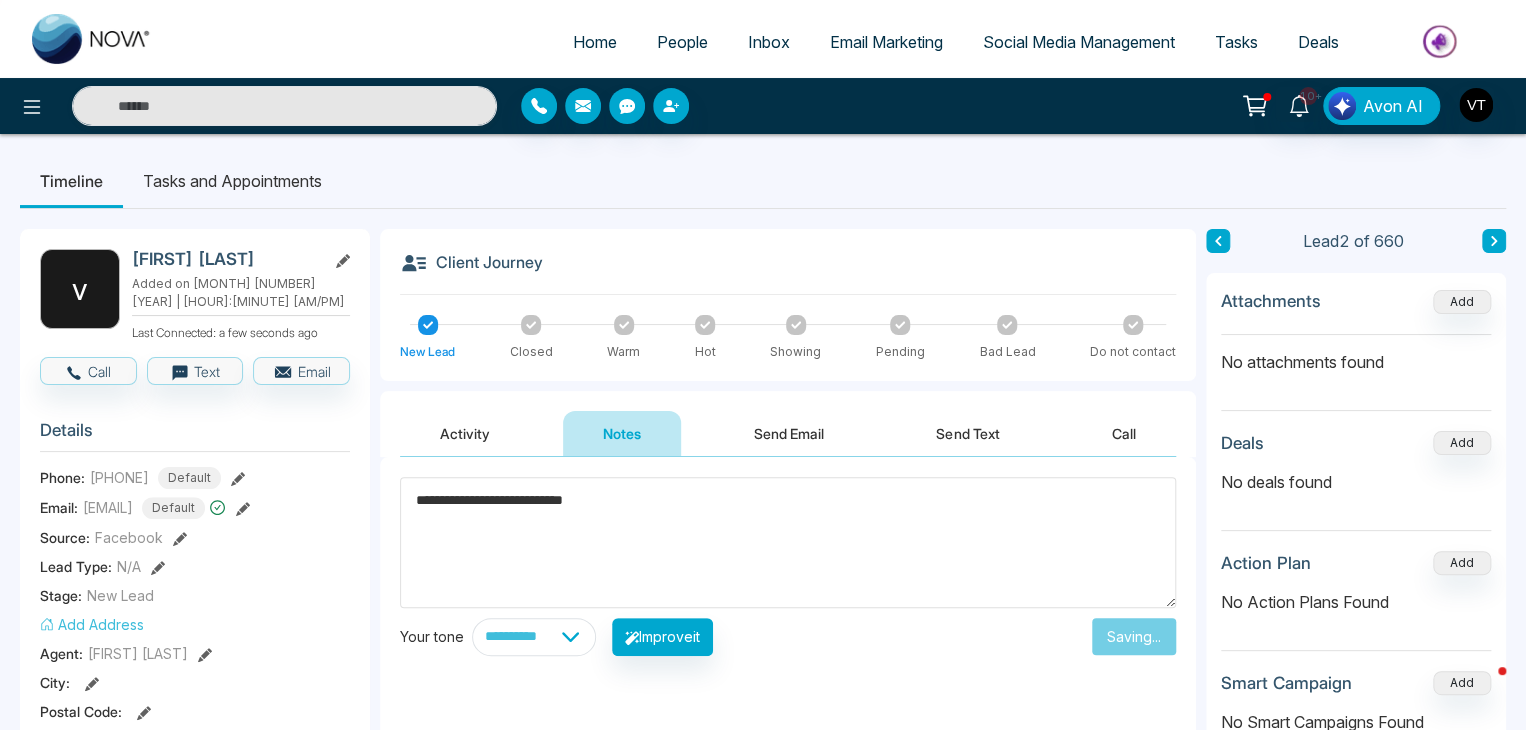 type 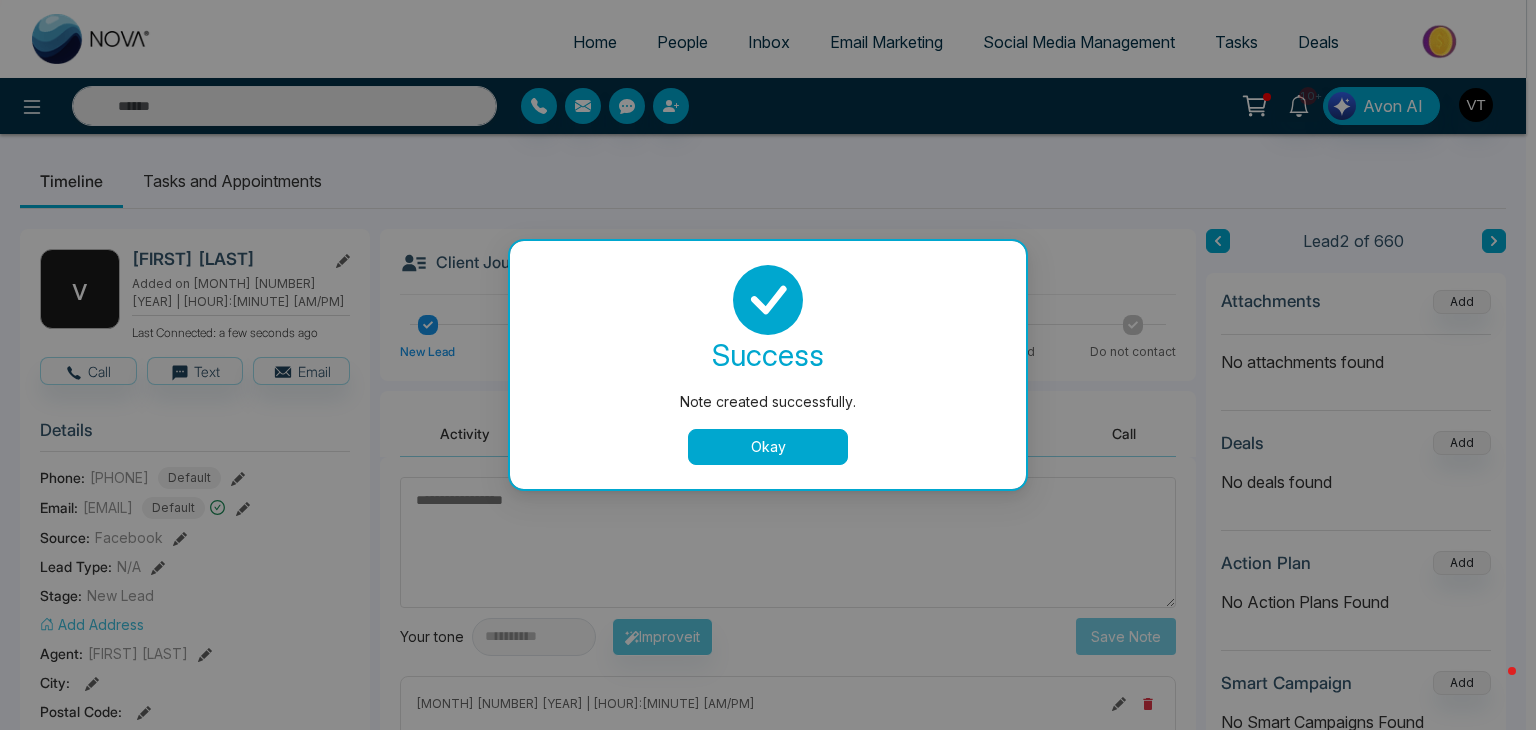 click on "Okay" at bounding box center (768, 447) 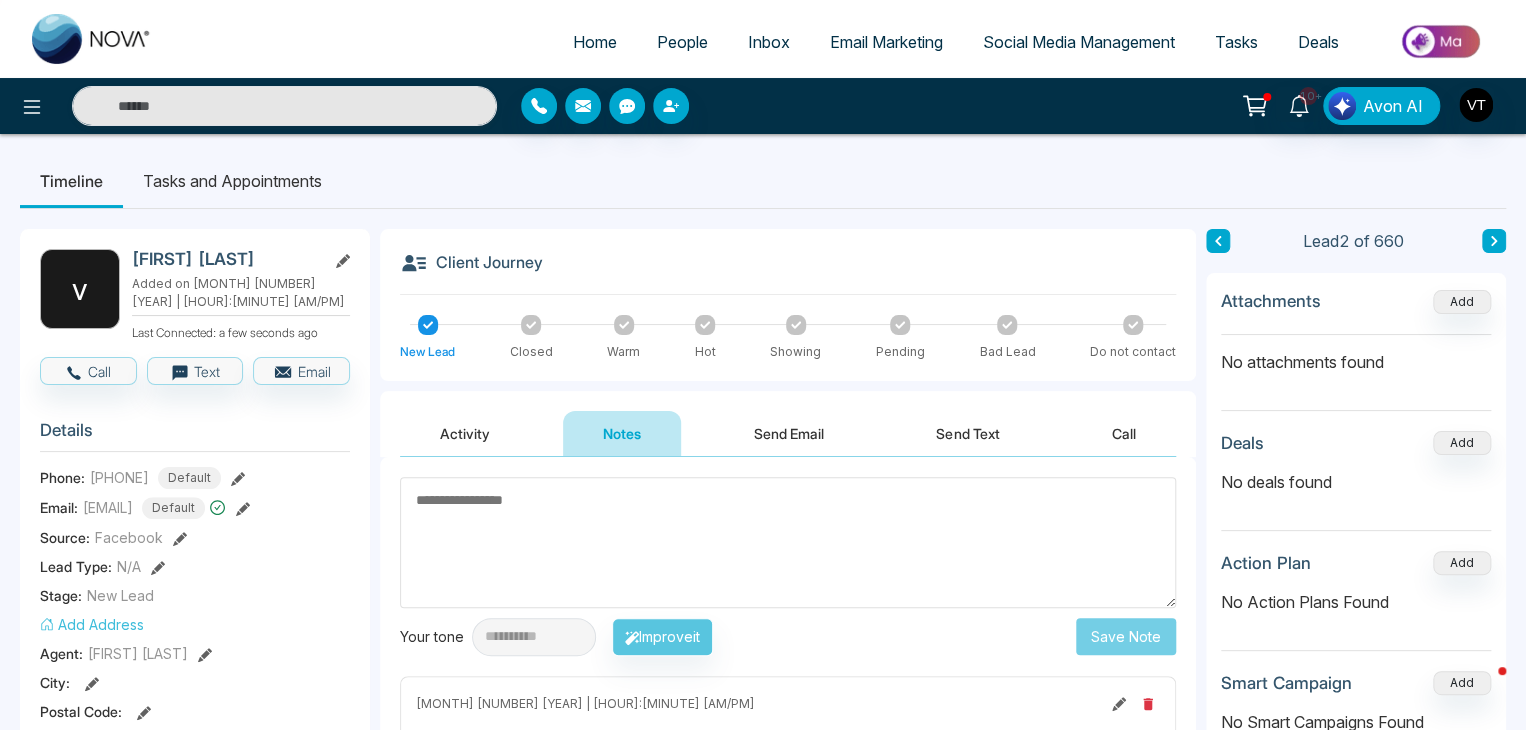 click 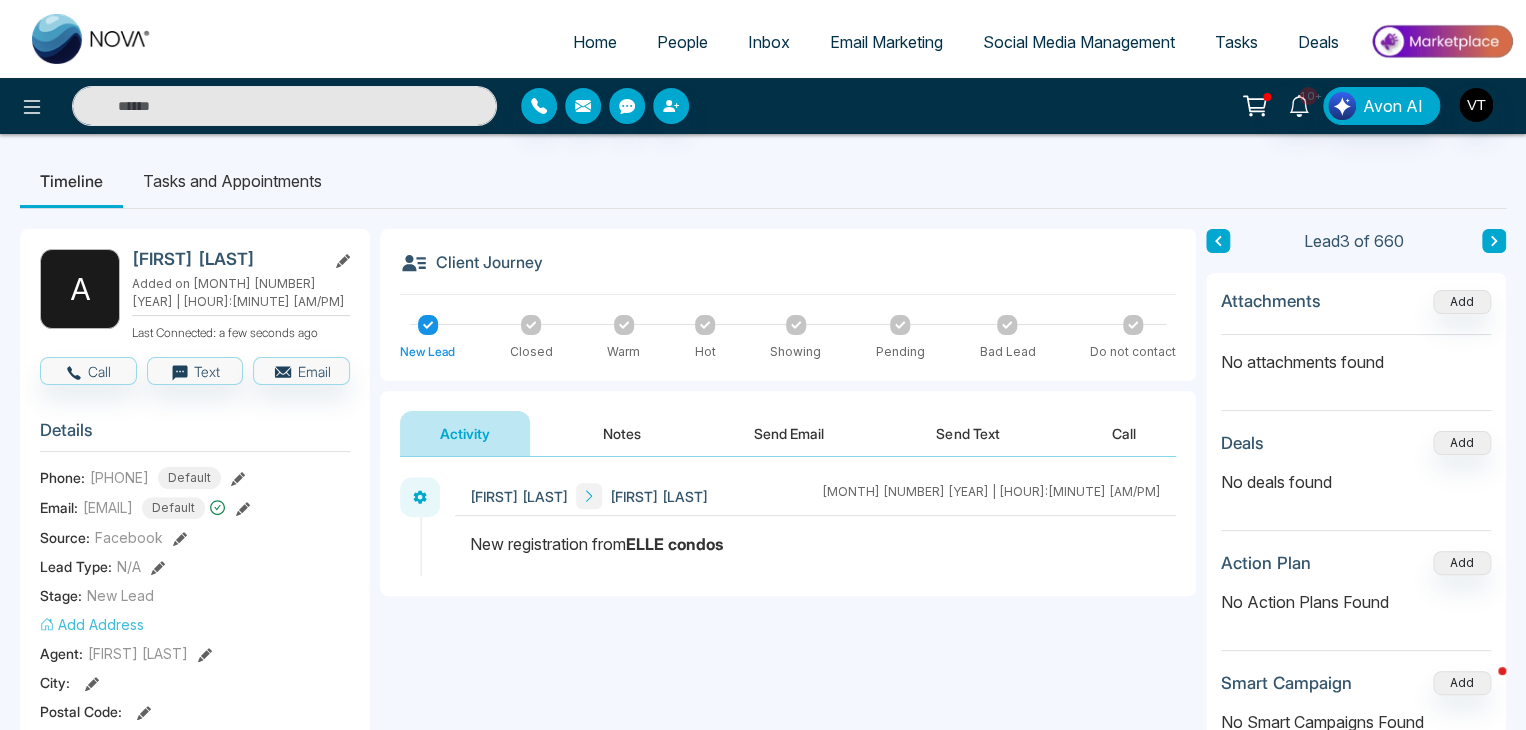 click on "Email Marketing" at bounding box center [886, 42] 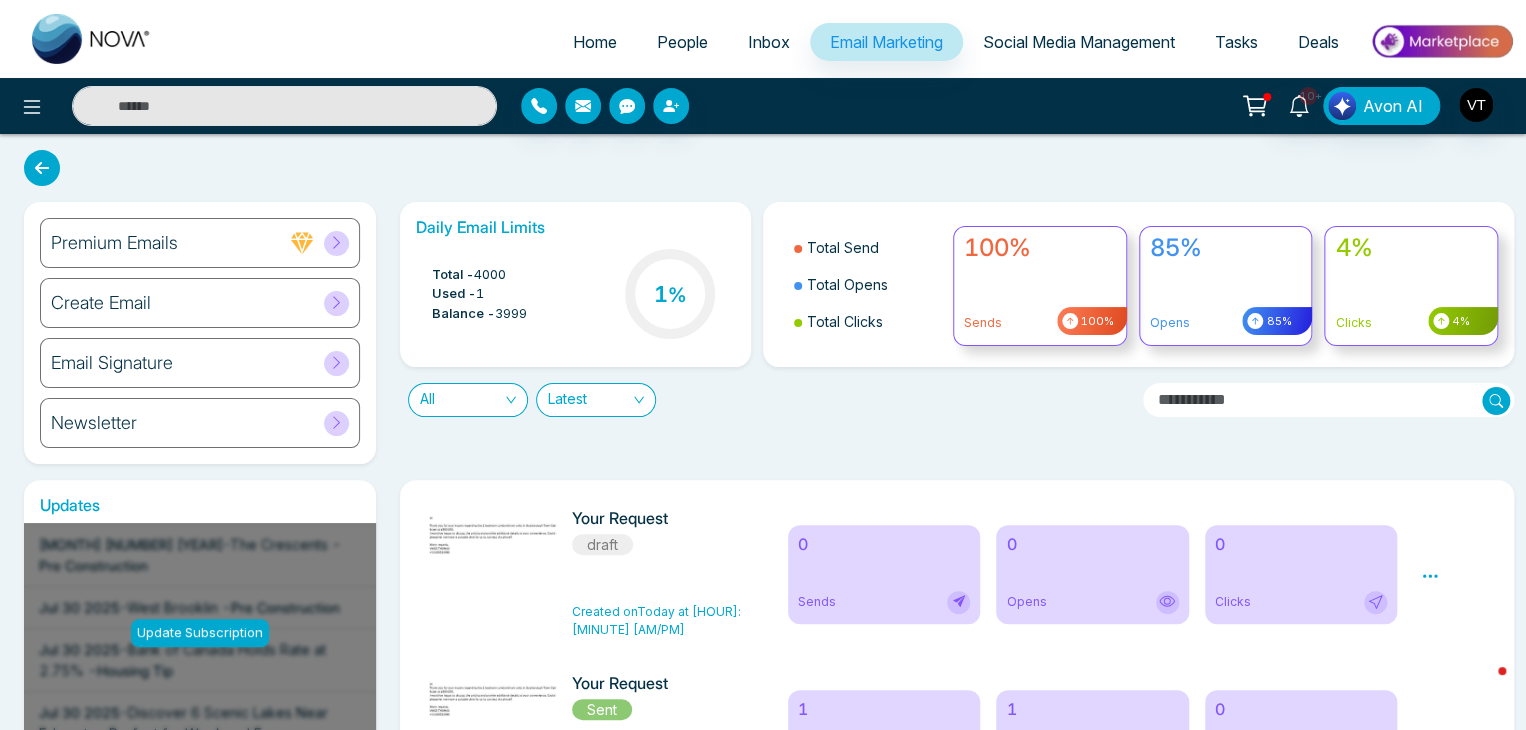 click on "Create Email" at bounding box center (101, 303) 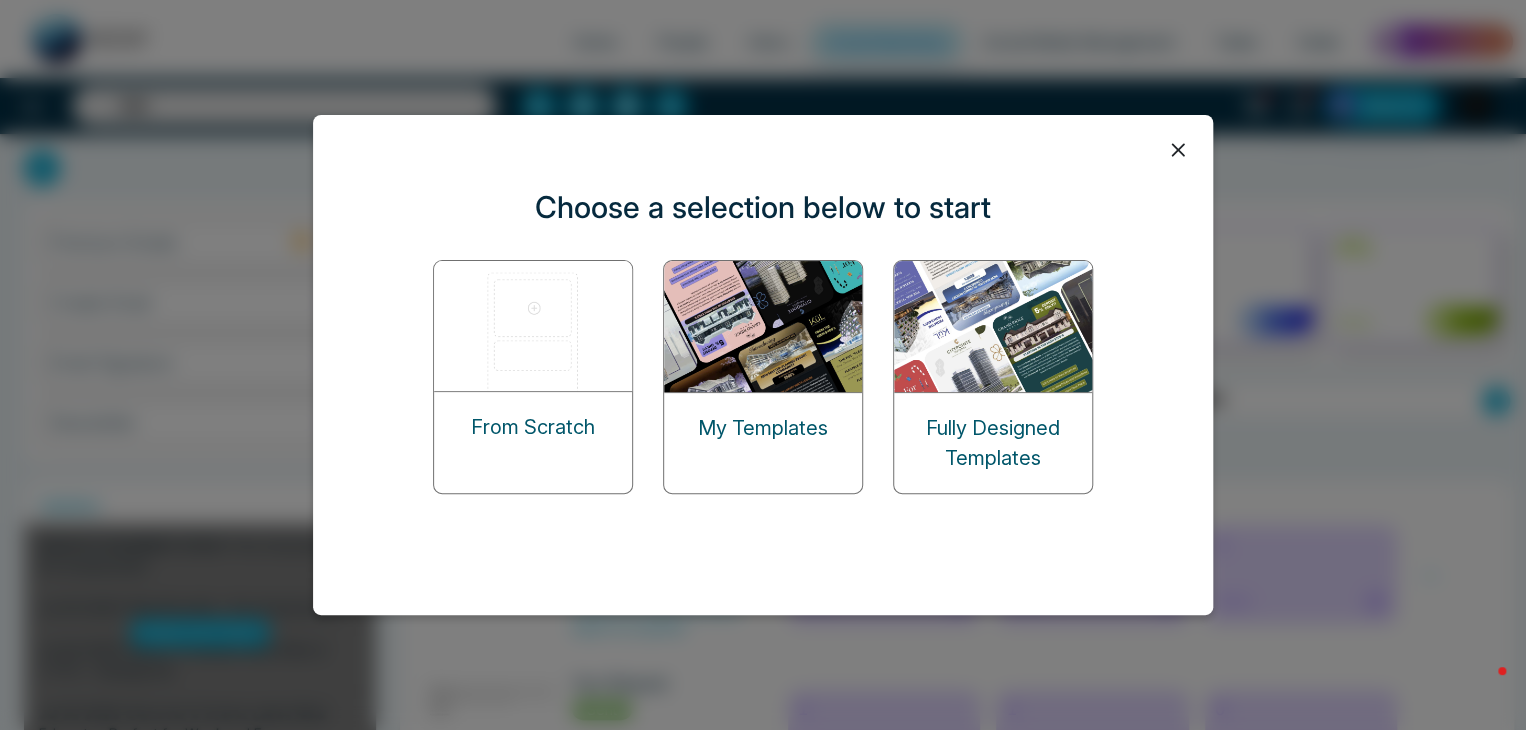 click at bounding box center [764, 326] 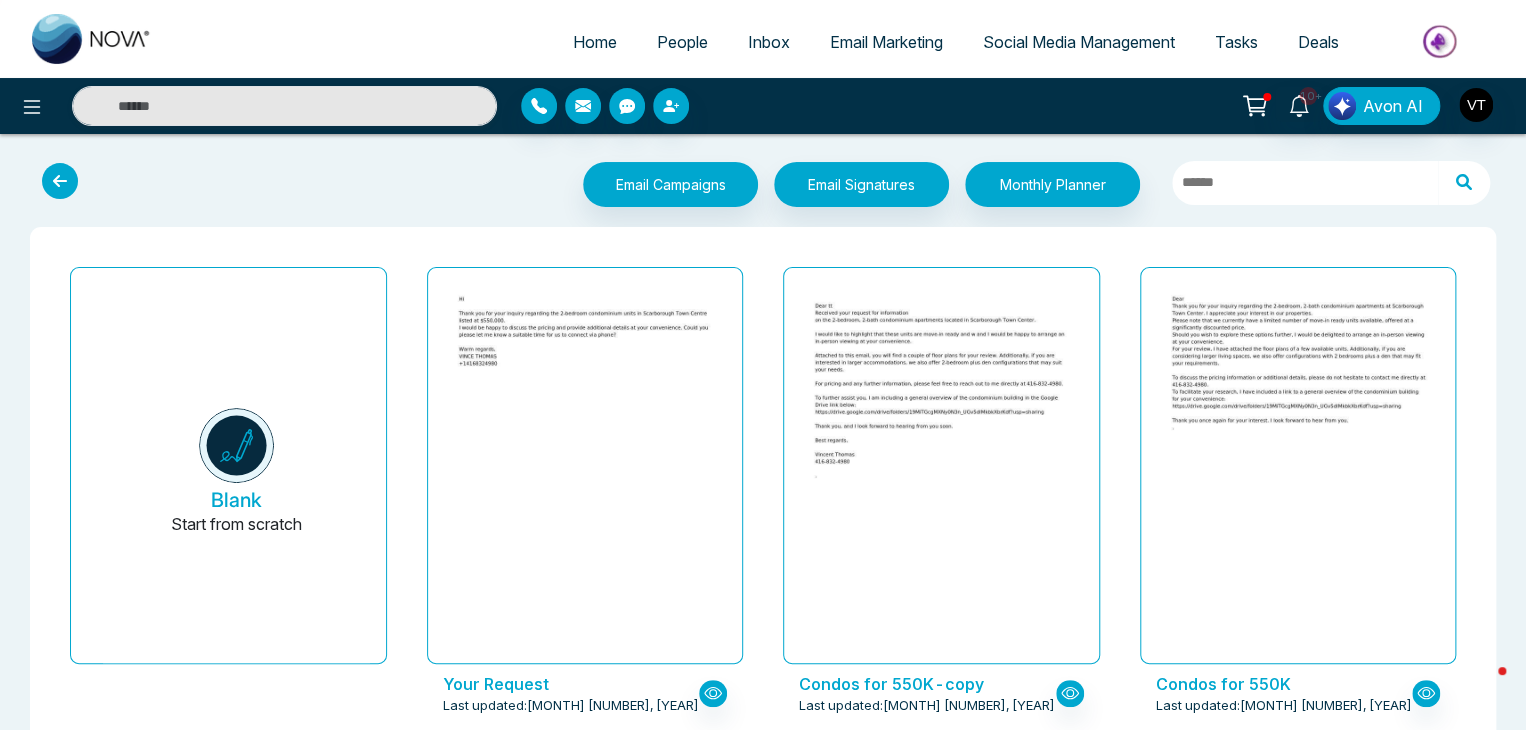 click on "Email Marketing" at bounding box center (886, 42) 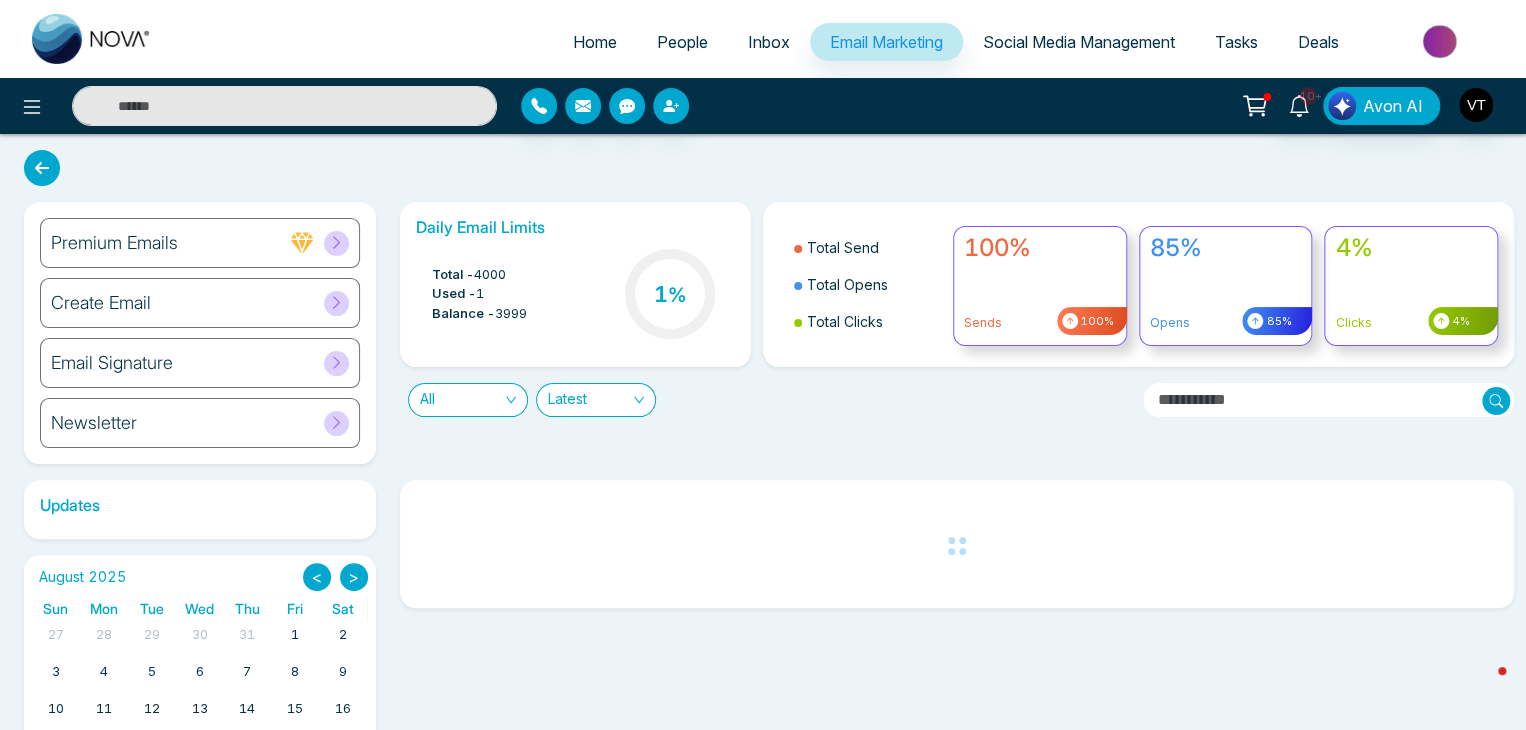 click on "Create Email" at bounding box center (200, 303) 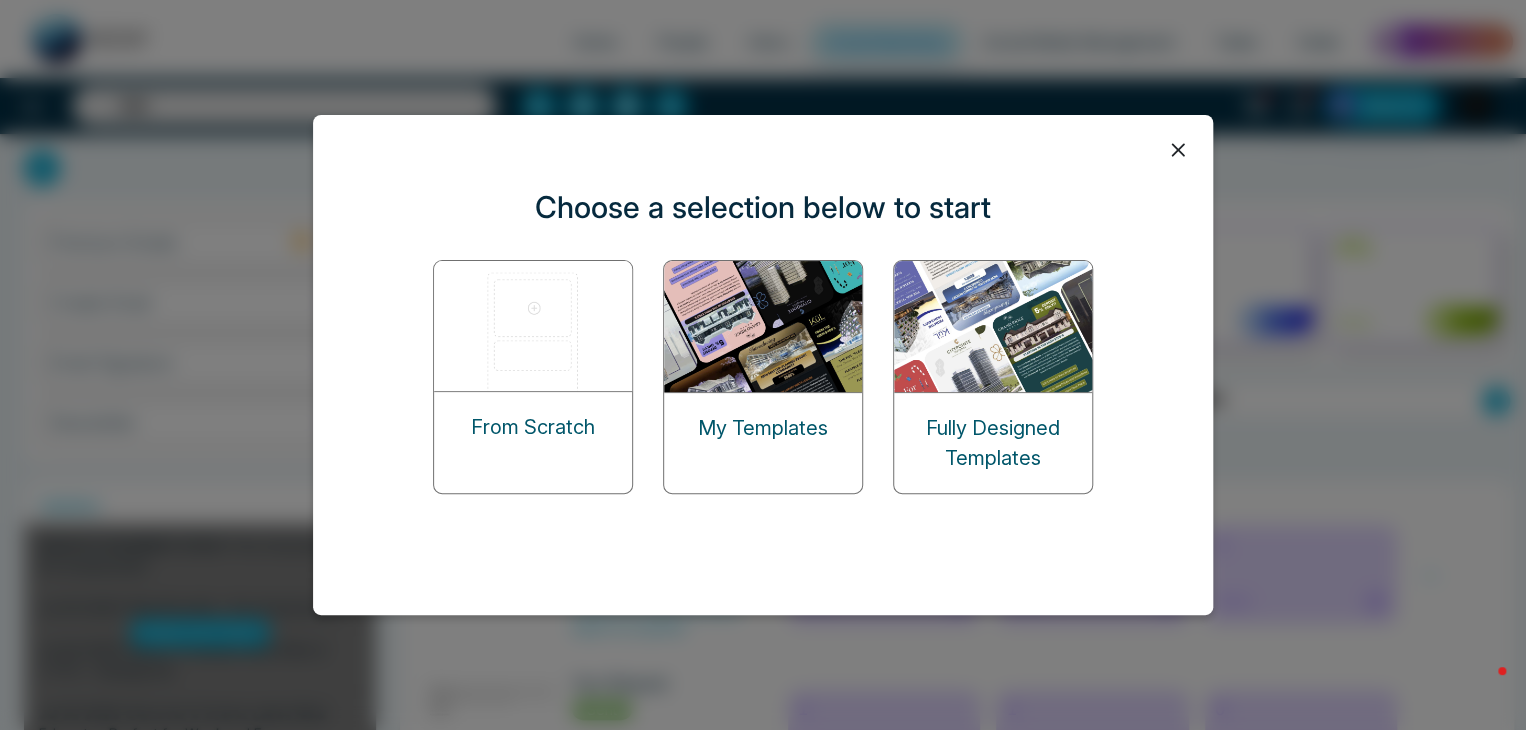 click at bounding box center [534, 326] 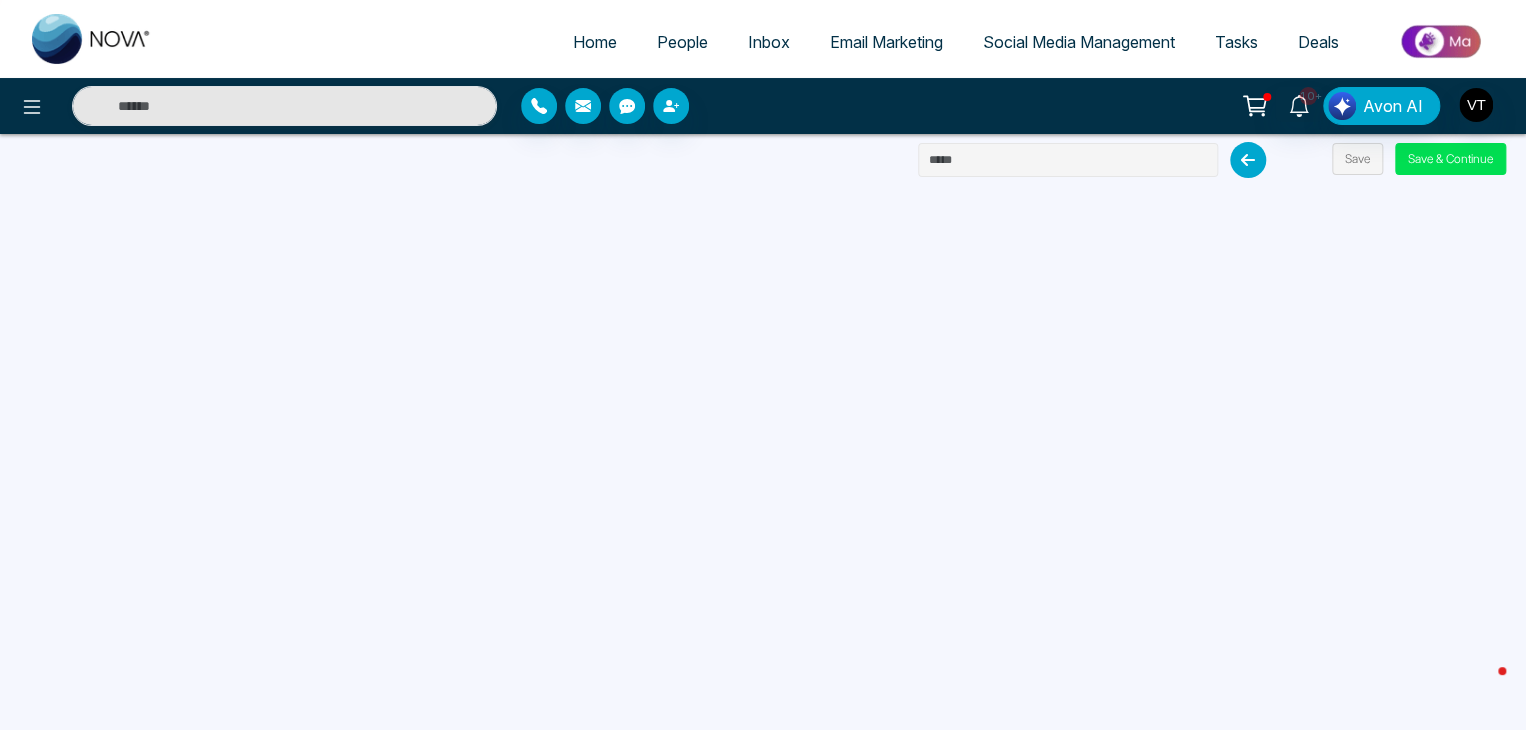 click at bounding box center (1068, 160) 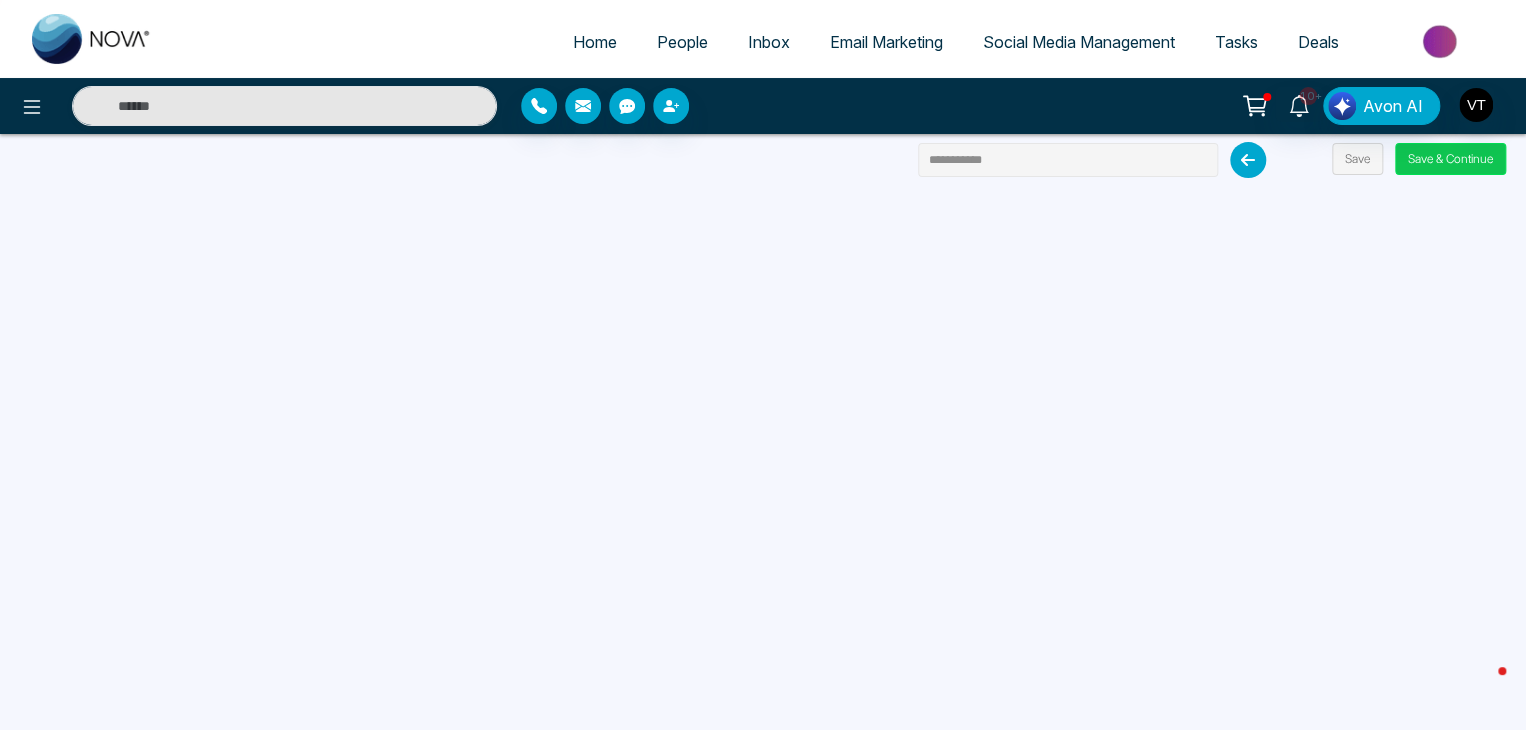 type on "**********" 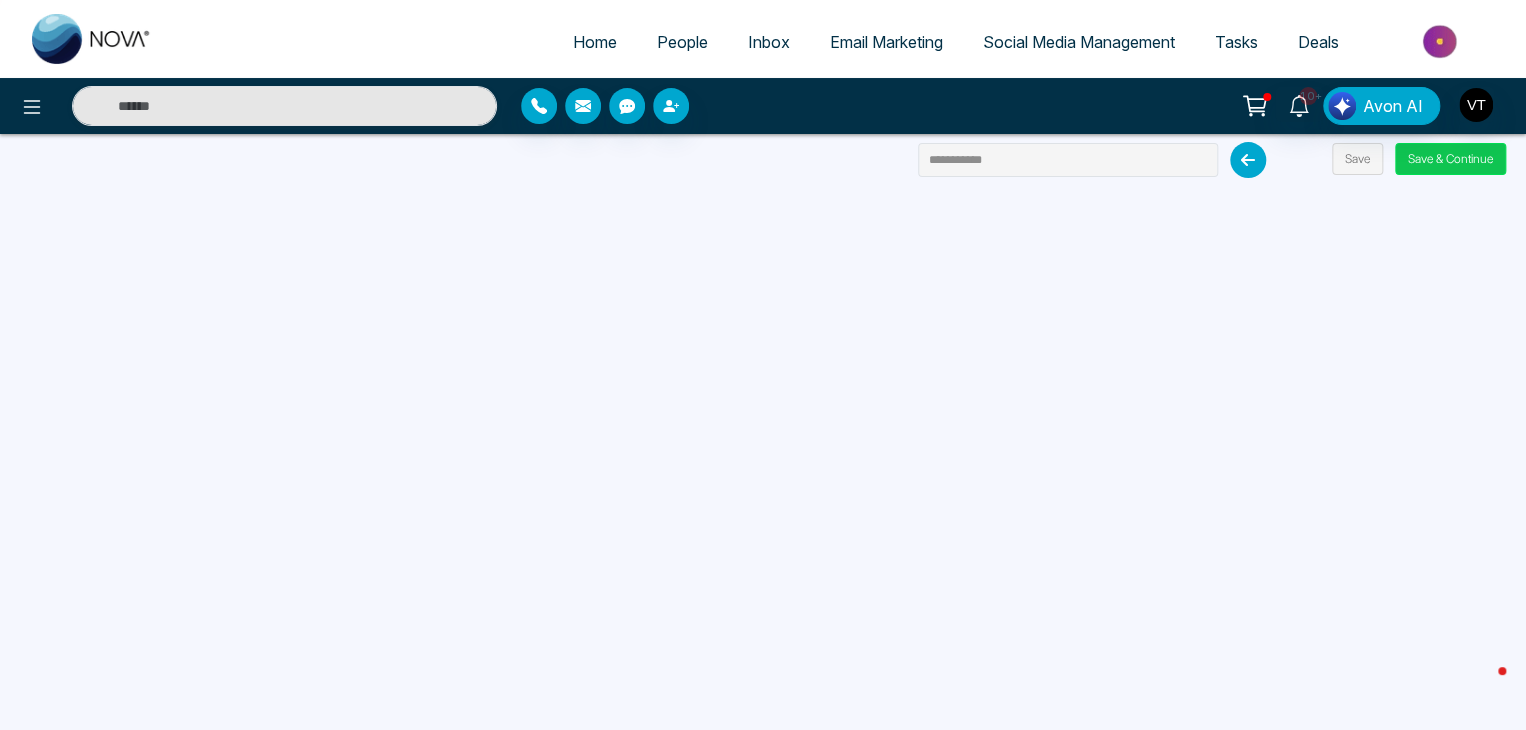 click on "Save & Continue" at bounding box center (1450, 159) 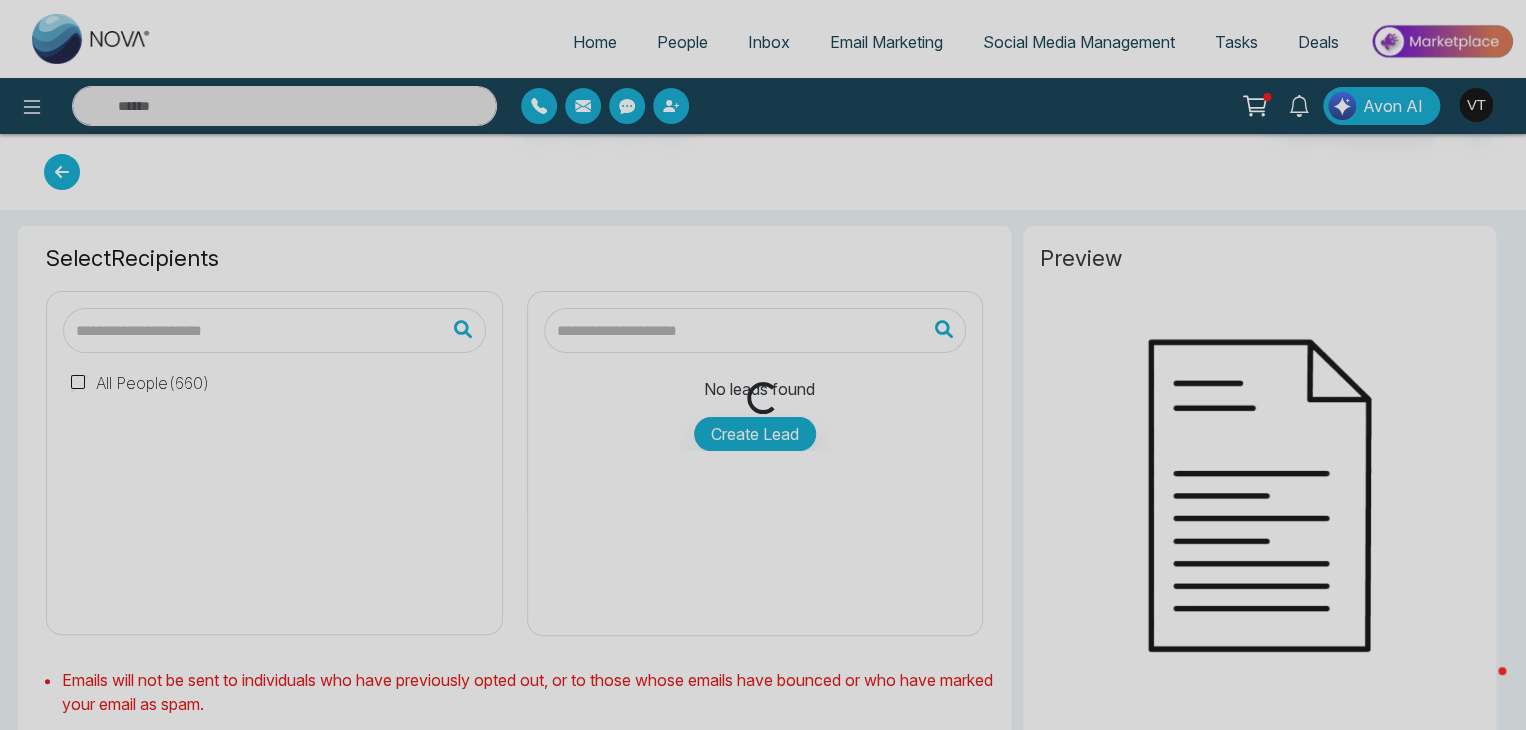 type on "**********" 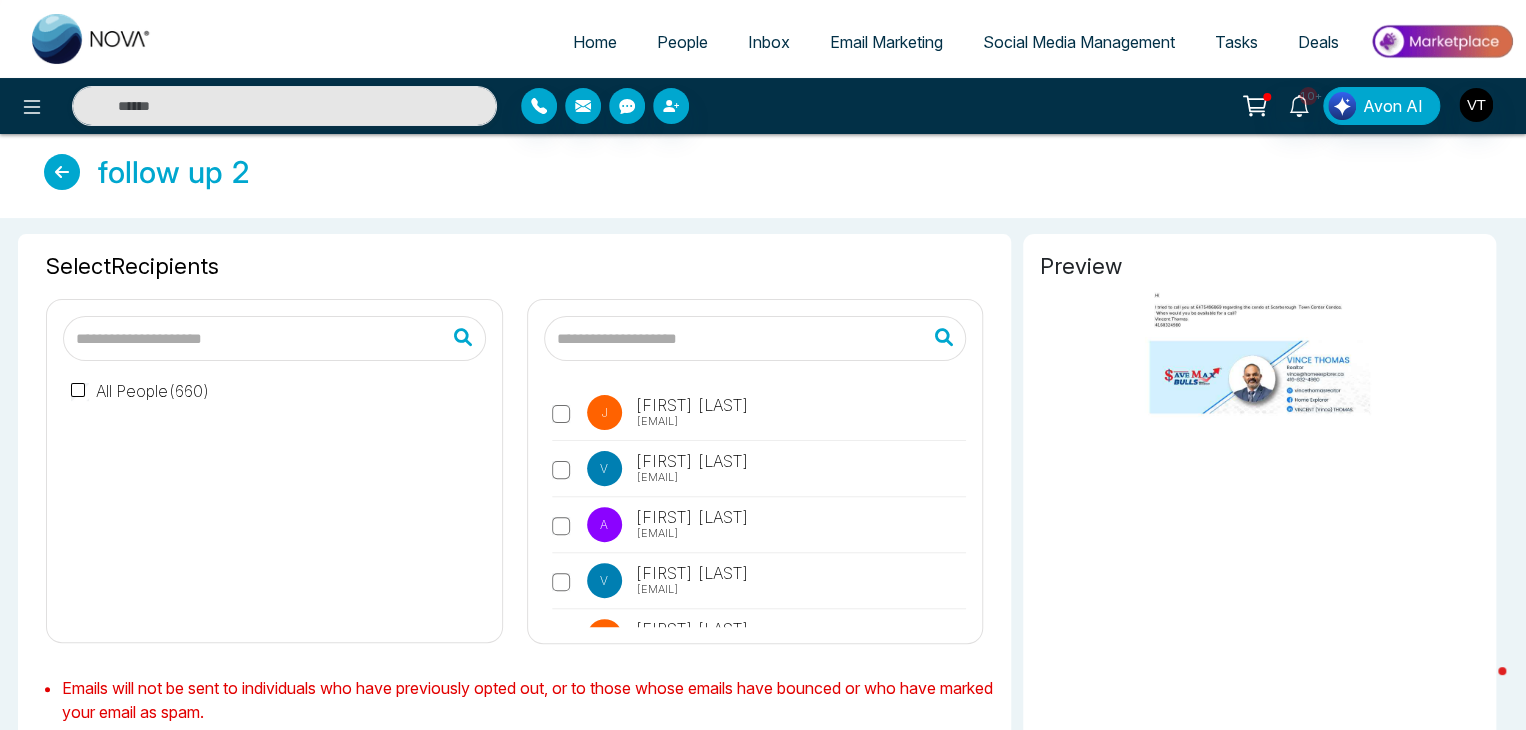 click on "People" at bounding box center [682, 42] 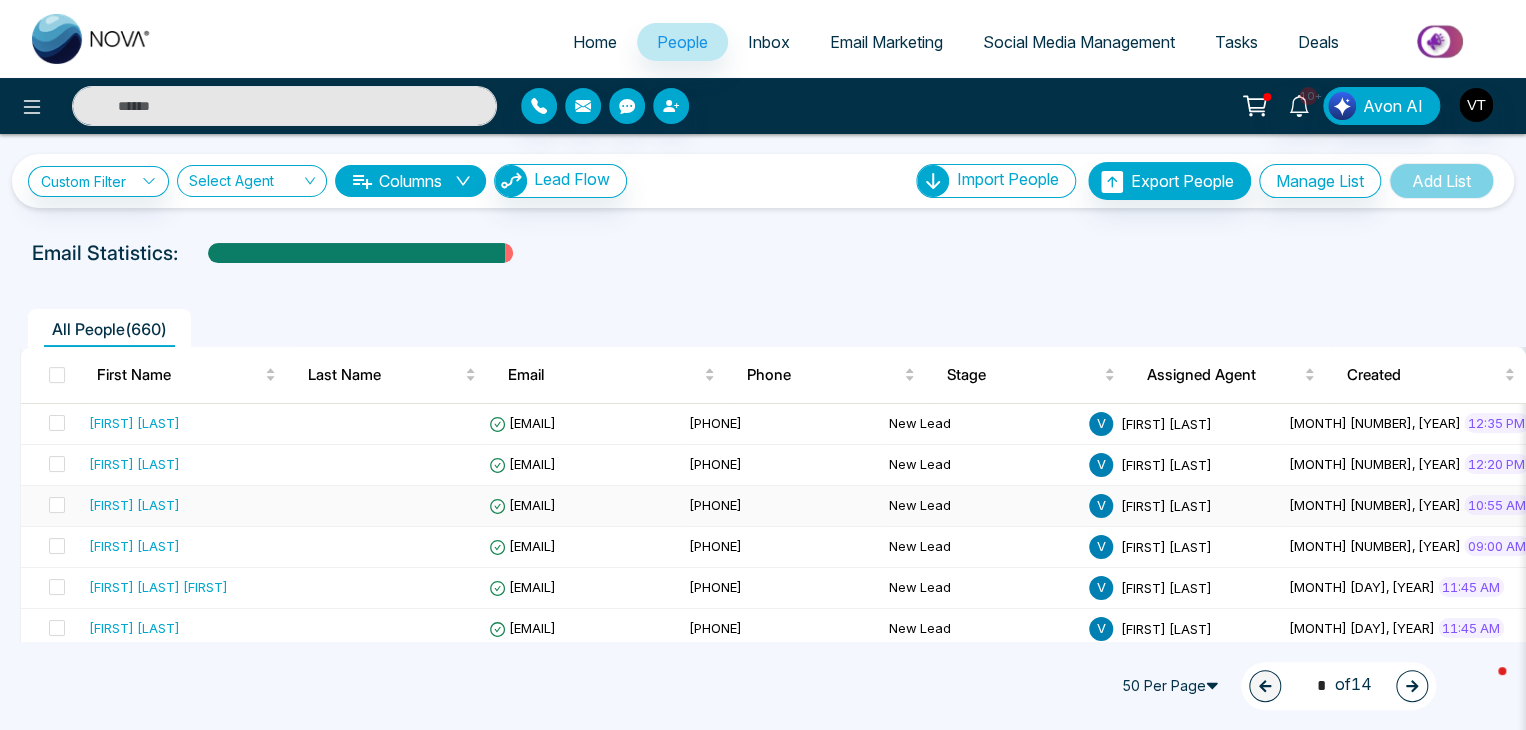 click on "[FIRST] [LAST]" at bounding box center (134, 505) 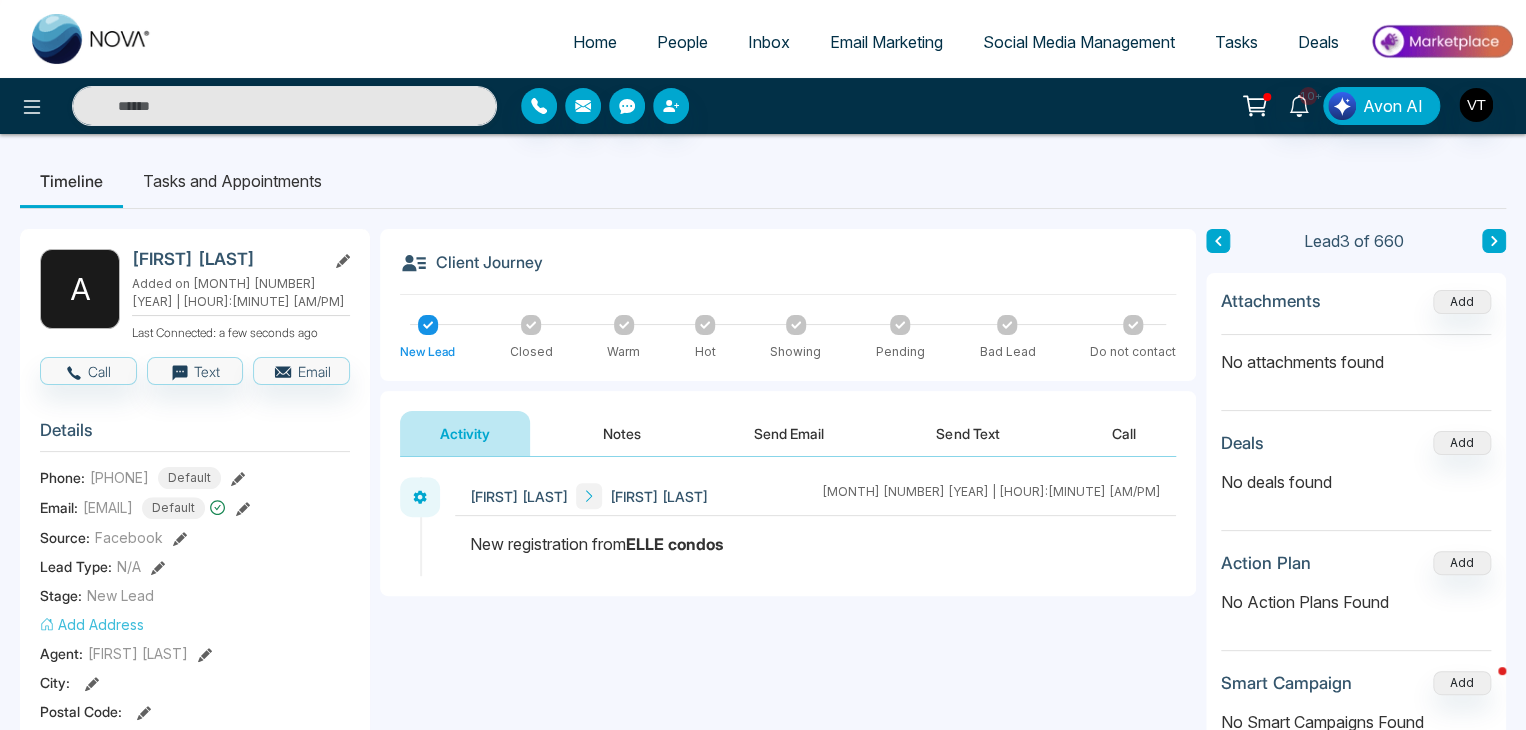 click on "Send Email" at bounding box center (789, 433) 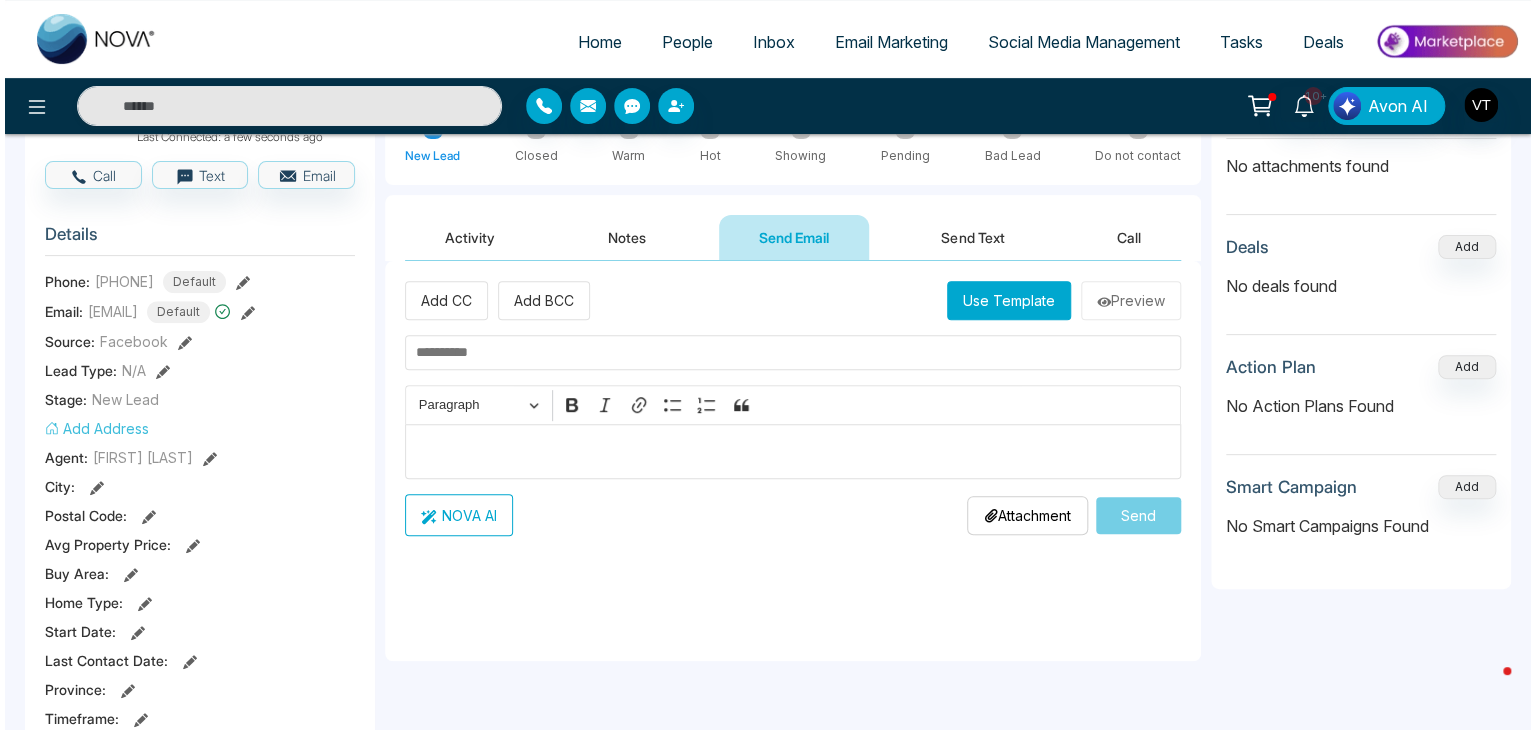 scroll, scrollTop: 200, scrollLeft: 0, axis: vertical 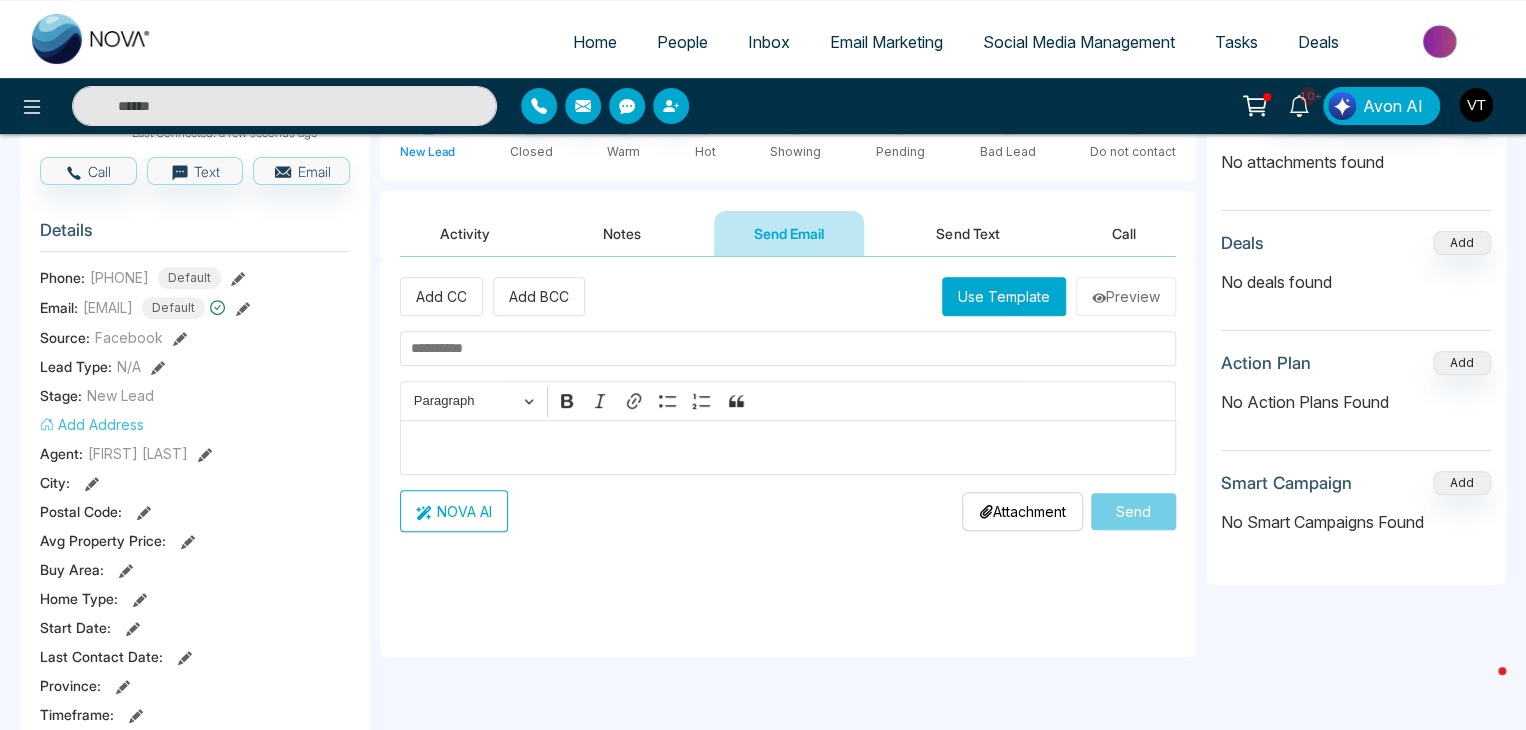 click on "Use Template" at bounding box center (1004, 296) 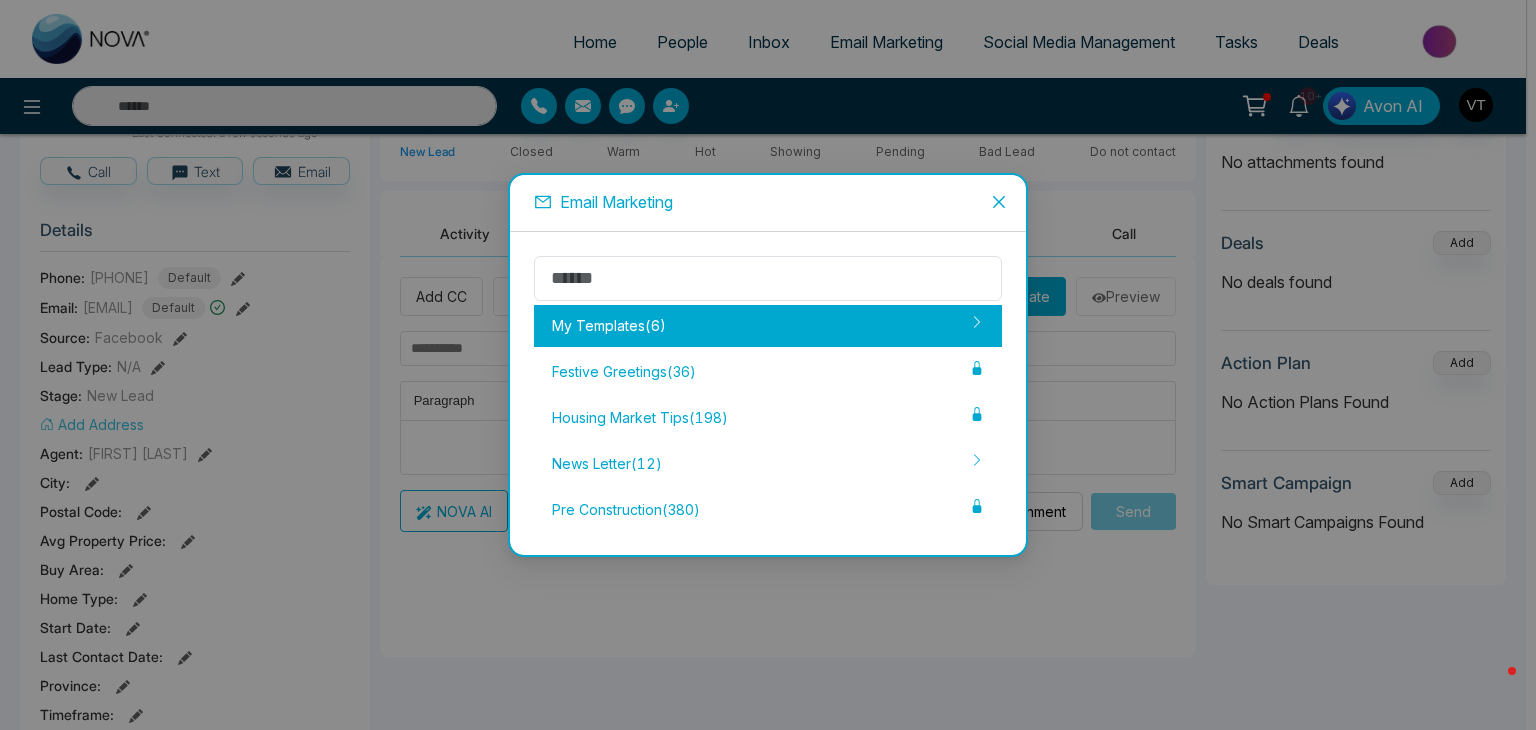 click on "My Templates  ( 6 )" at bounding box center (768, 326) 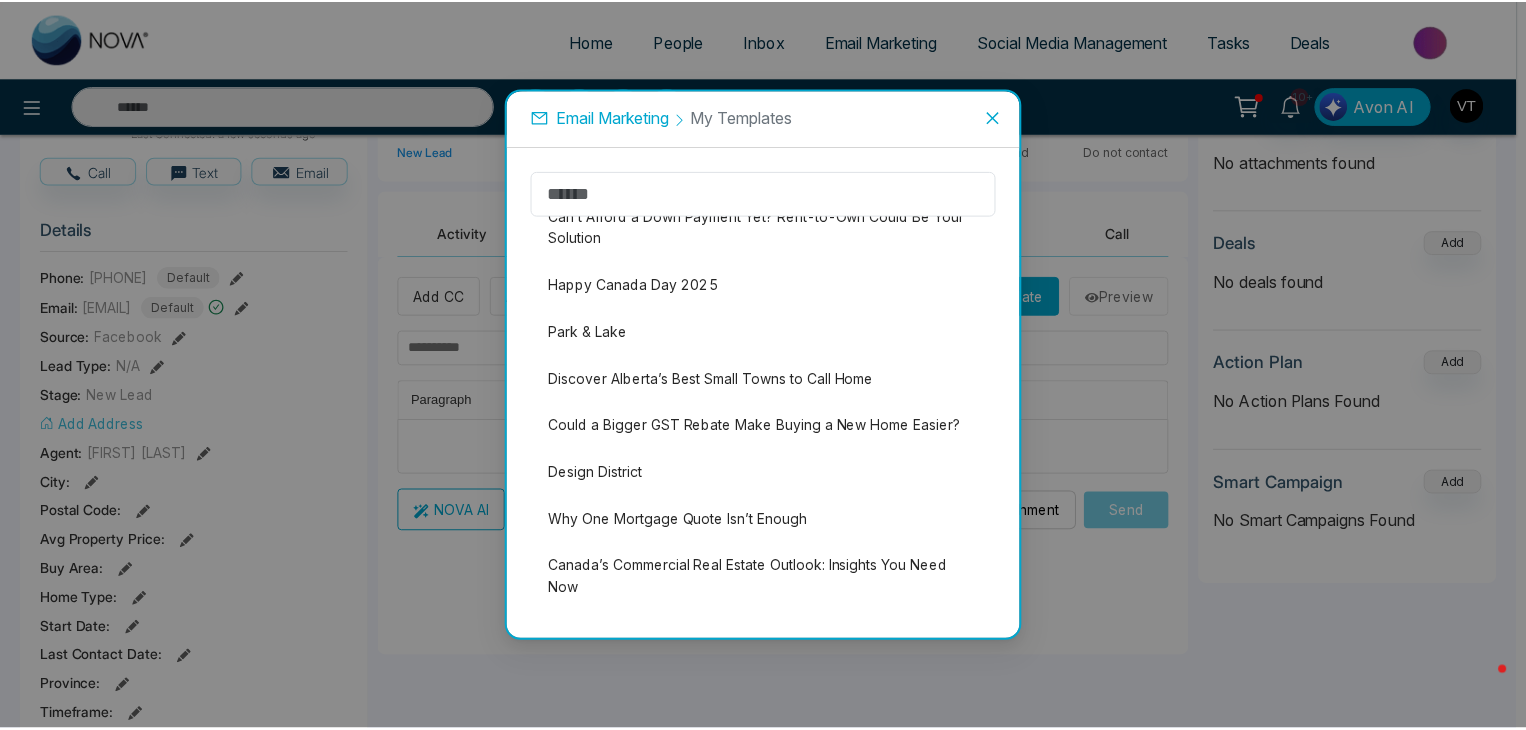 scroll, scrollTop: 800, scrollLeft: 0, axis: vertical 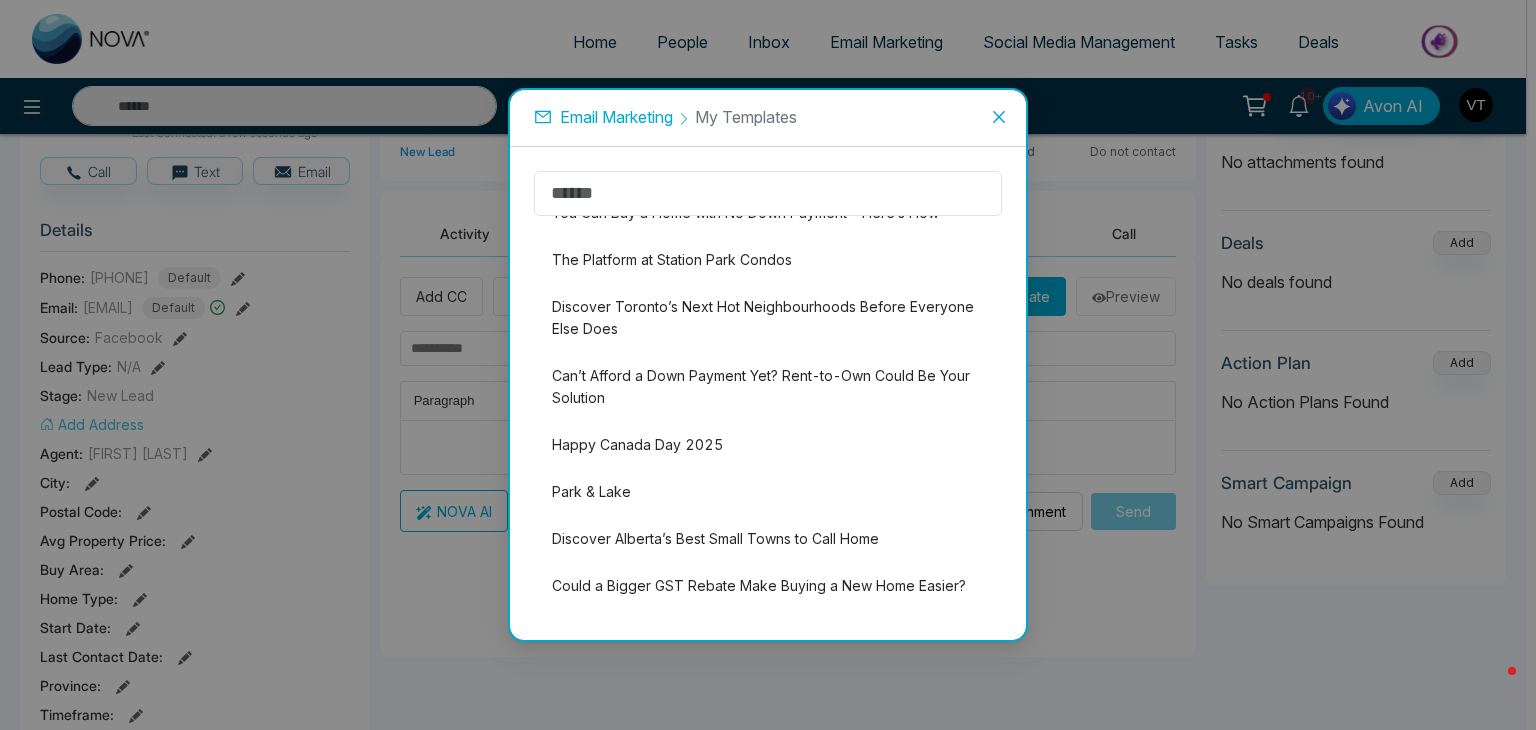 click 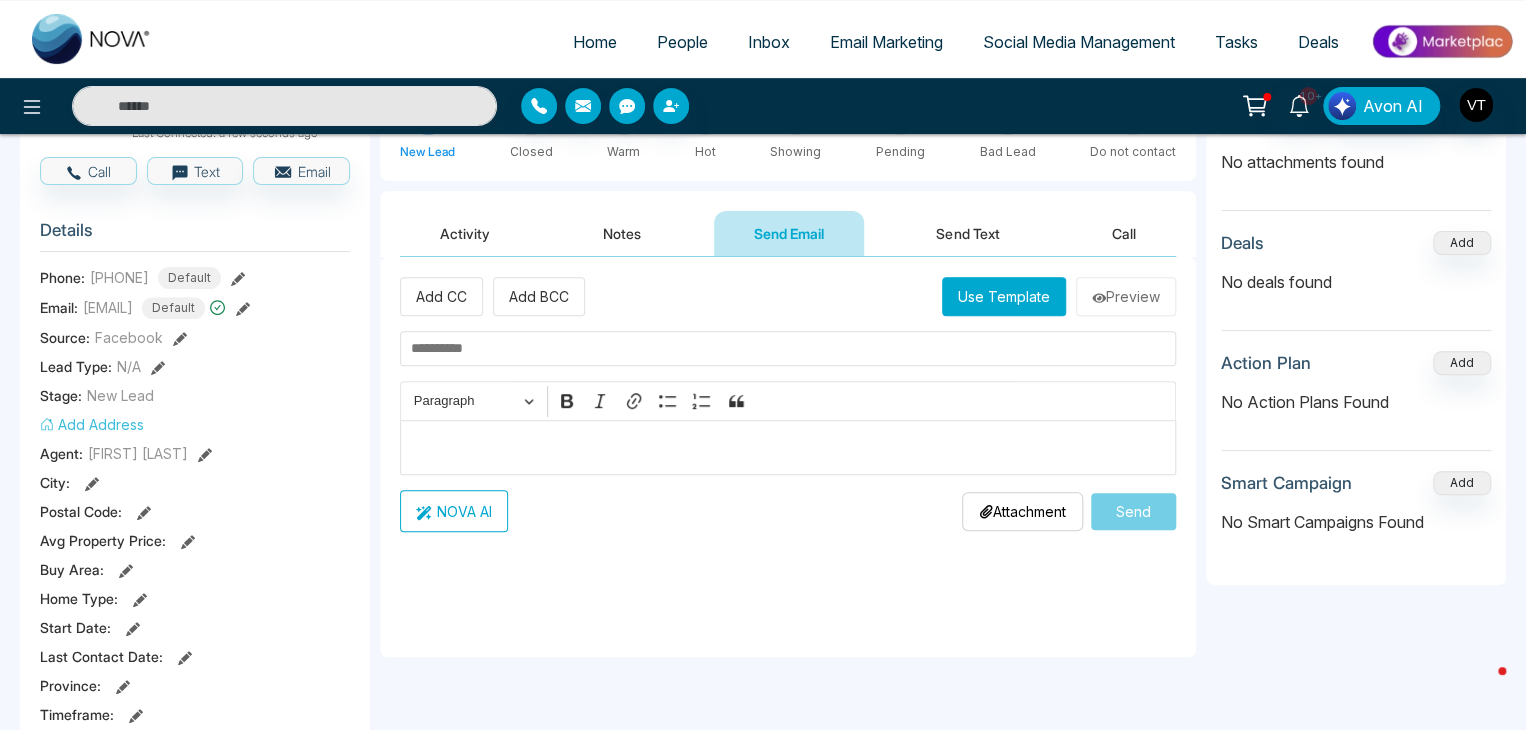 click at bounding box center (788, 448) 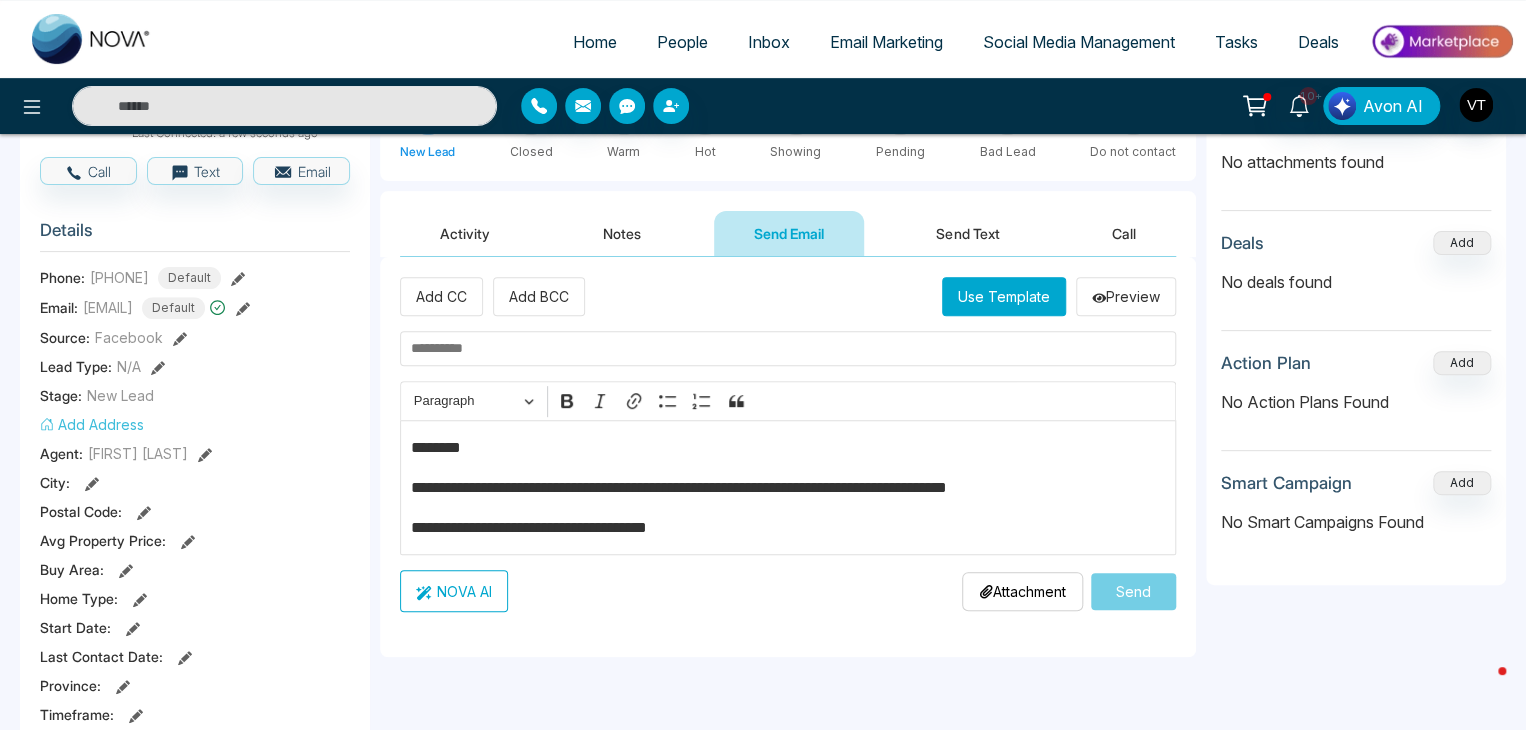 click on "********" at bounding box center [788, 448] 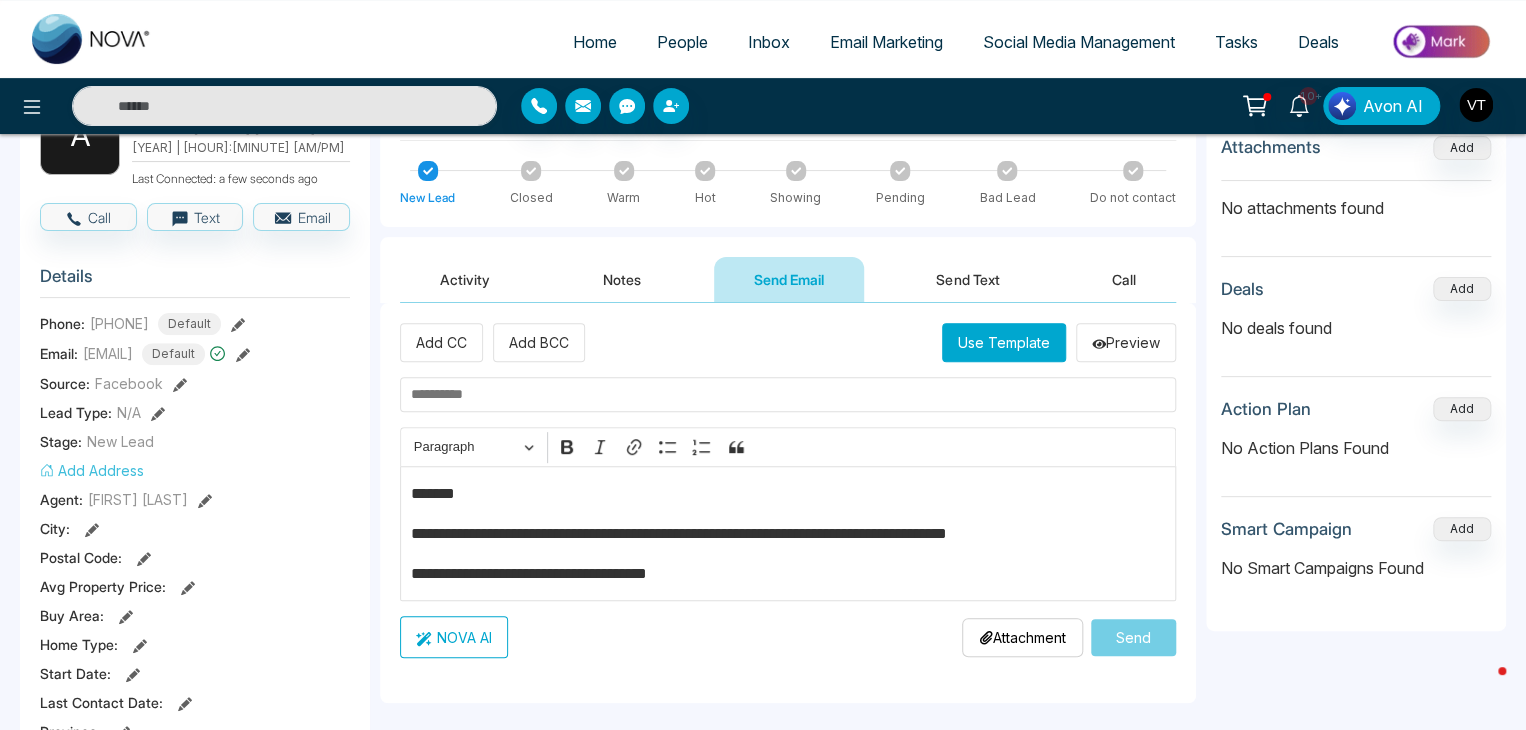 scroll, scrollTop: 300, scrollLeft: 0, axis: vertical 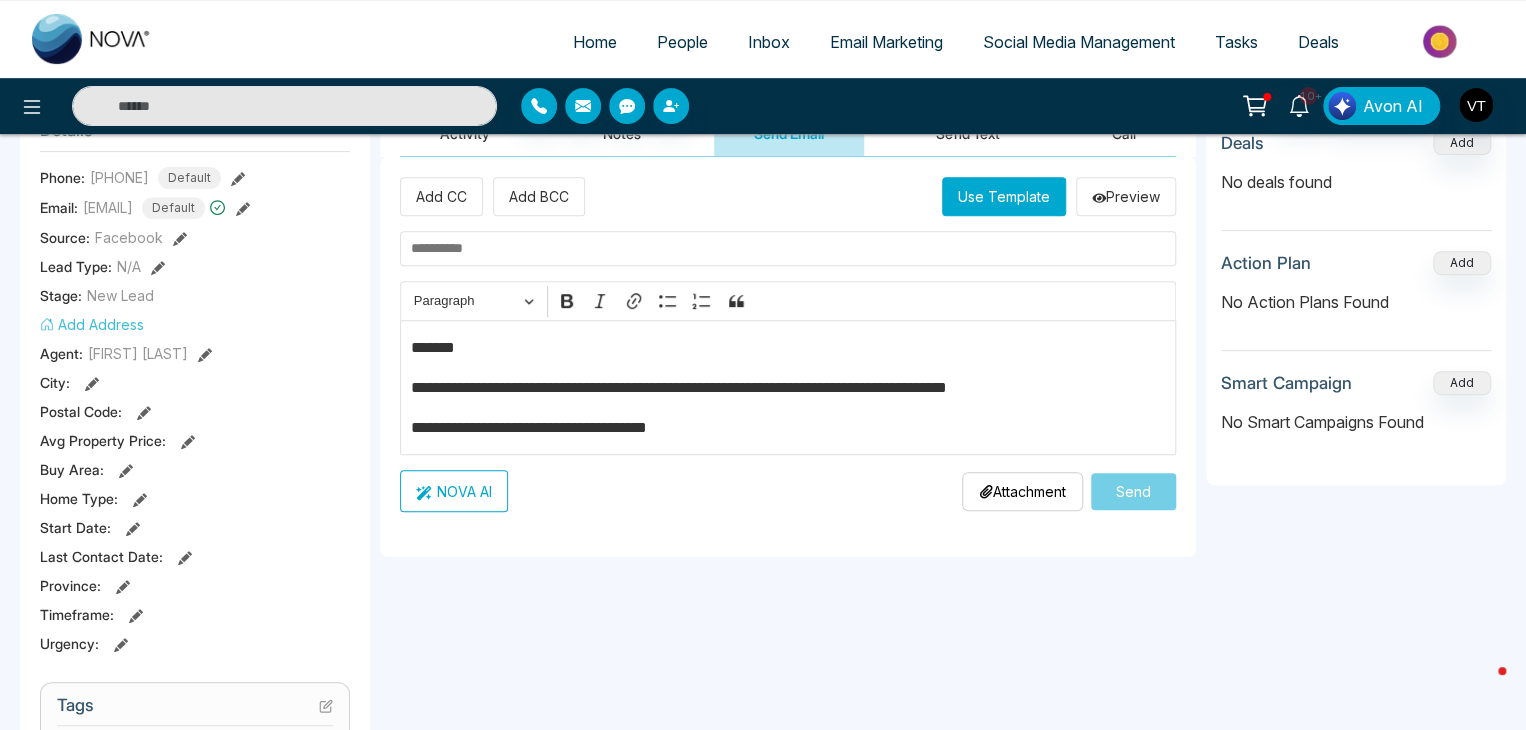 click on "**********" at bounding box center [788, 428] 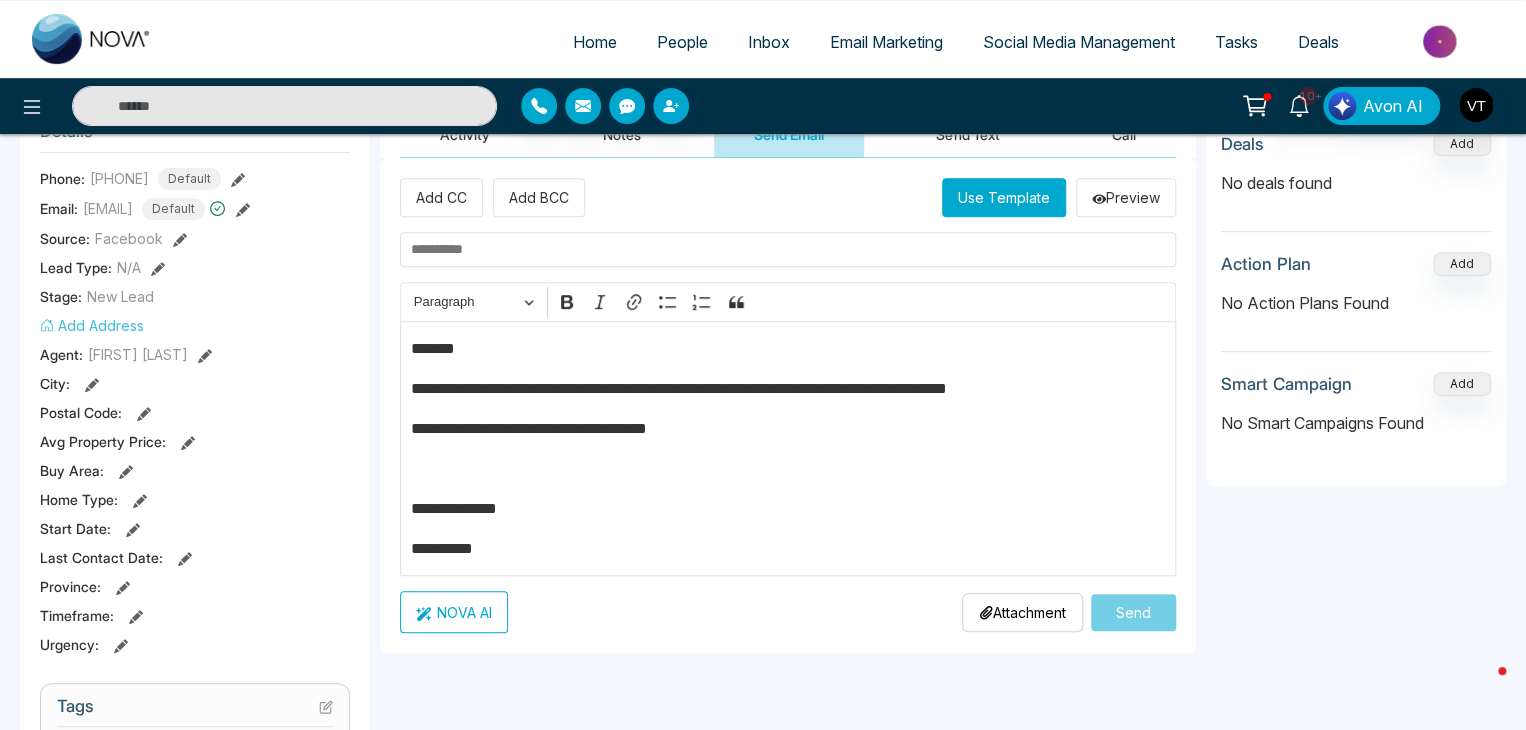 scroll, scrollTop: 300, scrollLeft: 0, axis: vertical 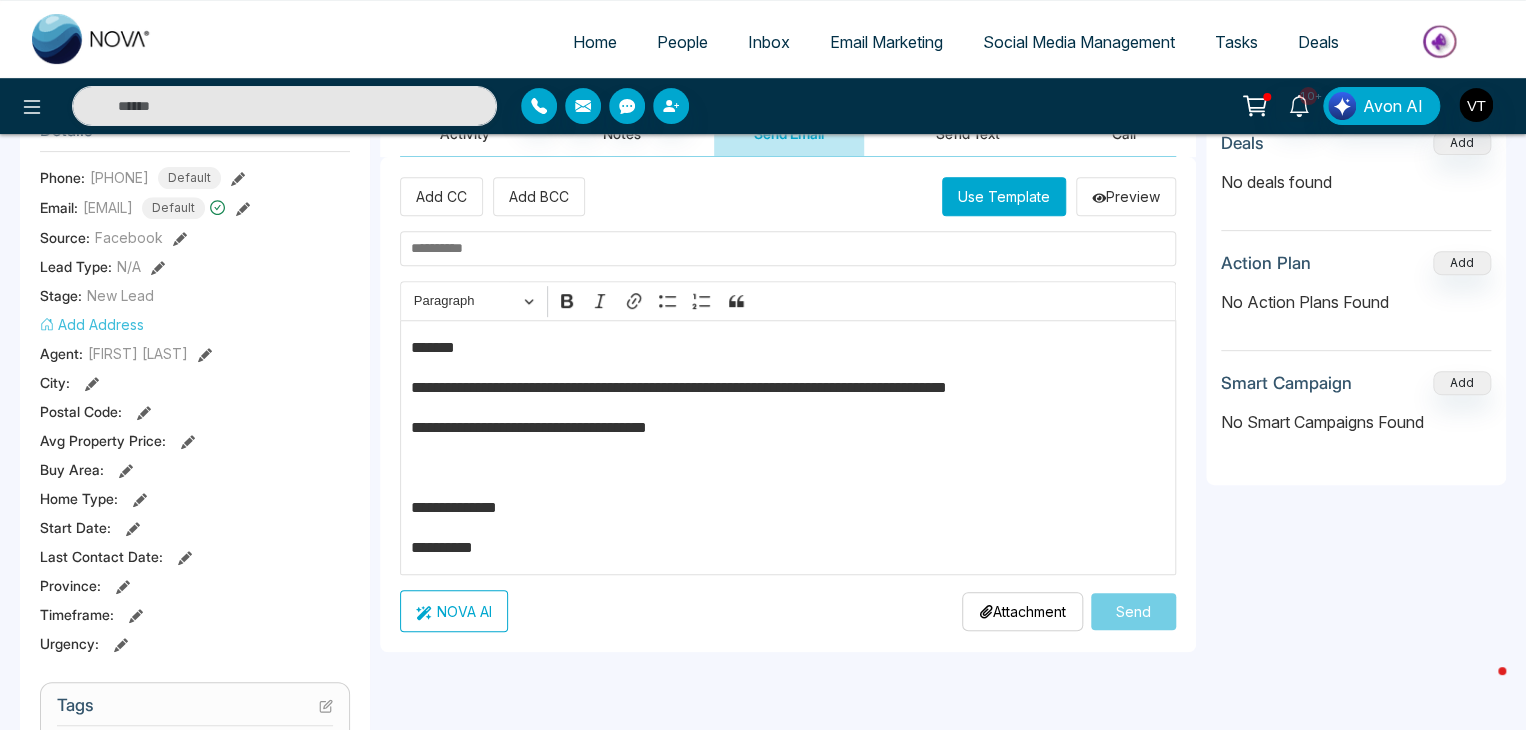 click on "**********" at bounding box center [788, 388] 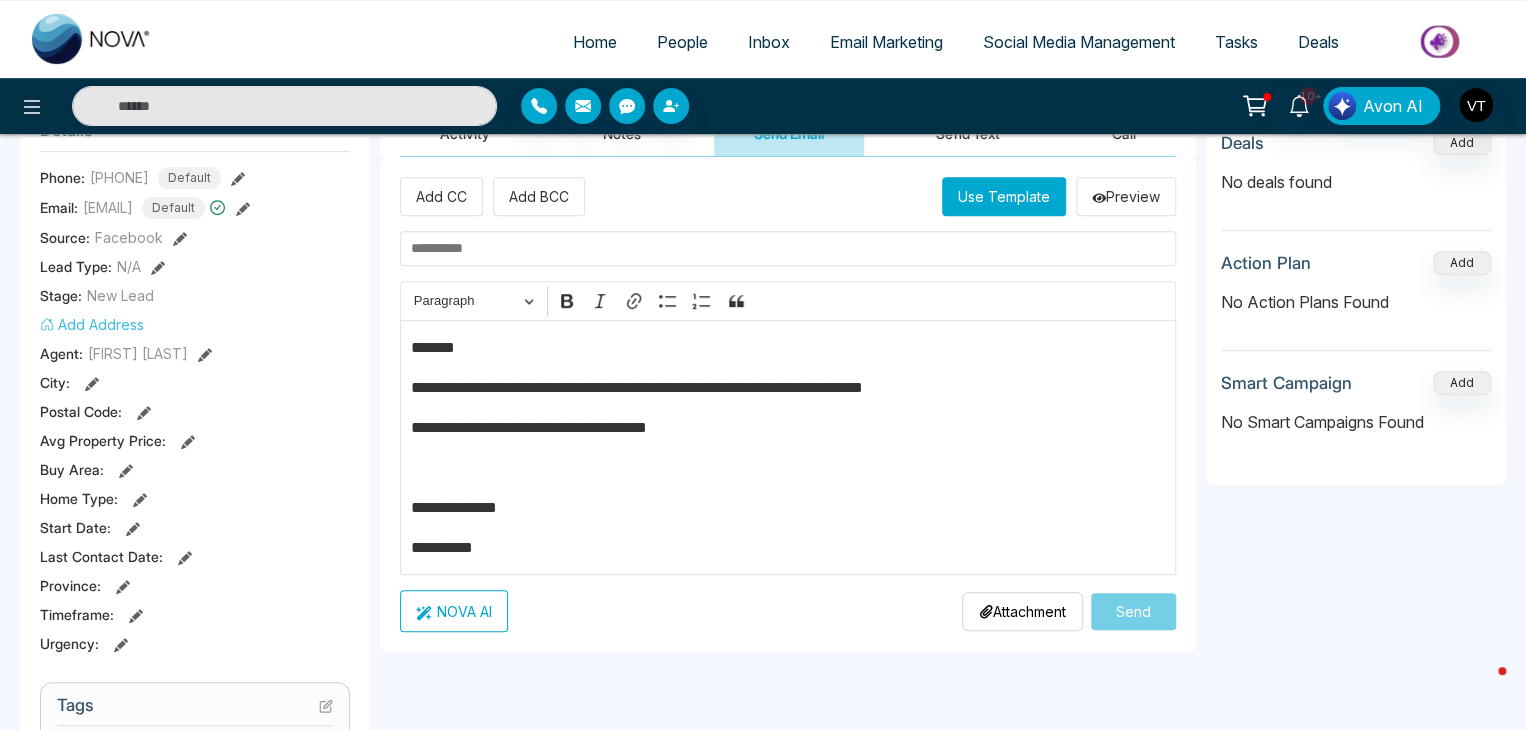 click on "**********" at bounding box center [788, 428] 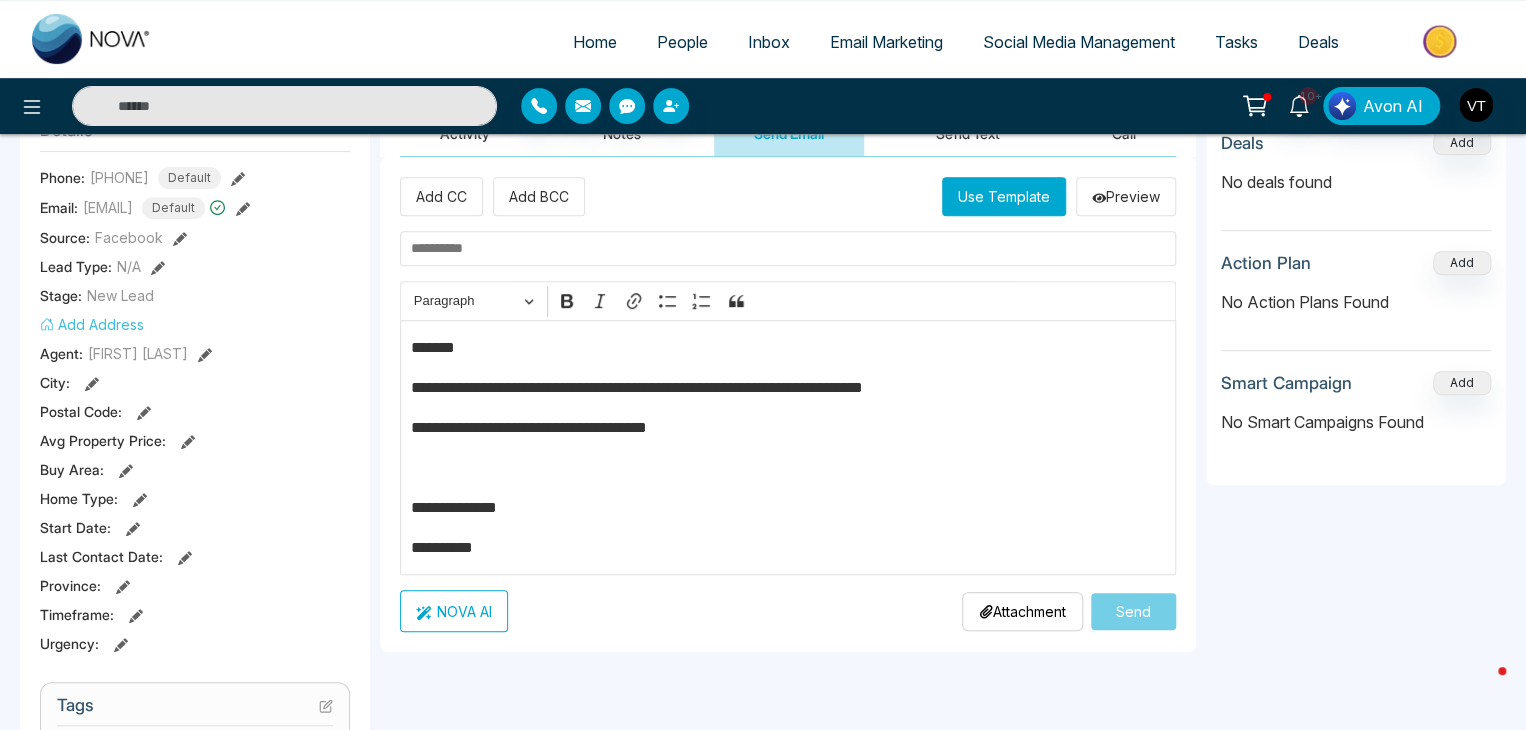 click on "**********" at bounding box center (788, 447) 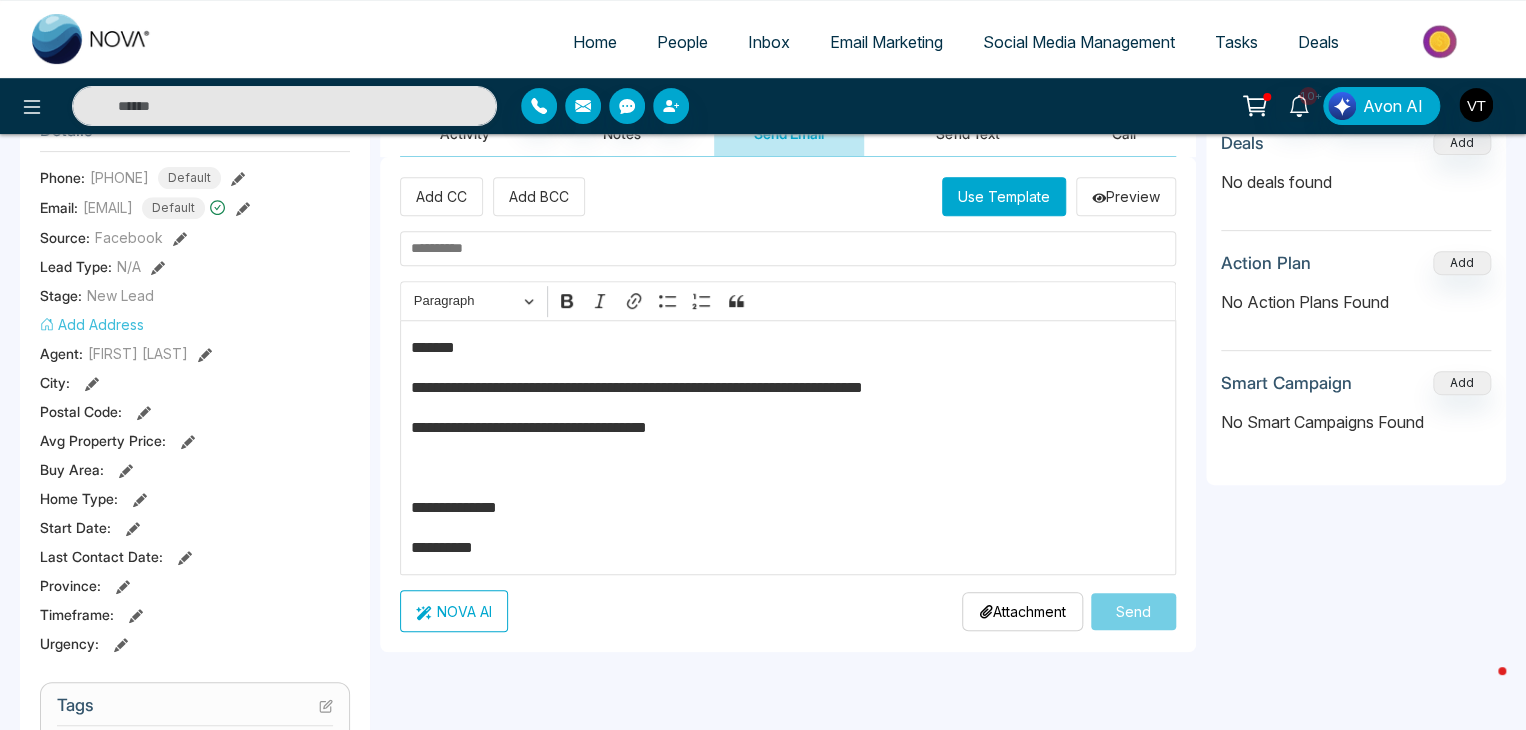 click on "**********" at bounding box center (788, 447) 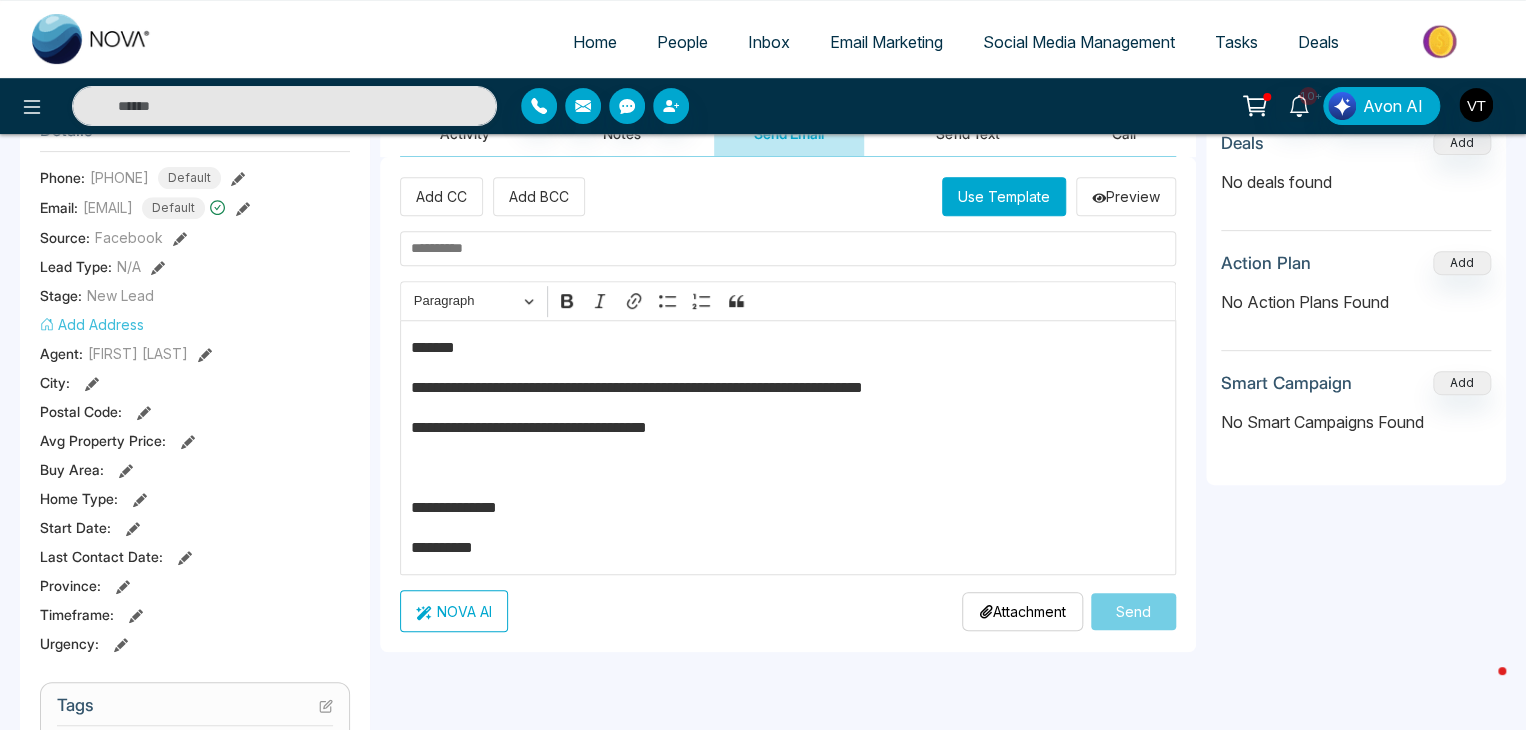 click at bounding box center (788, 248) 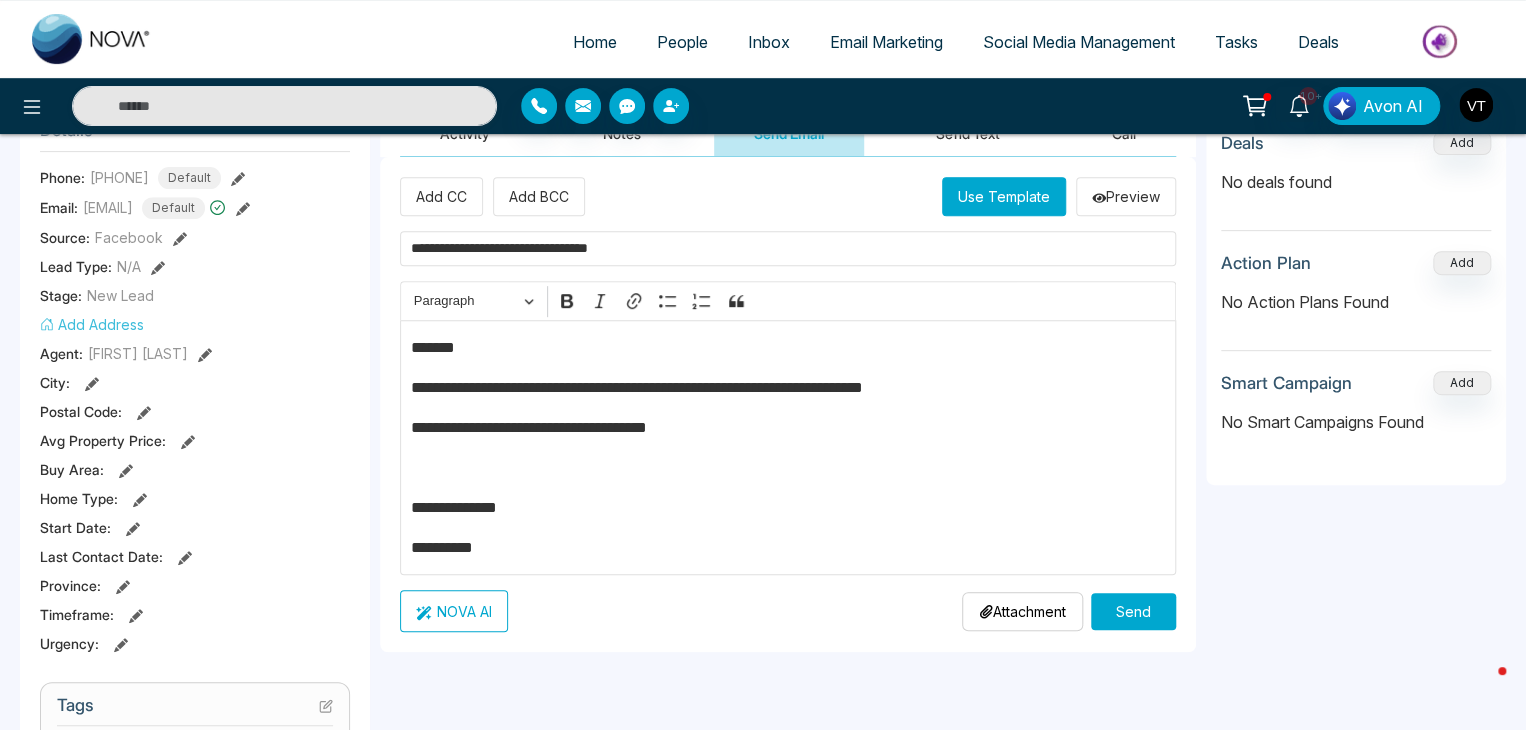 type on "**********" 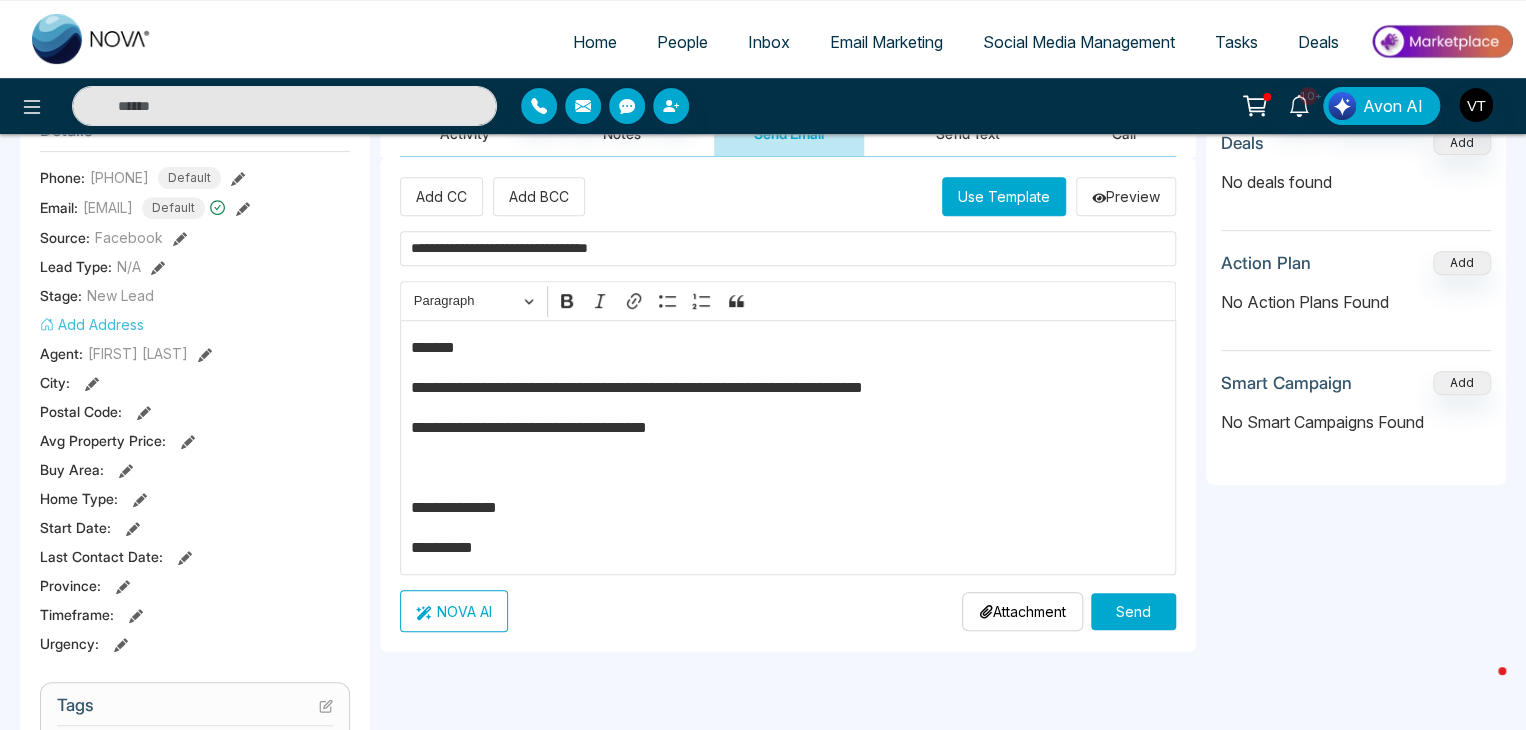 click on "Send" at bounding box center [1133, 611] 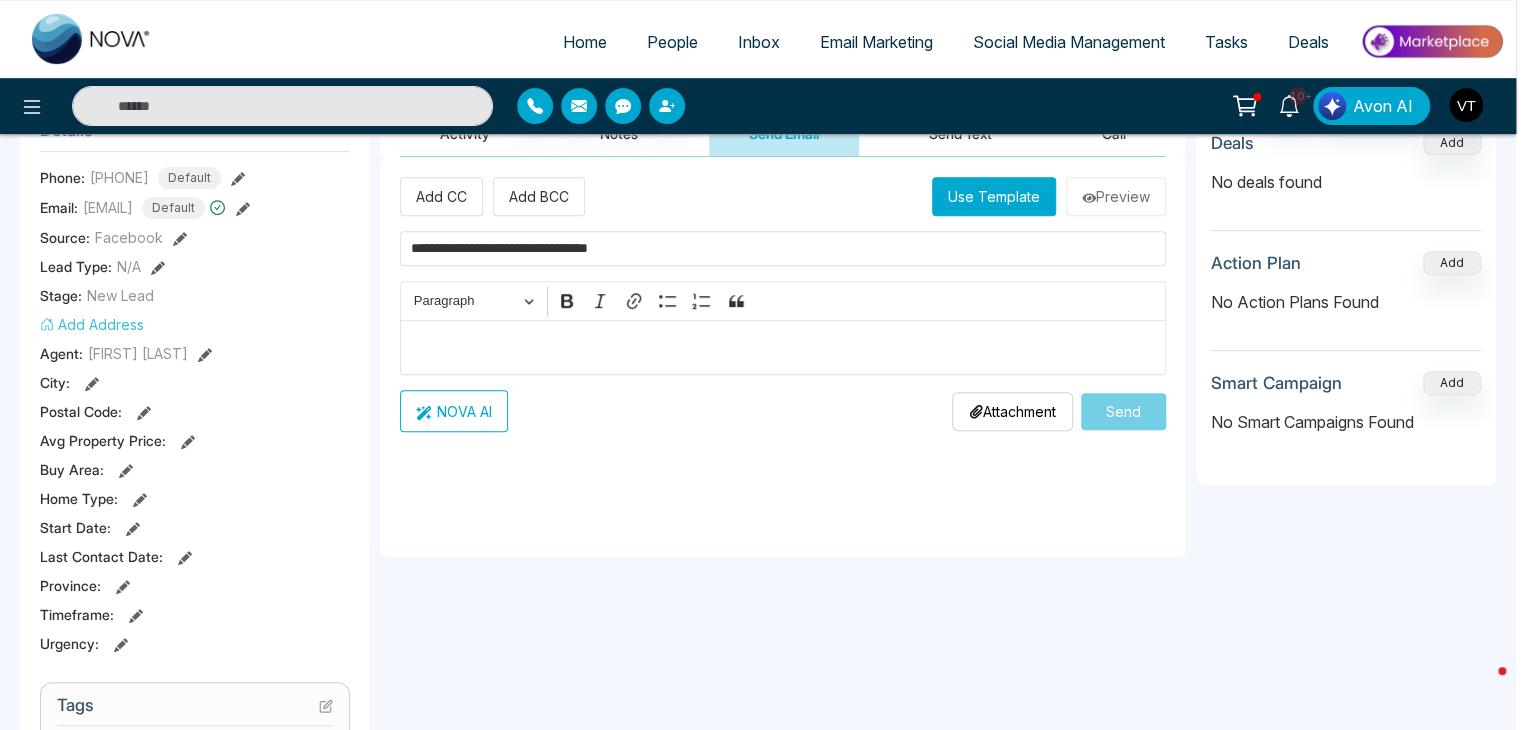 type 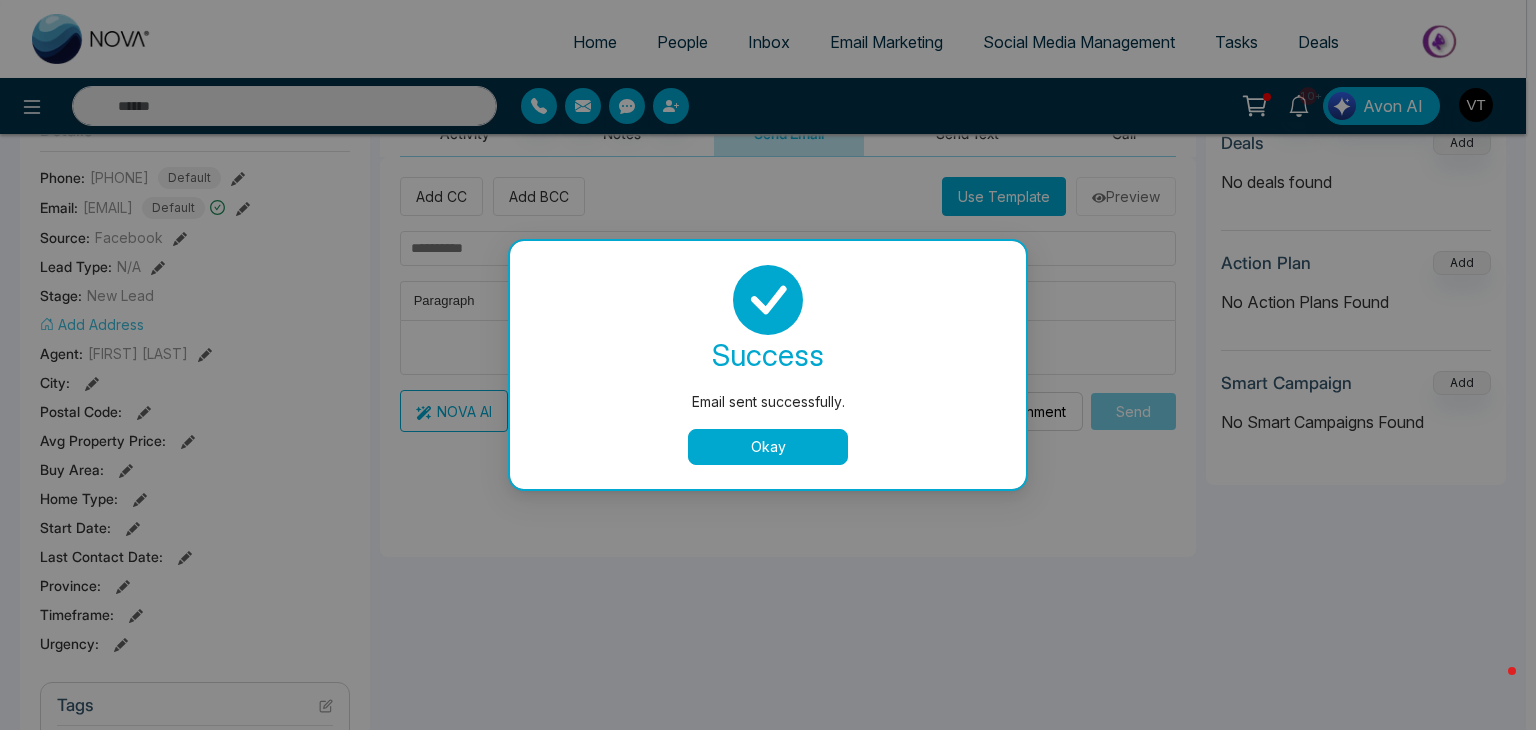 click on "Okay" at bounding box center (768, 447) 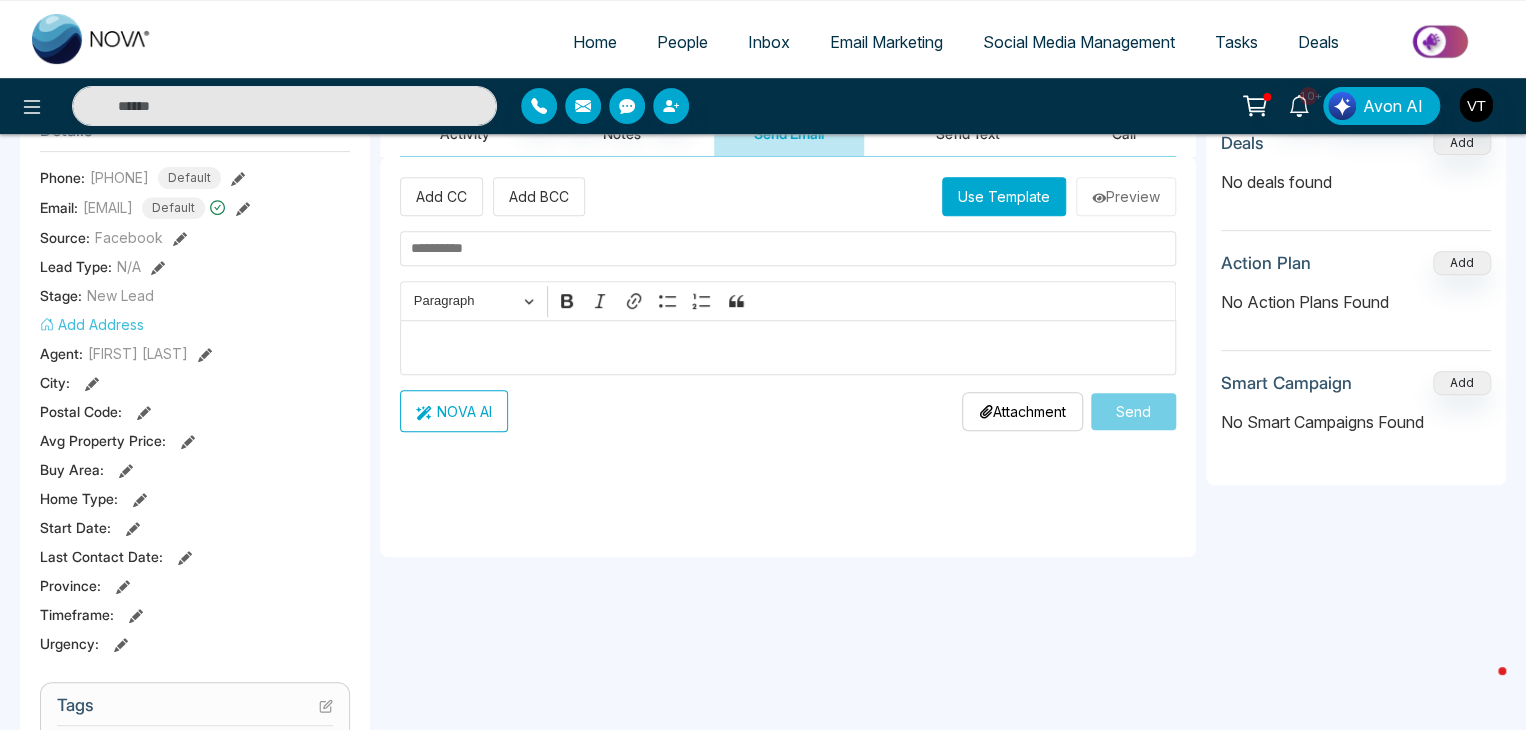 click on "Email Marketing" at bounding box center (886, 42) 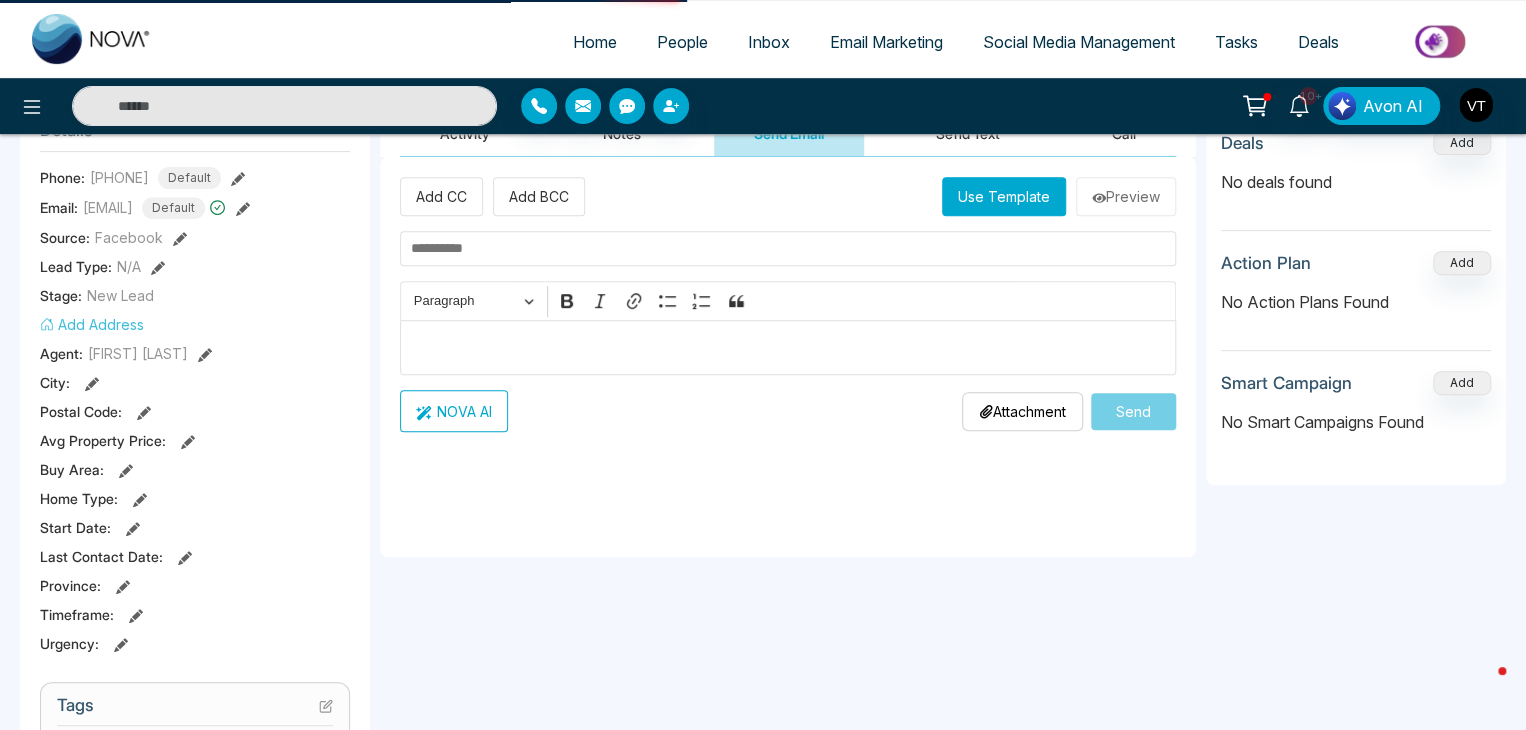 scroll, scrollTop: 0, scrollLeft: 0, axis: both 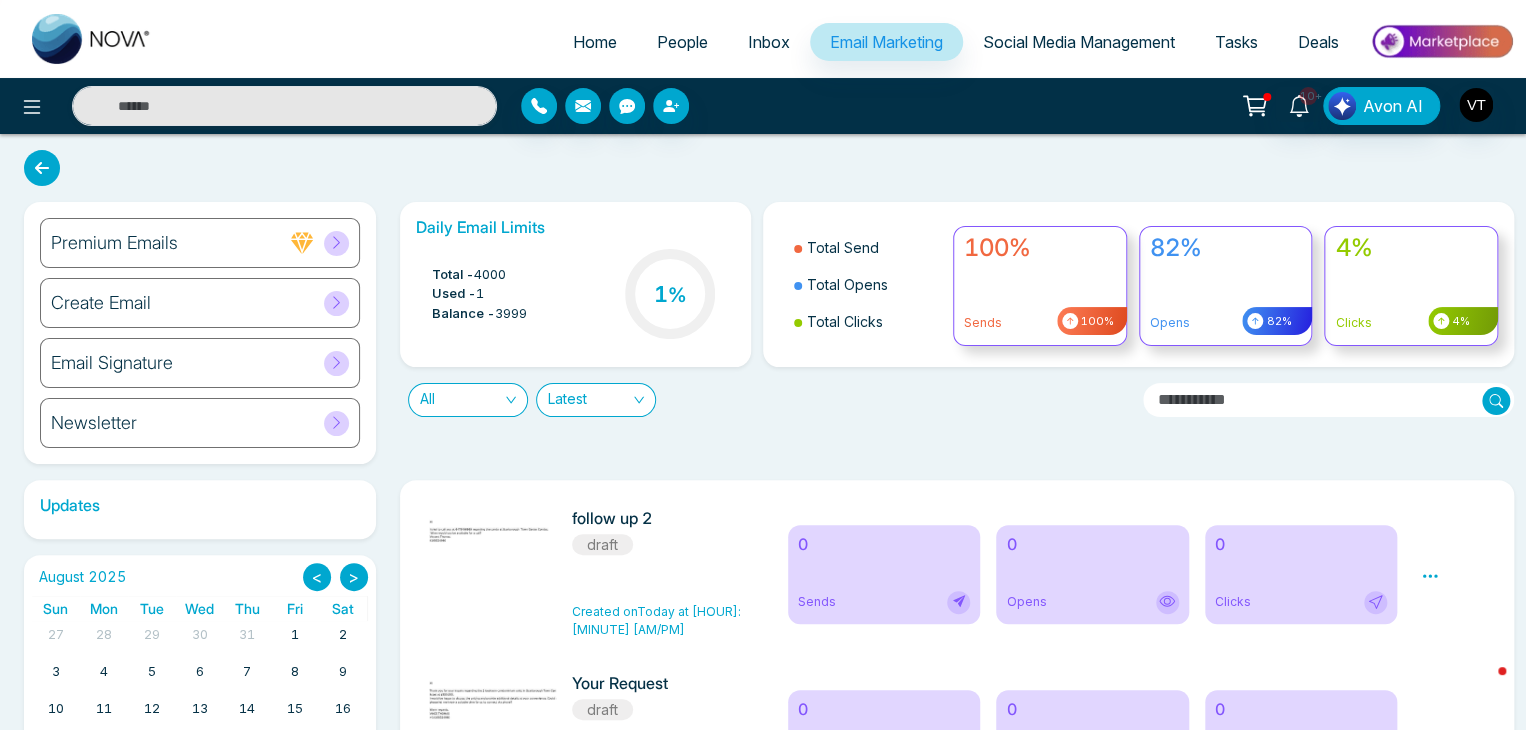 click on "Create Email" at bounding box center [101, 303] 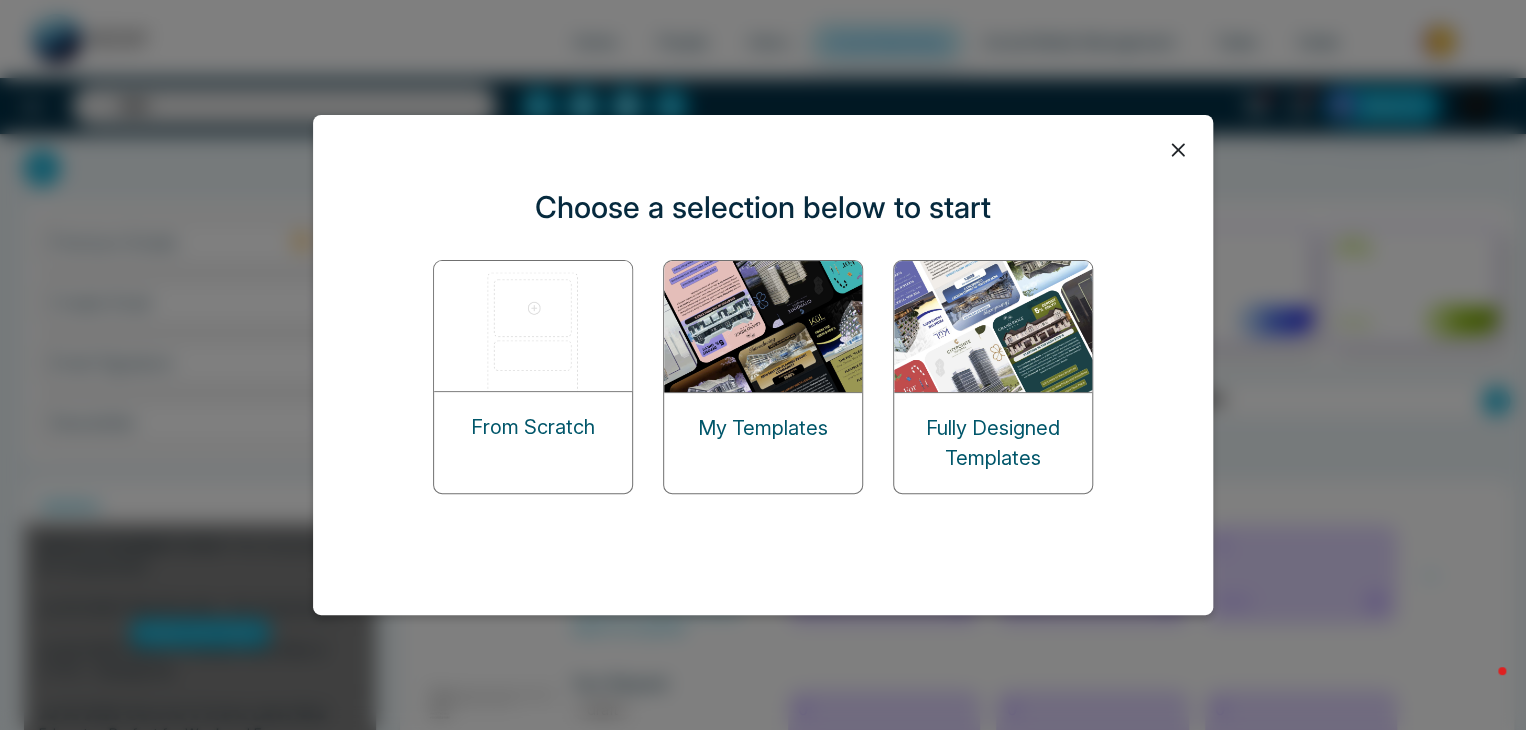 click at bounding box center (764, 326) 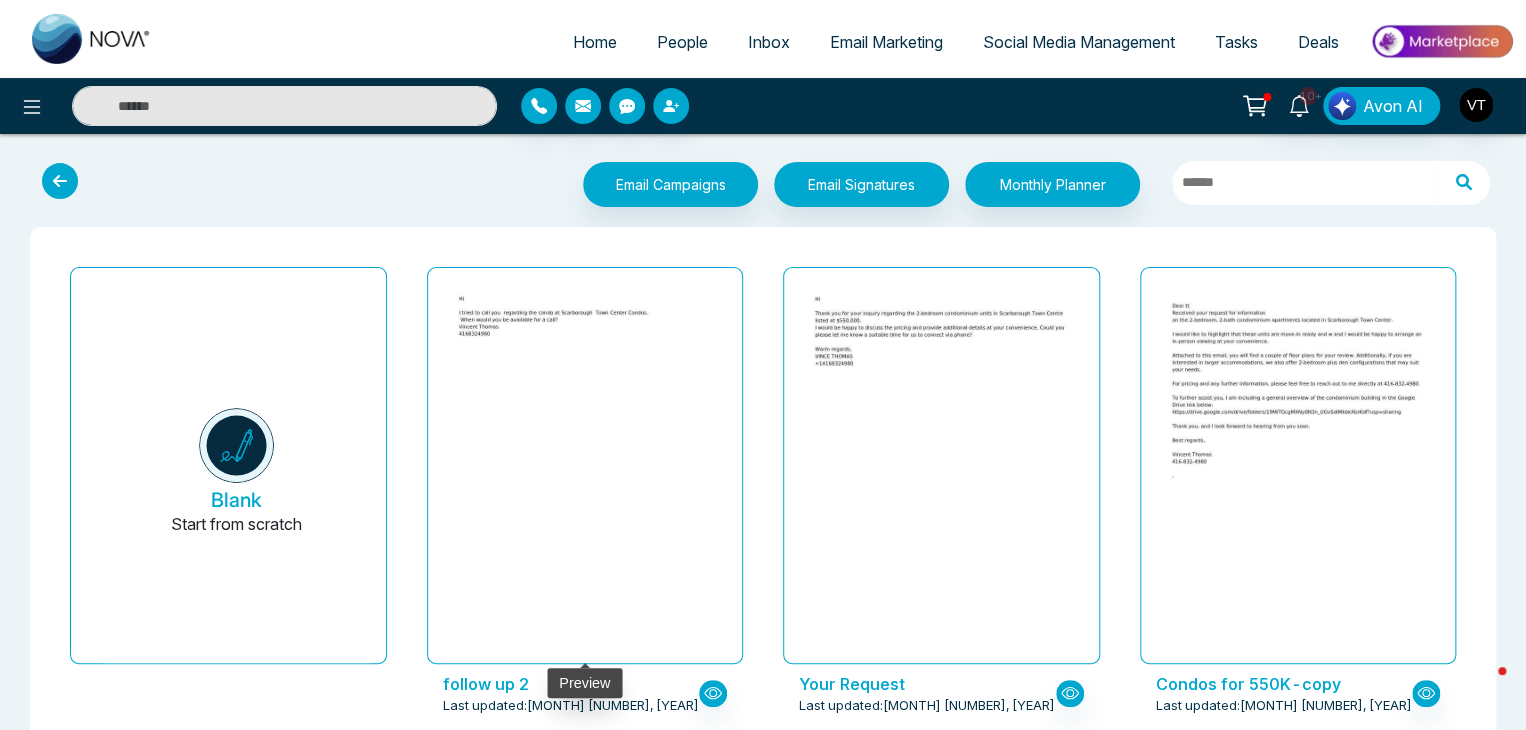 click at bounding box center (585, 466) 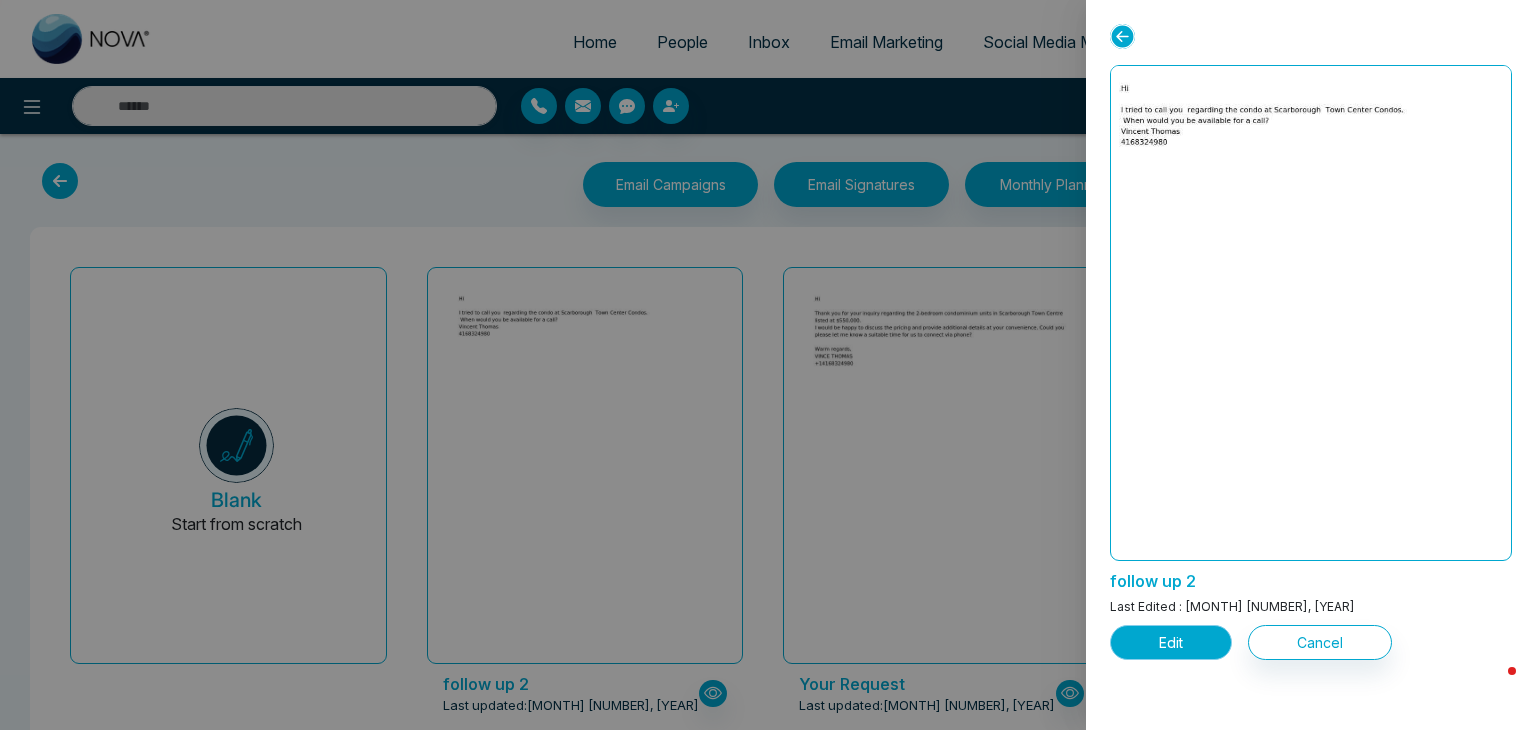 click on "Edit" at bounding box center [1171, 642] 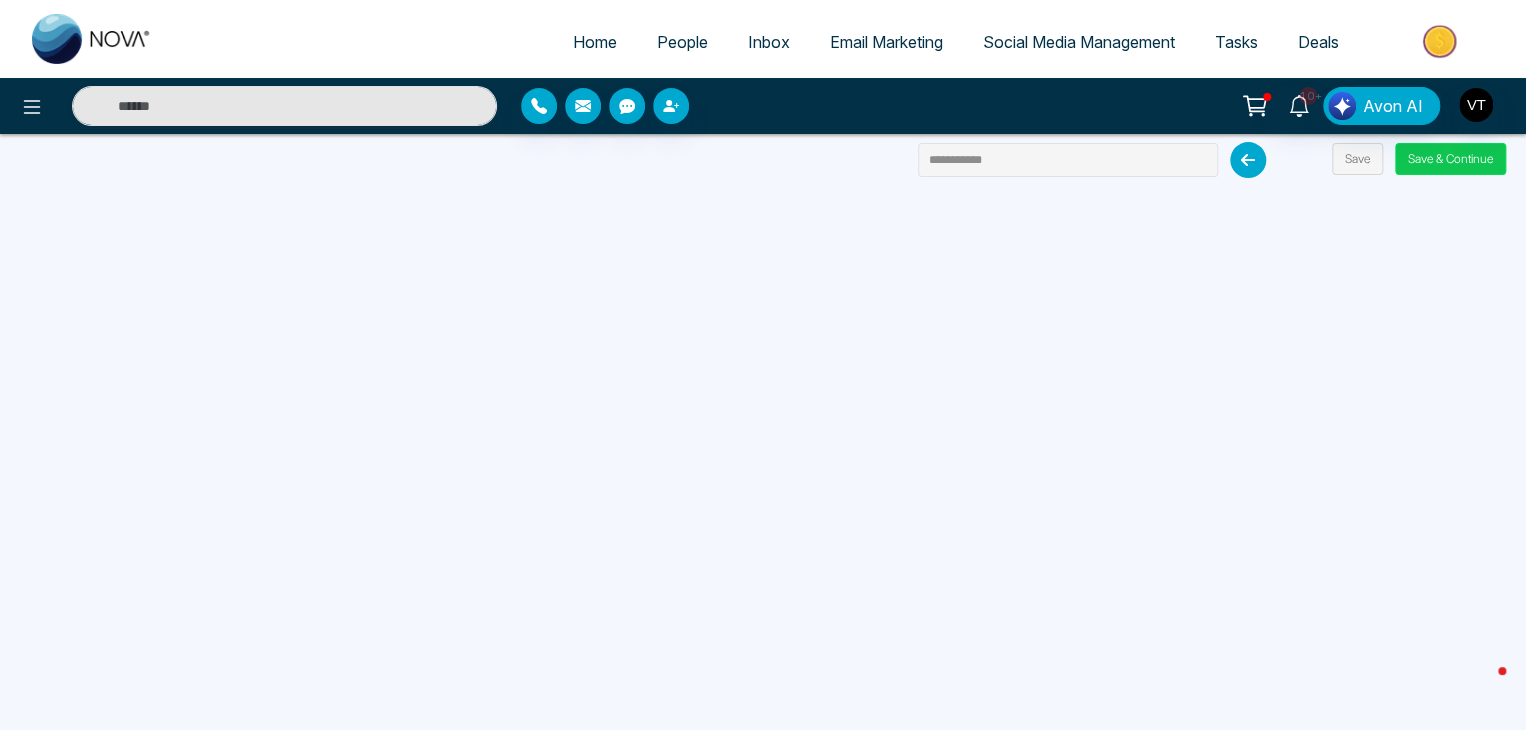 click on "Save & Continue" at bounding box center [1450, 159] 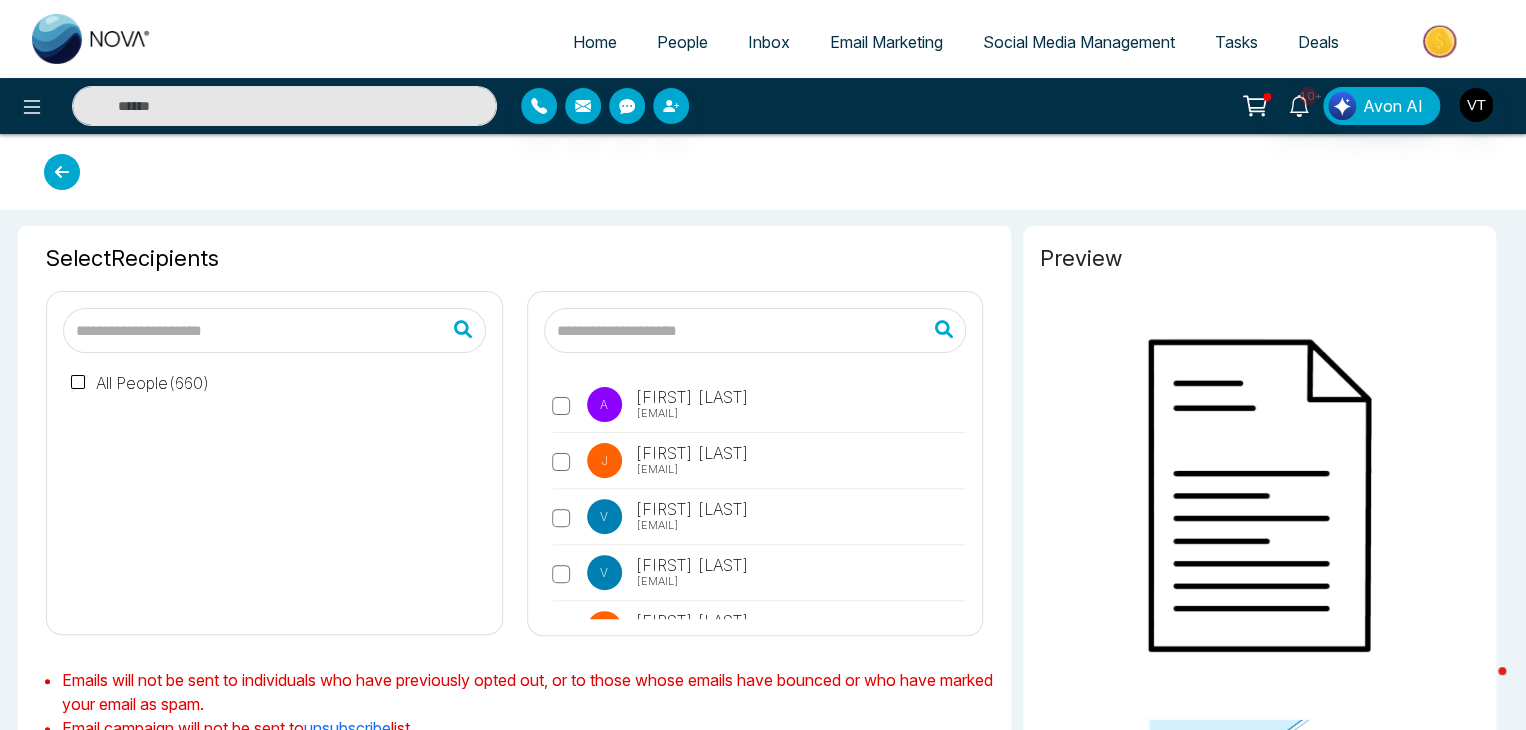 type on "**********" 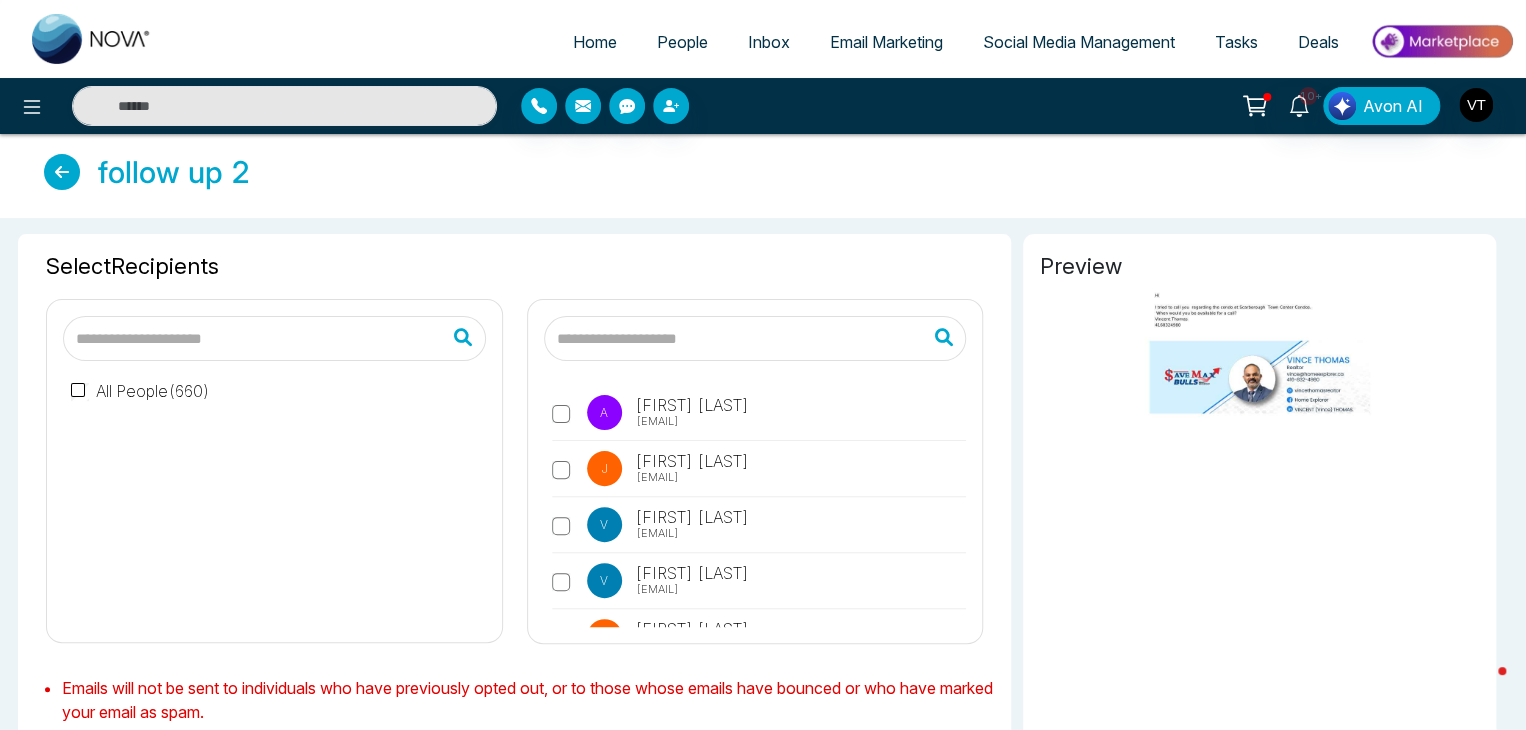 click on "People" at bounding box center [682, 42] 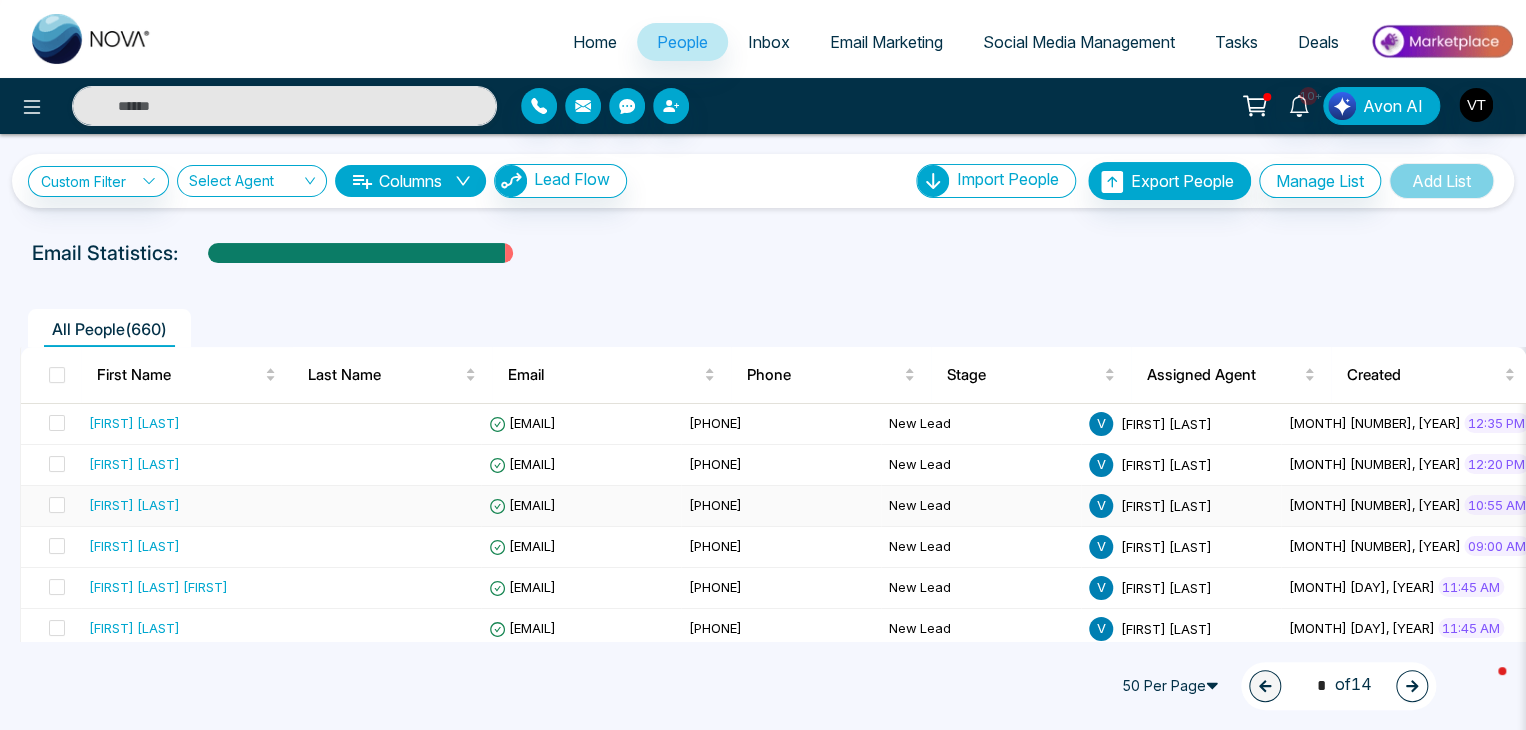click on "[FIRST] [LAST]" at bounding box center [134, 505] 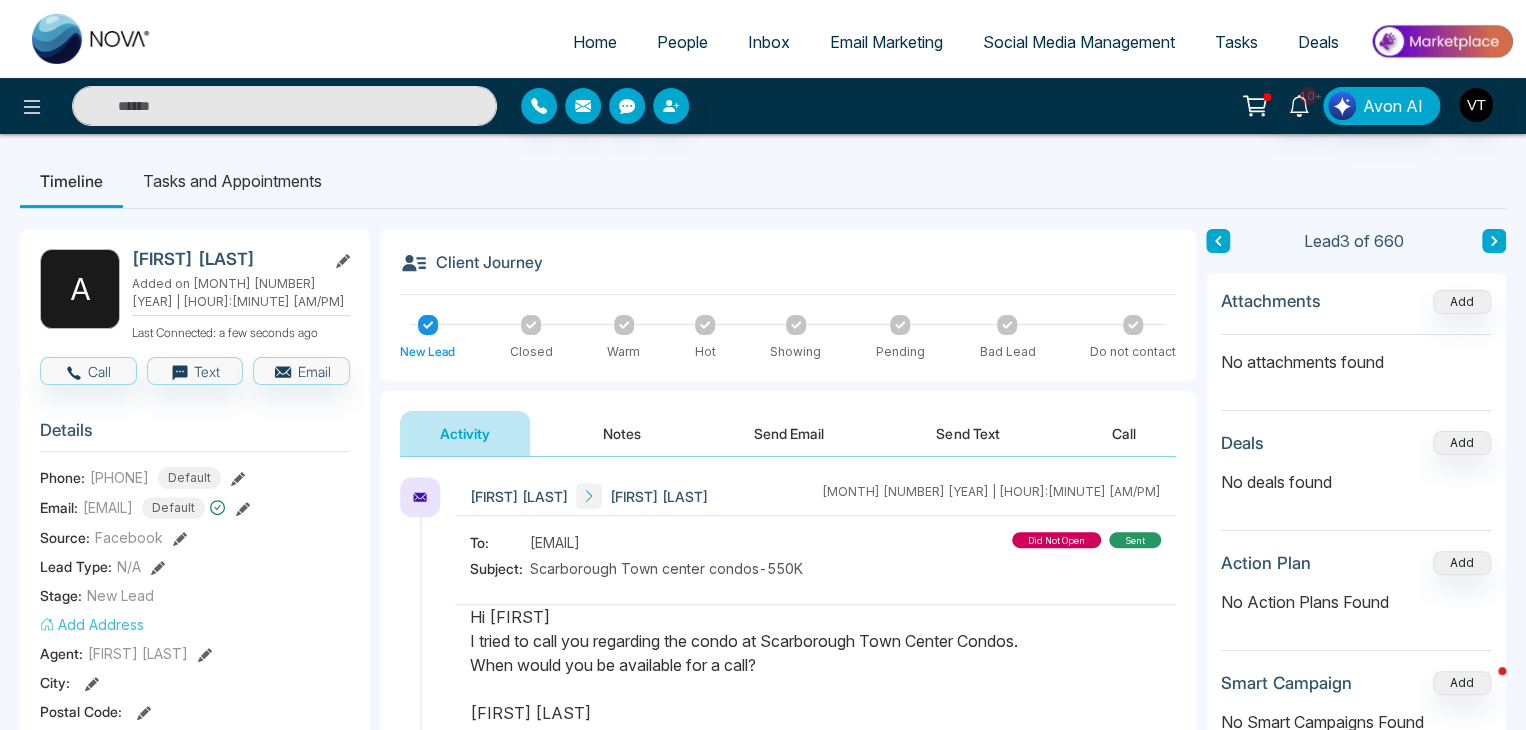 click on "Notes" at bounding box center (622, 433) 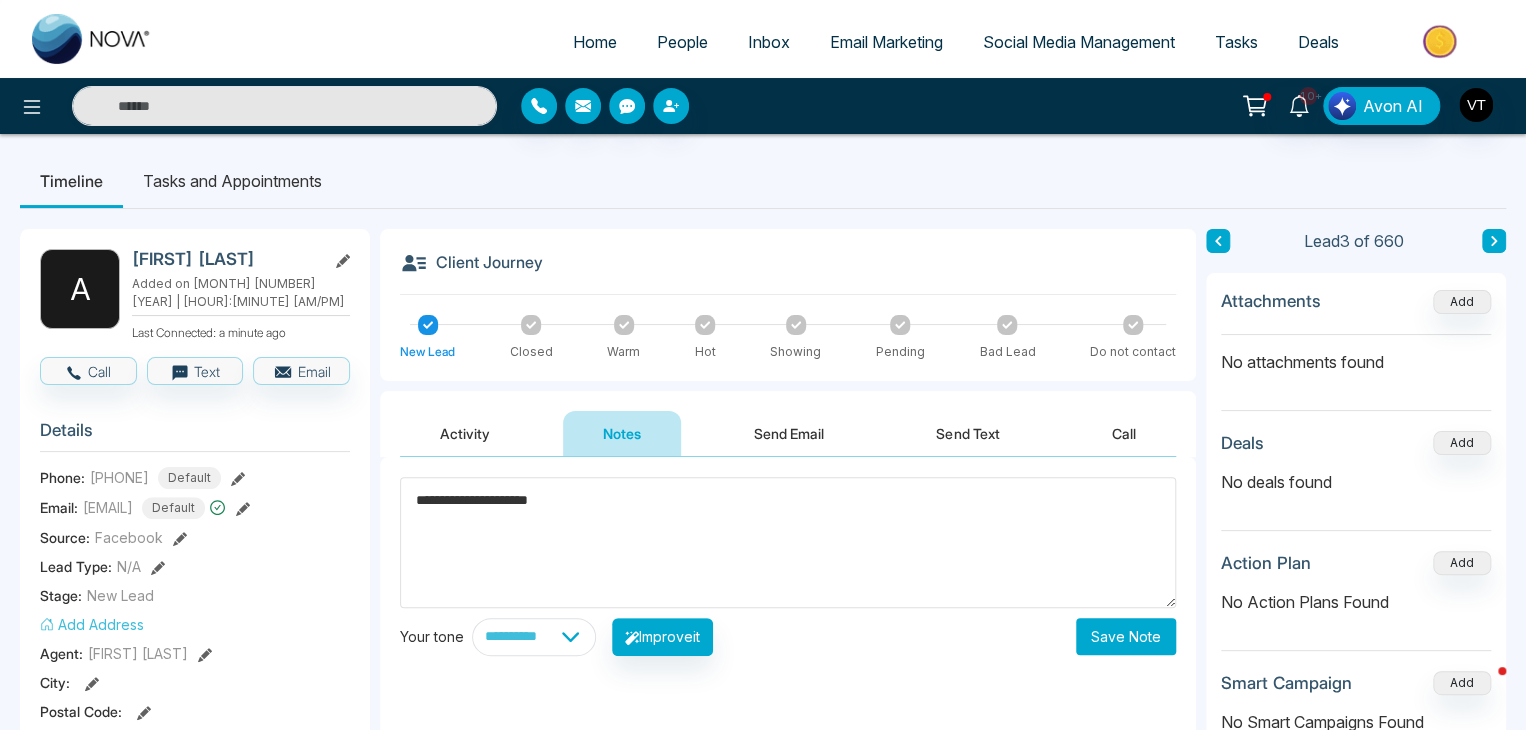 type on "**********" 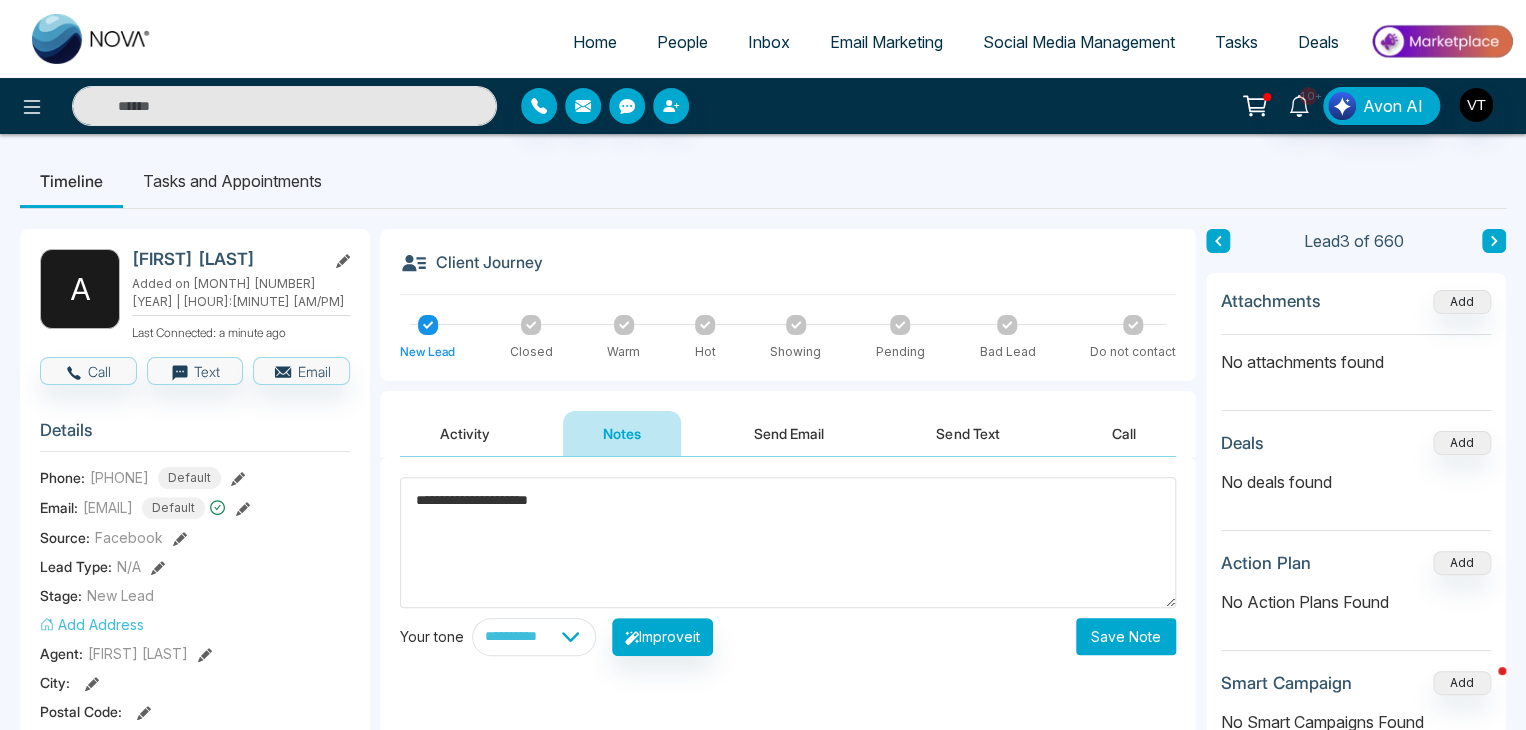 click on "Save Note" at bounding box center [1126, 636] 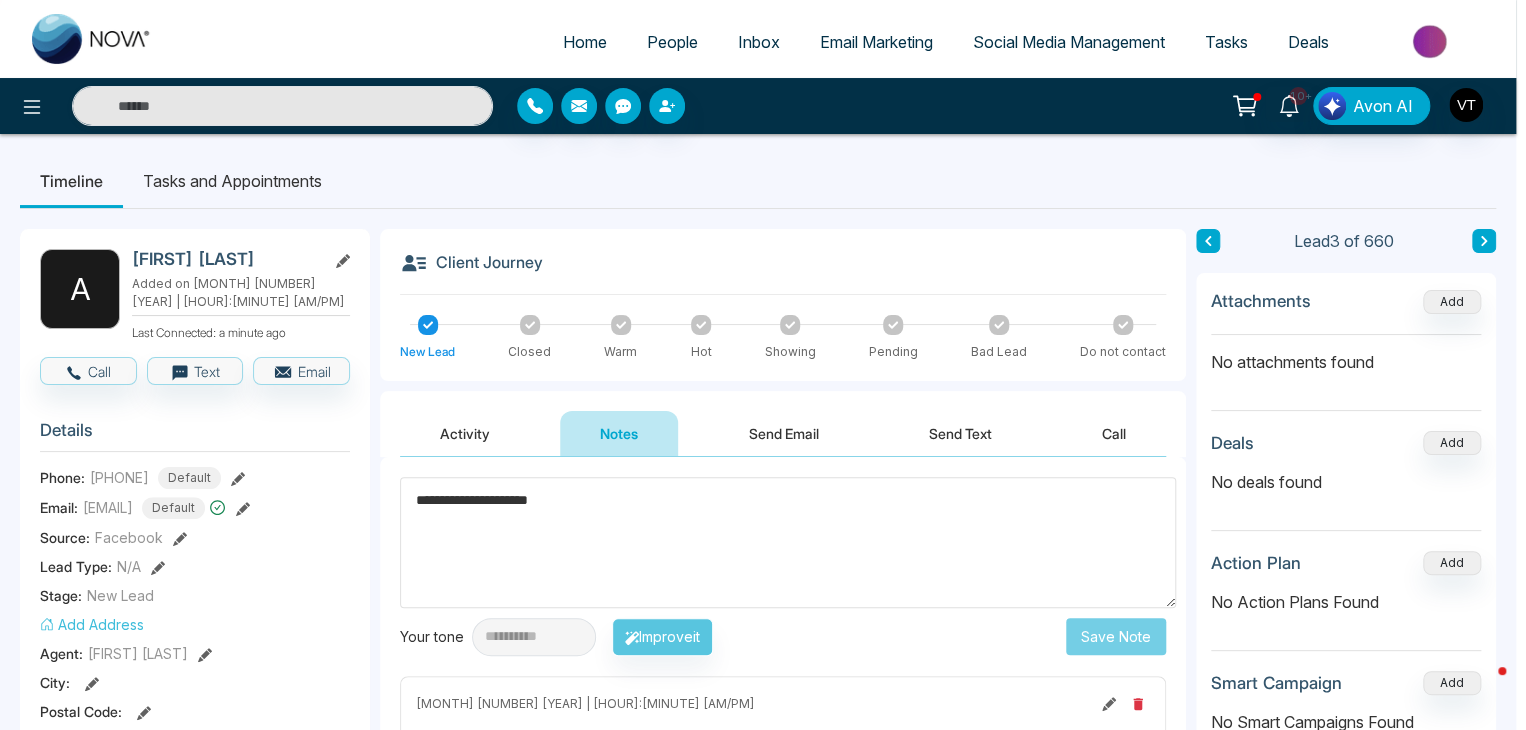 type 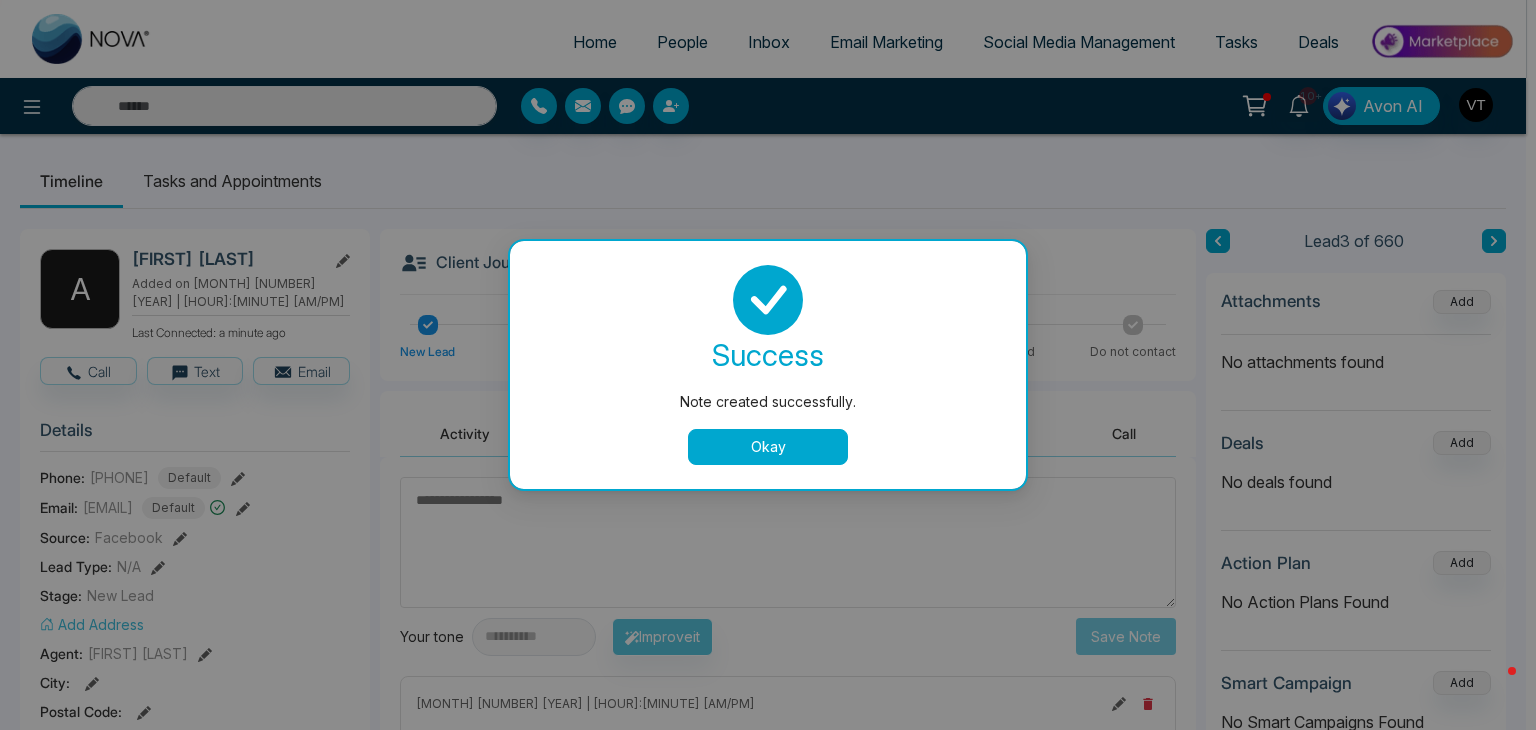 click on "Okay" at bounding box center [768, 447] 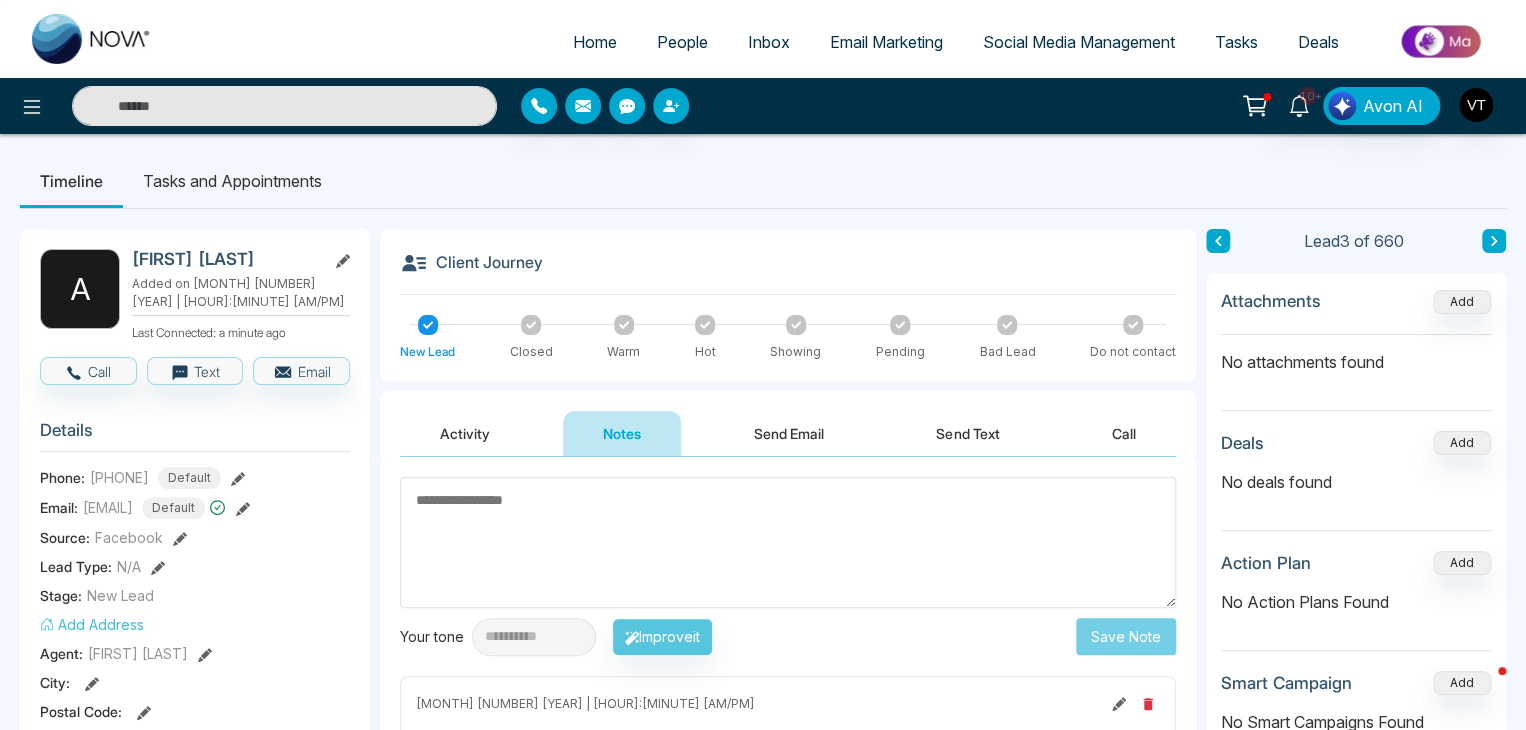 click at bounding box center [1494, 241] 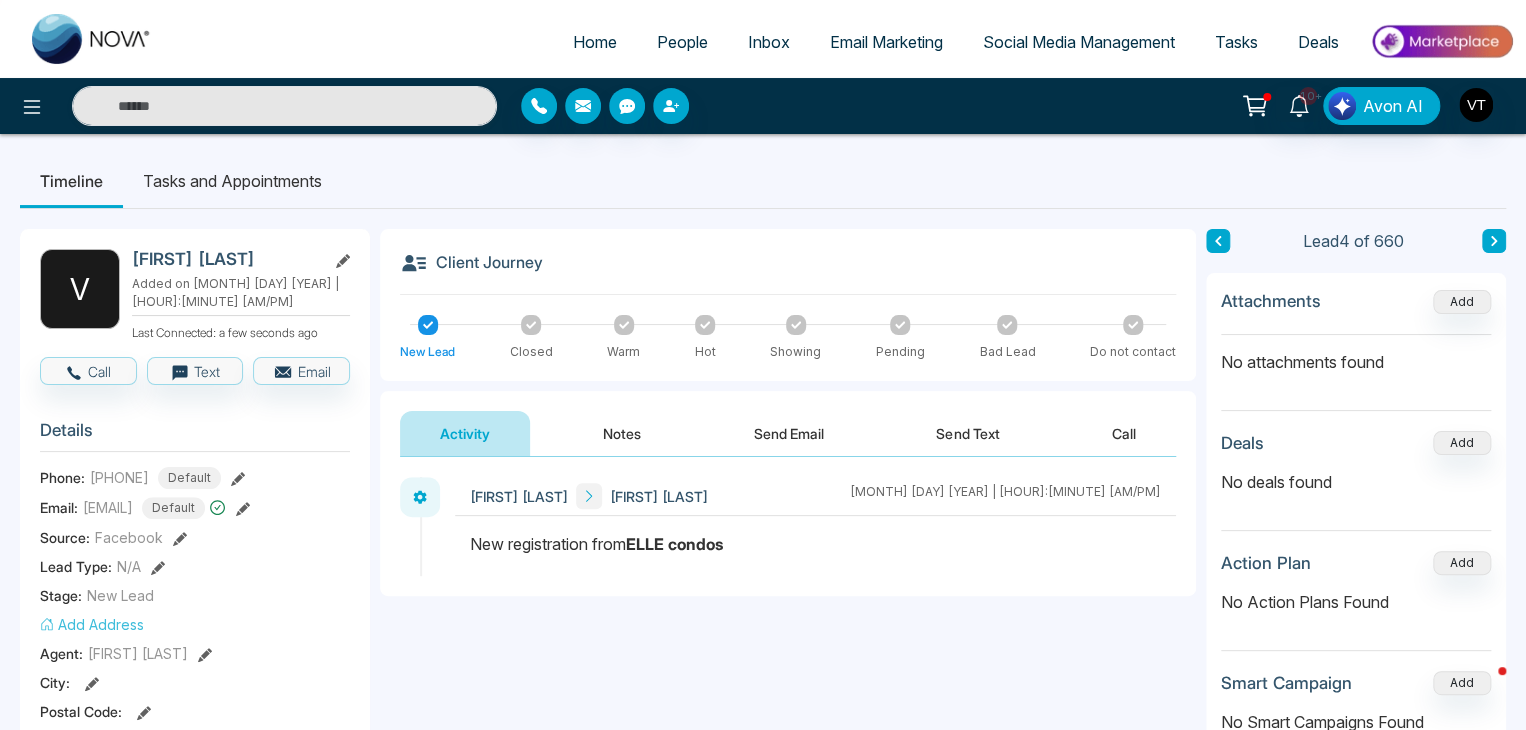 click on "People" at bounding box center [682, 42] 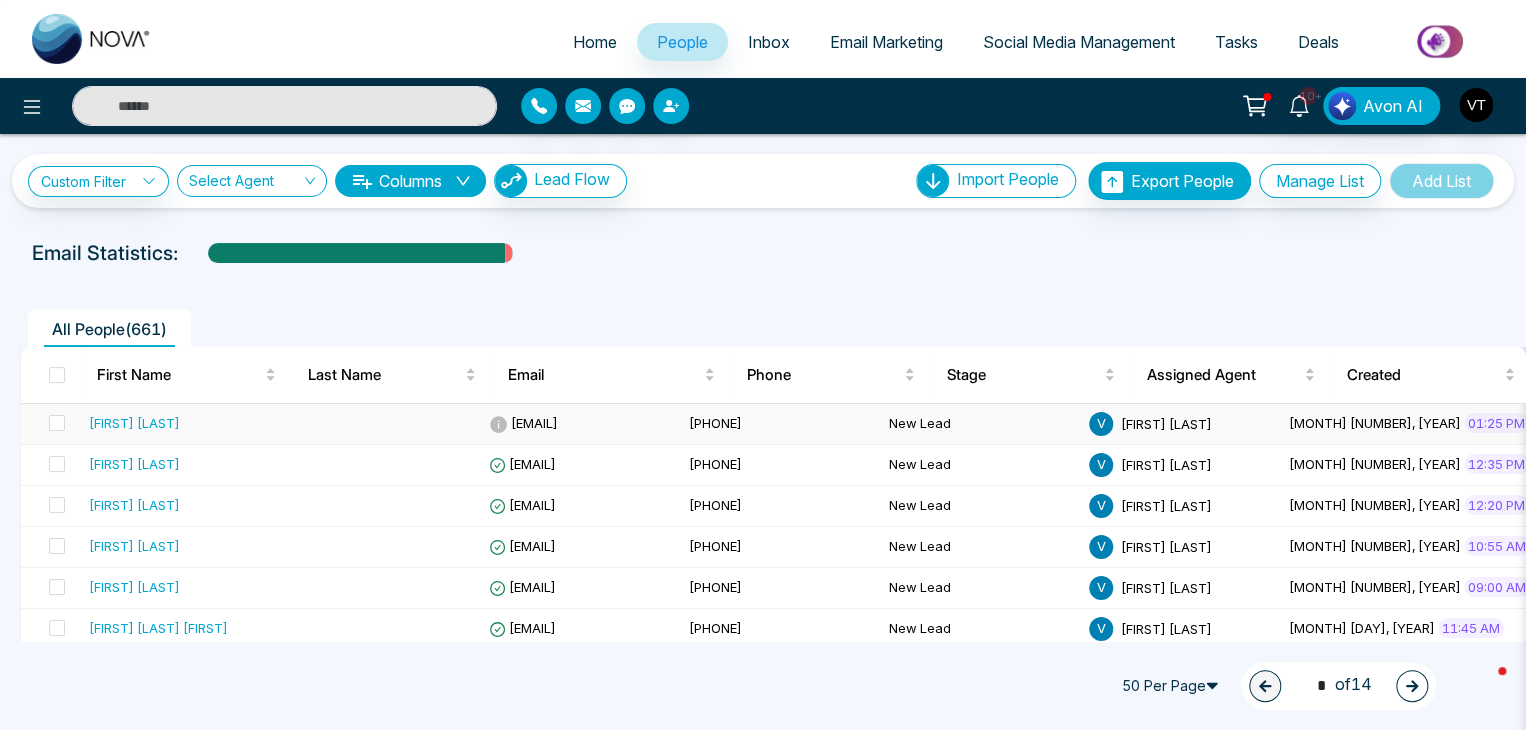 click on "[FIRST] [LAST]" at bounding box center [134, 423] 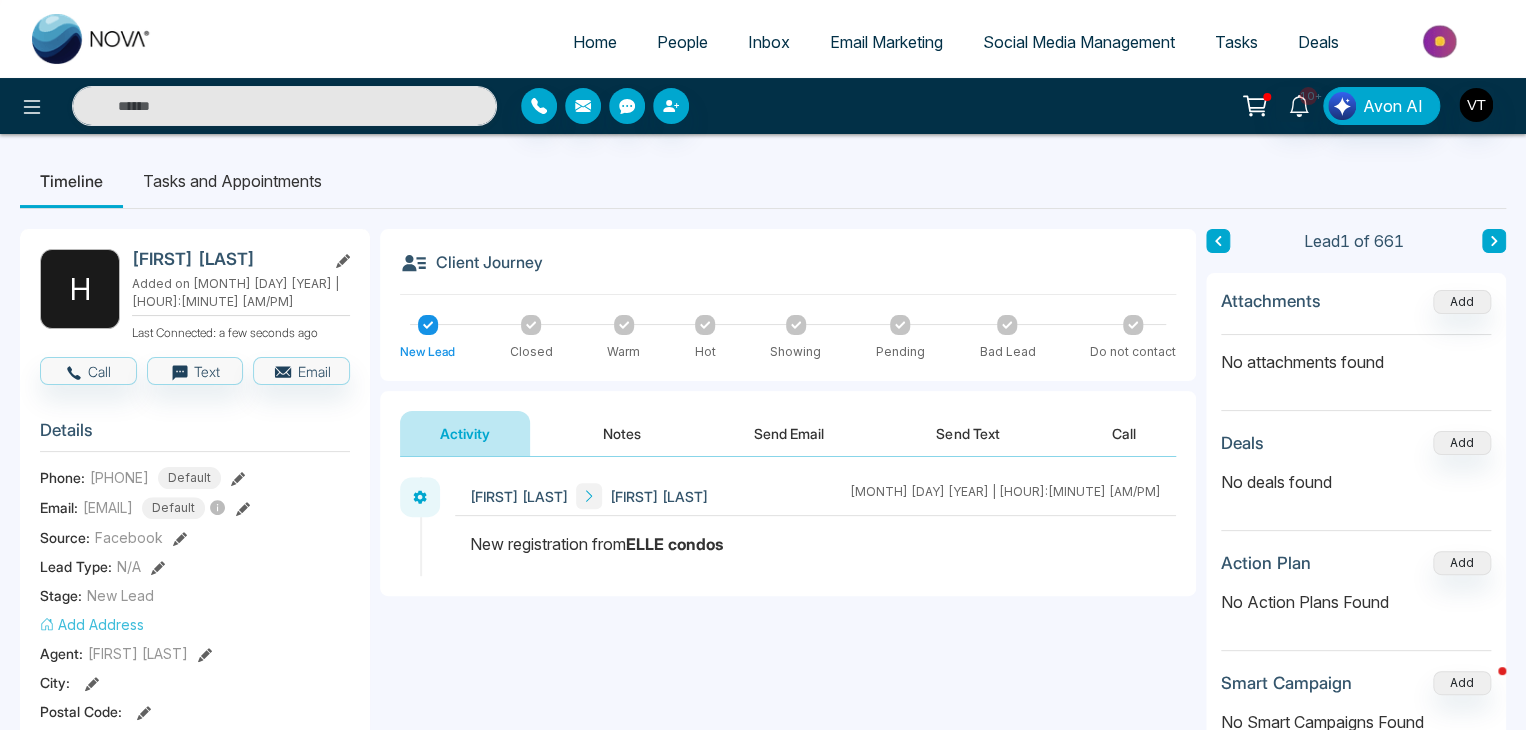 click on "Notes" at bounding box center (622, 433) 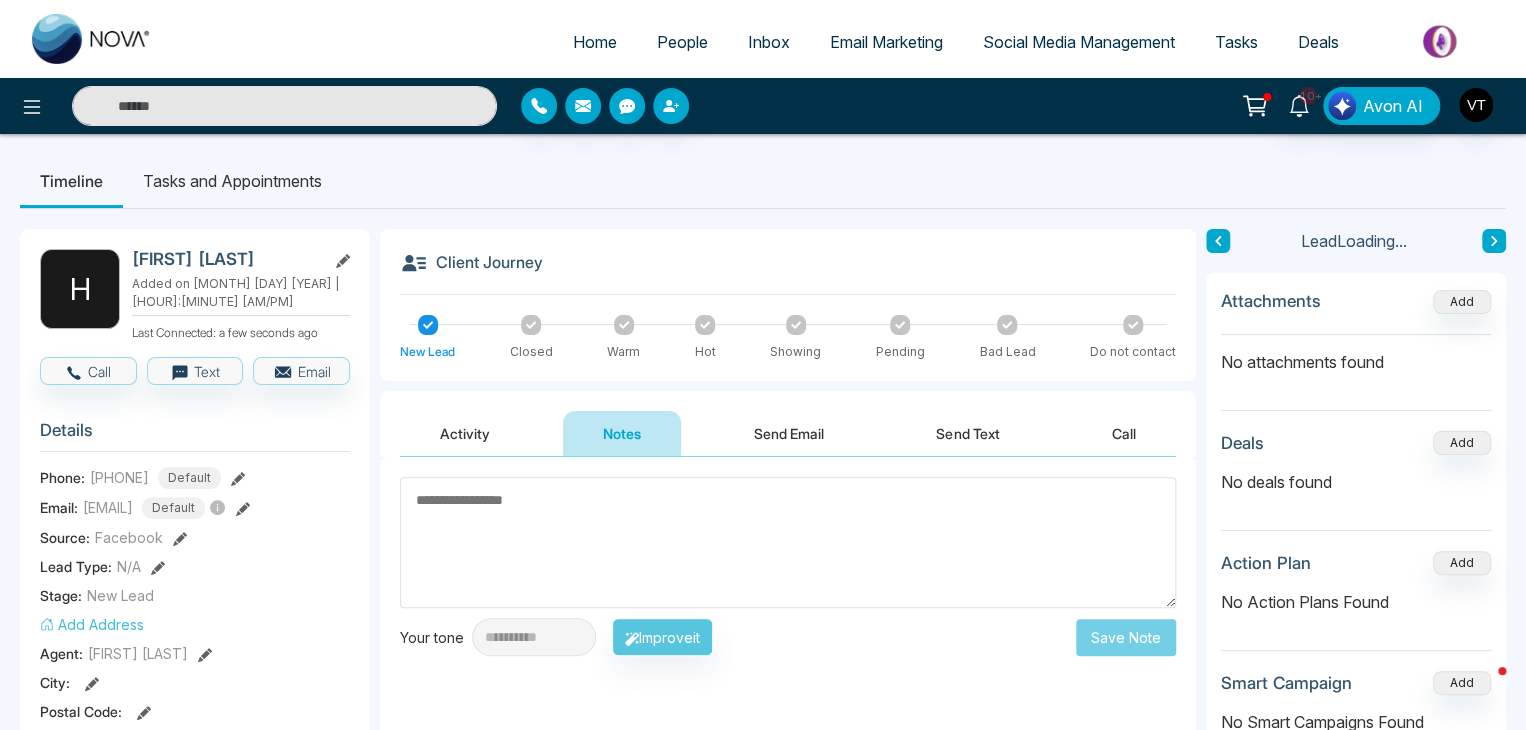 click at bounding box center (788, 542) 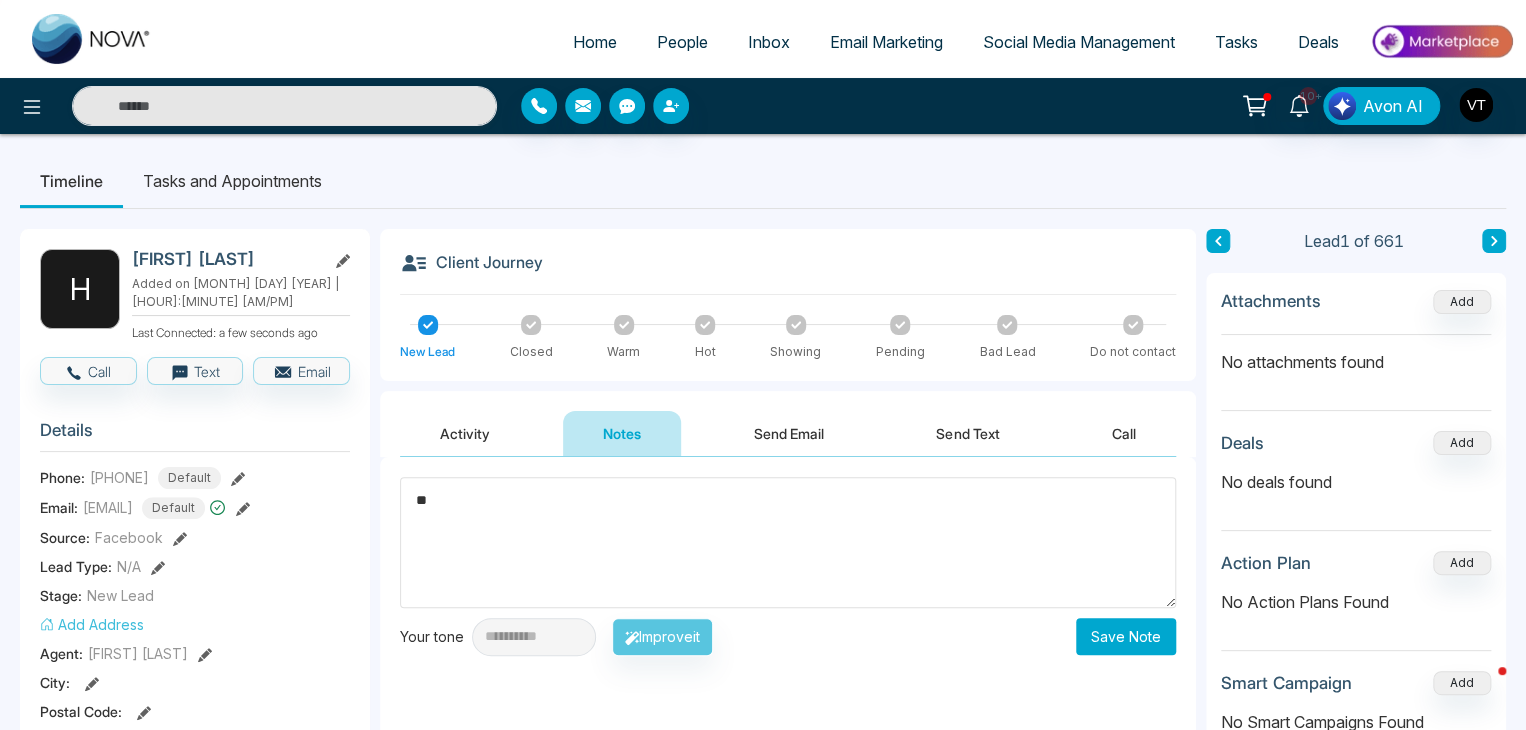 type on "*" 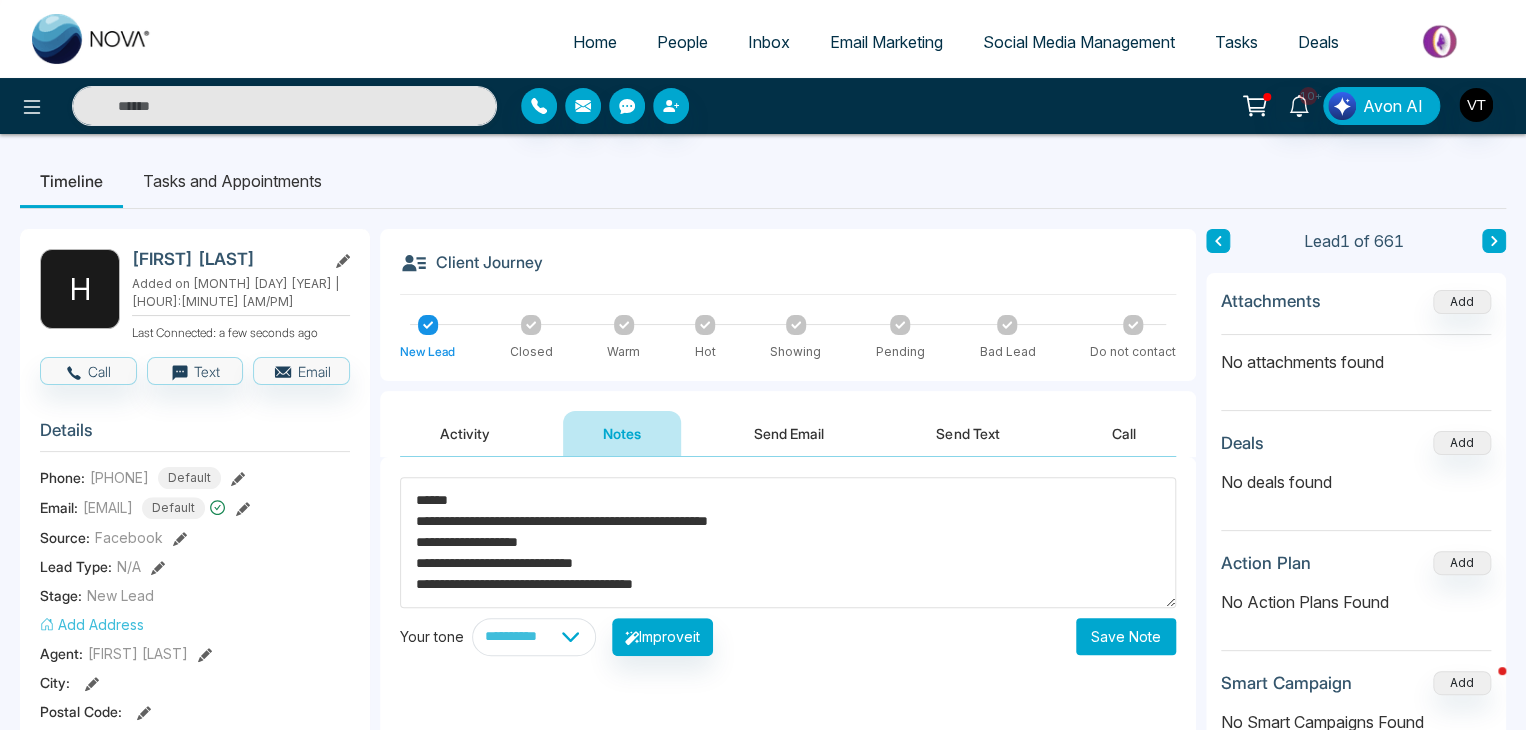 type on "**********" 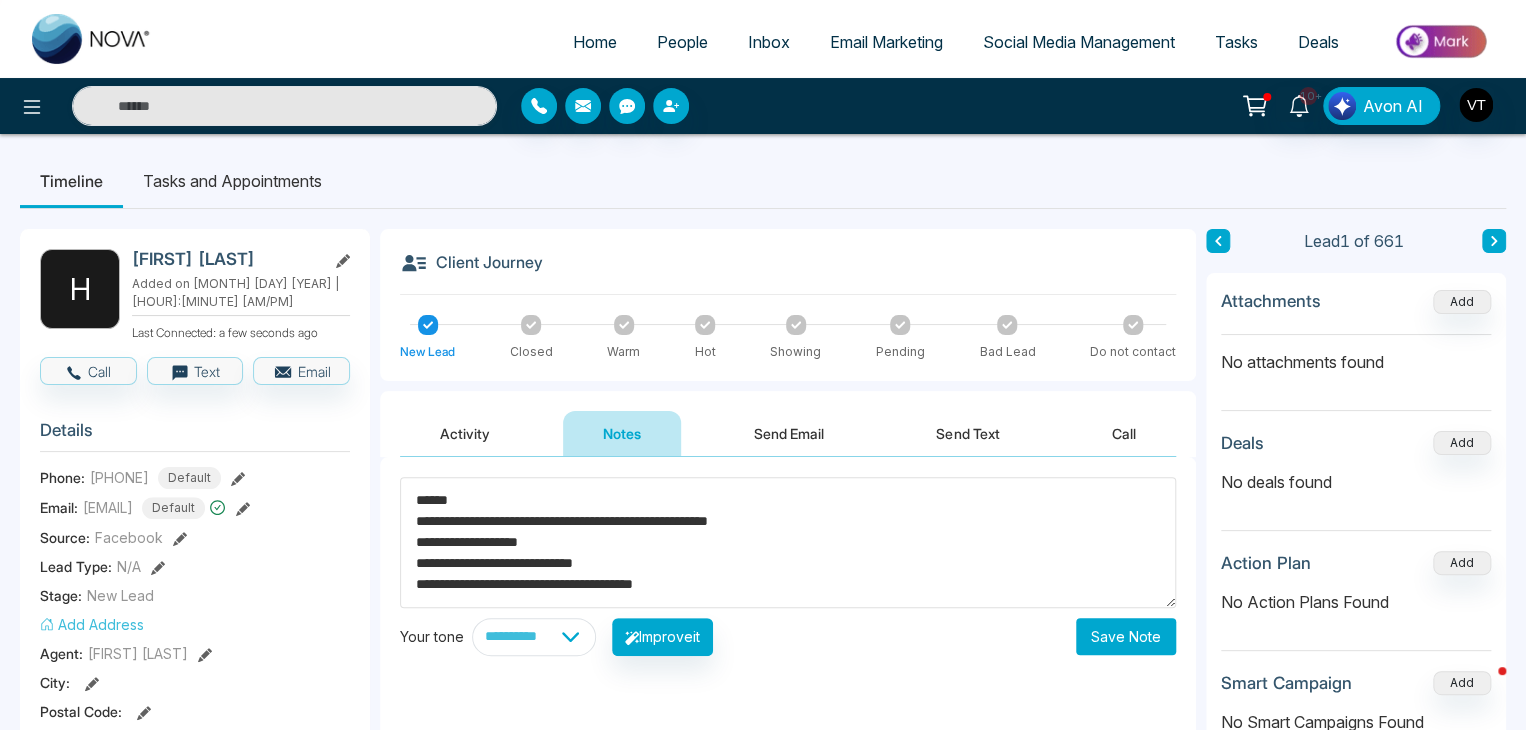 click on "Save Note" at bounding box center [1126, 636] 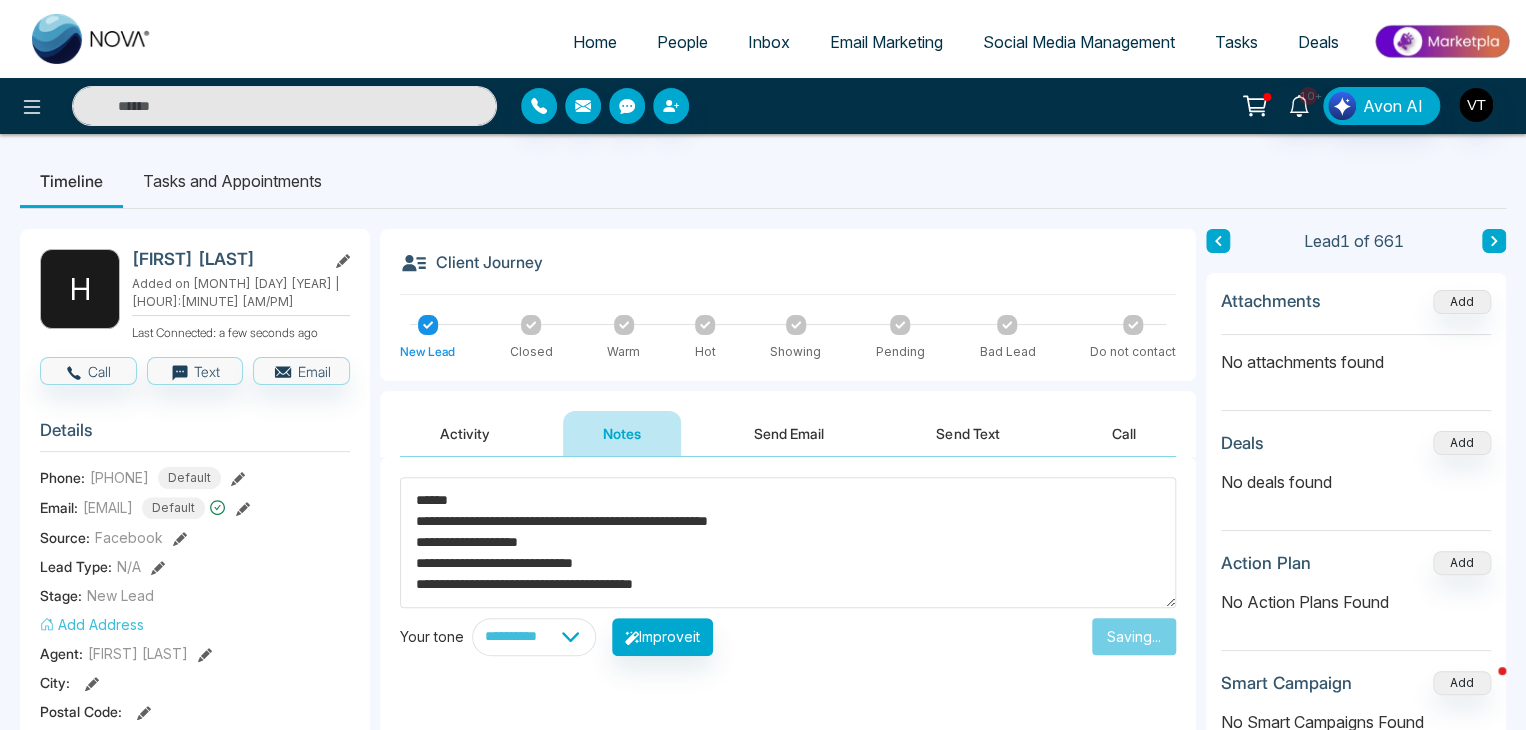 type 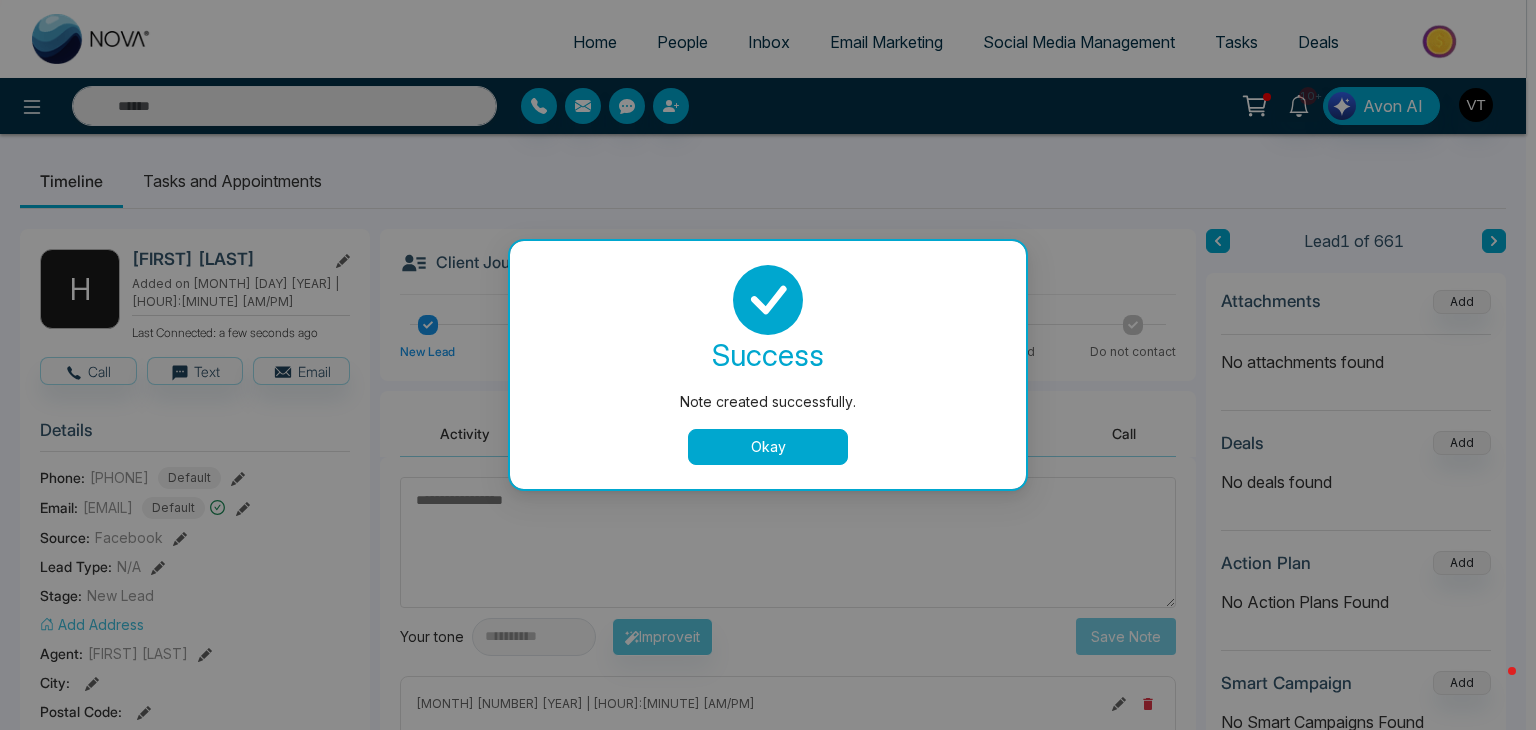 click on "Okay" at bounding box center [768, 447] 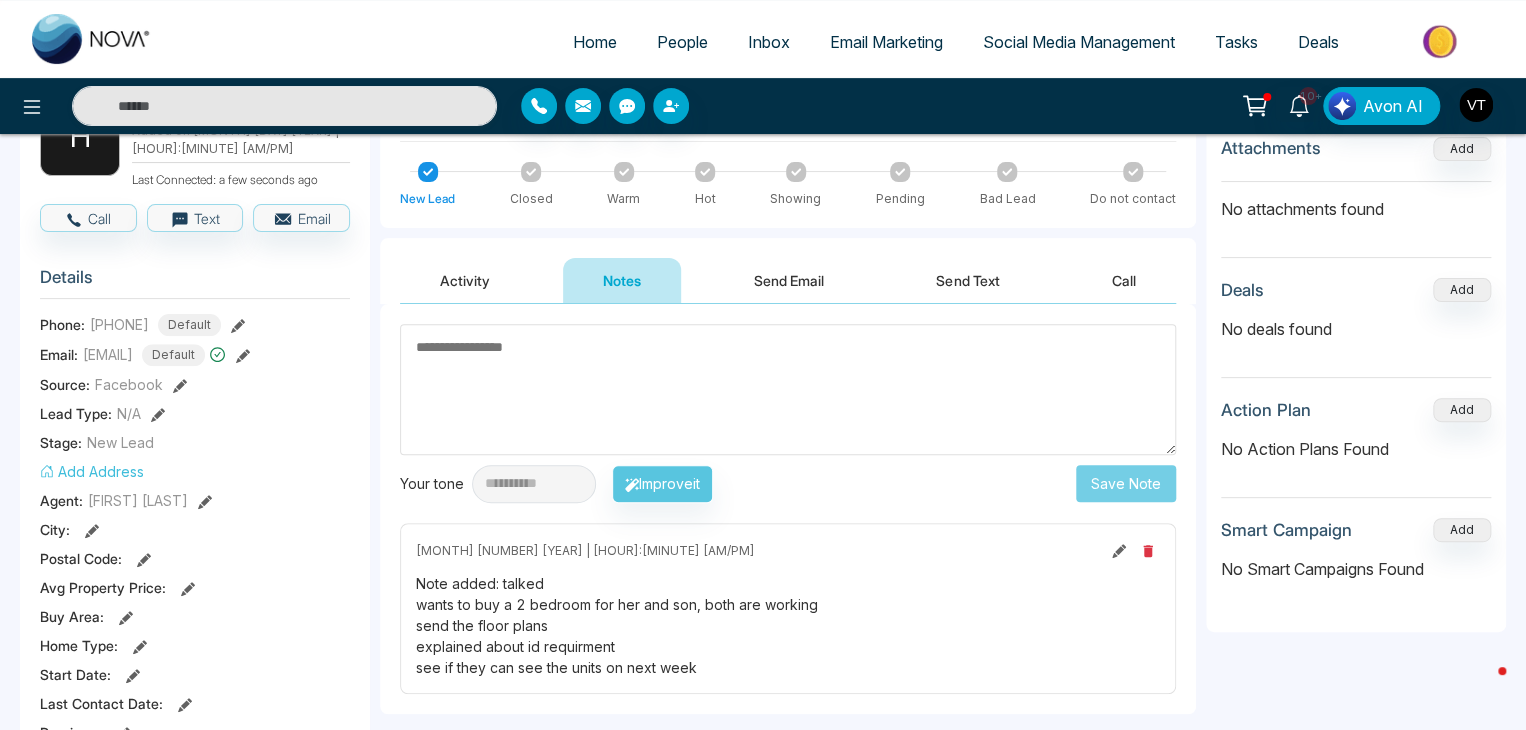 scroll, scrollTop: 0, scrollLeft: 0, axis: both 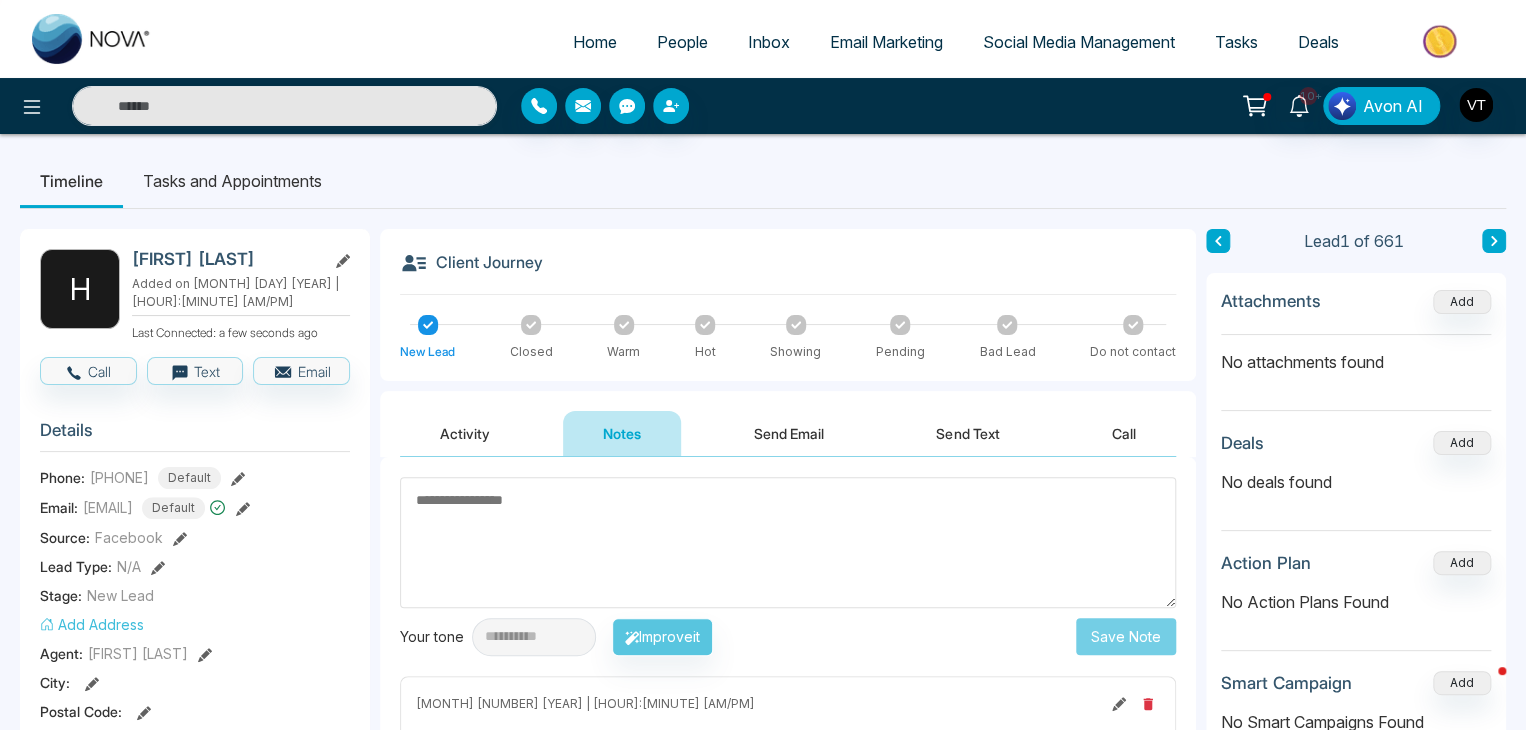 click 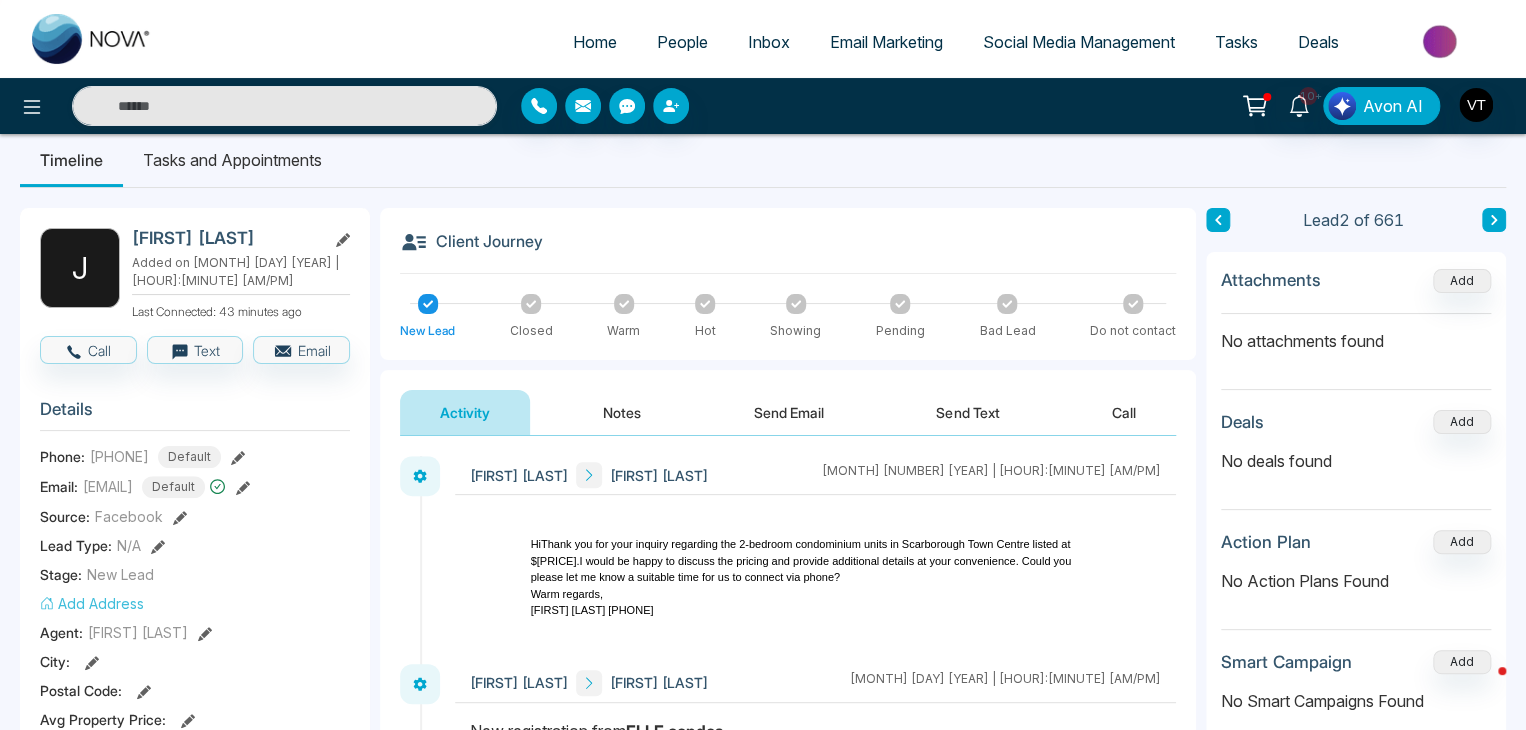 scroll, scrollTop: 0, scrollLeft: 0, axis: both 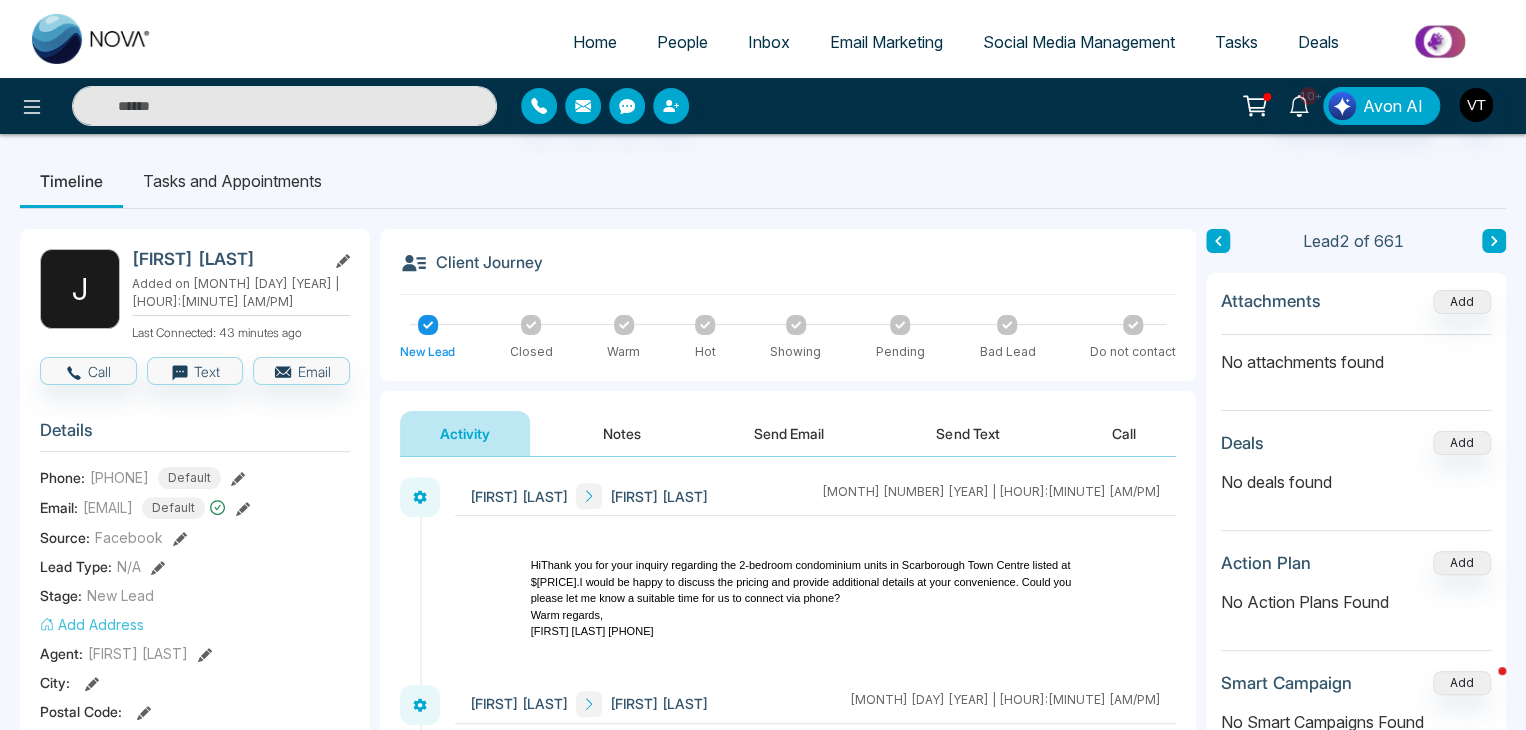 click 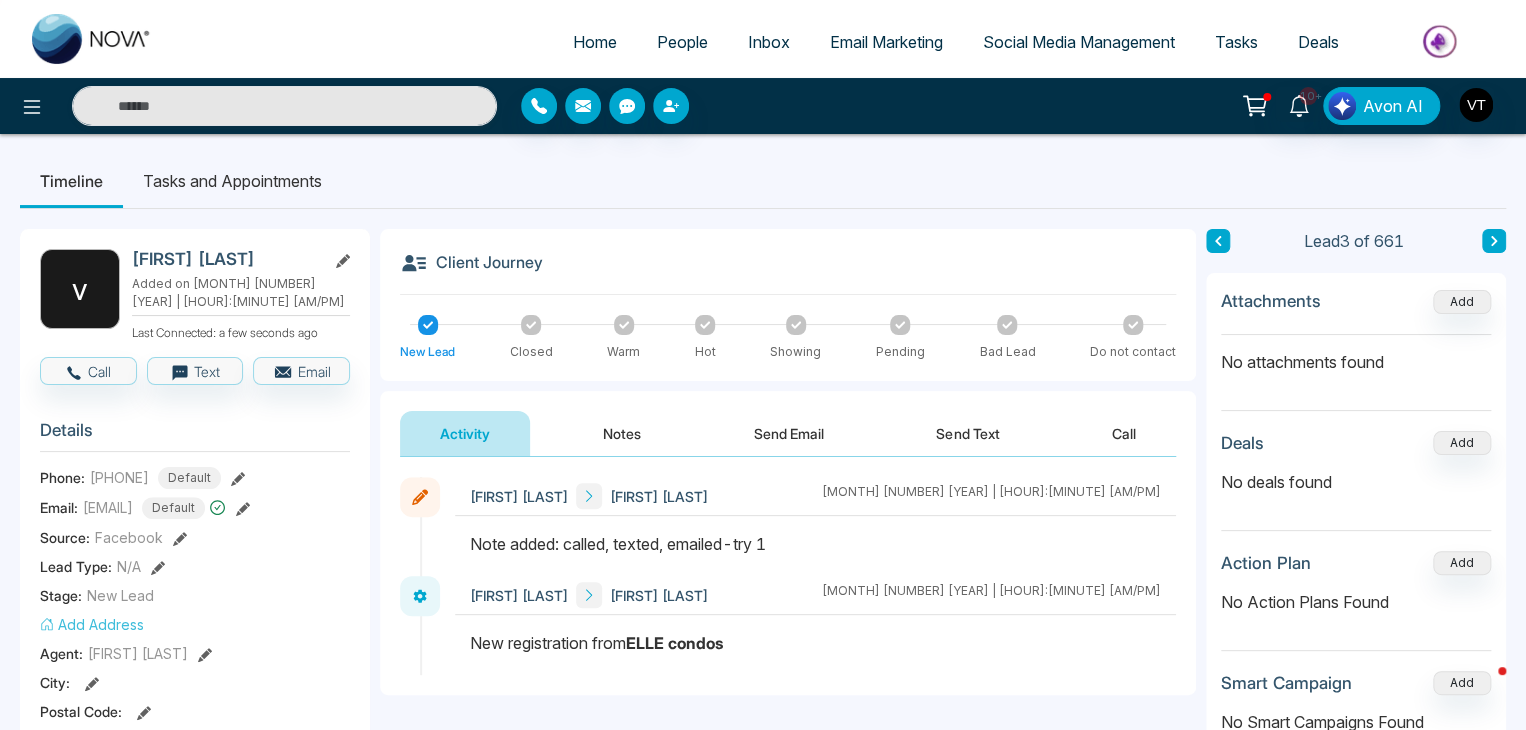 click 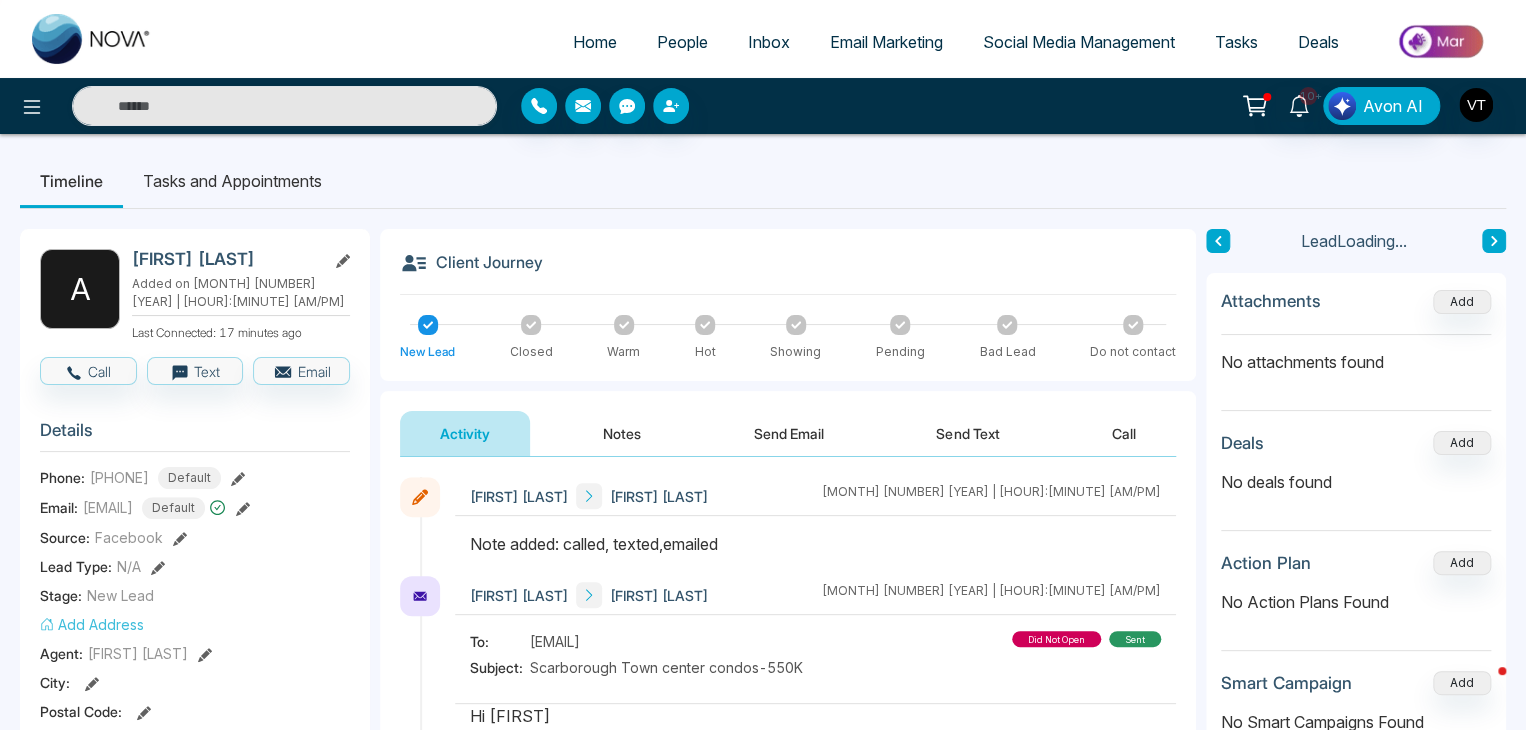 click 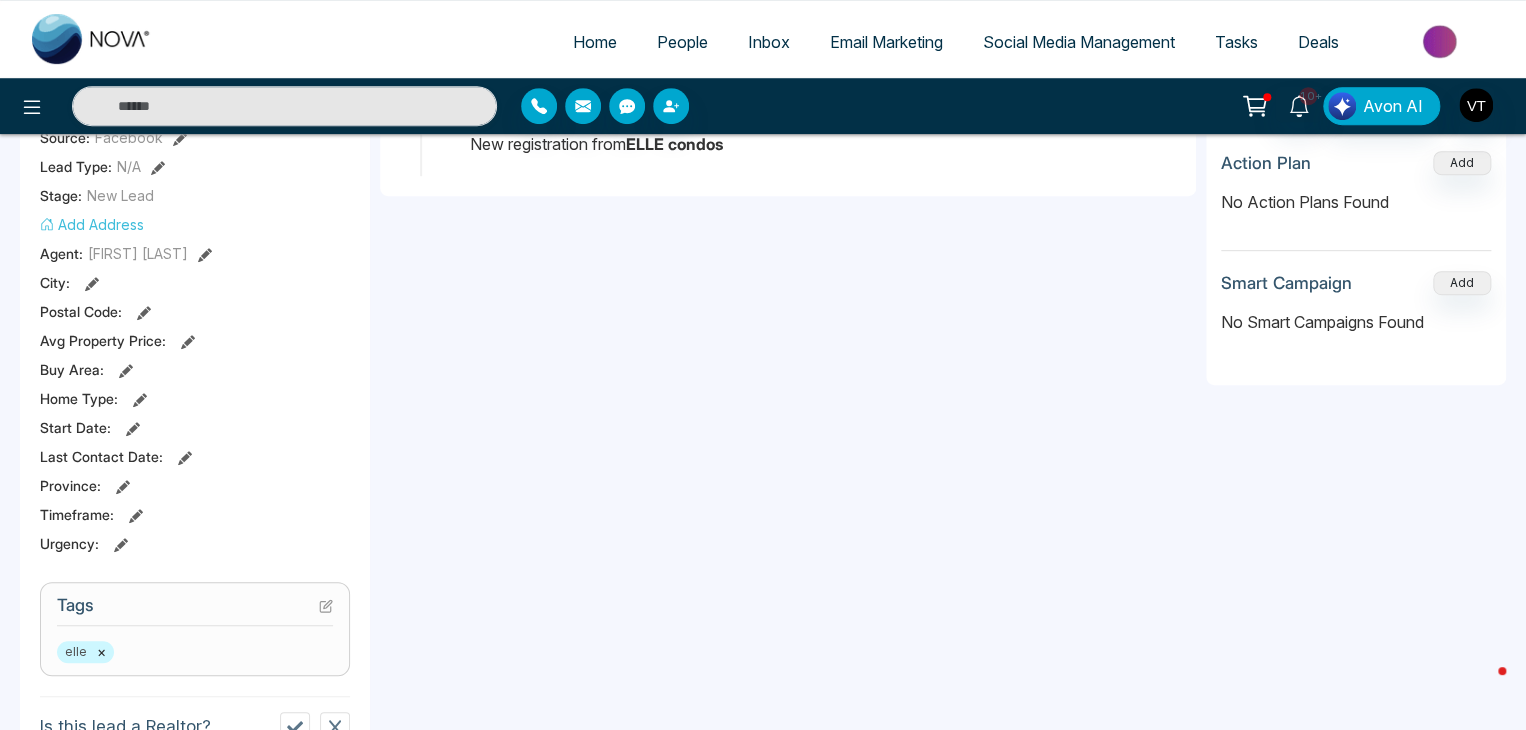 scroll, scrollTop: 100, scrollLeft: 0, axis: vertical 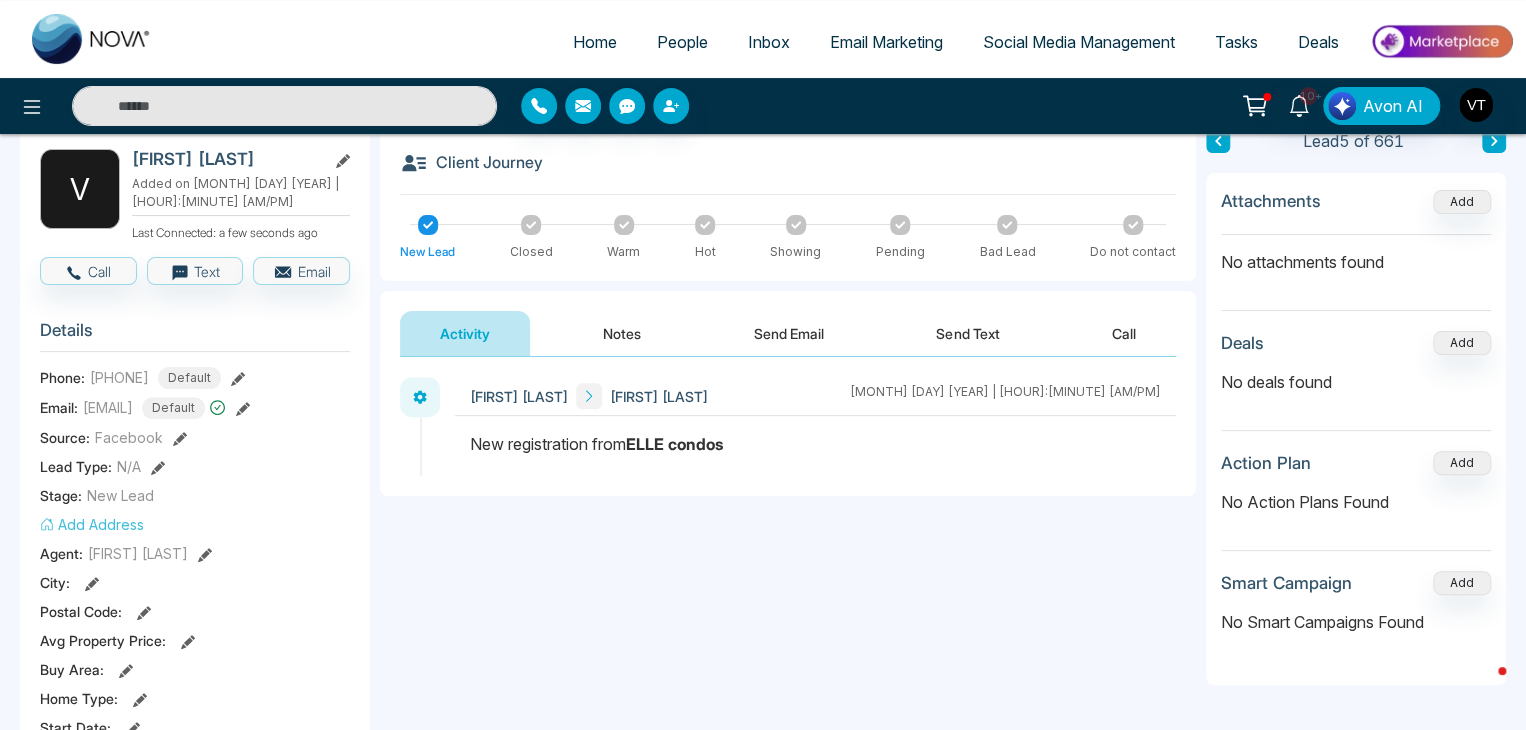 click on "Send Email" at bounding box center (789, 333) 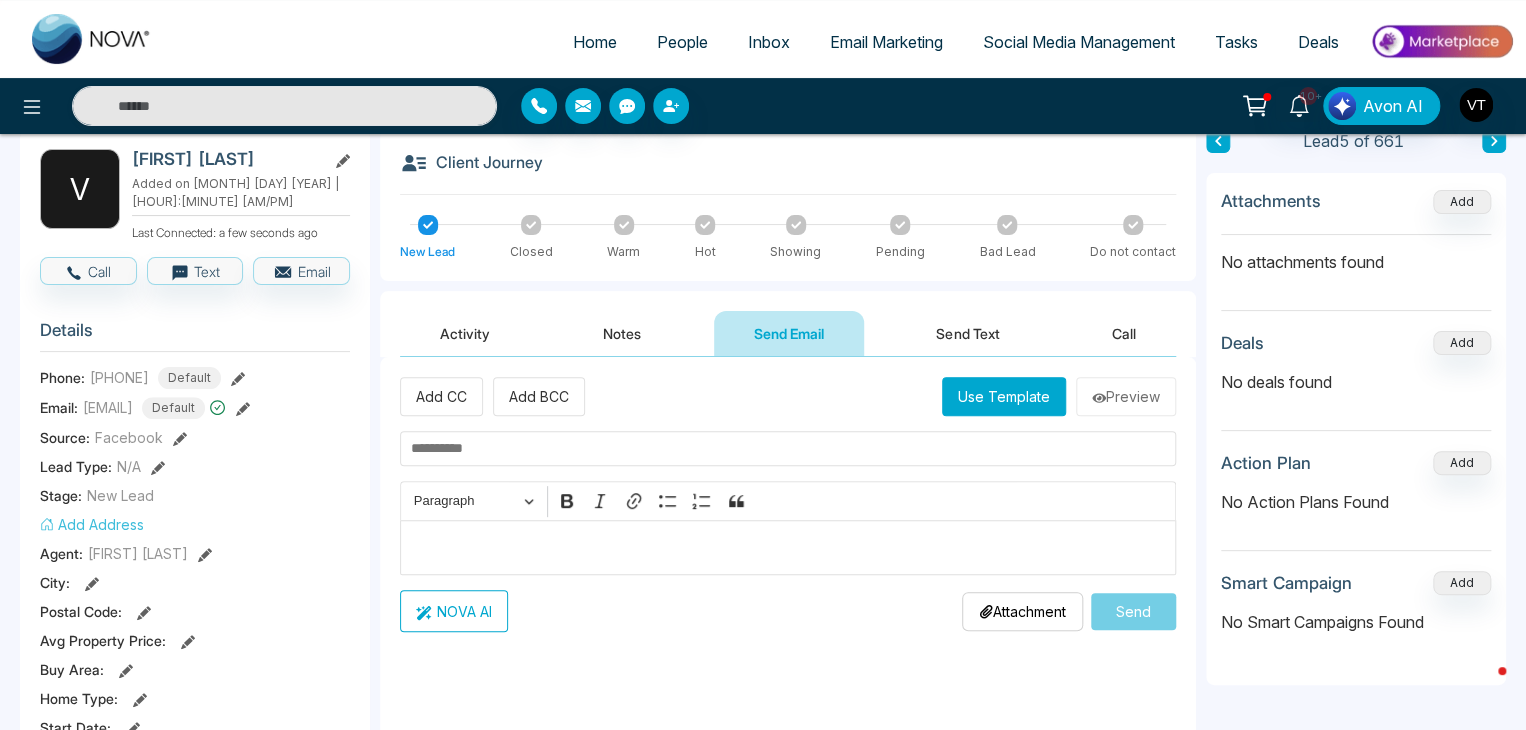 click at bounding box center [788, 547] 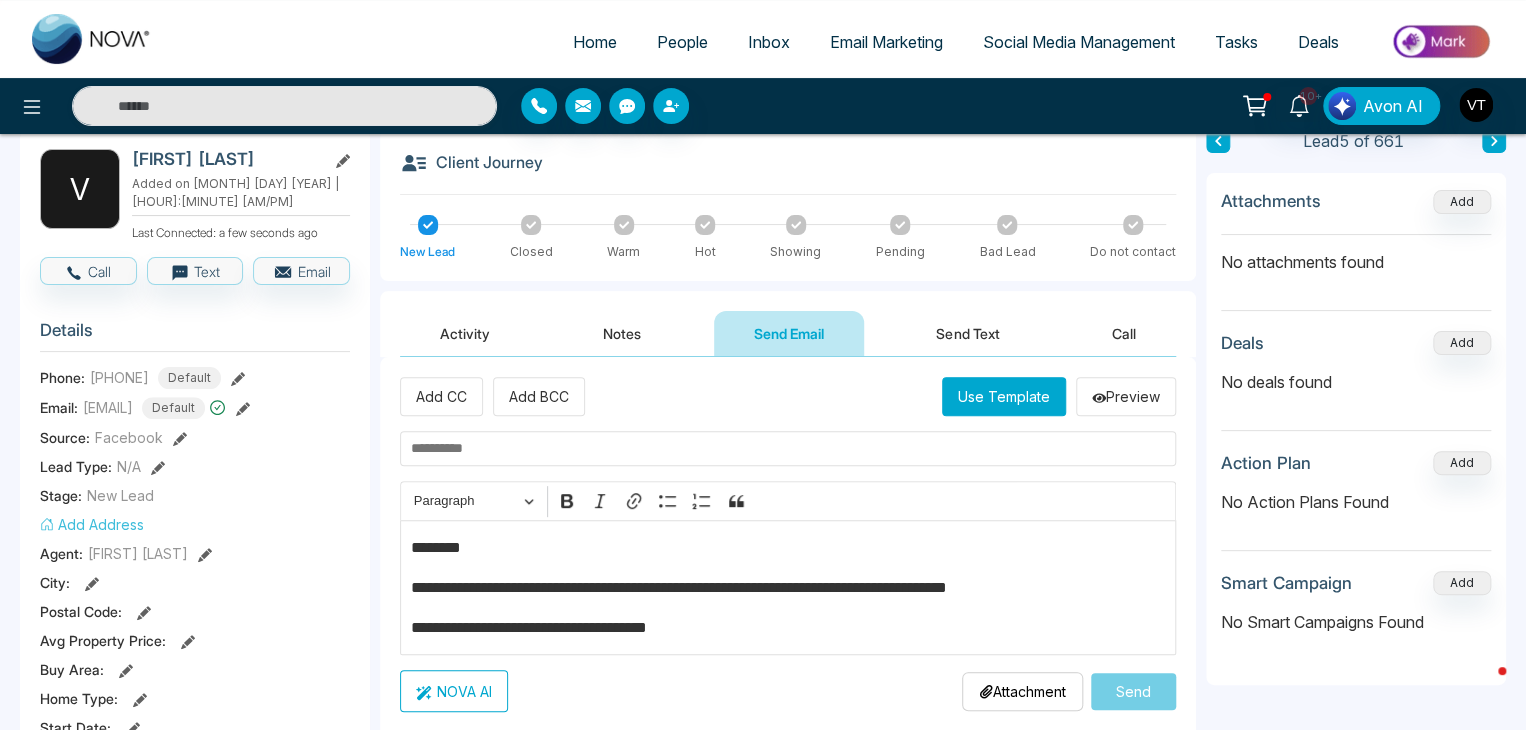 click on "********" at bounding box center [788, 548] 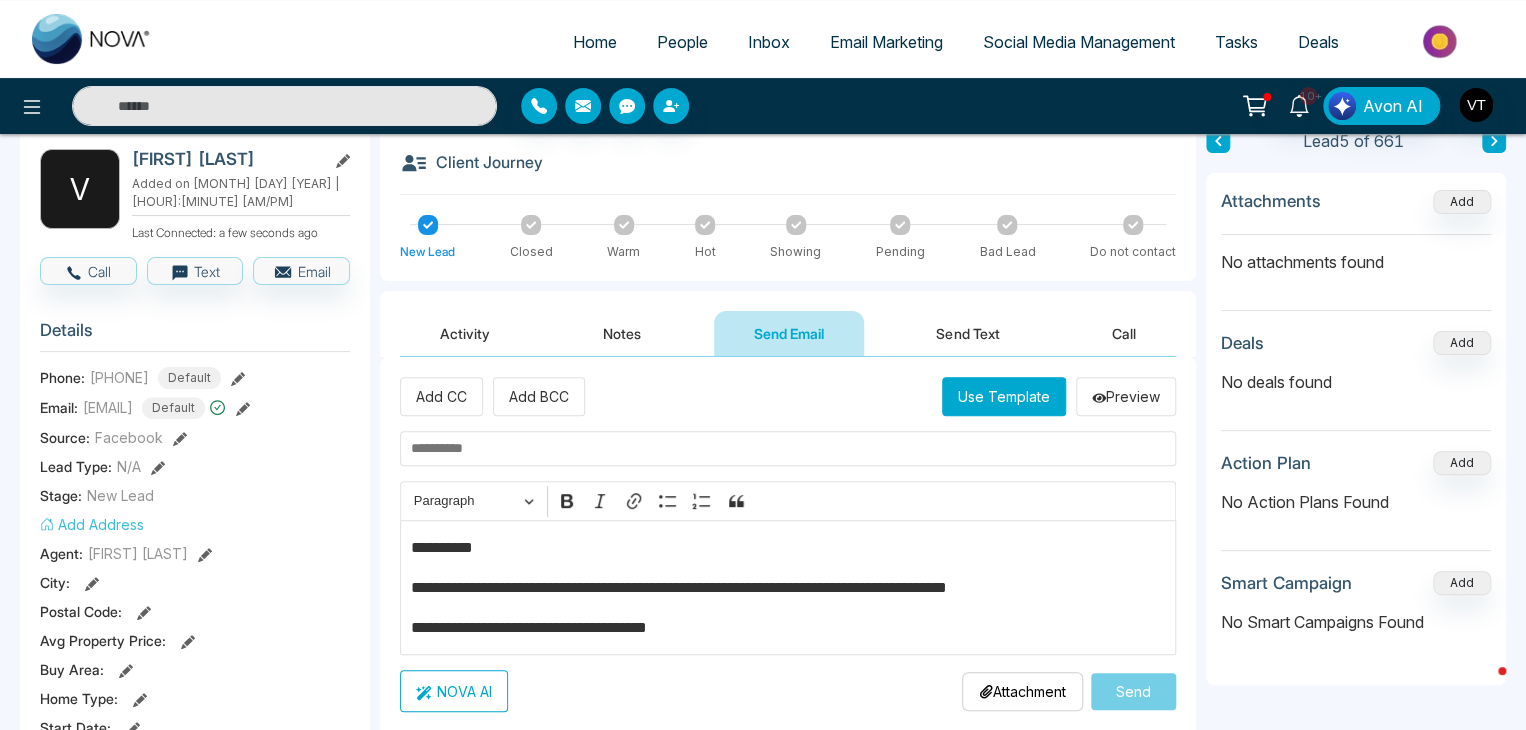 click on "**********" at bounding box center [788, 588] 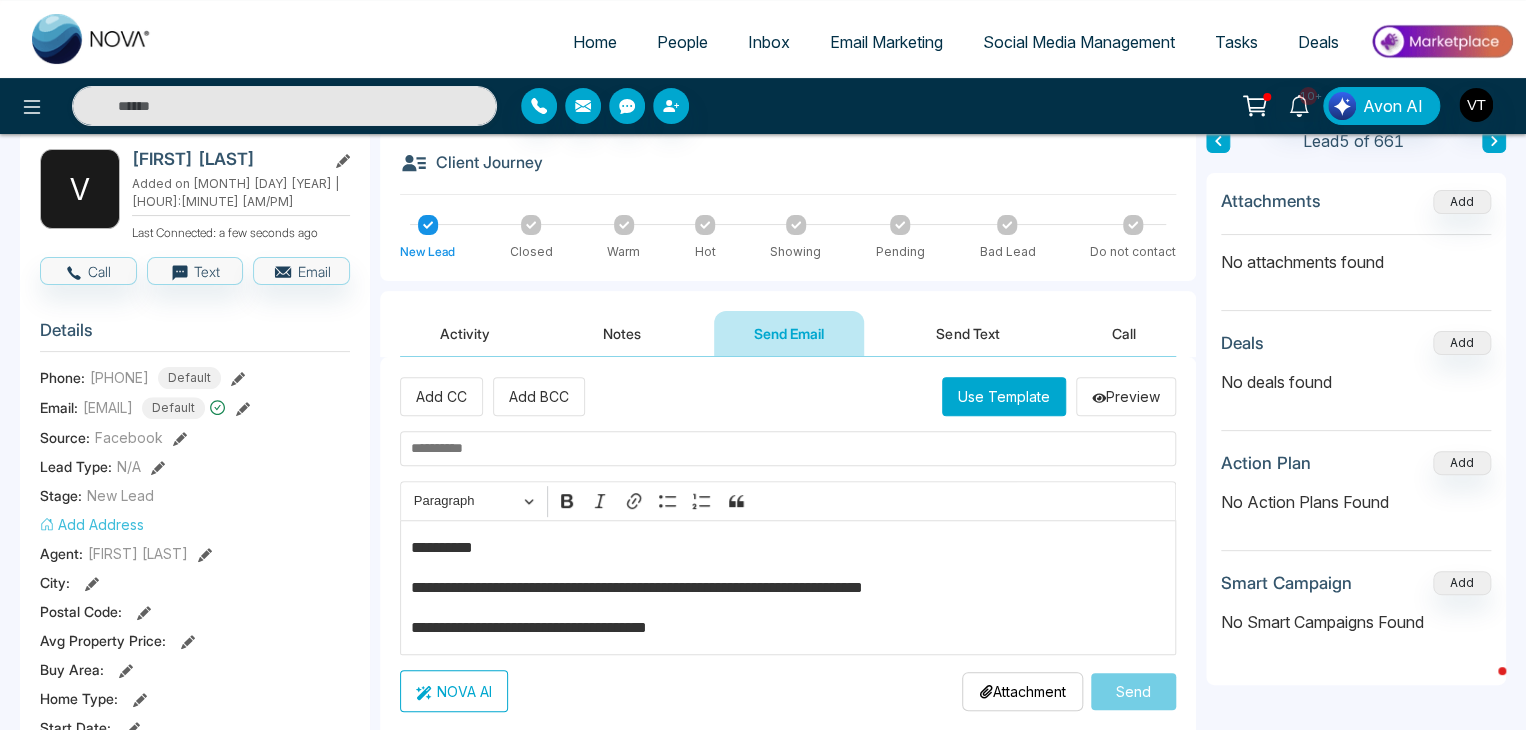 click on "**********" at bounding box center (788, 587) 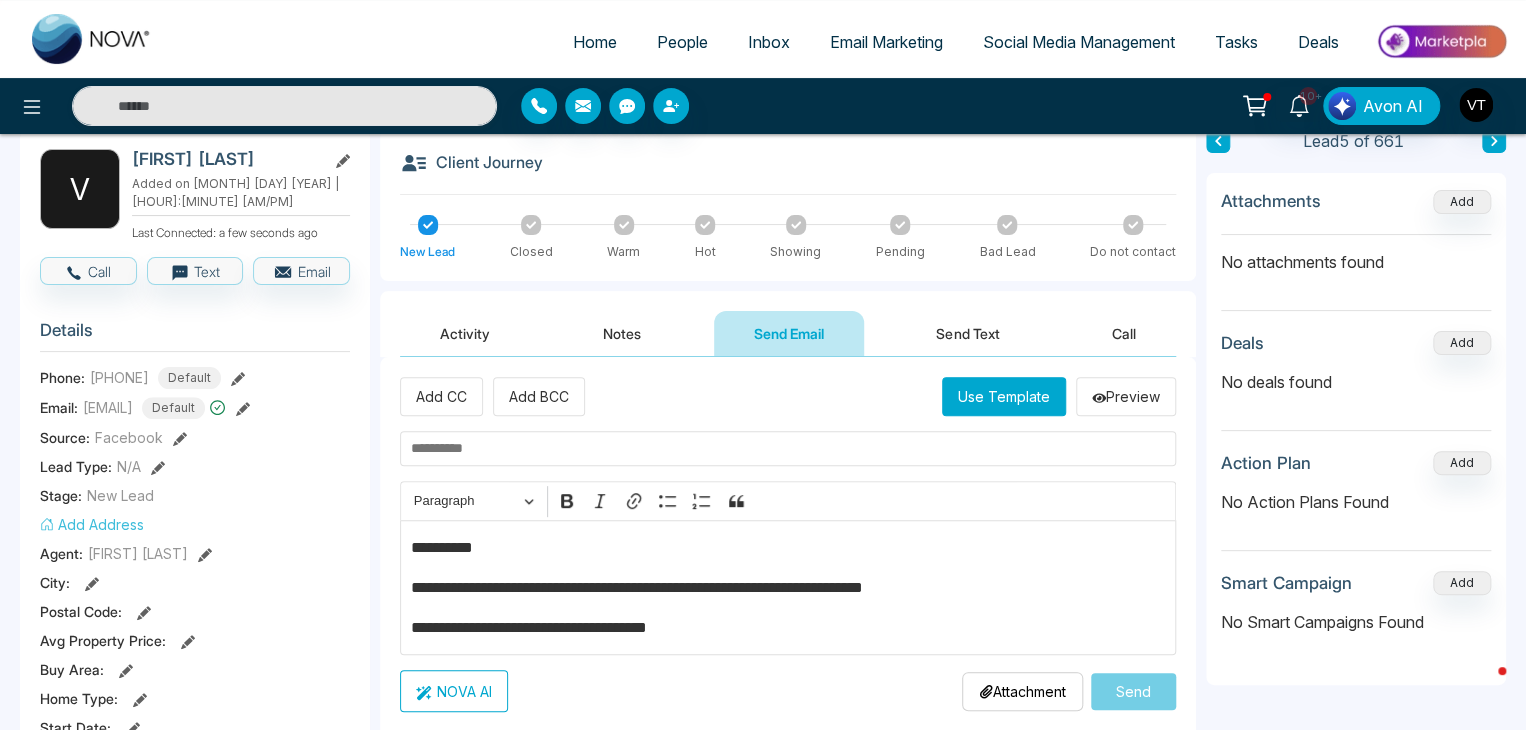 click at bounding box center (788, 448) 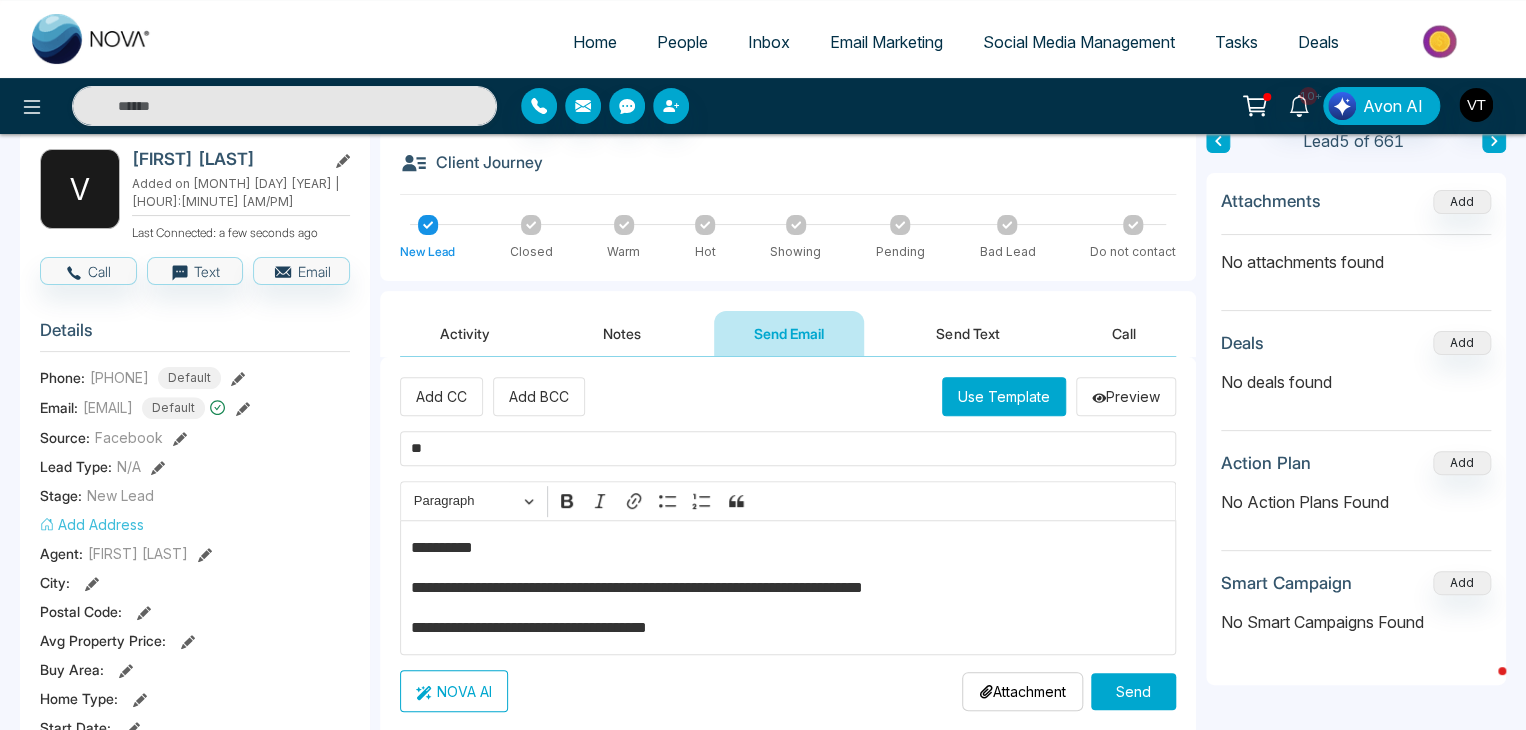 type on "*" 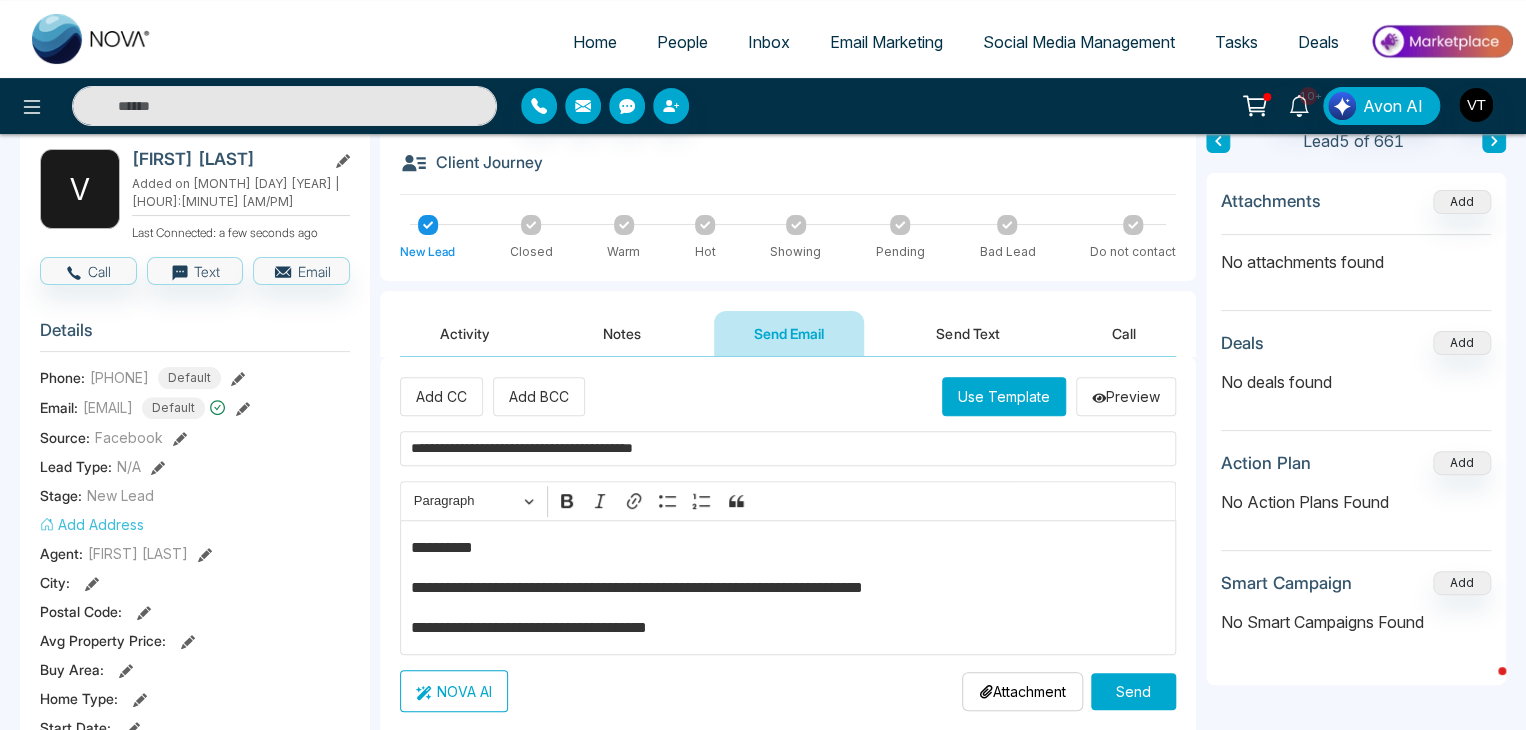 drag, startPoint x: 635, startPoint y: 445, endPoint x: 618, endPoint y: 471, distance: 31.06445 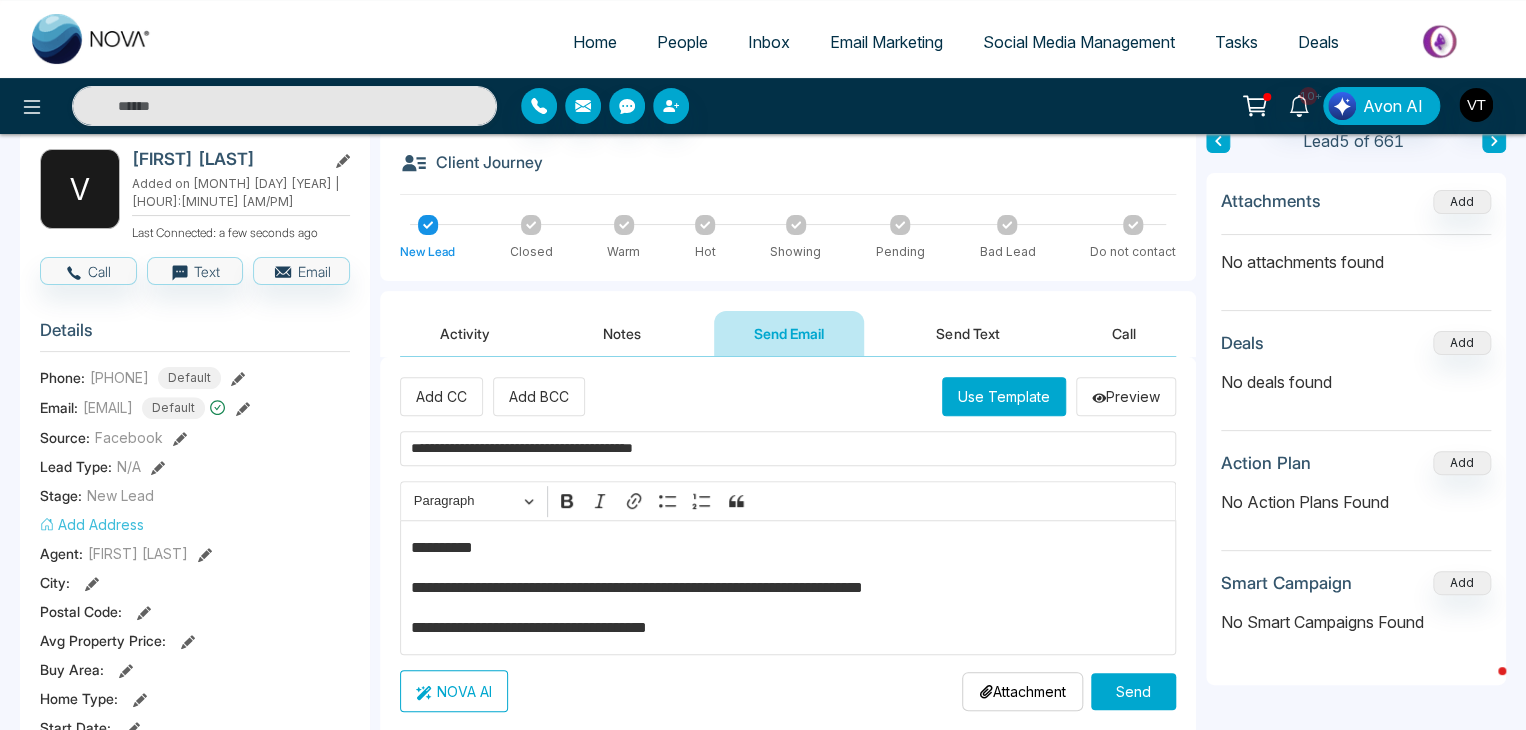 click on "**********" at bounding box center (788, 544) 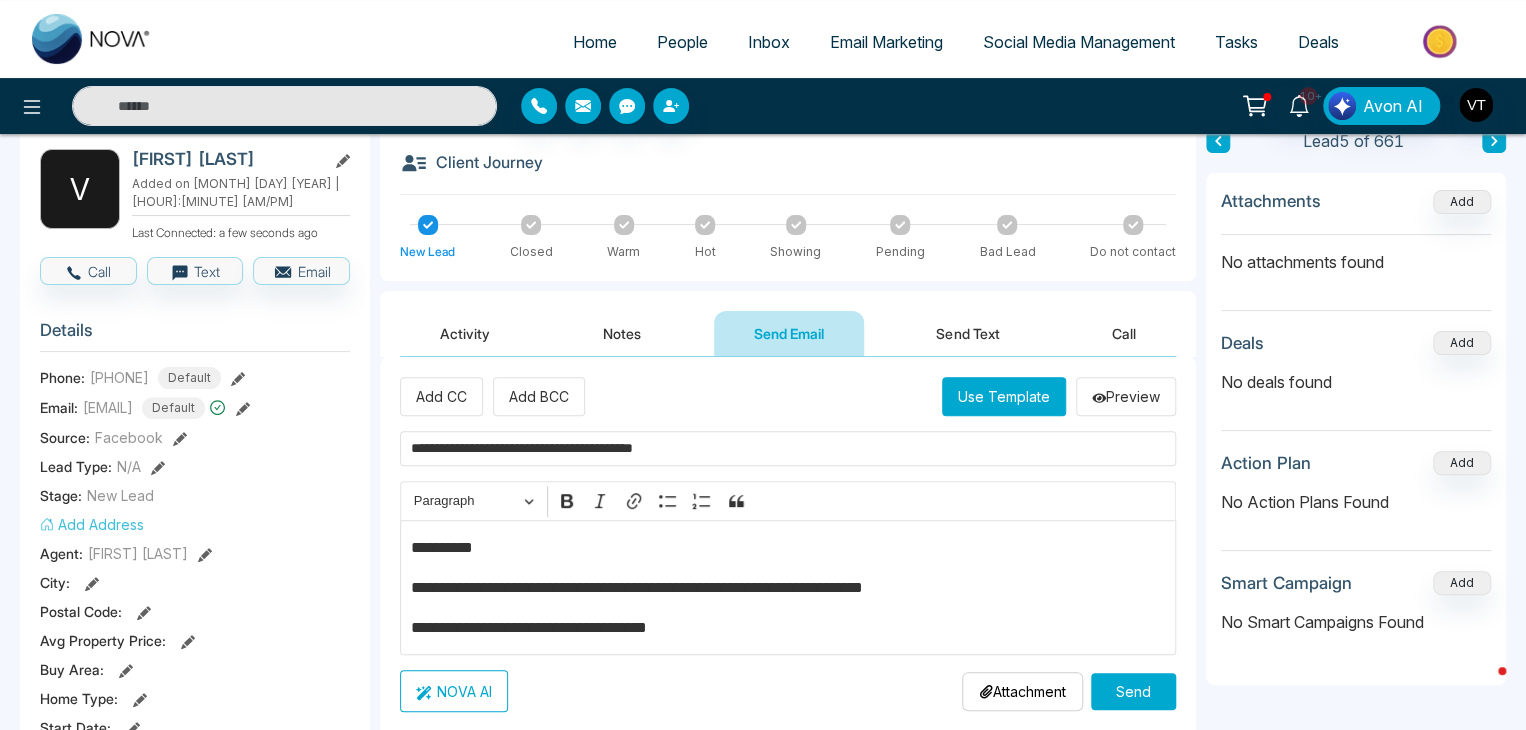 click on "**********" at bounding box center [788, 448] 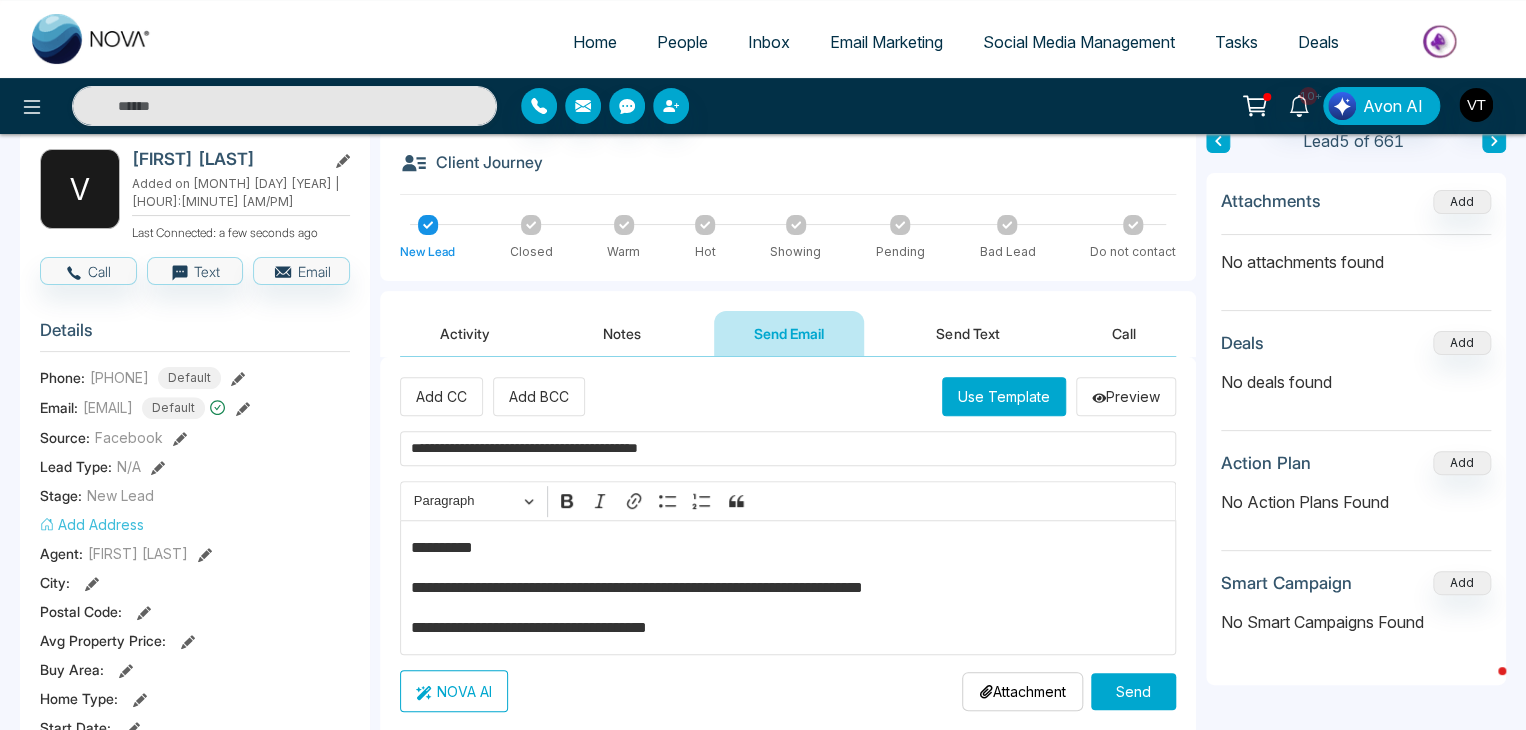 scroll, scrollTop: 200, scrollLeft: 0, axis: vertical 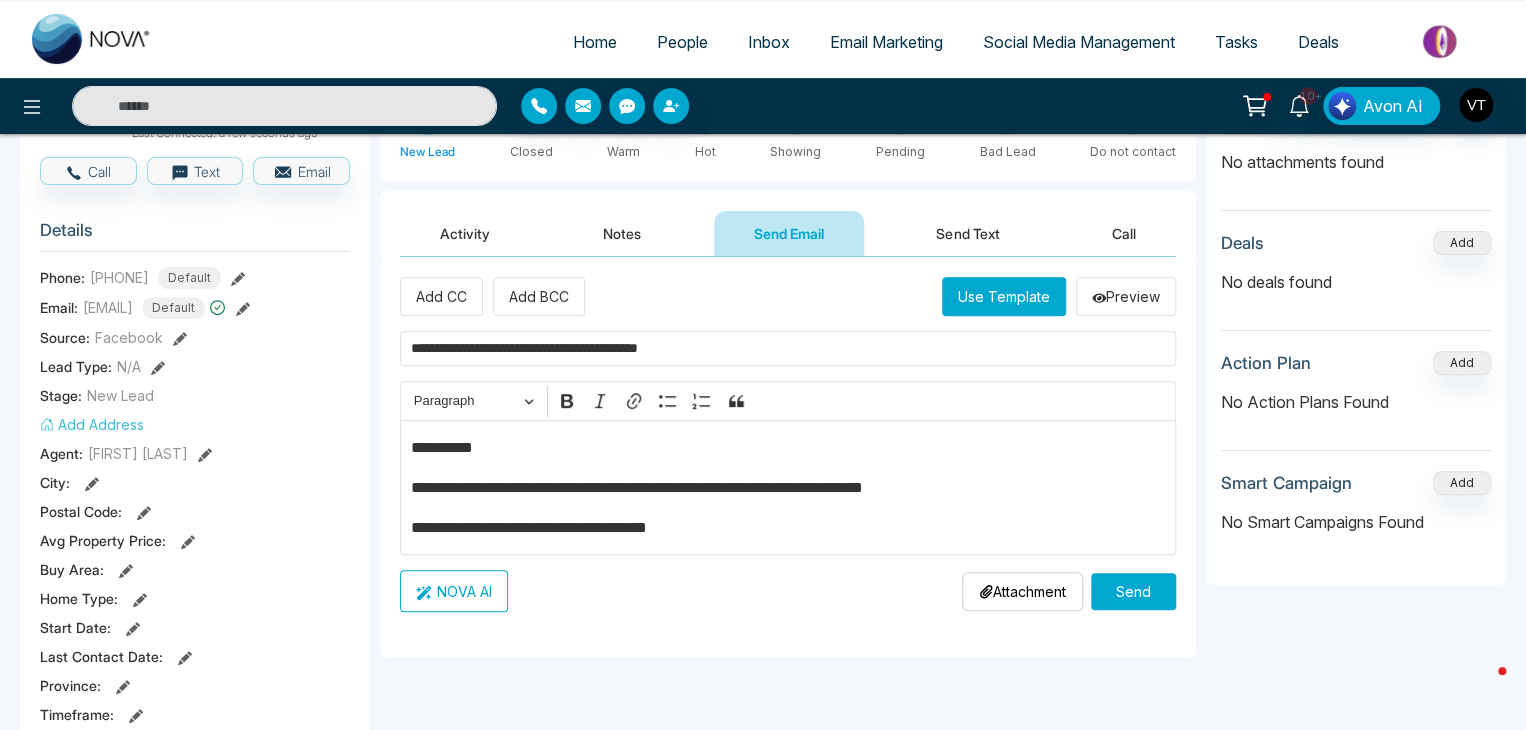 click on "**********" at bounding box center [788, 528] 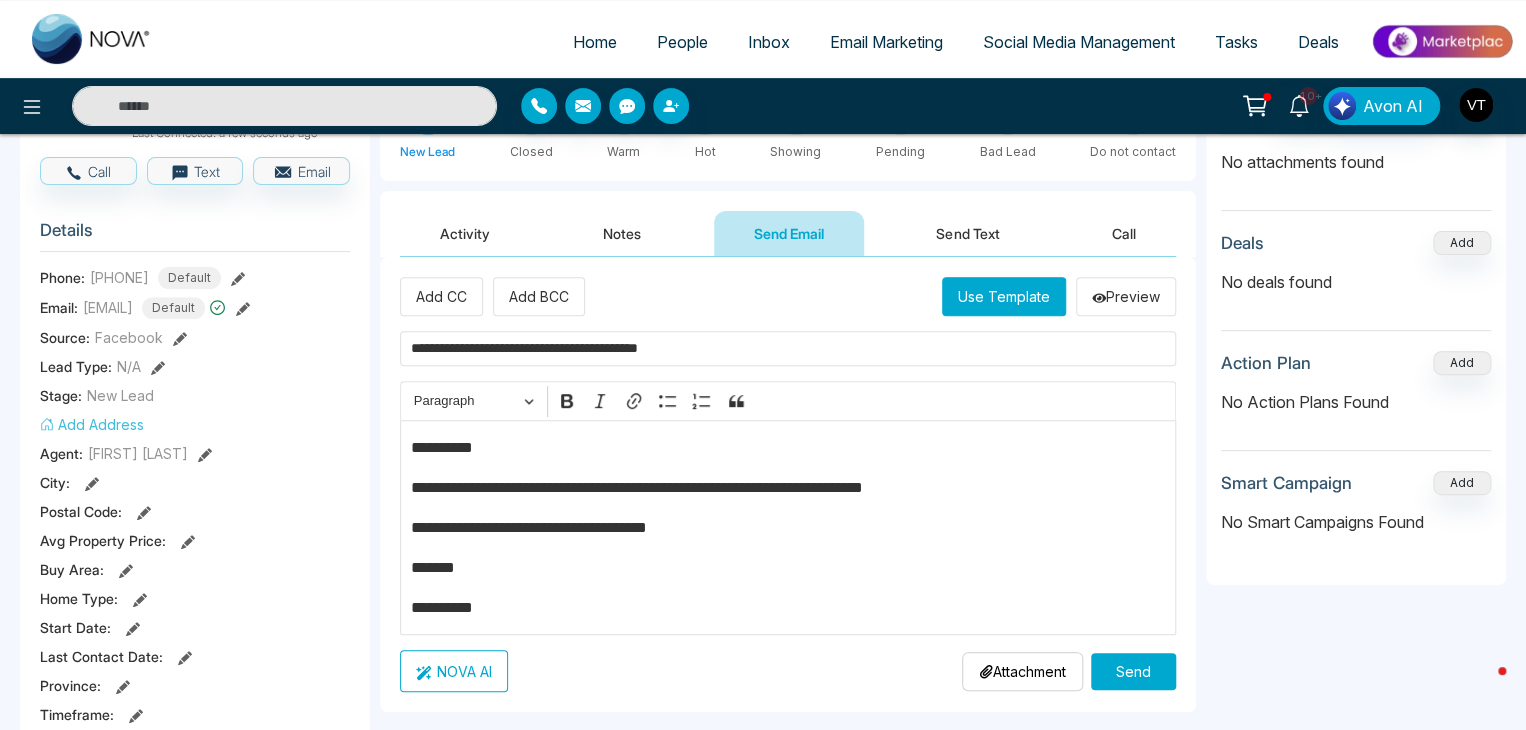 click on "*******" at bounding box center [788, 568] 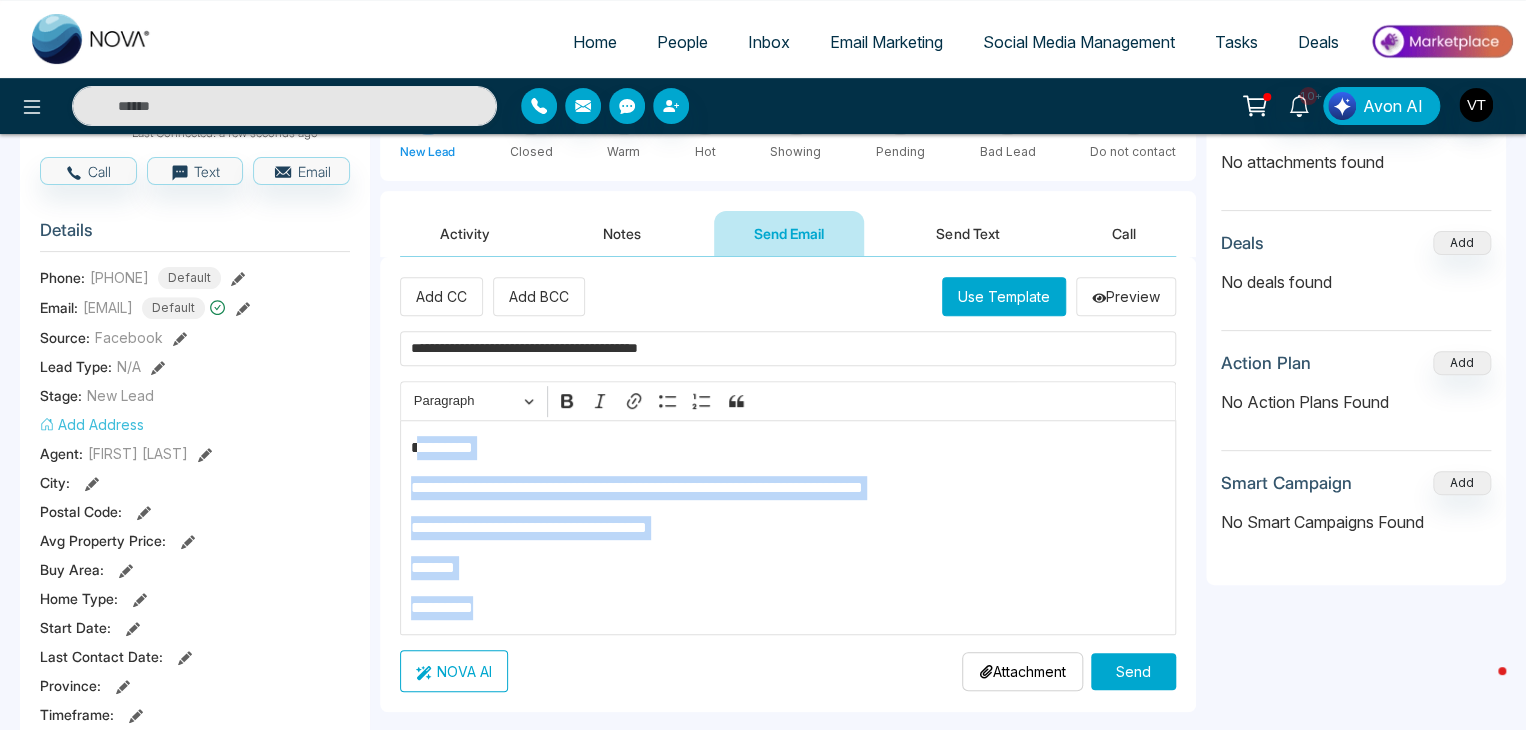 drag, startPoint x: 490, startPoint y: 578, endPoint x: 421, endPoint y: 451, distance: 144.53374 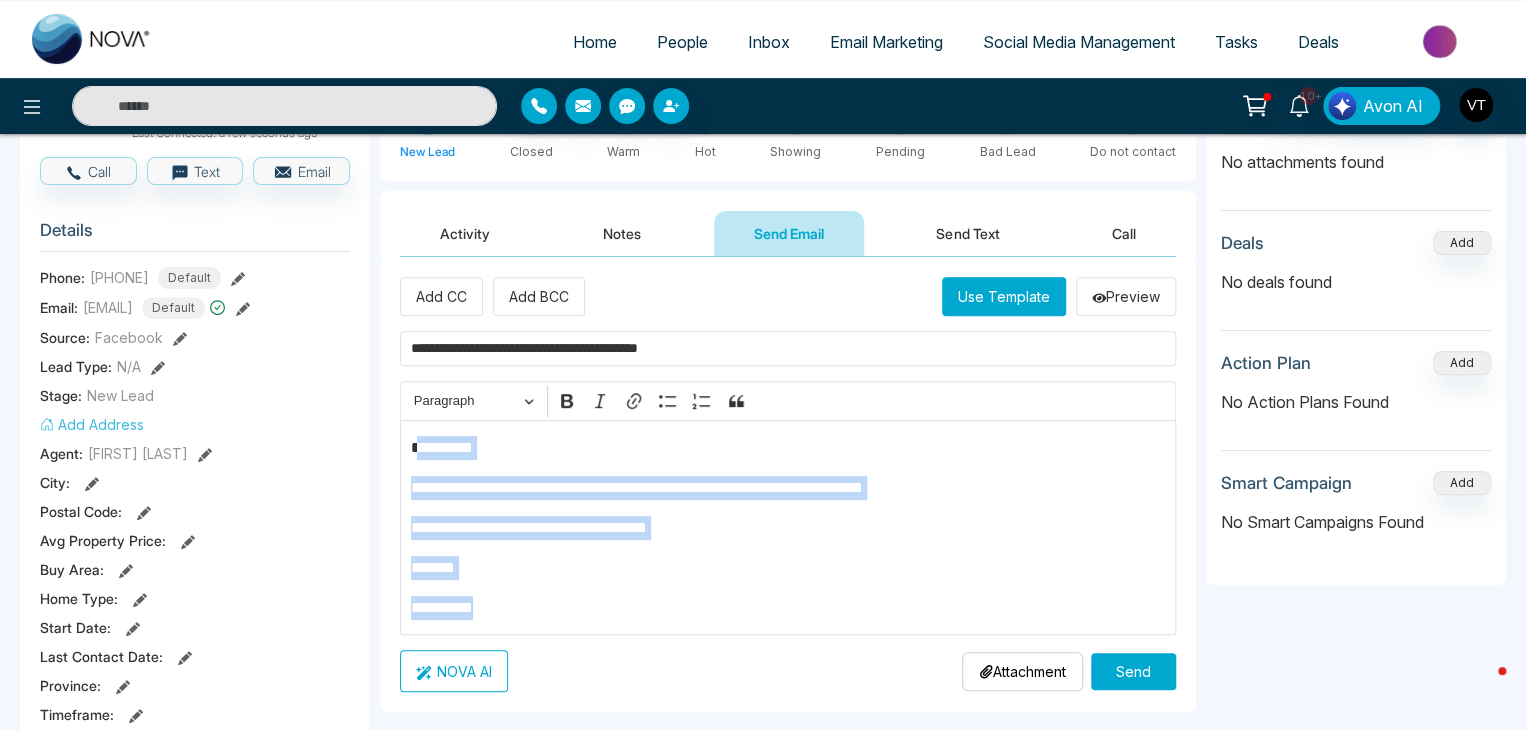 click on "**********" at bounding box center (788, 527) 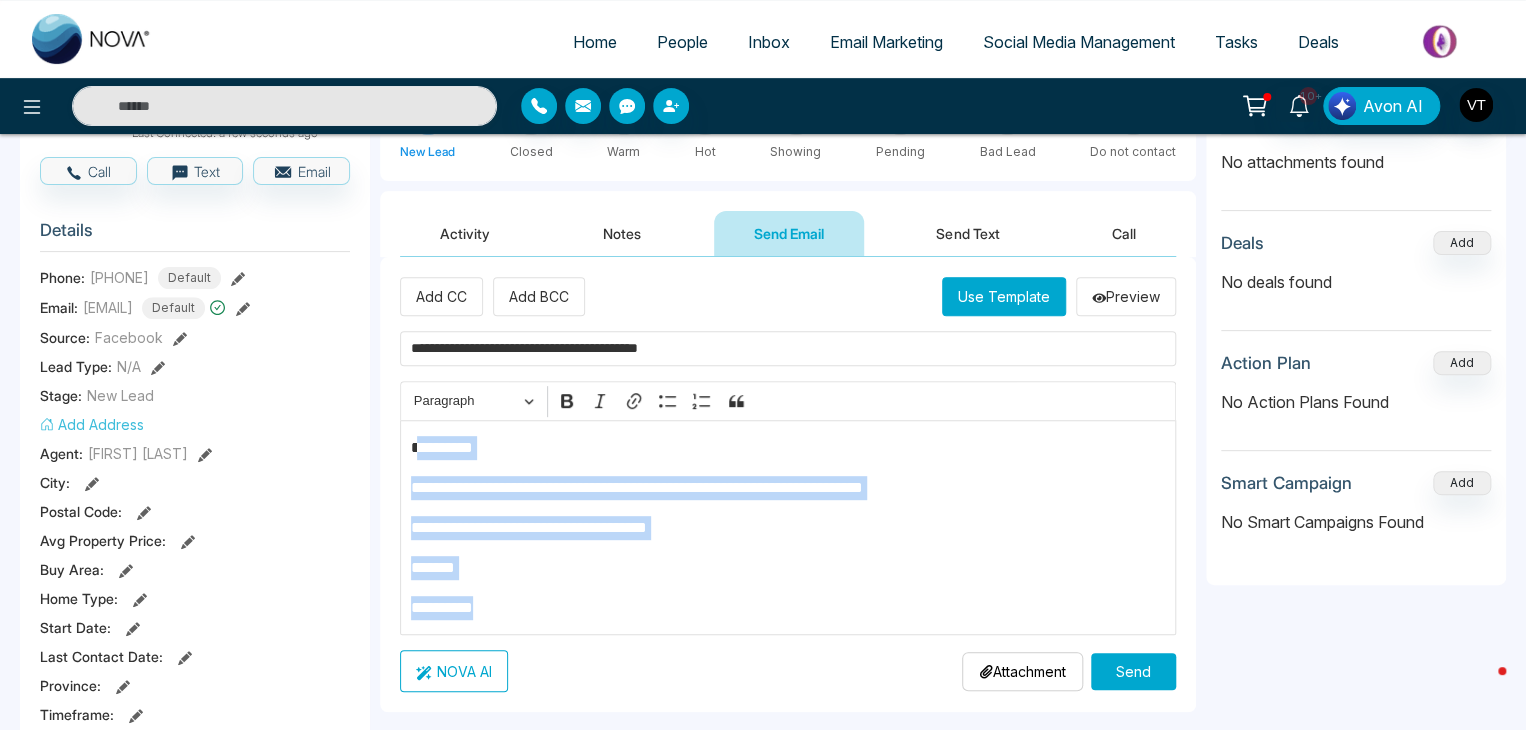 click on "**********" at bounding box center [788, 448] 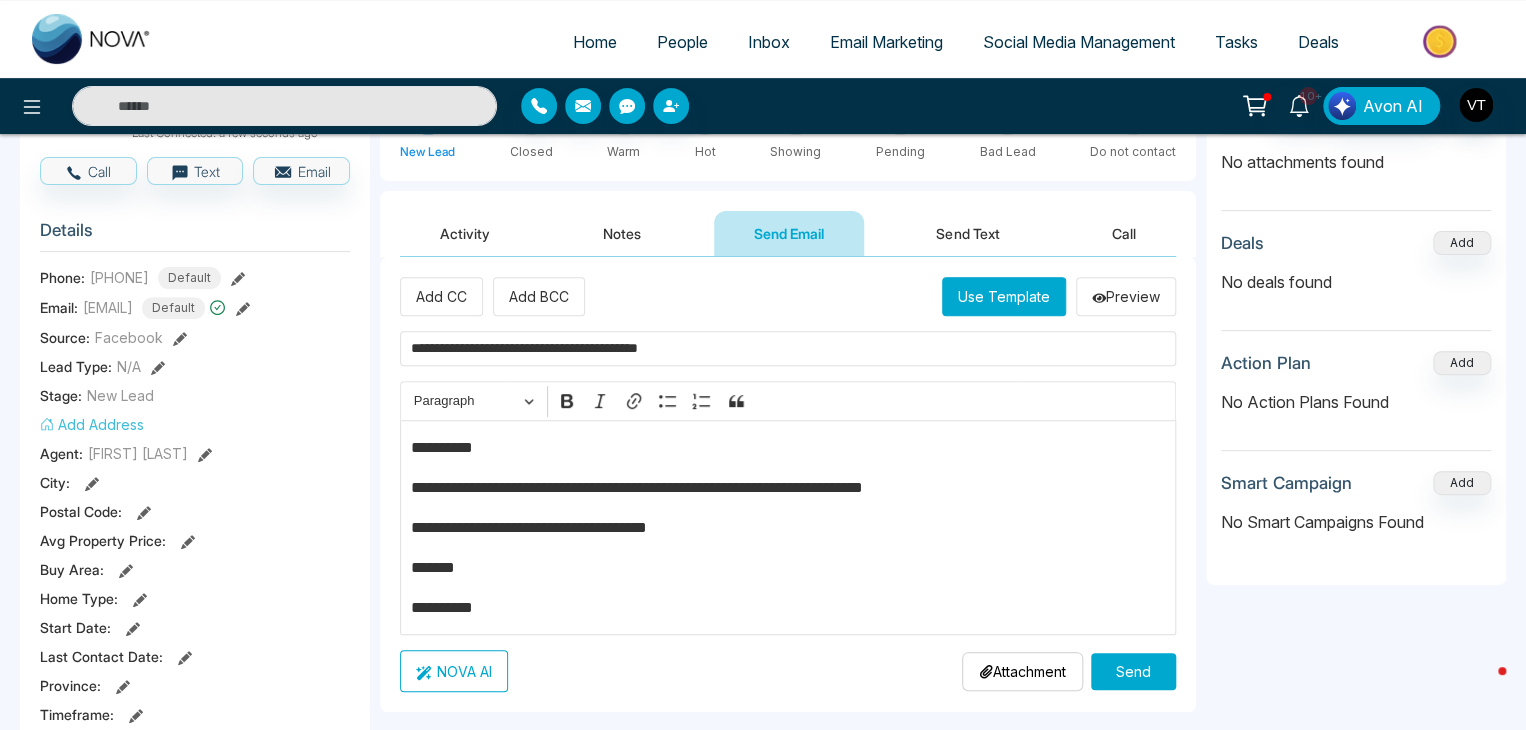 click on "**********" at bounding box center [788, 348] 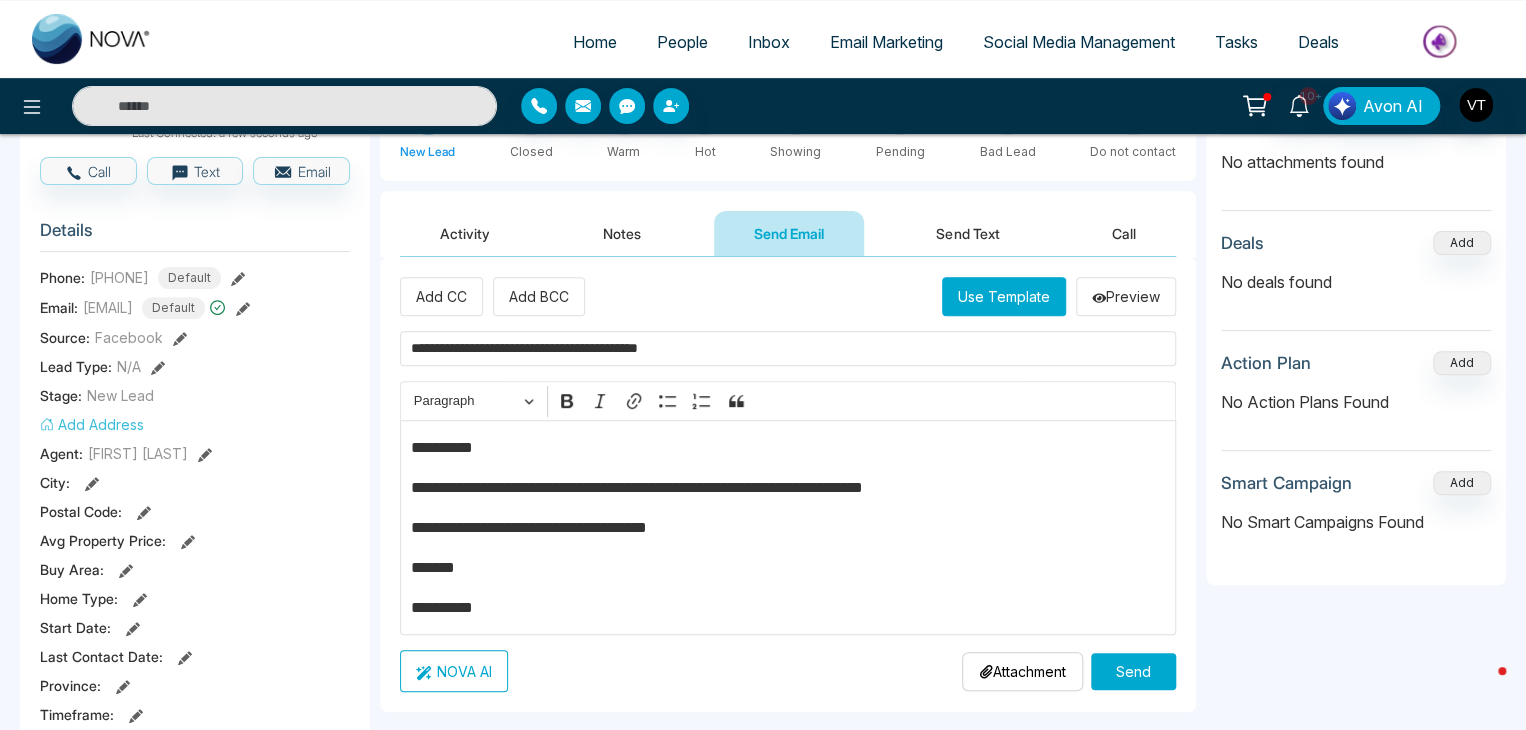 type on "**********" 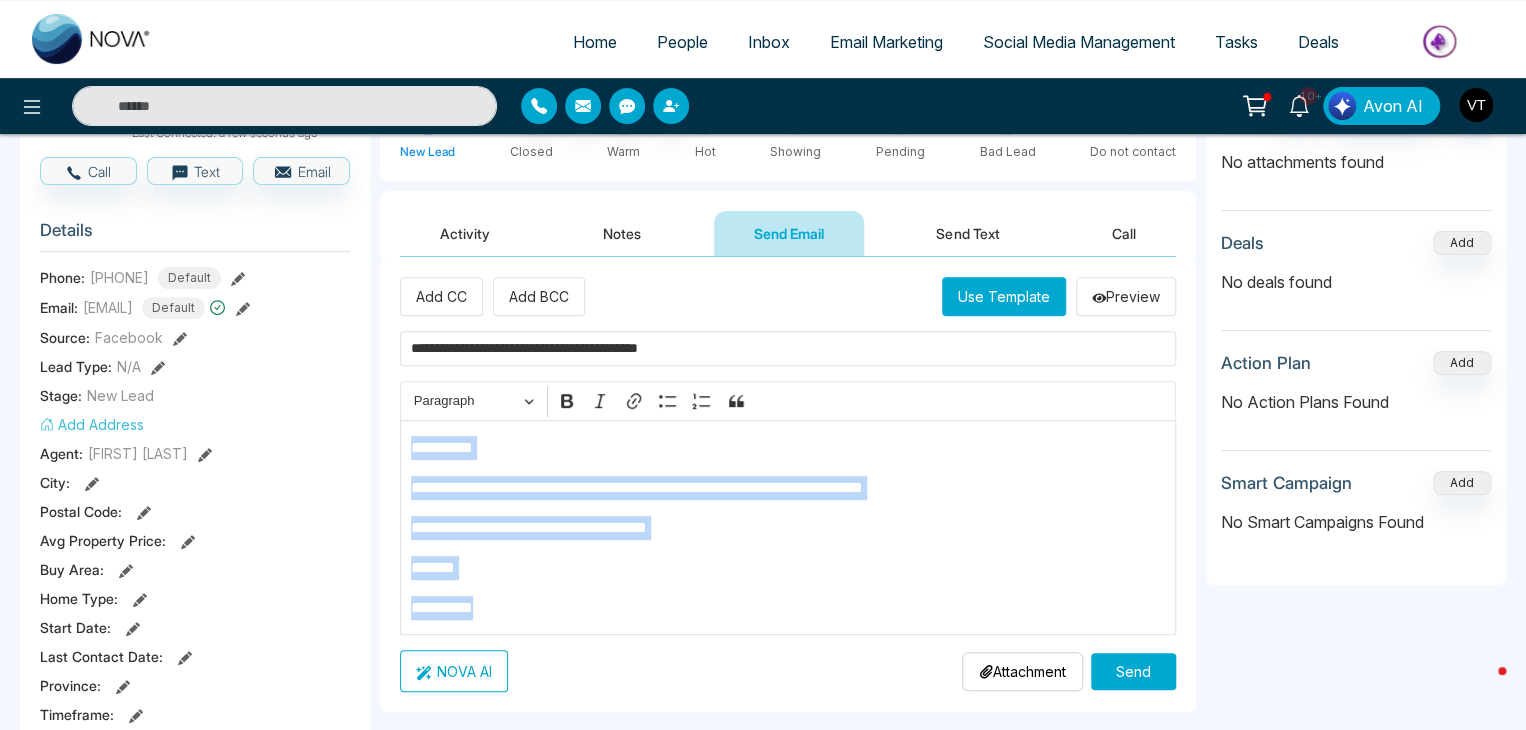 drag, startPoint x: 510, startPoint y: 607, endPoint x: 376, endPoint y: 417, distance: 232.49947 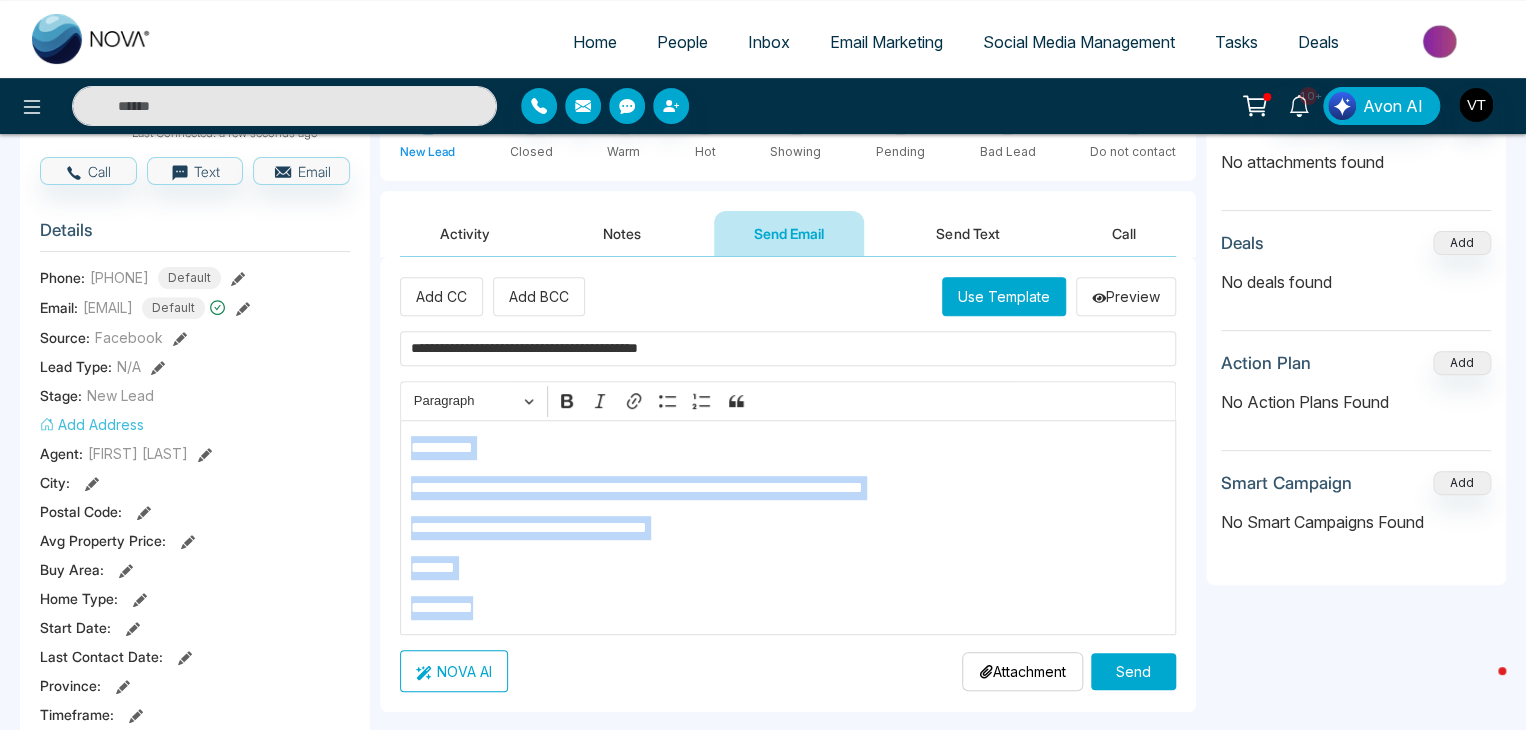 click on "**********" at bounding box center [763, 755] 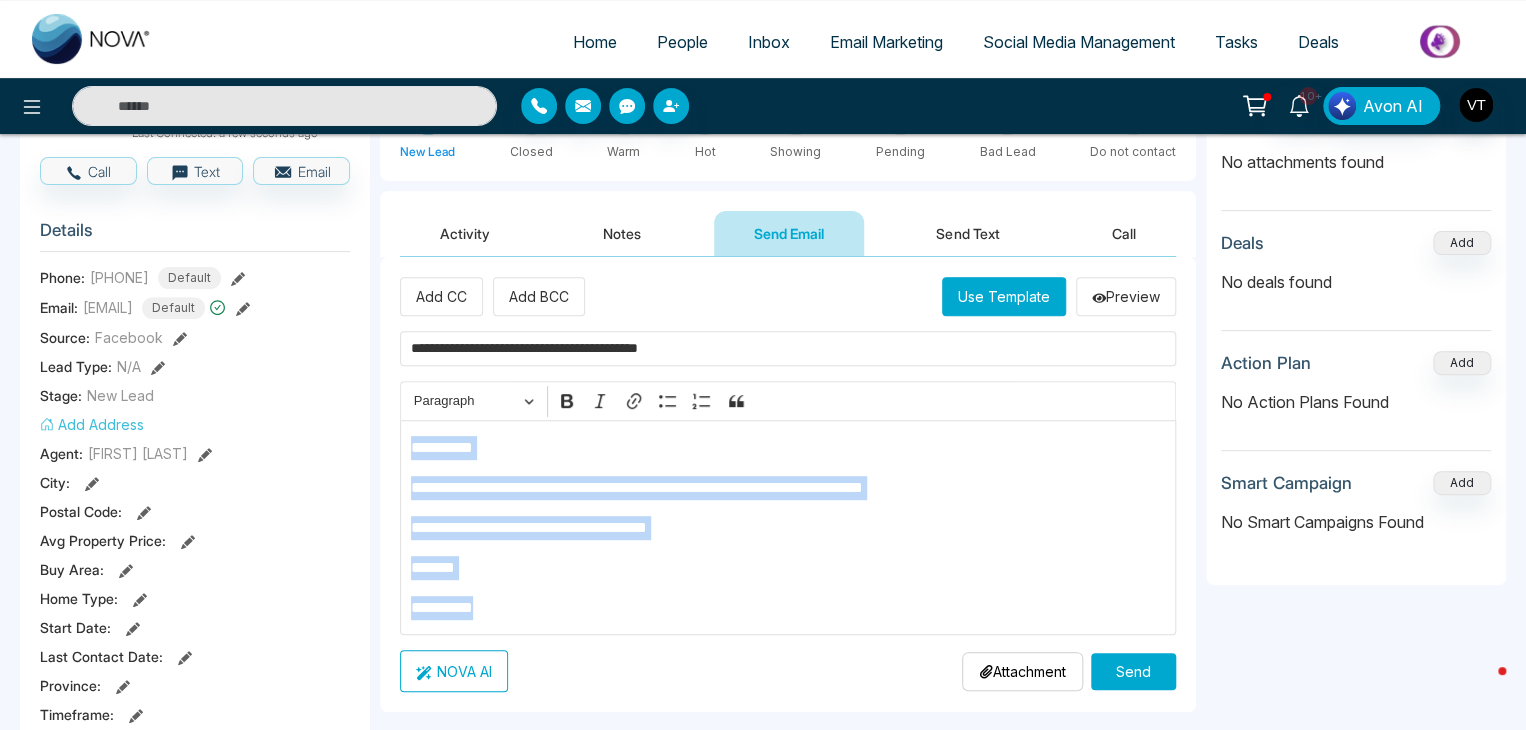 click on "Send" at bounding box center [1133, 671] 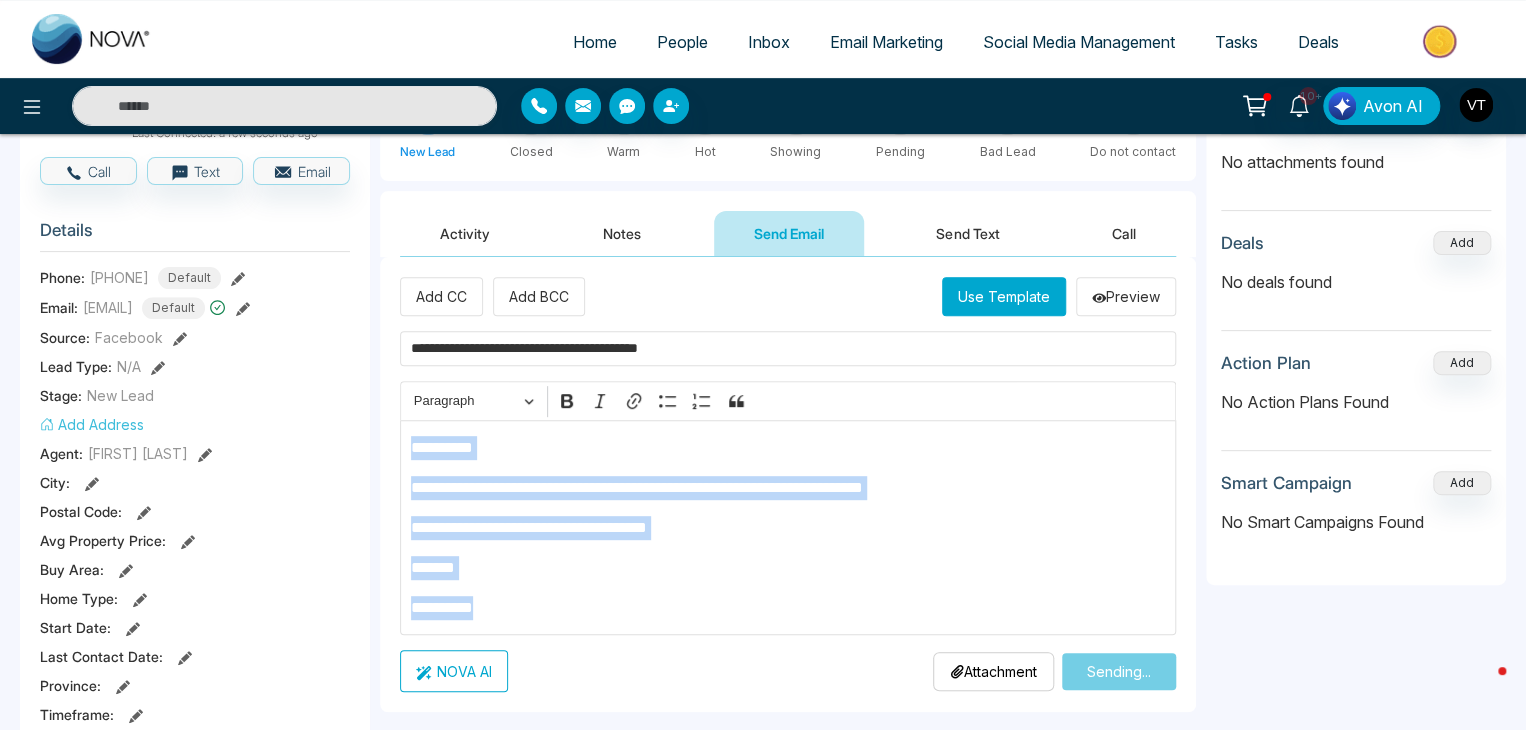 type 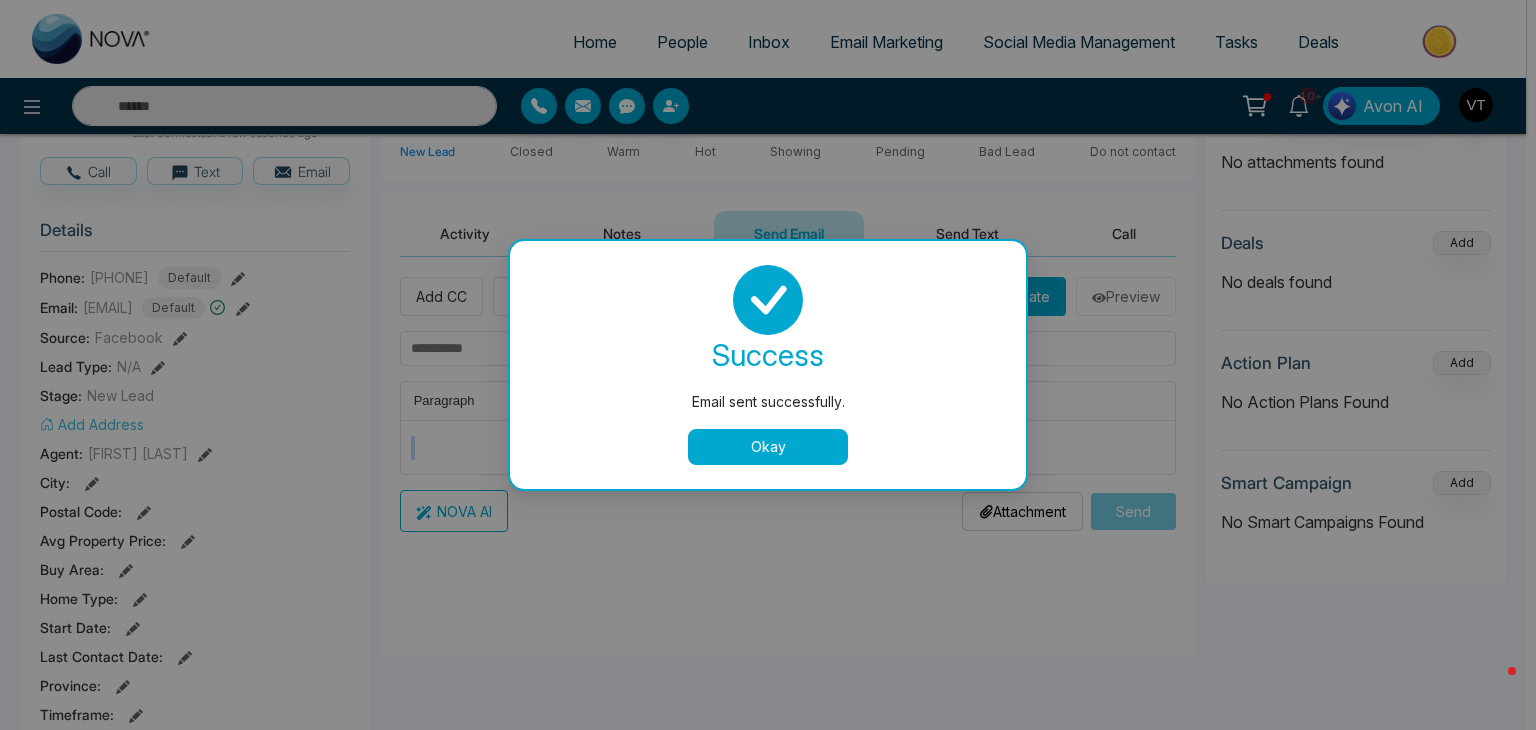 click on "Okay" at bounding box center [768, 447] 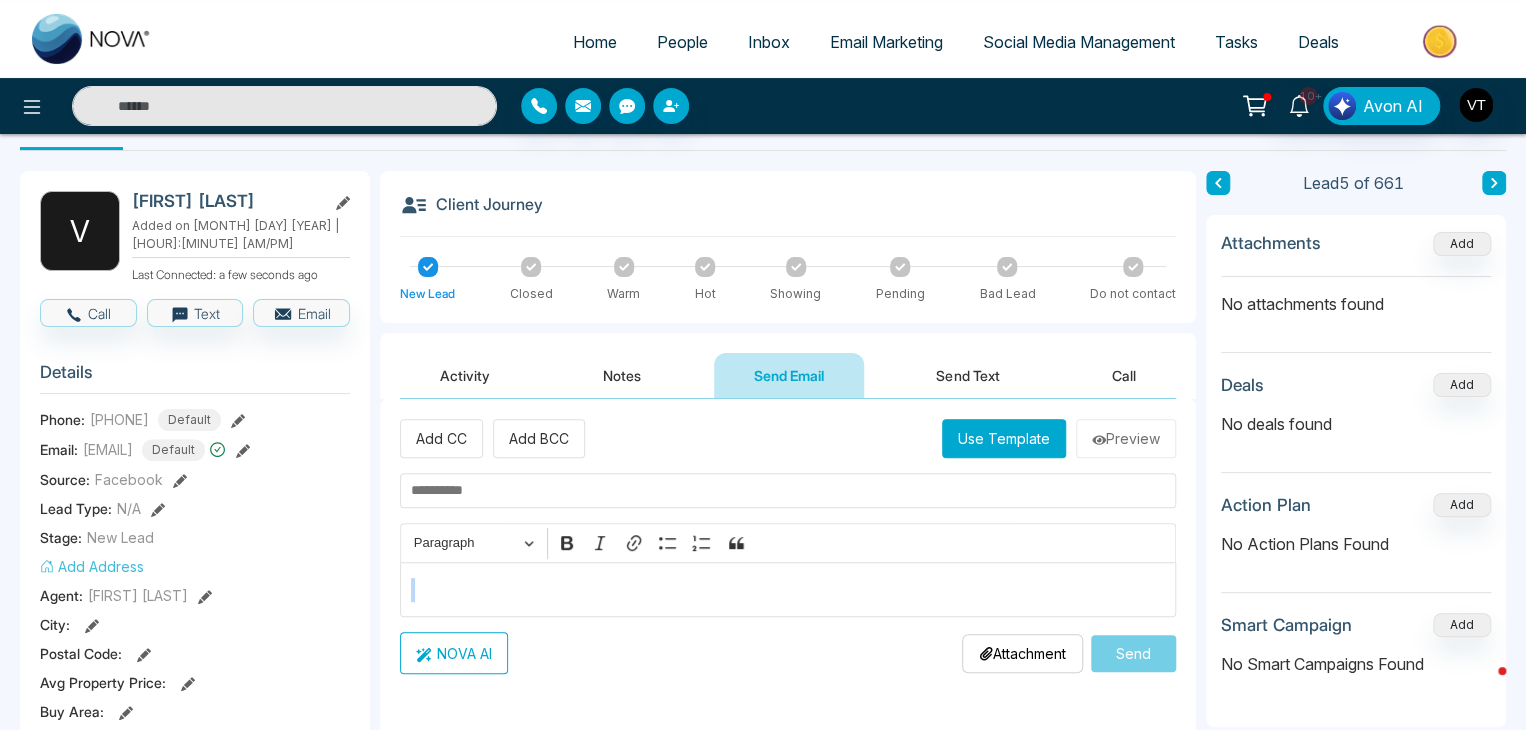 scroll, scrollTop: 0, scrollLeft: 0, axis: both 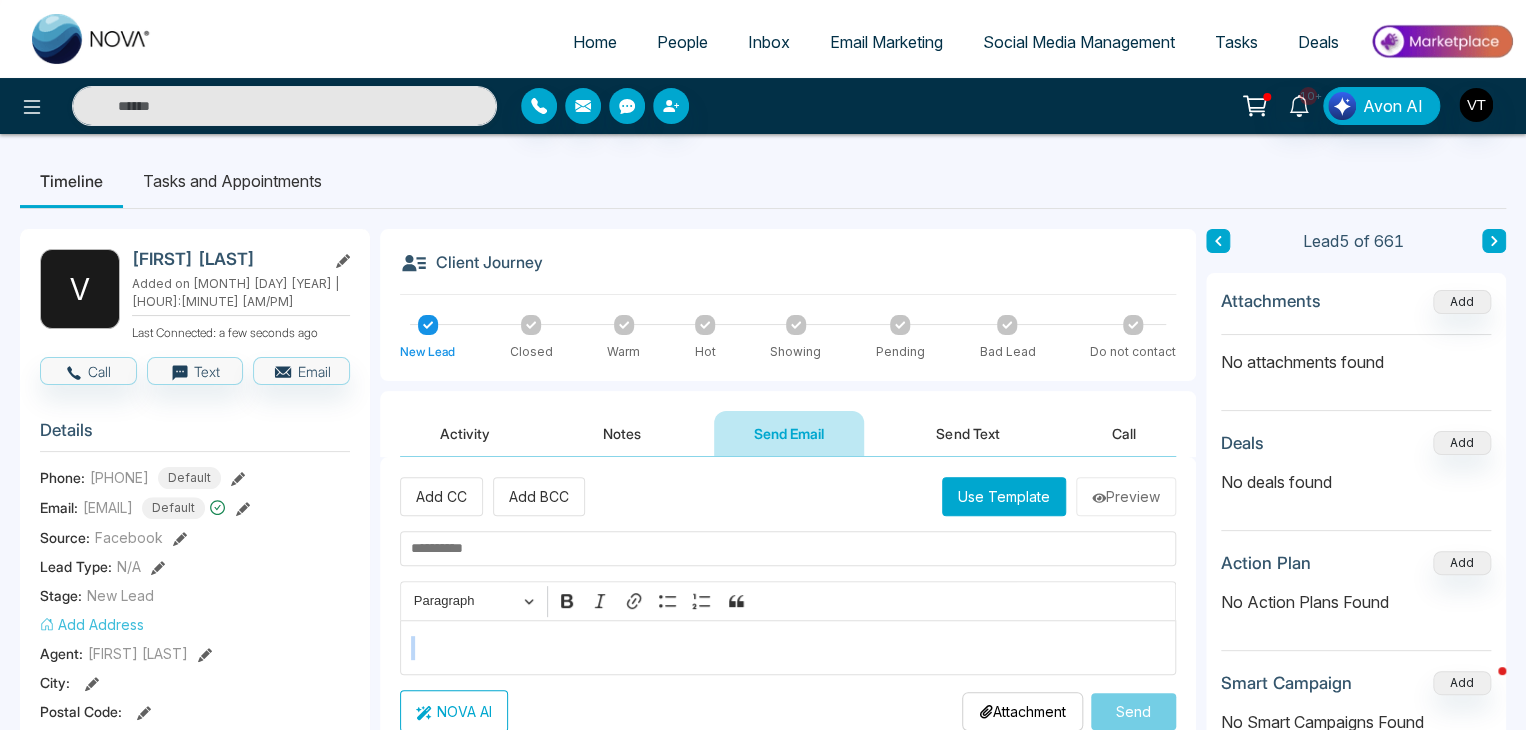 click 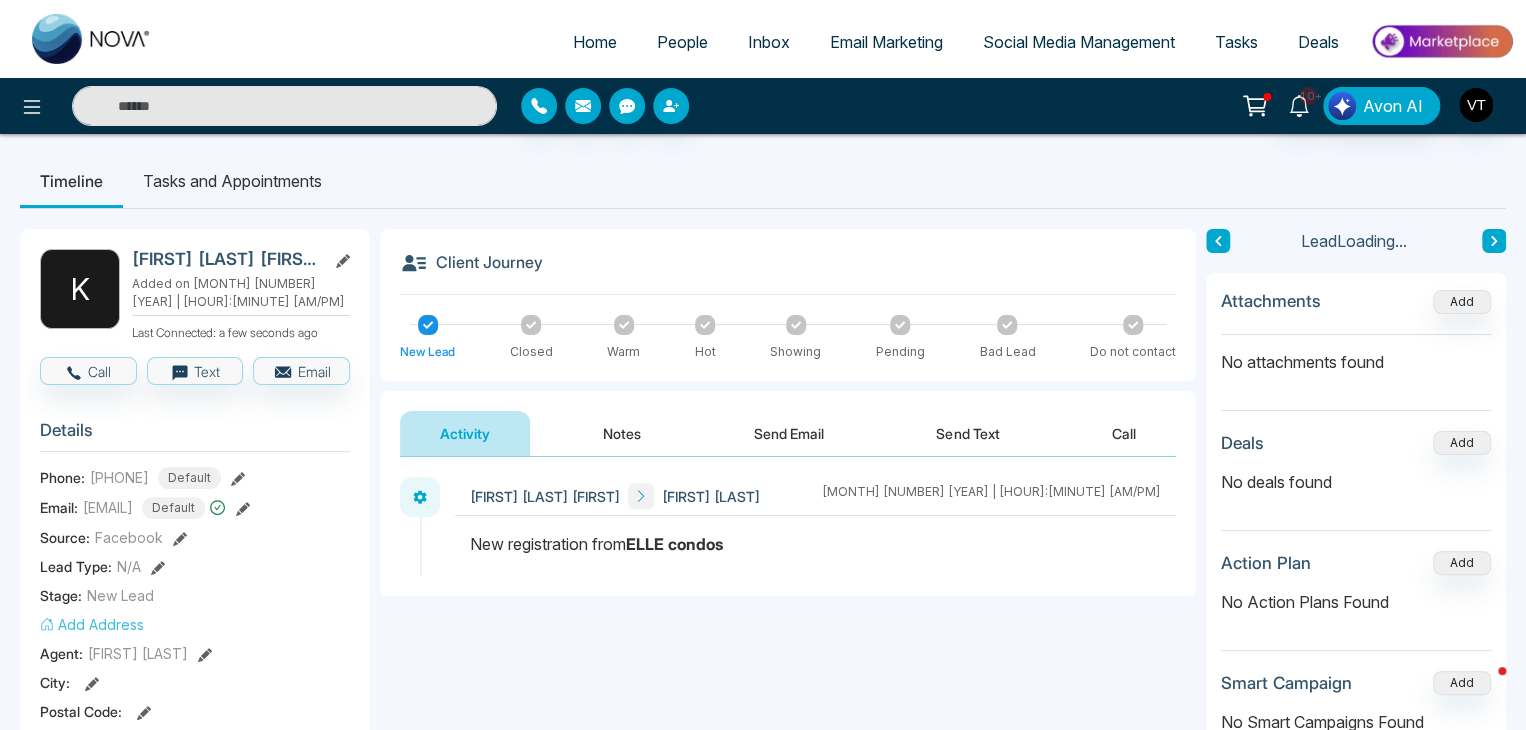 click at bounding box center (1218, 241) 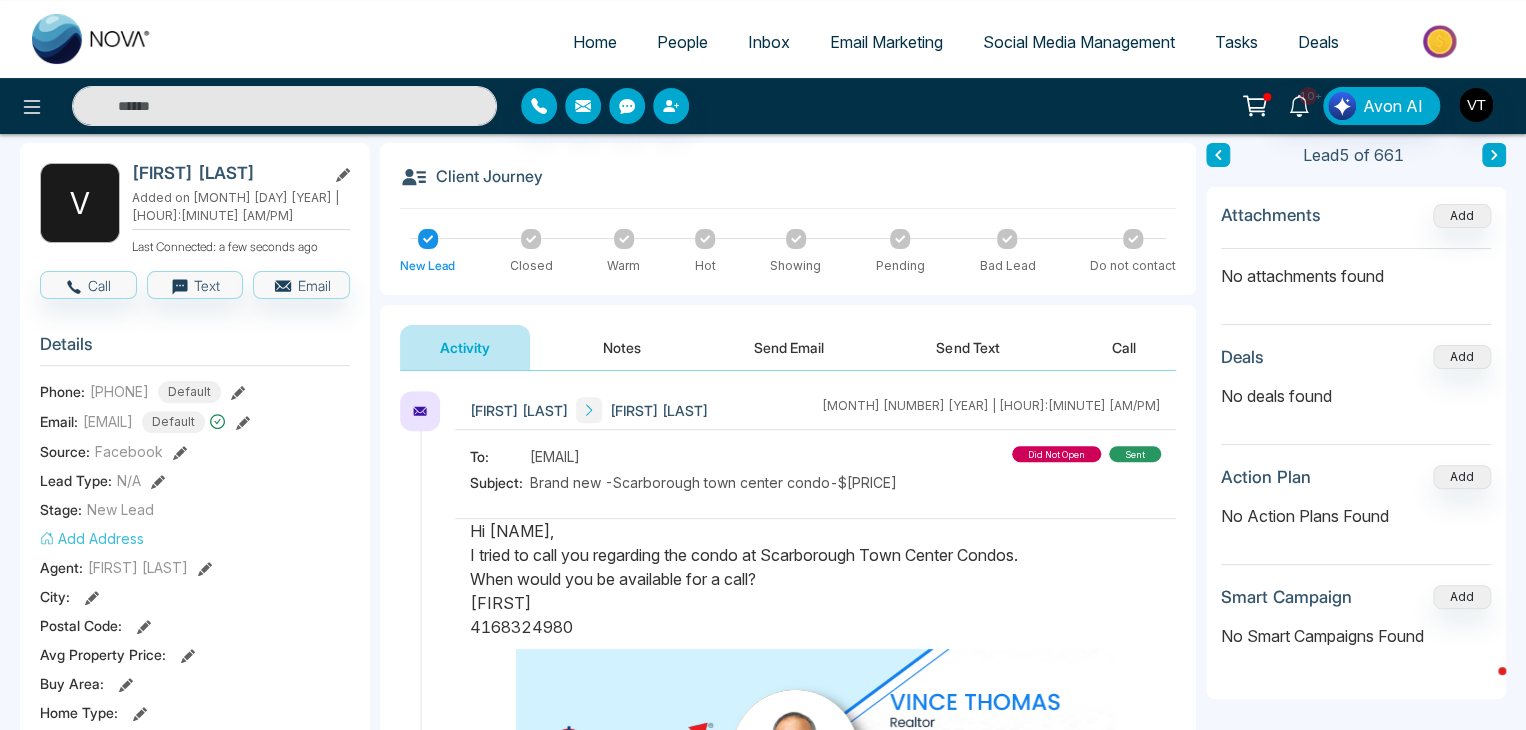 scroll, scrollTop: 0, scrollLeft: 0, axis: both 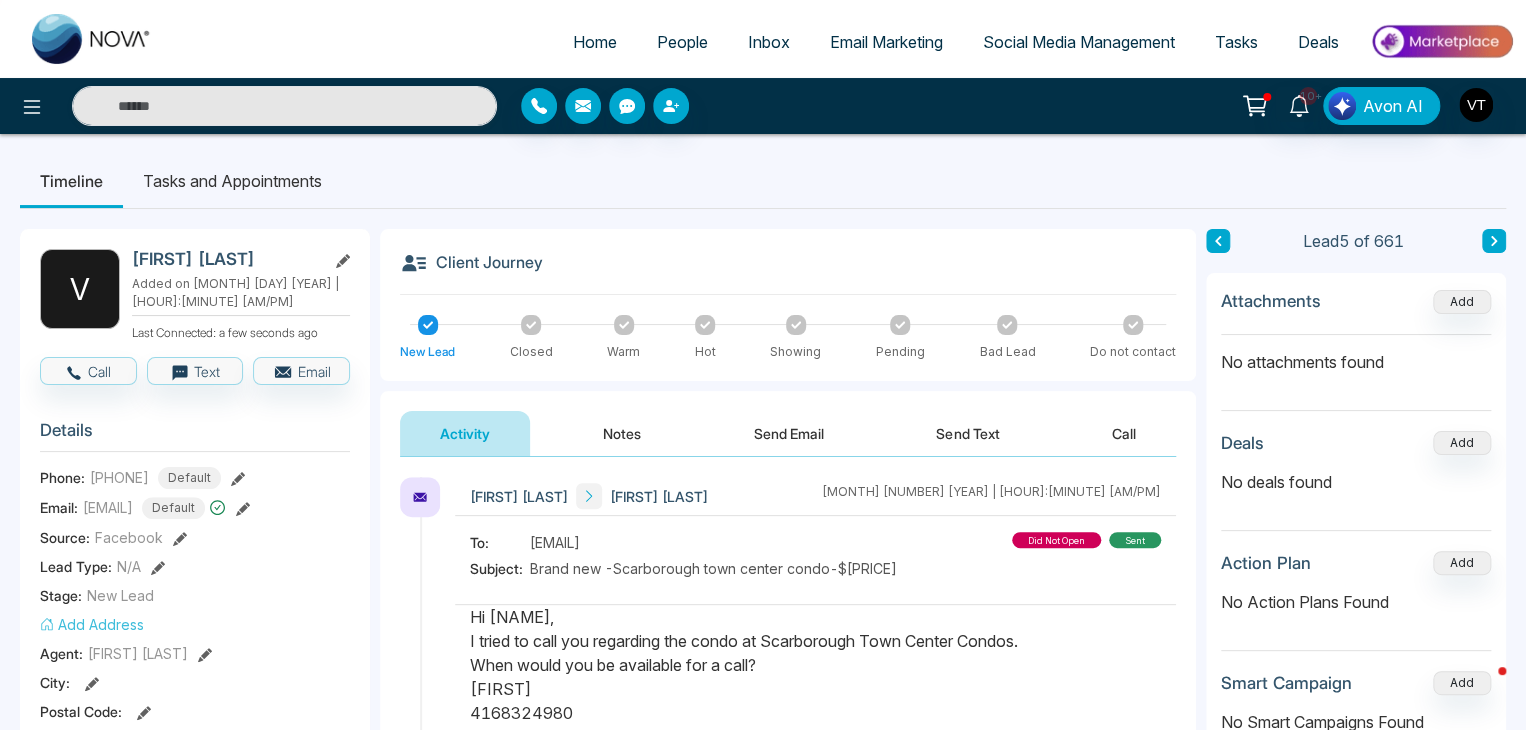 click 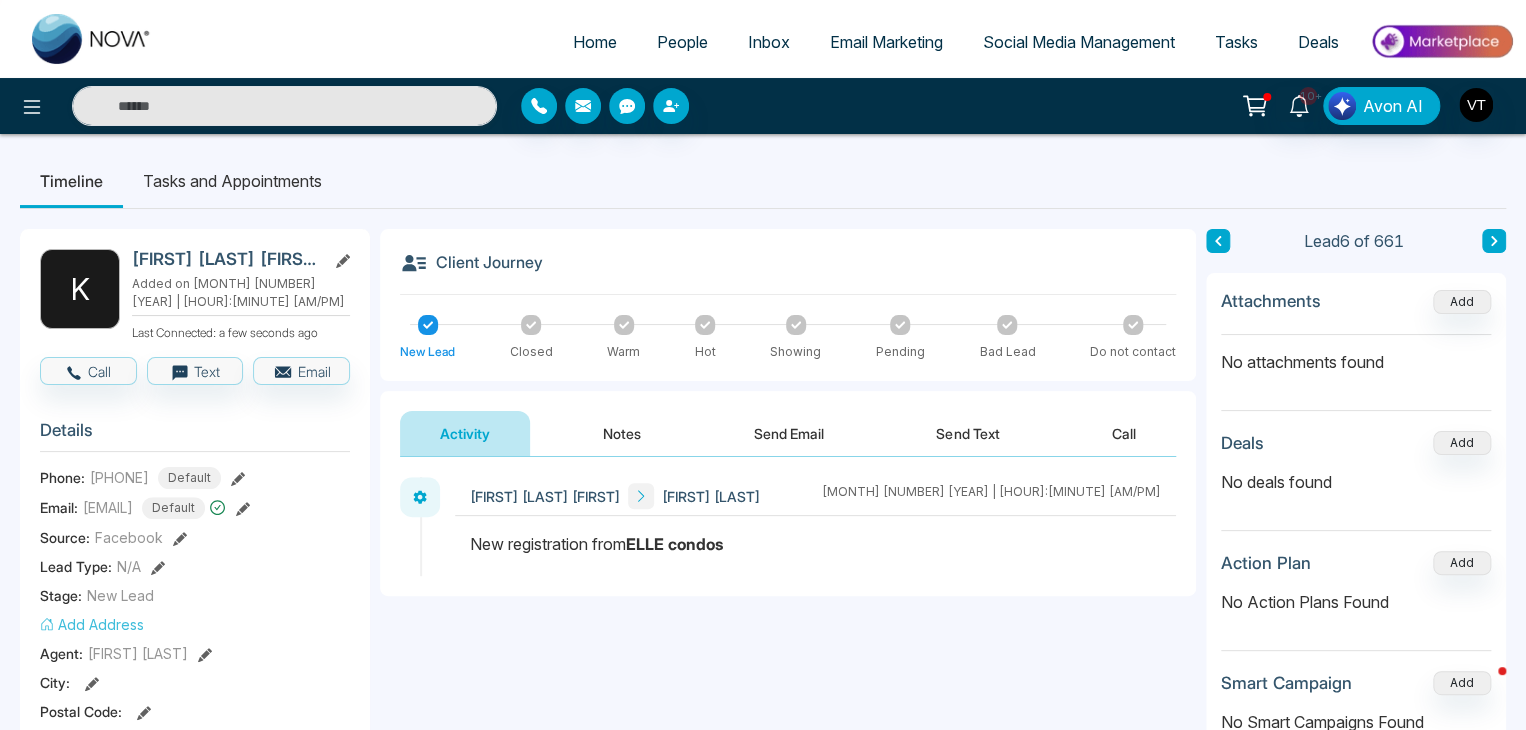 click on "Notes" at bounding box center (622, 433) 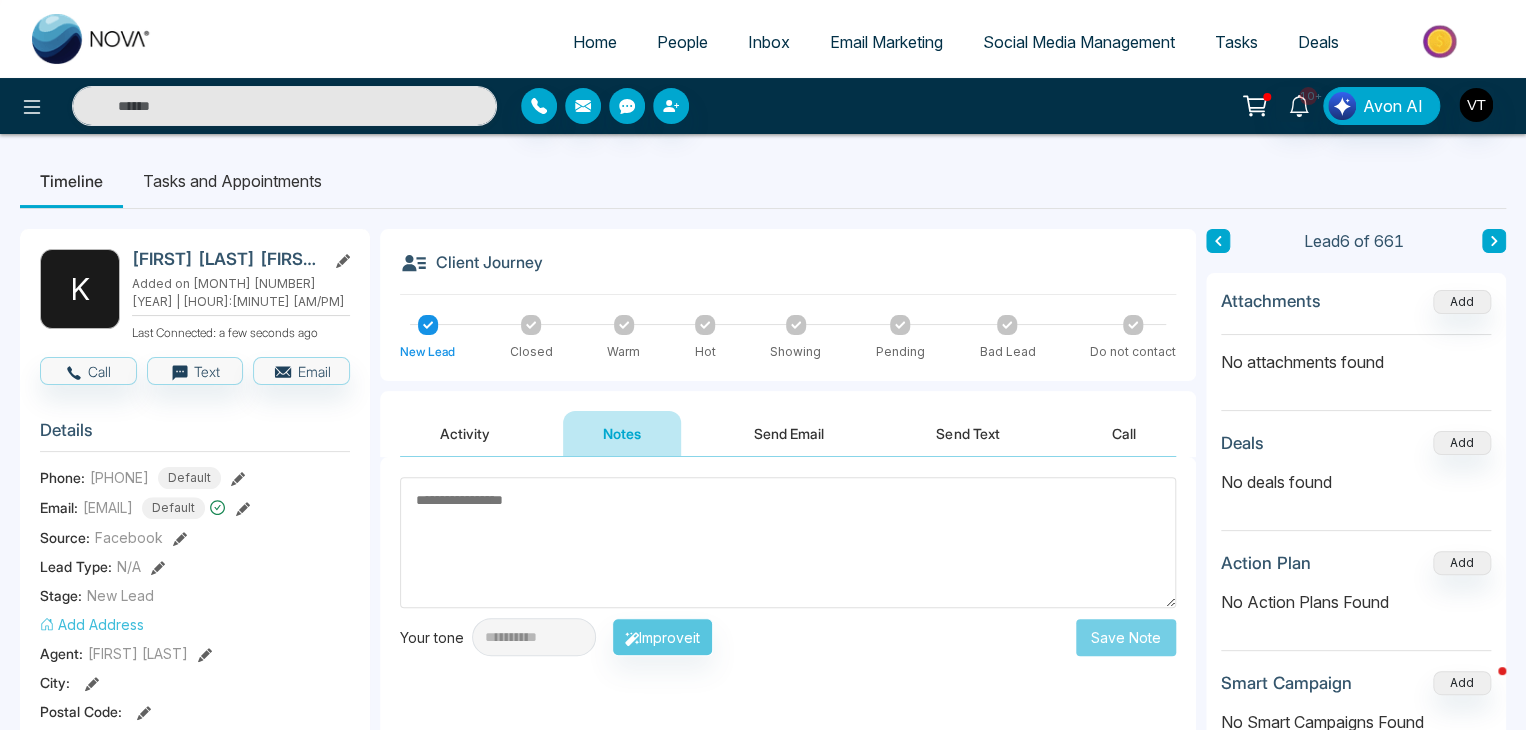 click at bounding box center [788, 542] 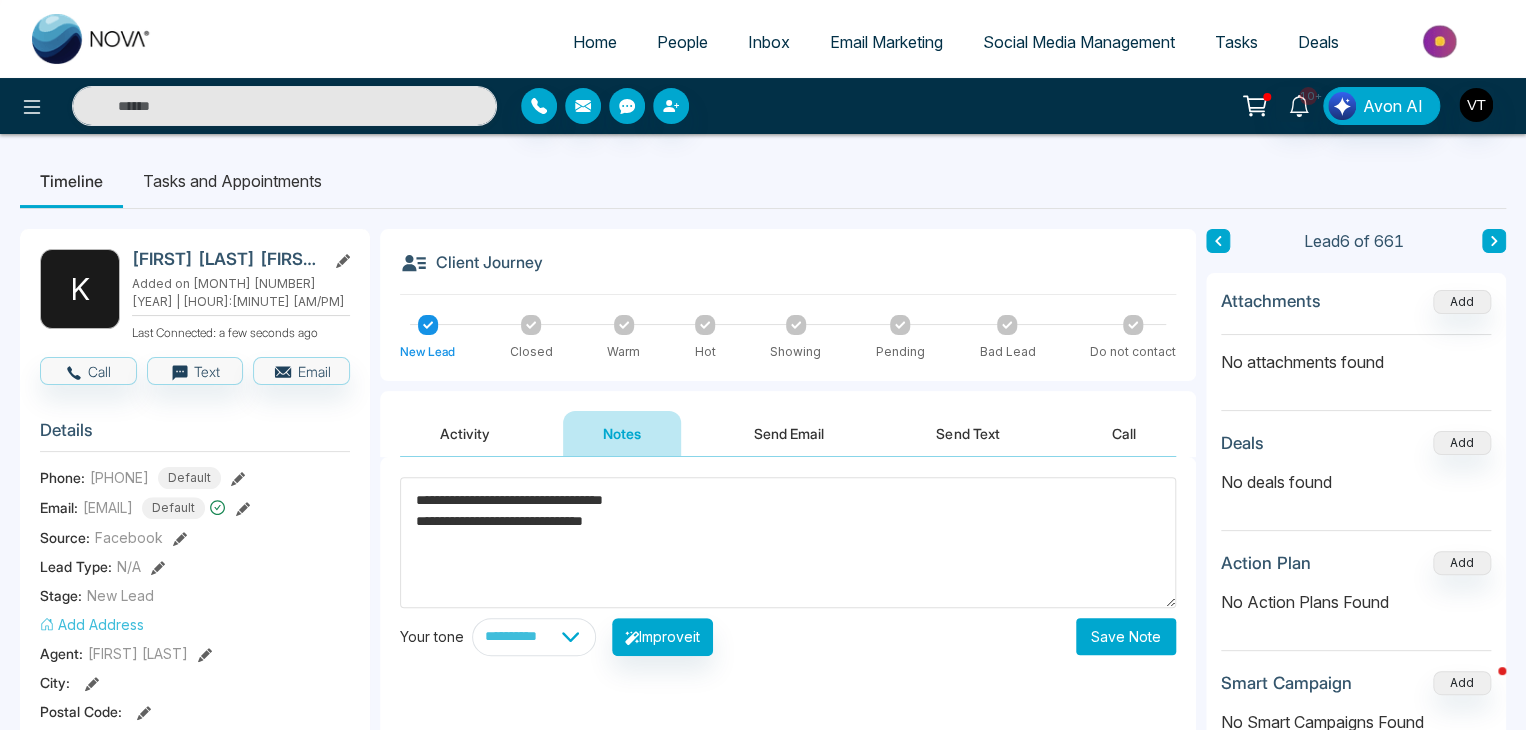 type on "**********" 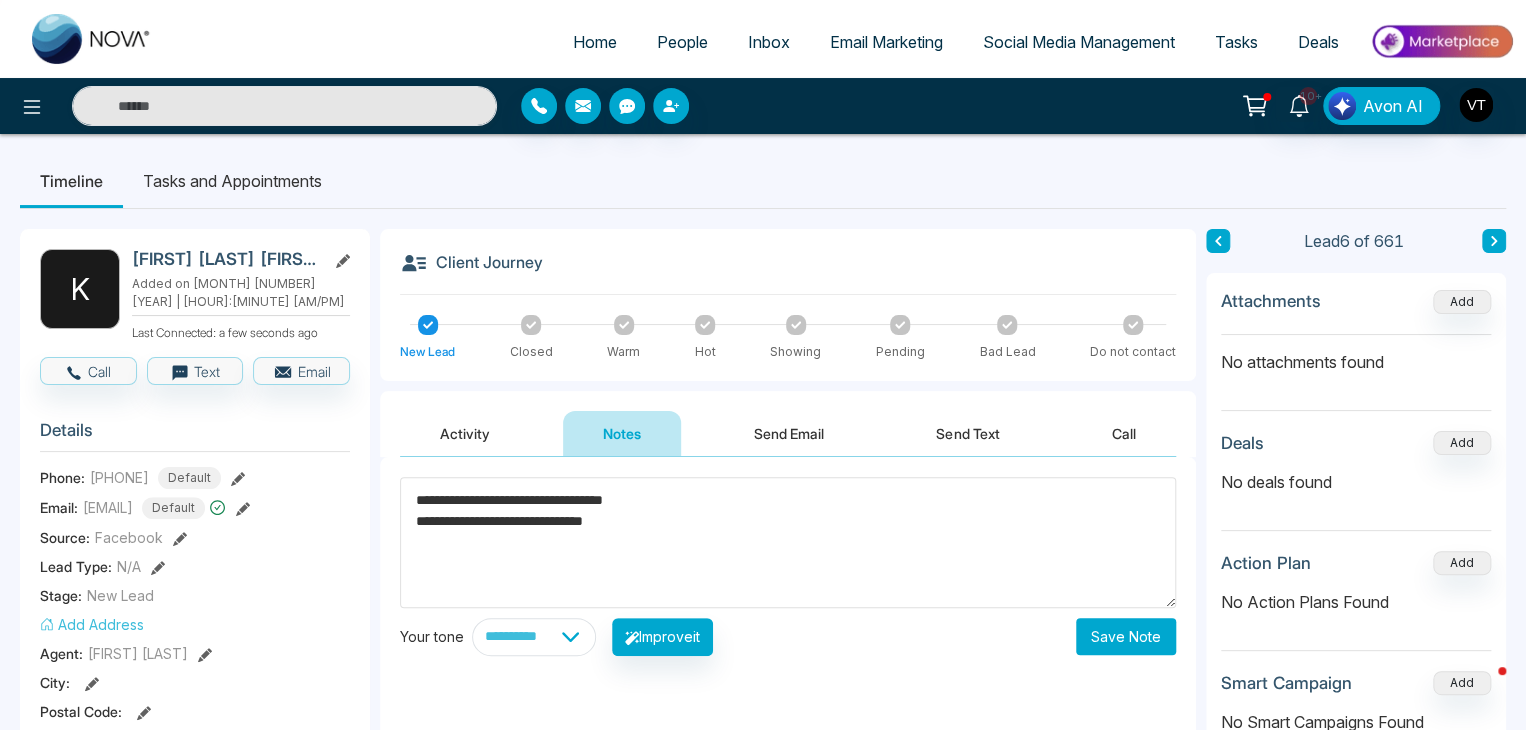 click on "Save Note" at bounding box center (1126, 636) 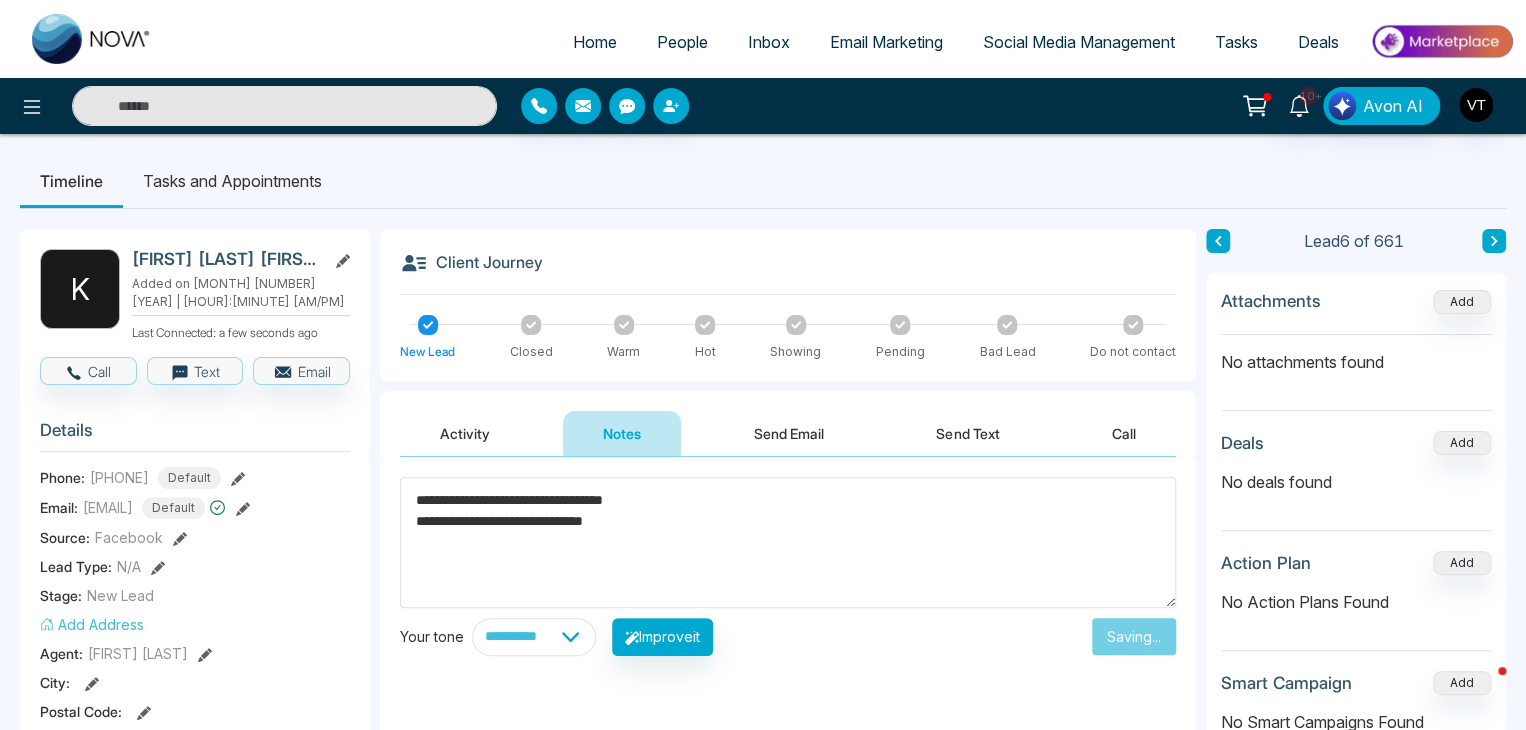 type 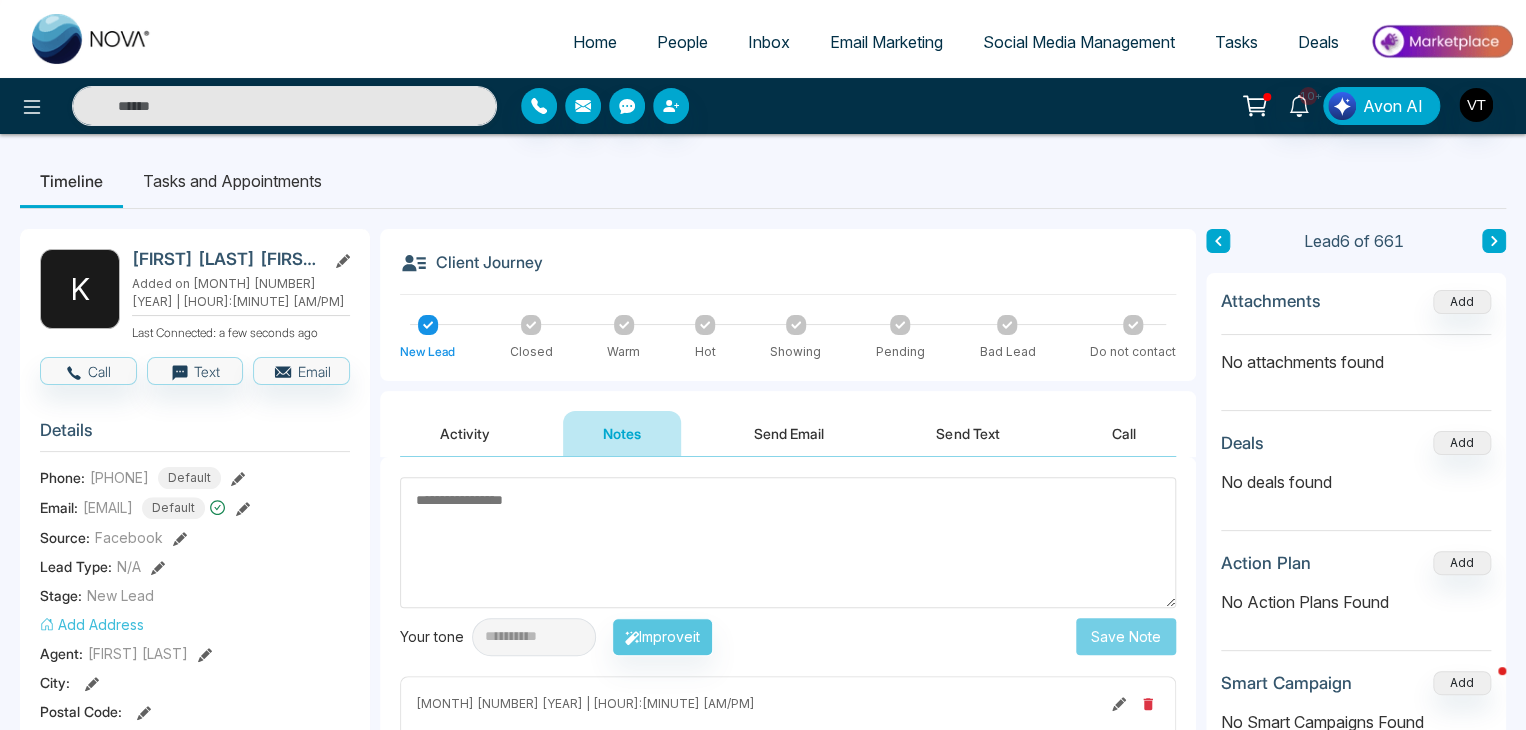 click on "Send Email" at bounding box center [789, 433] 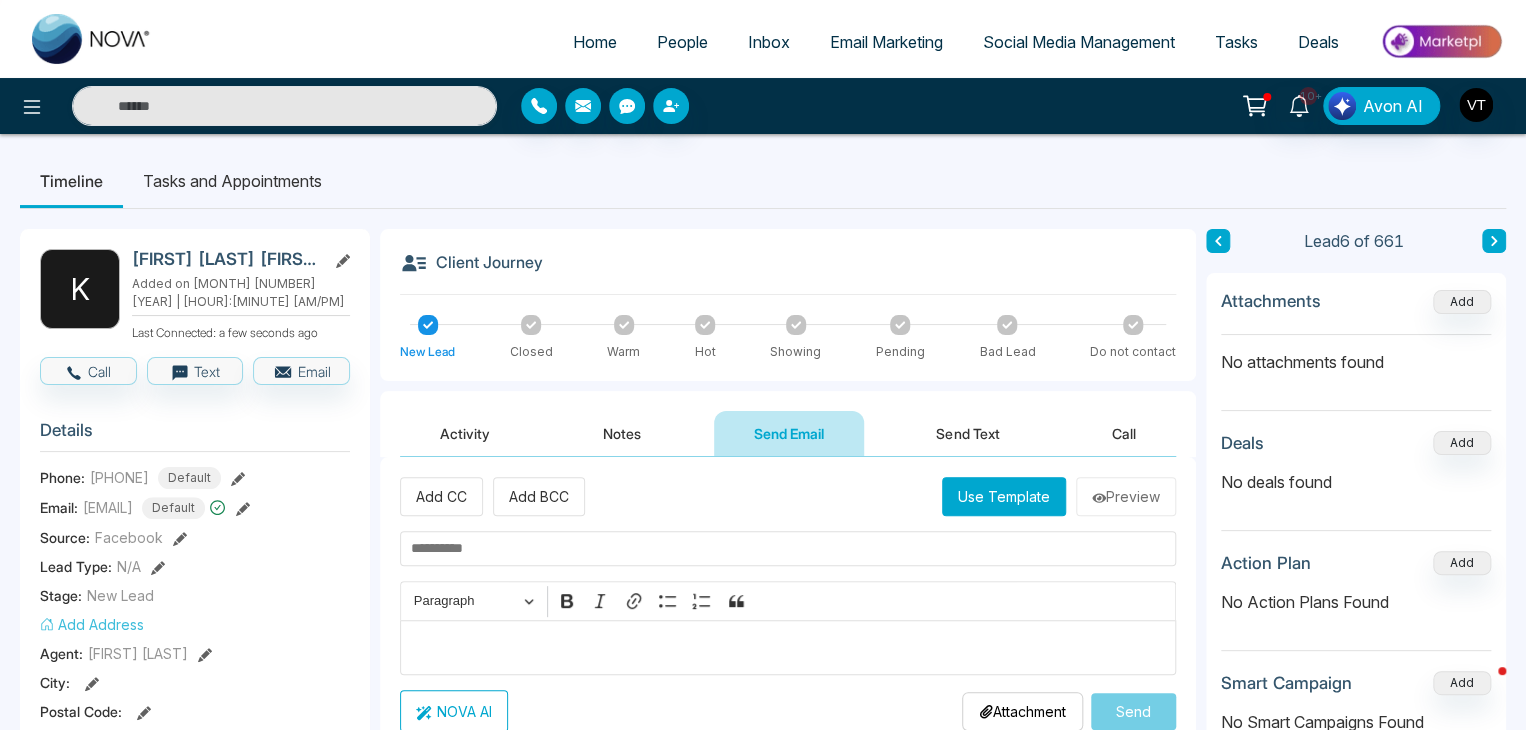 click 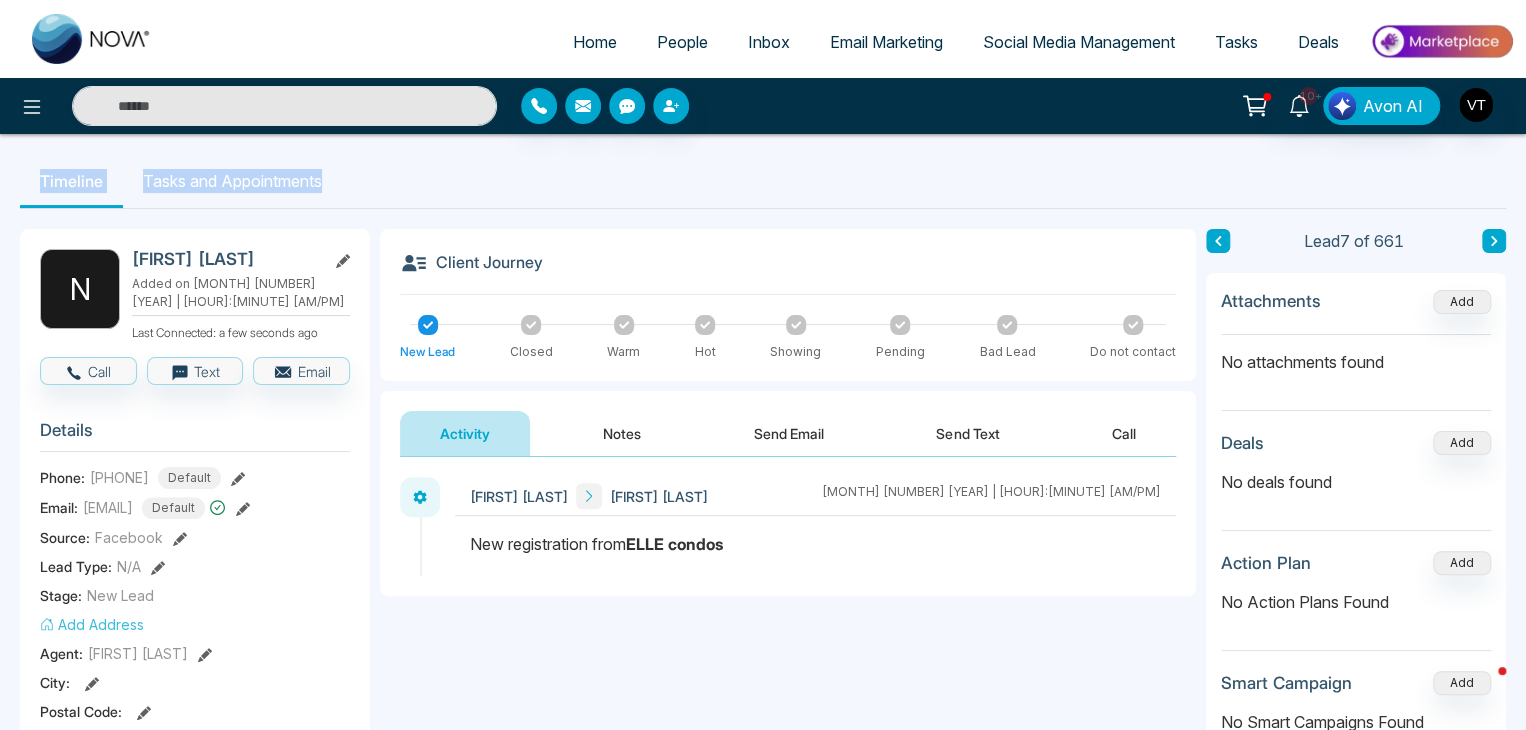 drag, startPoint x: 26, startPoint y: 143, endPoint x: 330, endPoint y: 205, distance: 310.25797 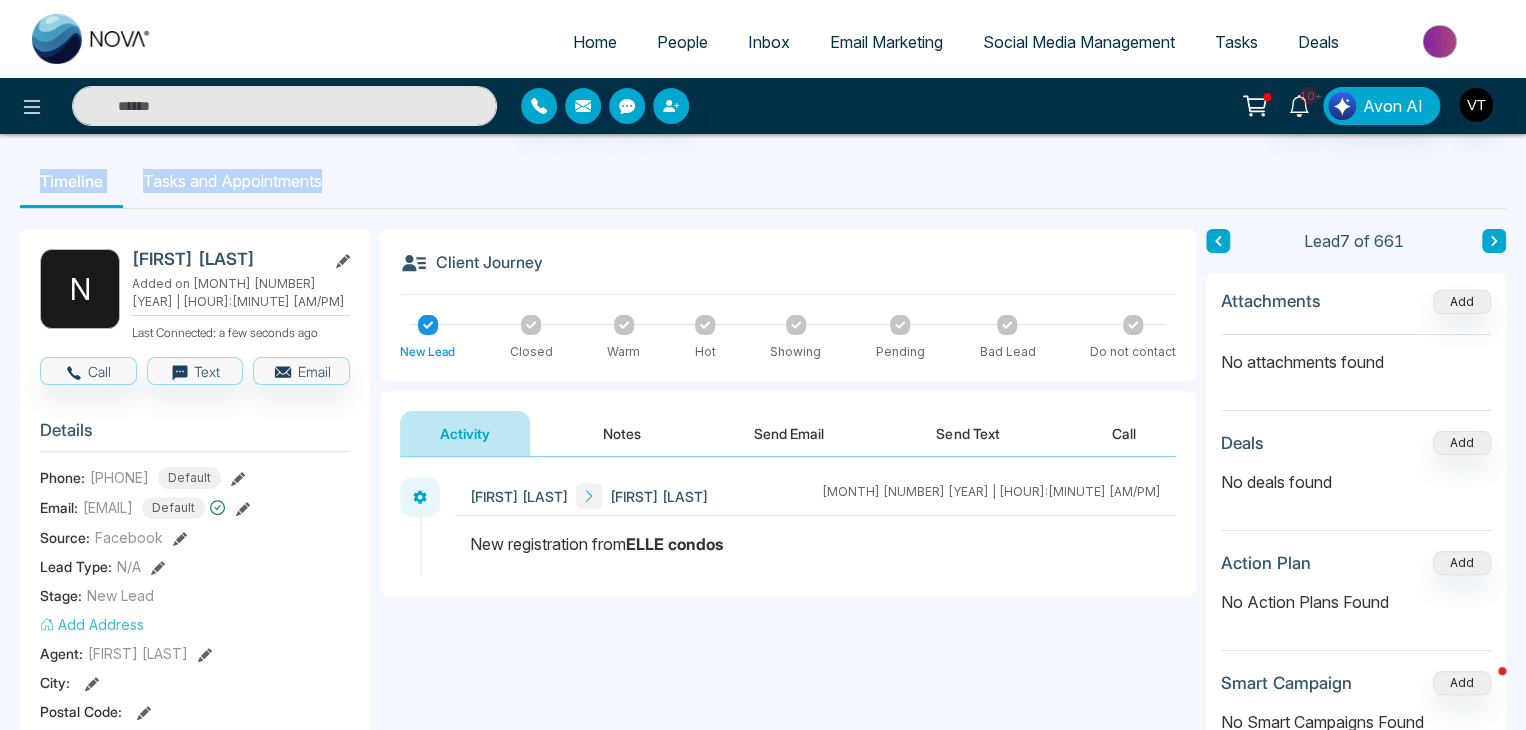 click on "**********" at bounding box center (763, 928) 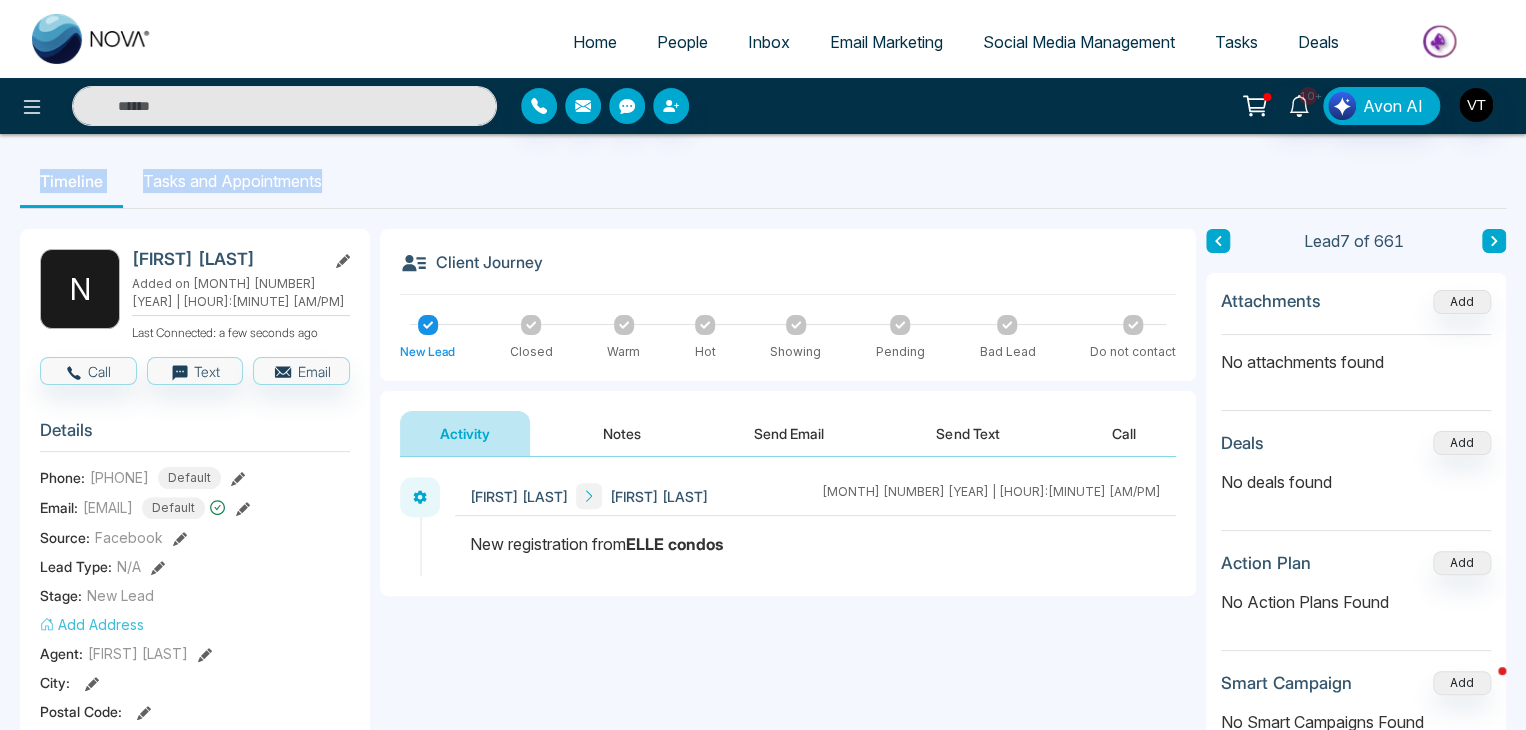 click on "Timeline Tasks and Appointments" at bounding box center (763, 181) 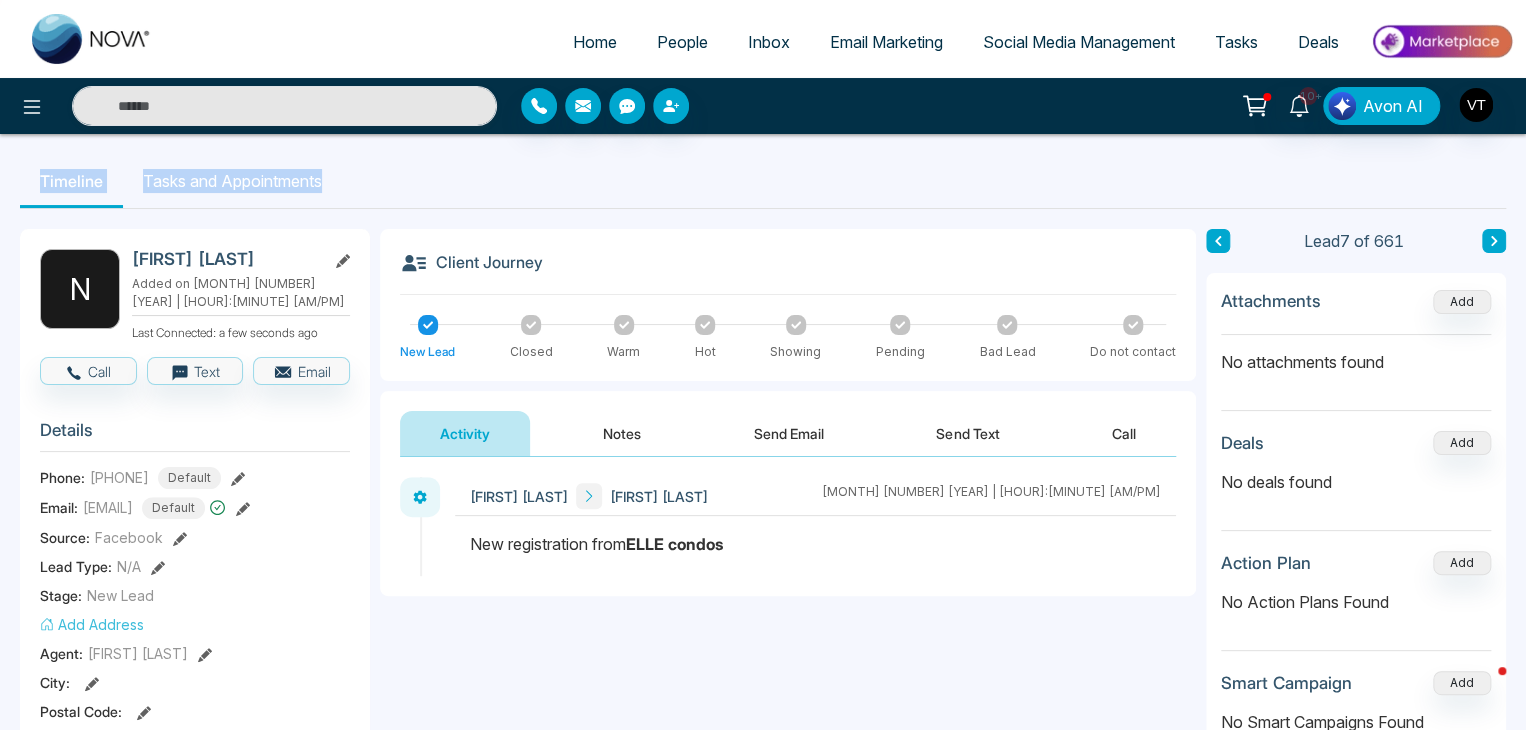 drag, startPoint x: 36, startPoint y: 154, endPoint x: 343, endPoint y: 182, distance: 308.27423 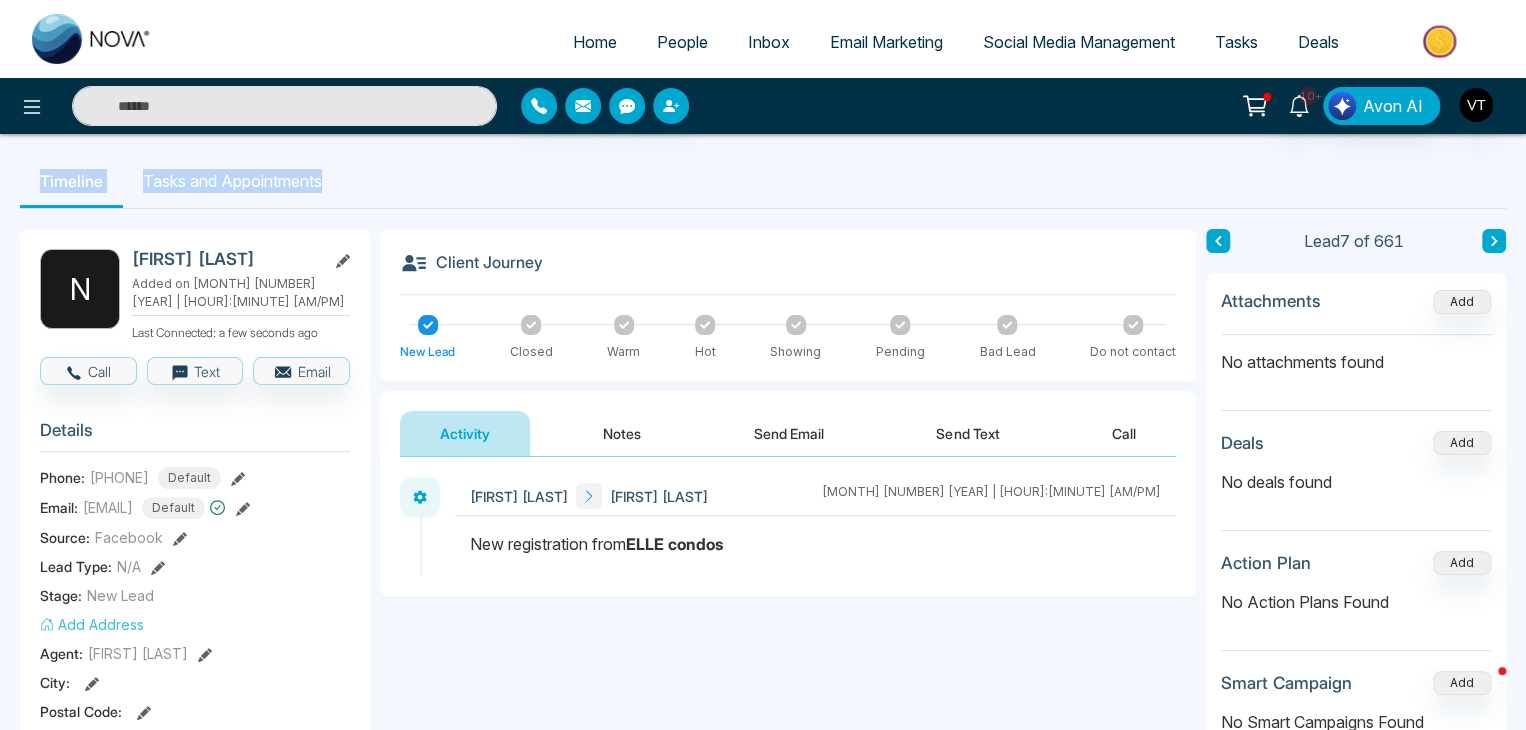click on "Timeline Tasks and Appointments" at bounding box center (763, 181) 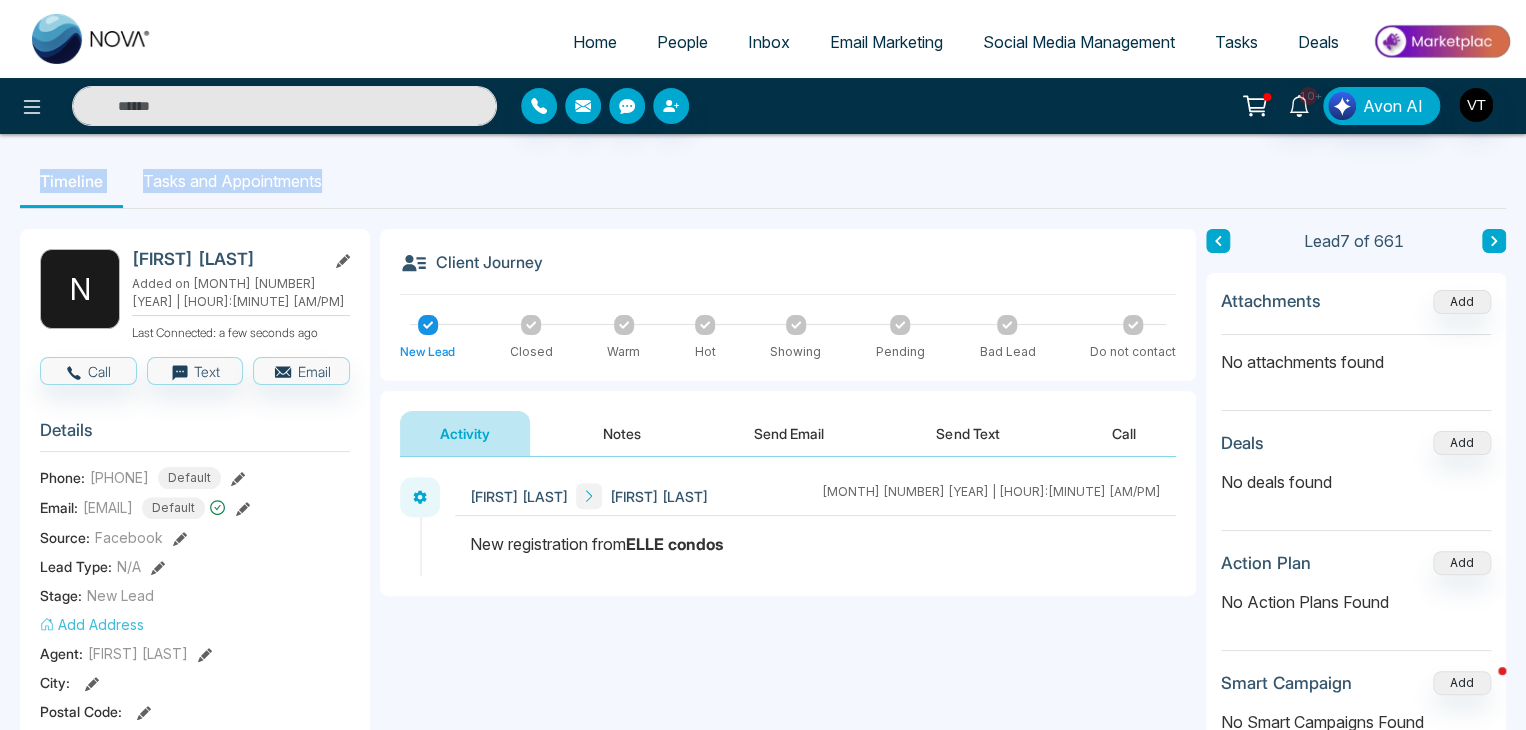 click on "Timeline Tasks and Appointments" at bounding box center (763, 181) 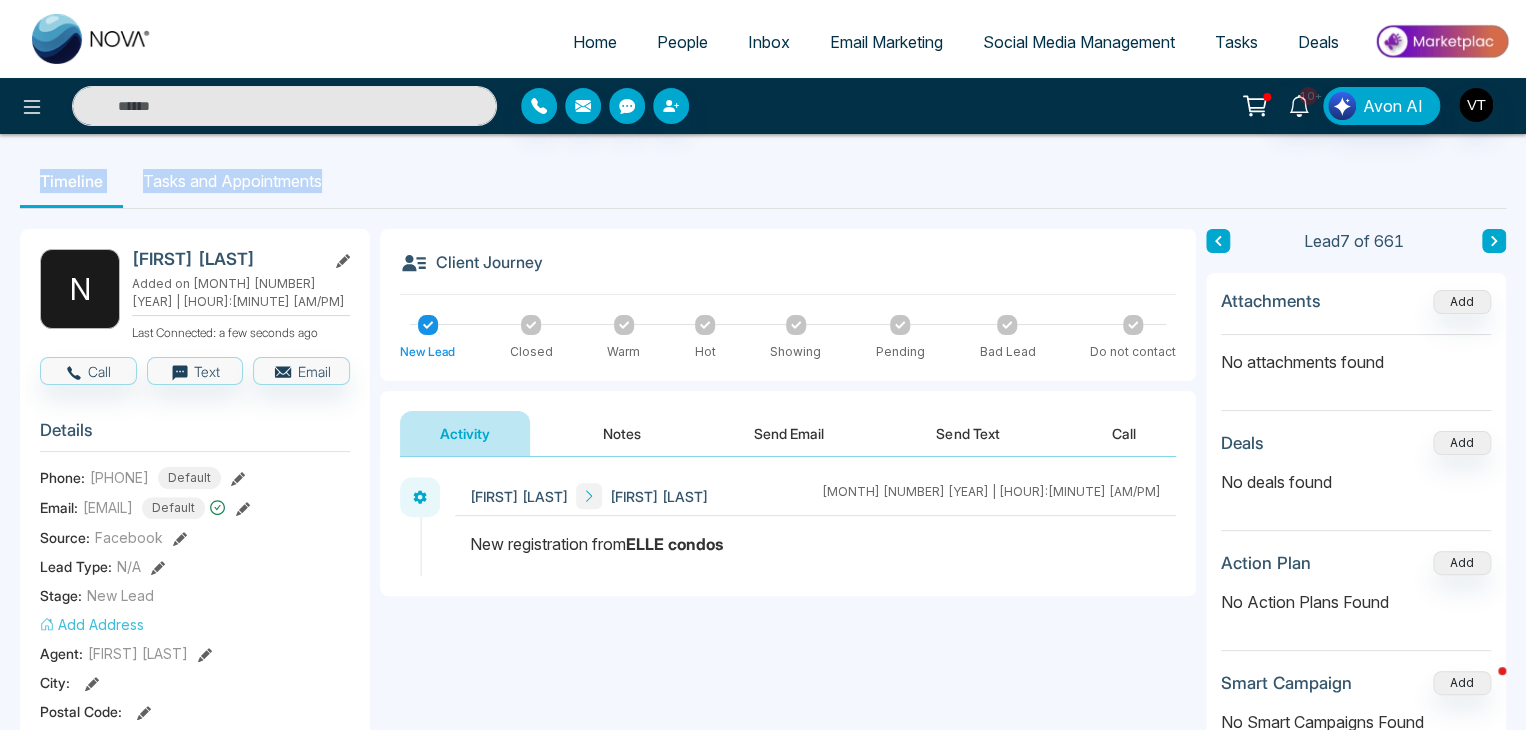 drag, startPoint x: 43, startPoint y: 152, endPoint x: 343, endPoint y: 183, distance: 301.5974 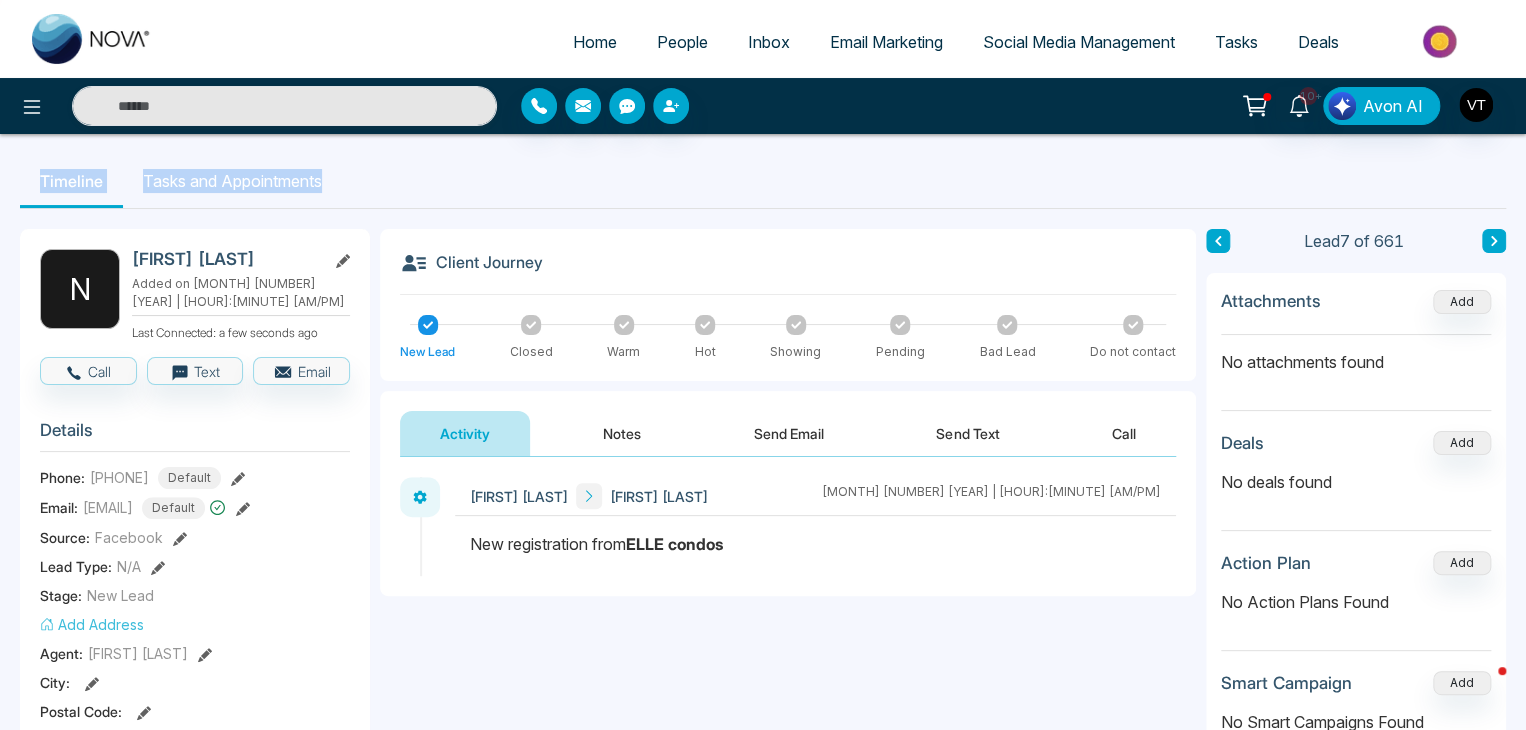 click on "**********" at bounding box center [763, 928] 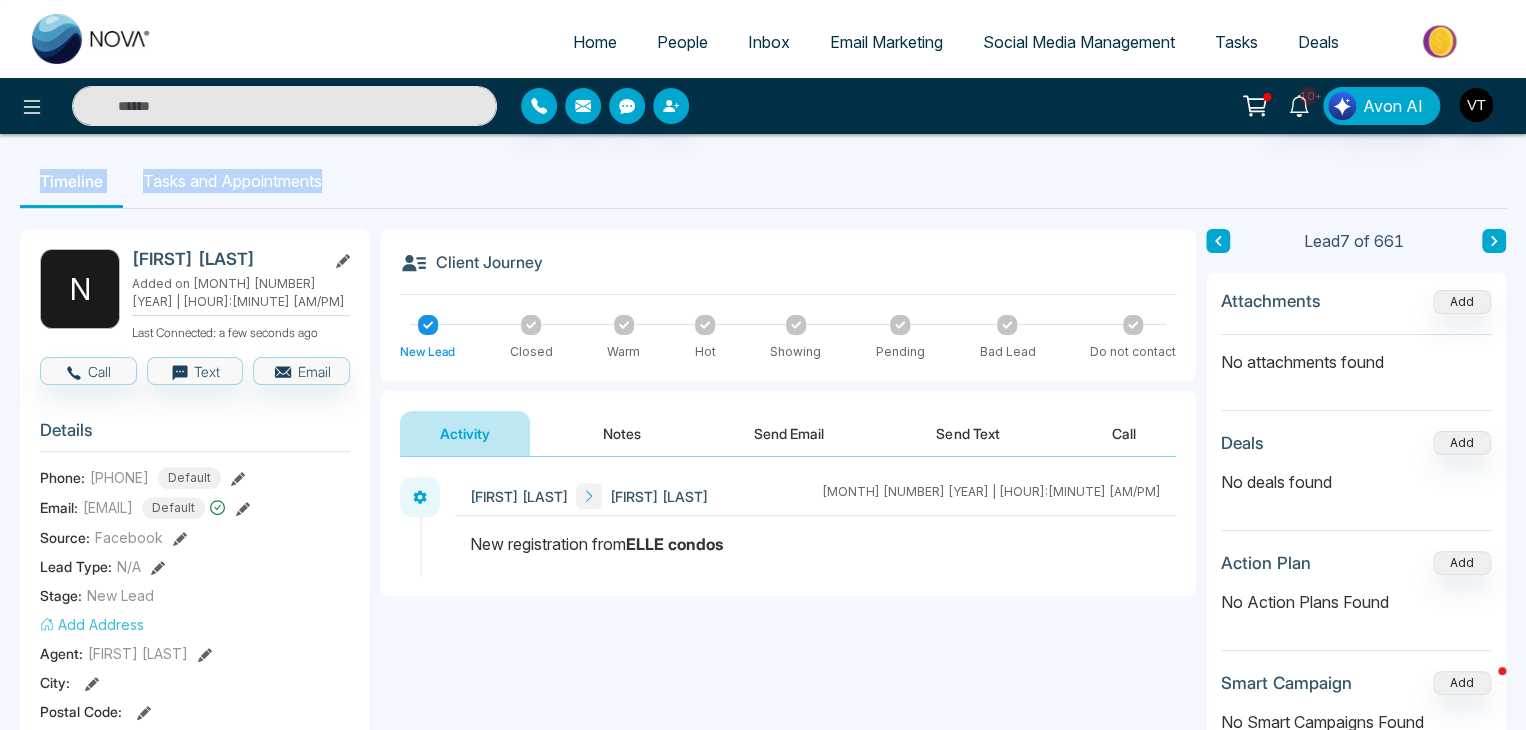 click on "Timeline Tasks and Appointments" at bounding box center (763, 181) 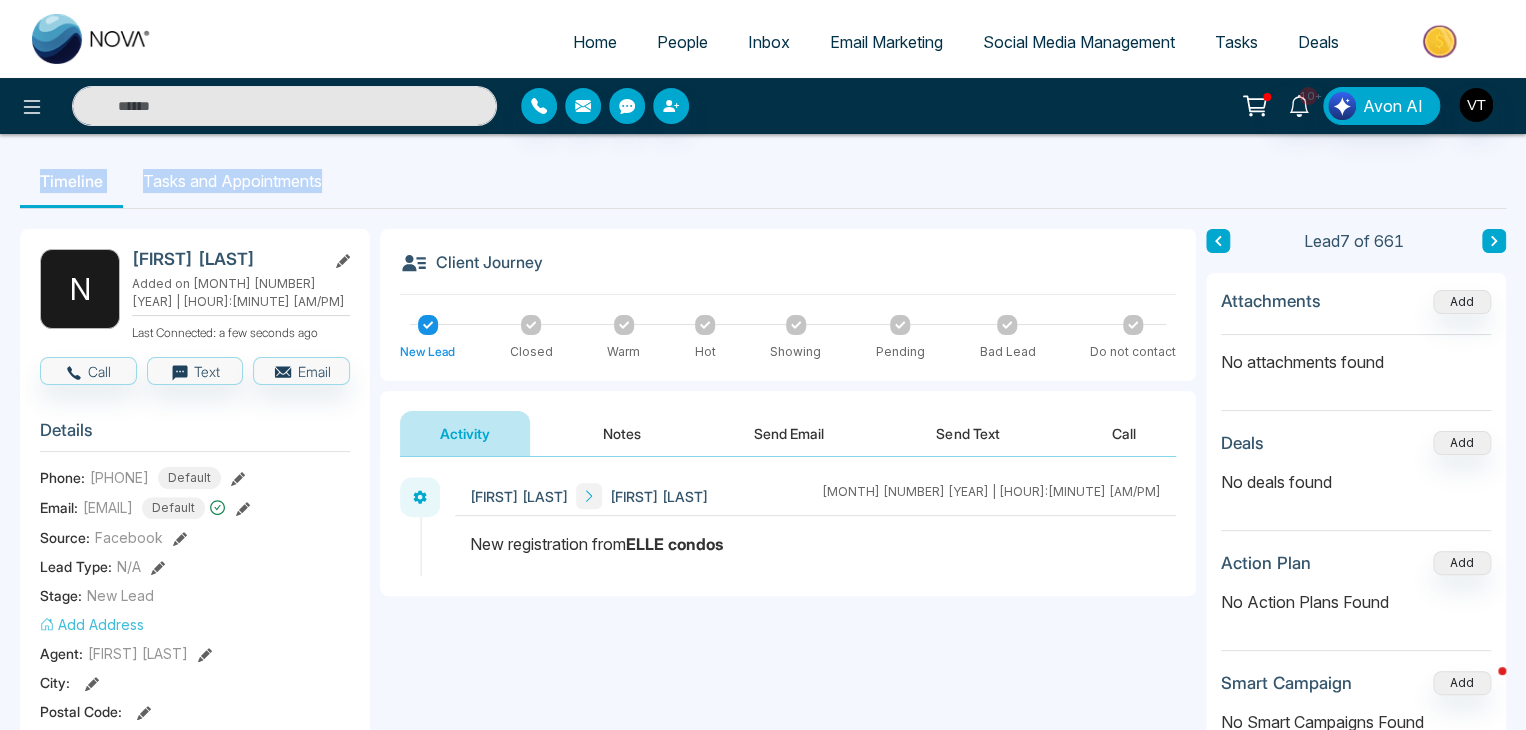 drag, startPoint x: 42, startPoint y: 153, endPoint x: 391, endPoint y: 203, distance: 352.56348 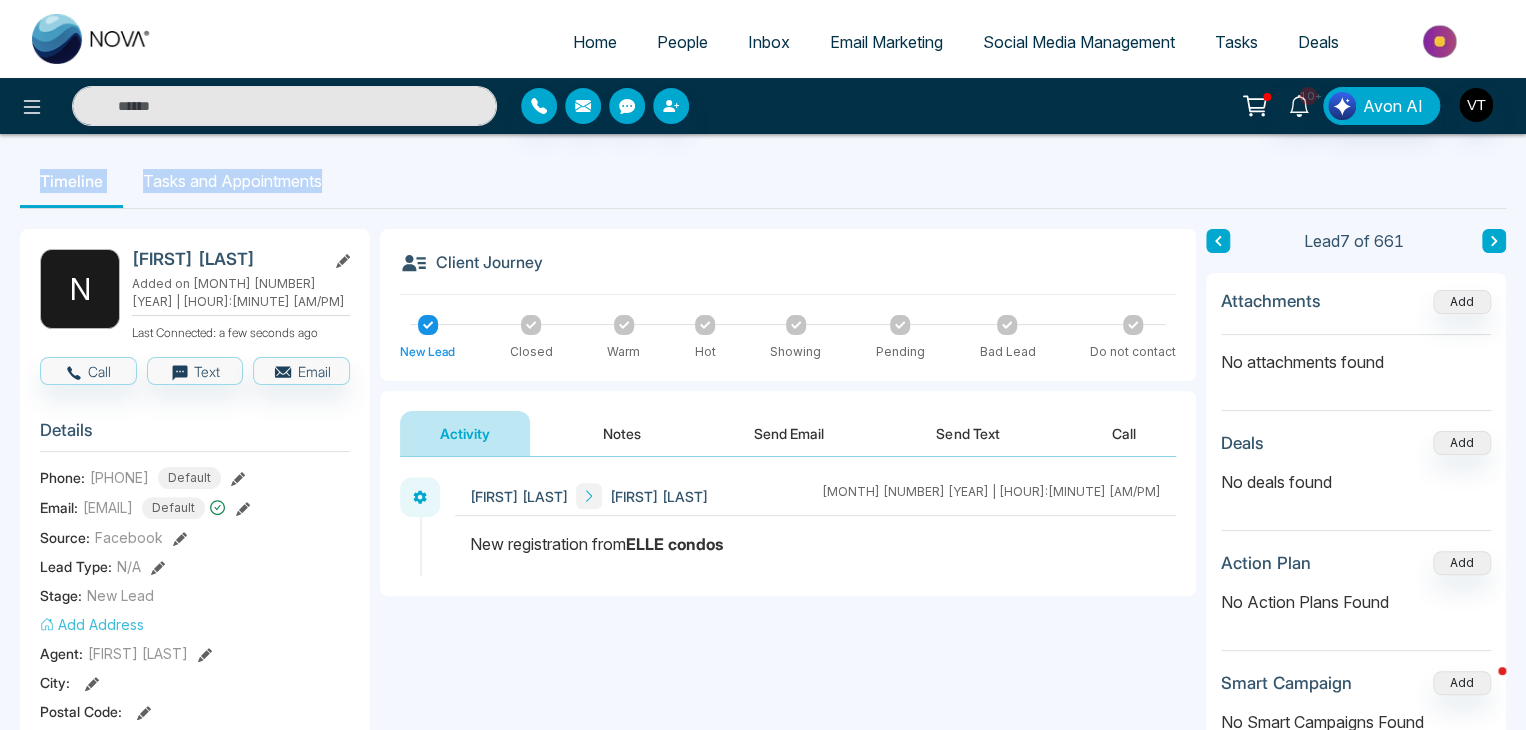click on "Timeline Tasks and Appointments" at bounding box center [763, 181] 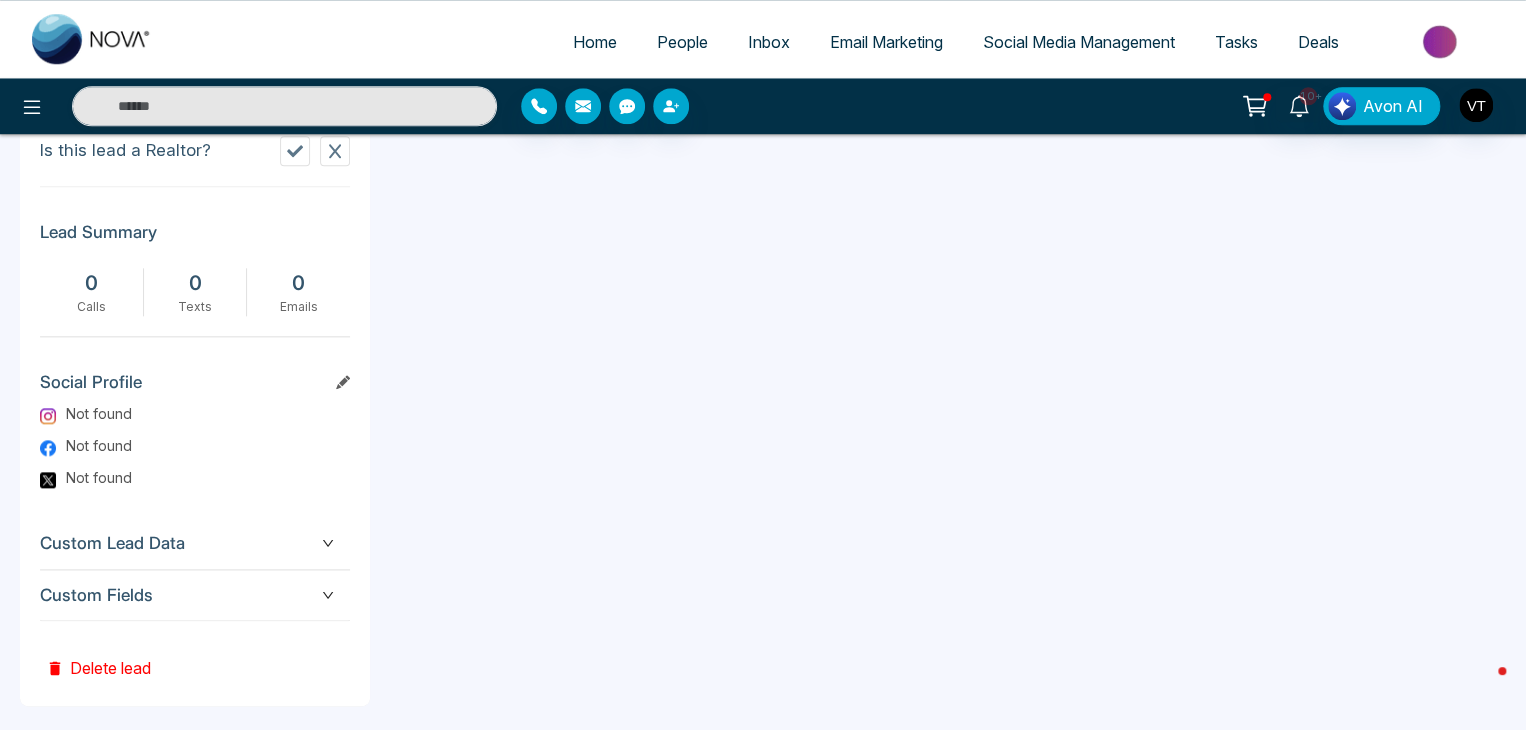 scroll, scrollTop: 976, scrollLeft: 0, axis: vertical 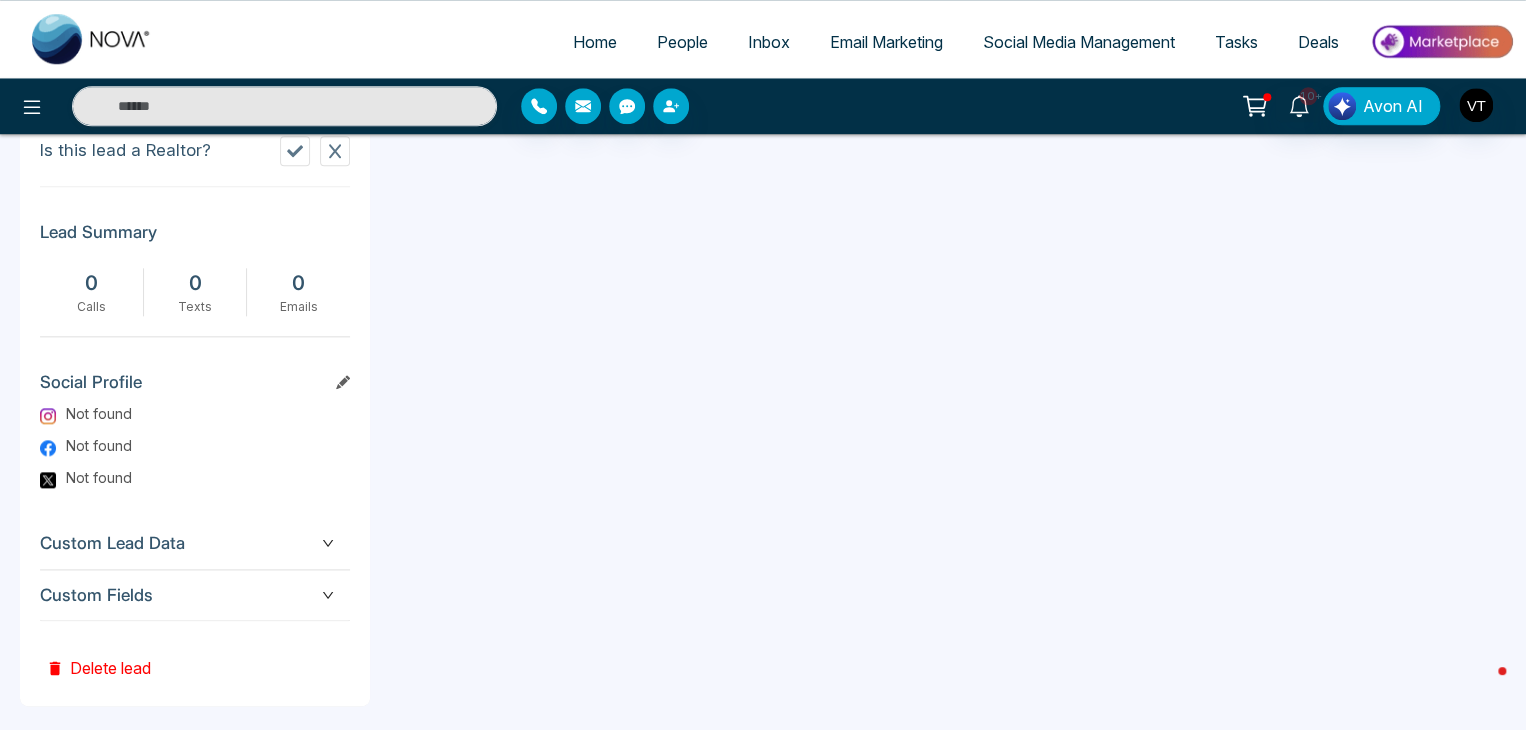 click on "Delete lead" at bounding box center [98, 653] 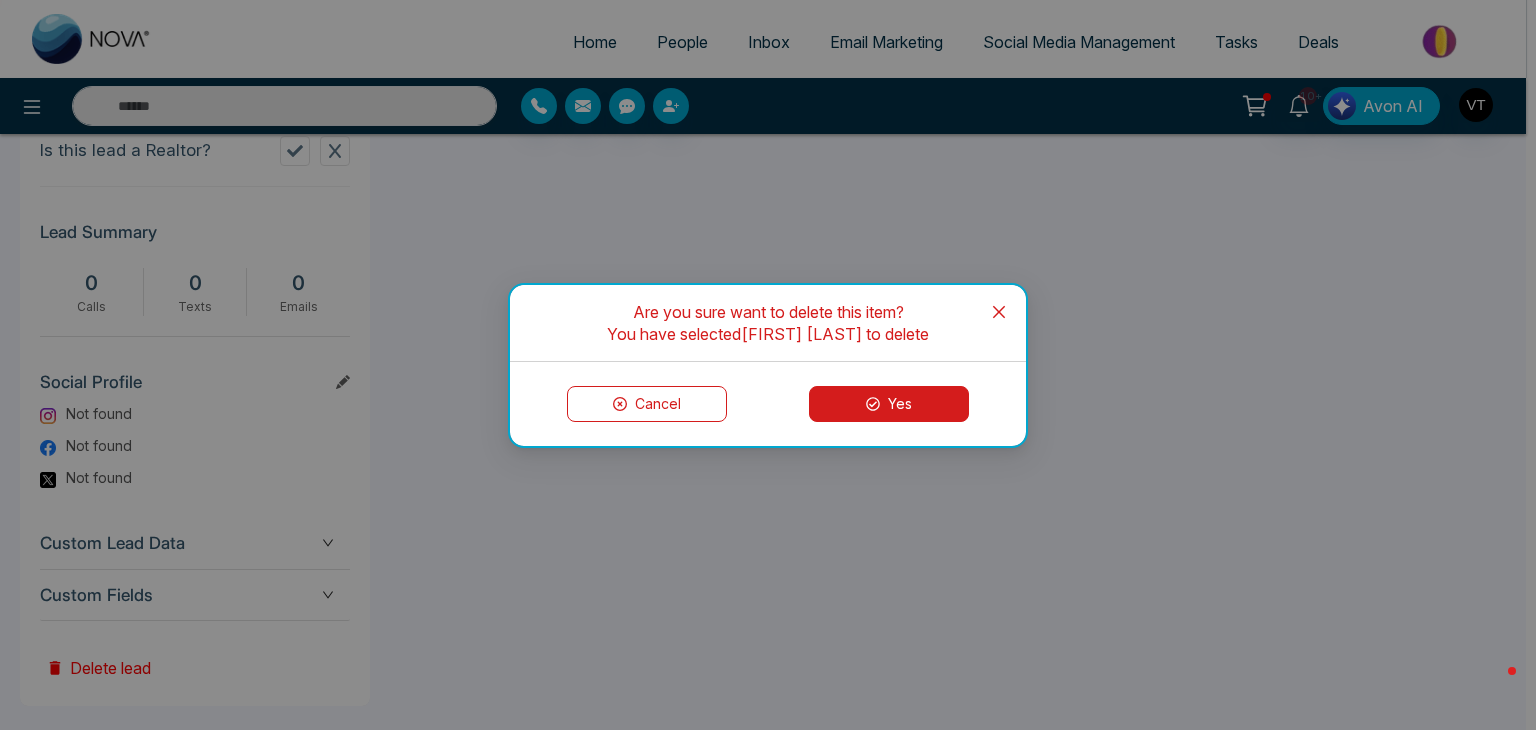 click on "Yes" at bounding box center (889, 404) 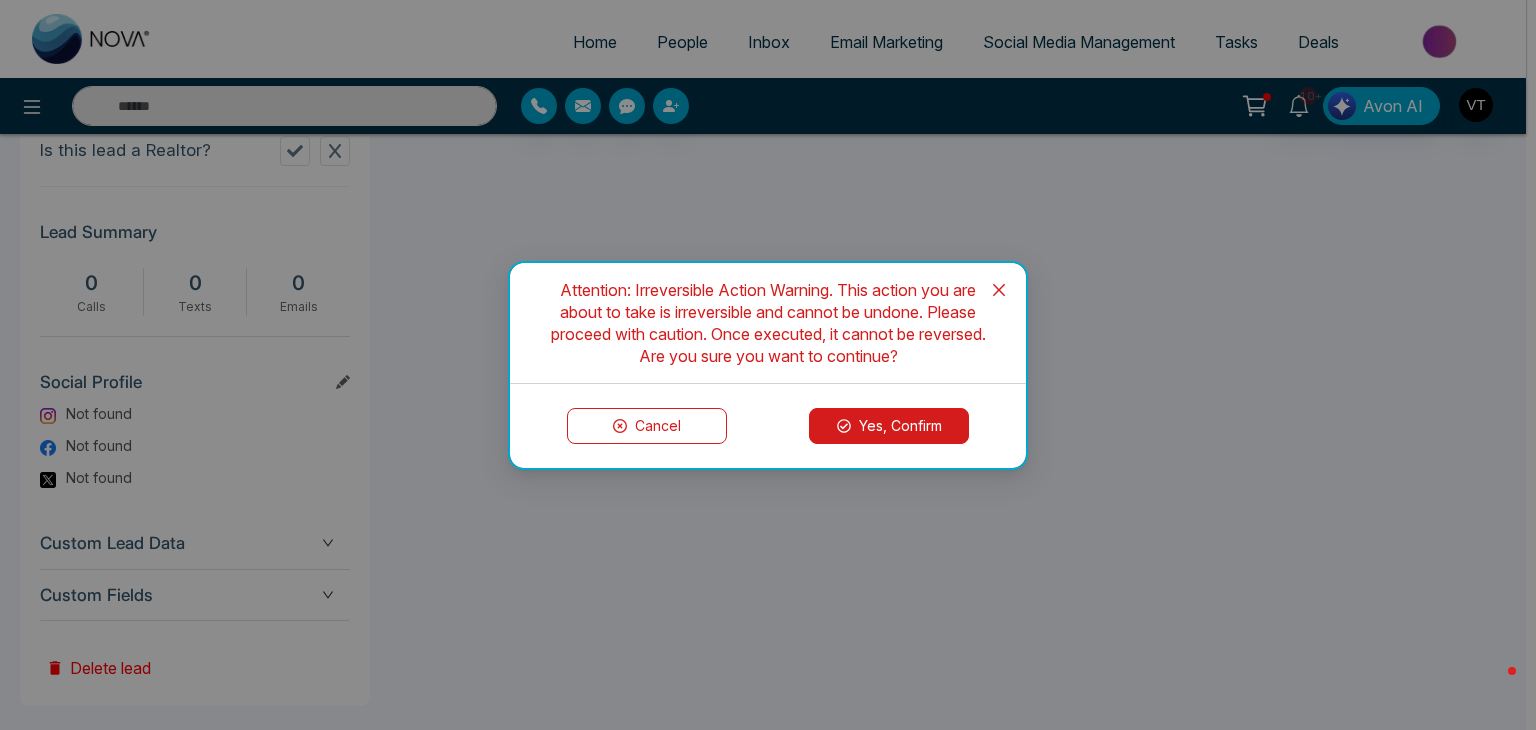 click on "Yes, Confirm" at bounding box center (889, 426) 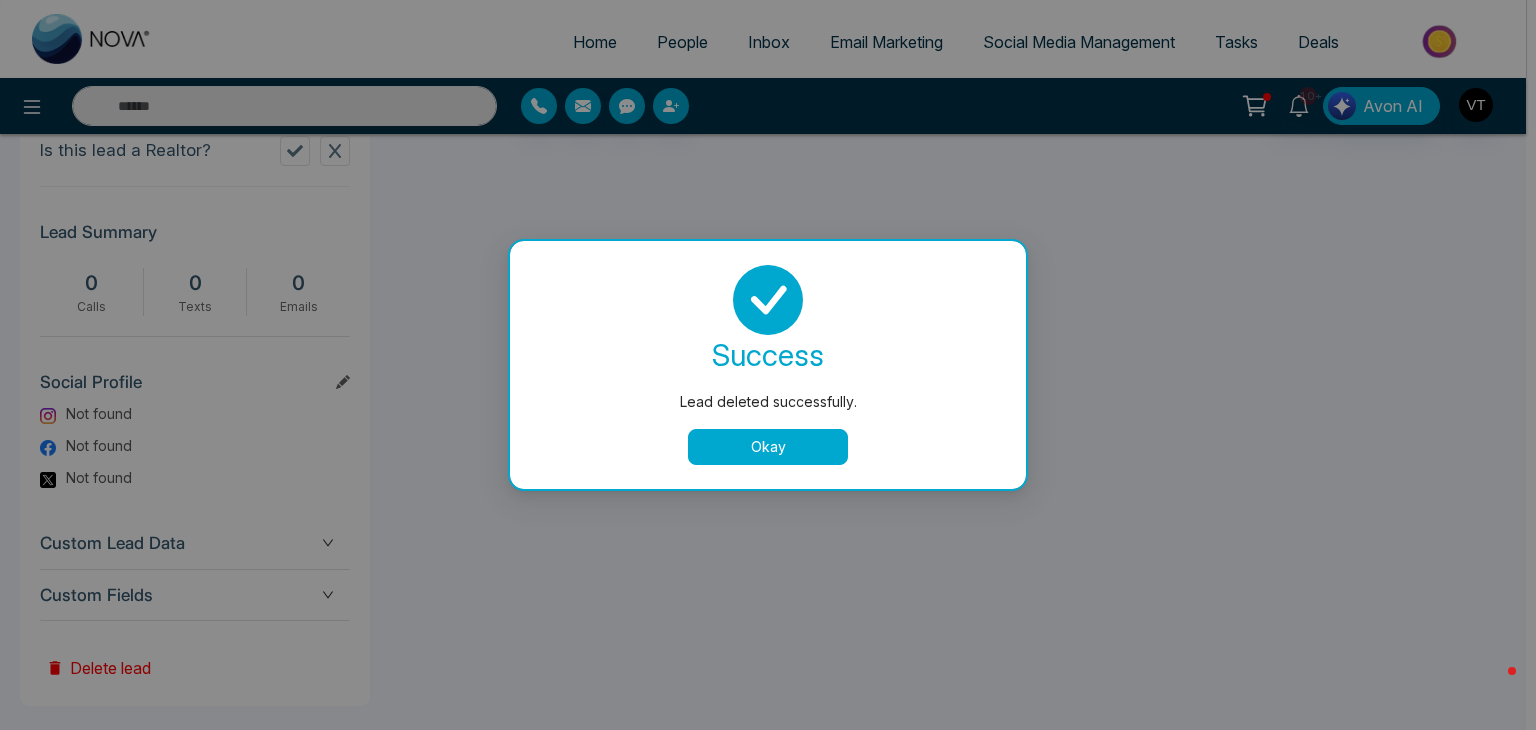 click on "Okay" at bounding box center [768, 447] 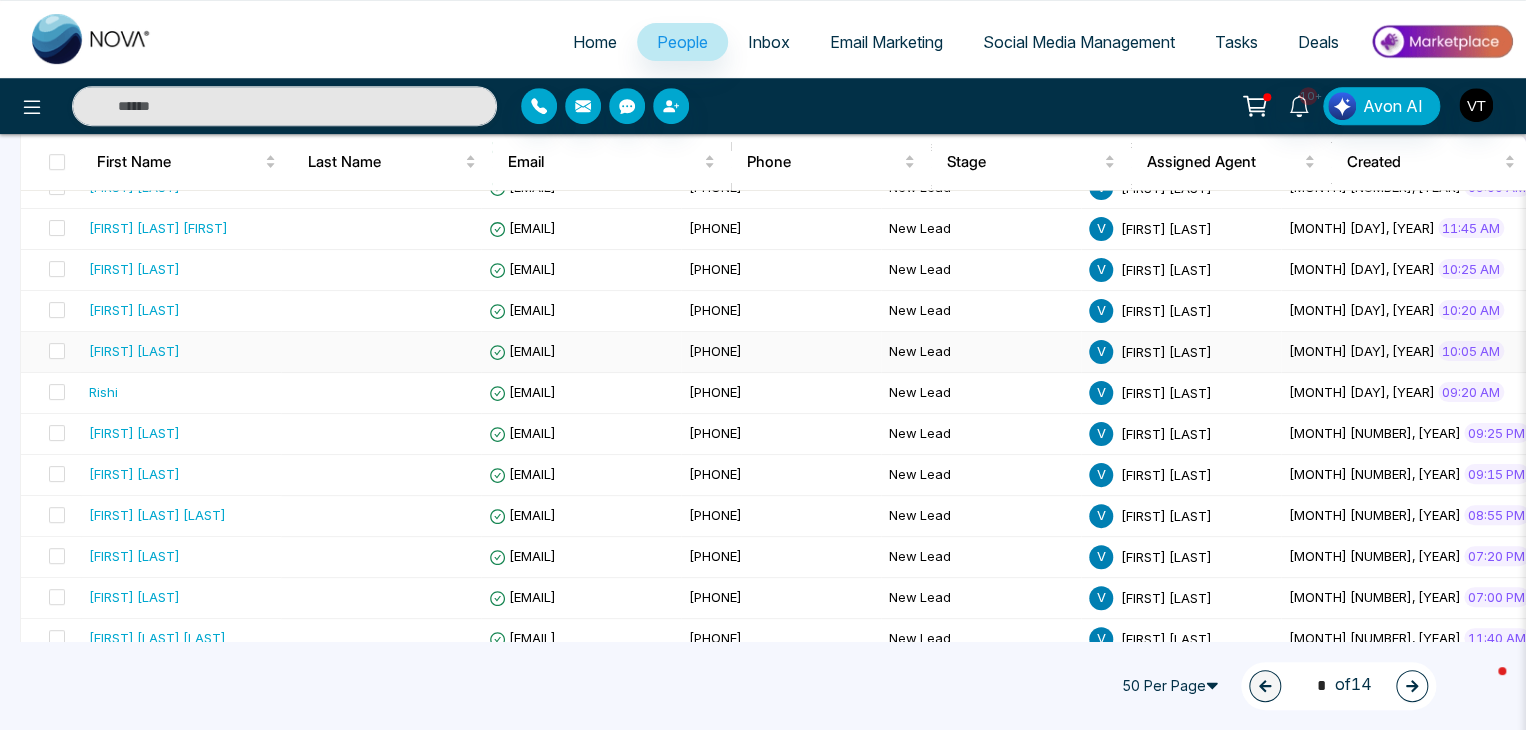 scroll, scrollTop: 300, scrollLeft: 0, axis: vertical 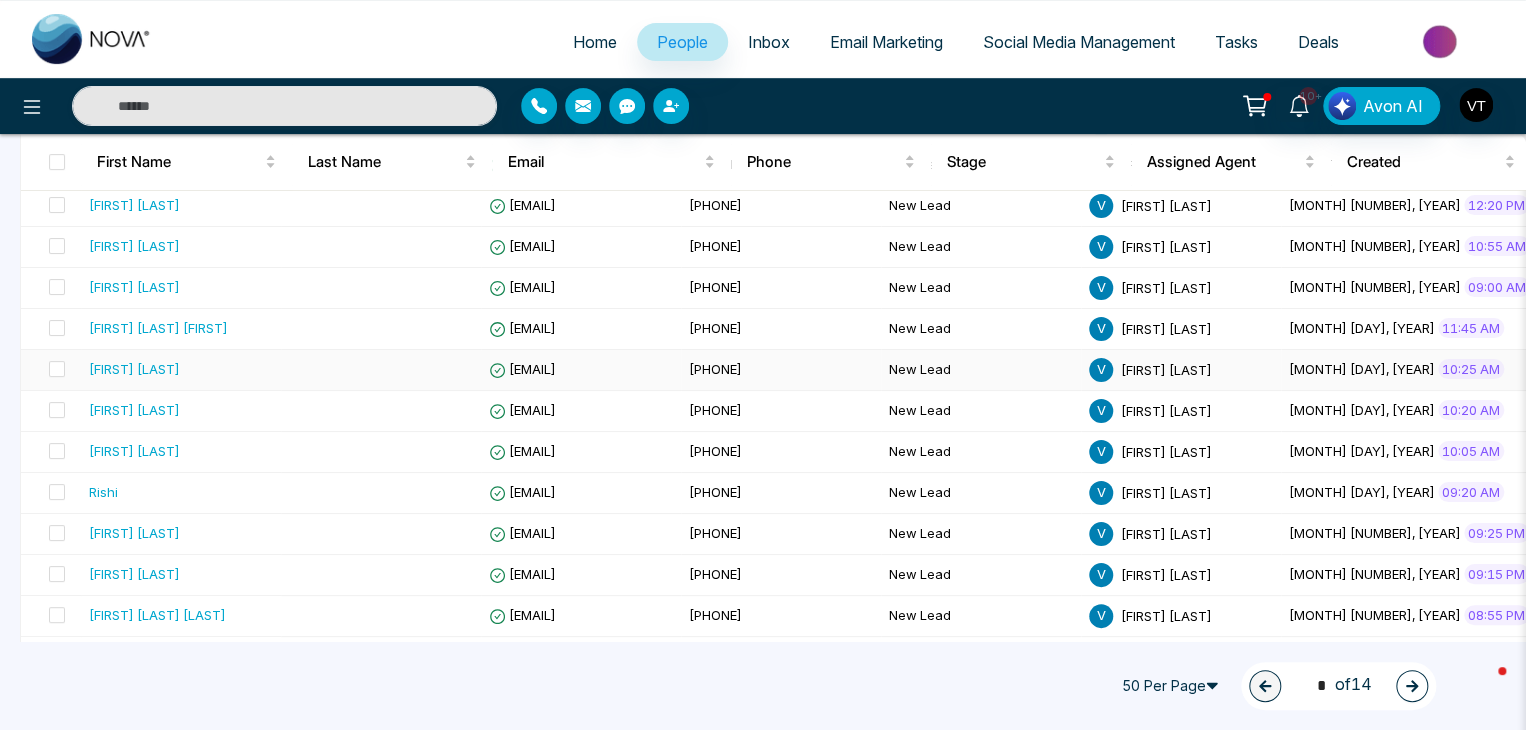 click on "[FIRST] [LAST]" at bounding box center [134, 369] 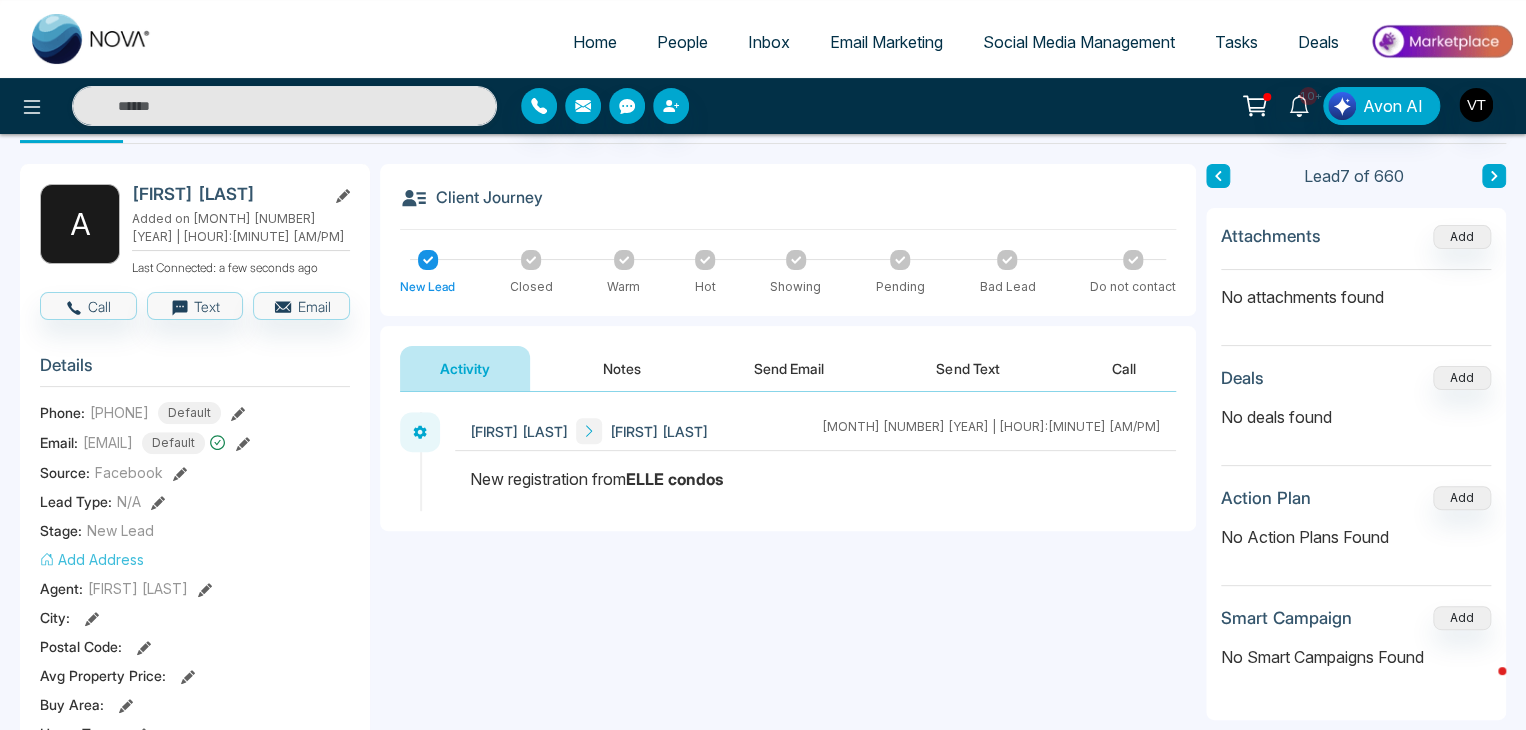 scroll, scrollTop: 100, scrollLeft: 0, axis: vertical 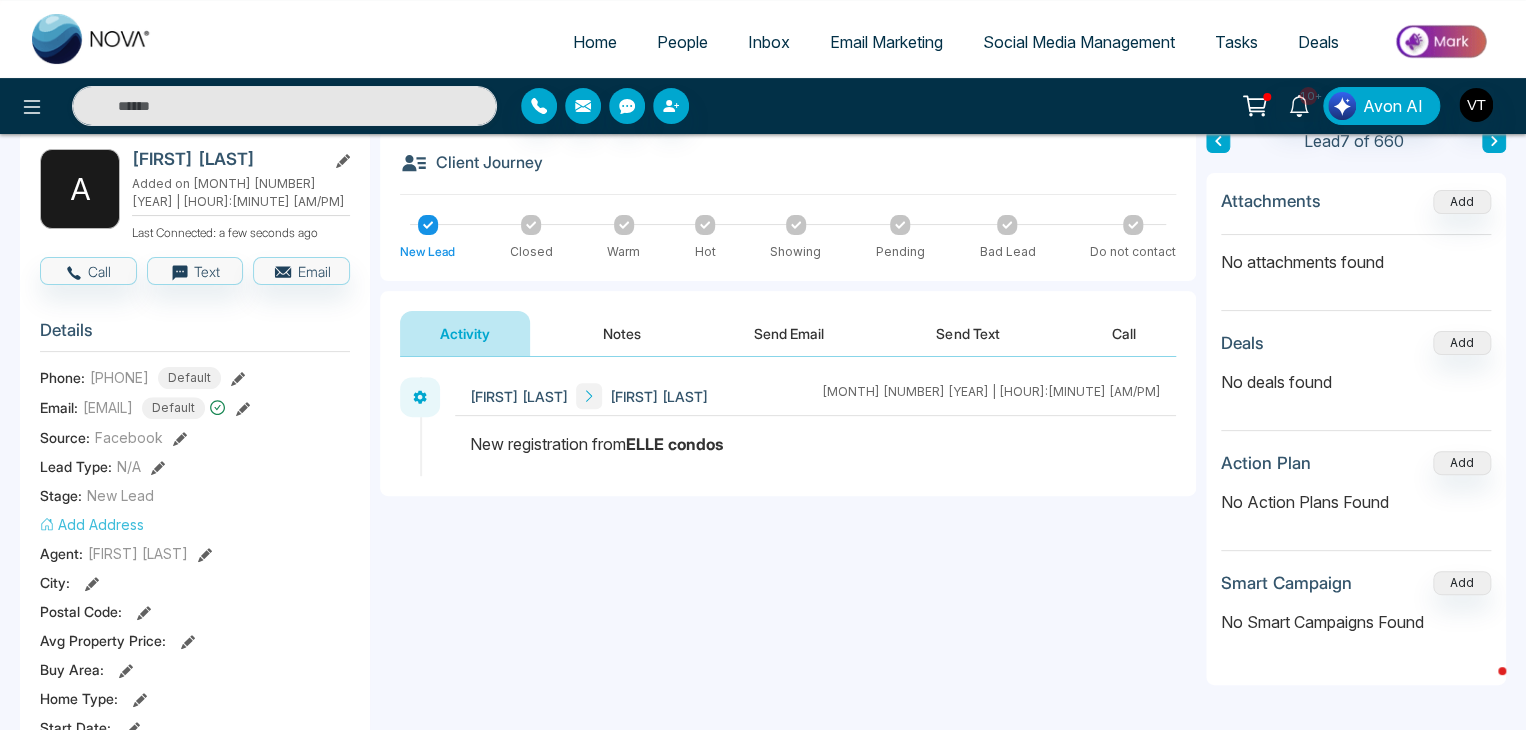 click on "Notes" at bounding box center (622, 333) 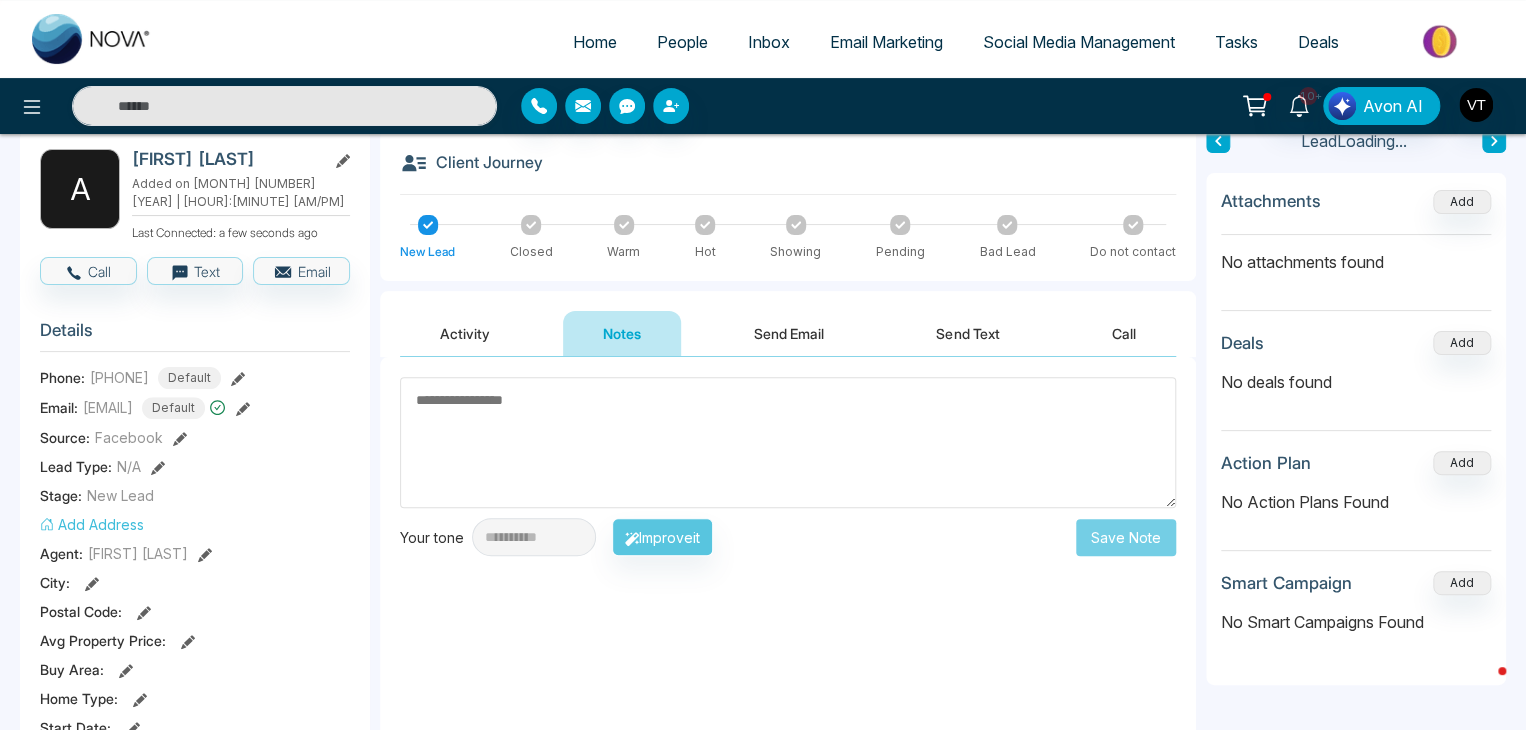 click at bounding box center (788, 442) 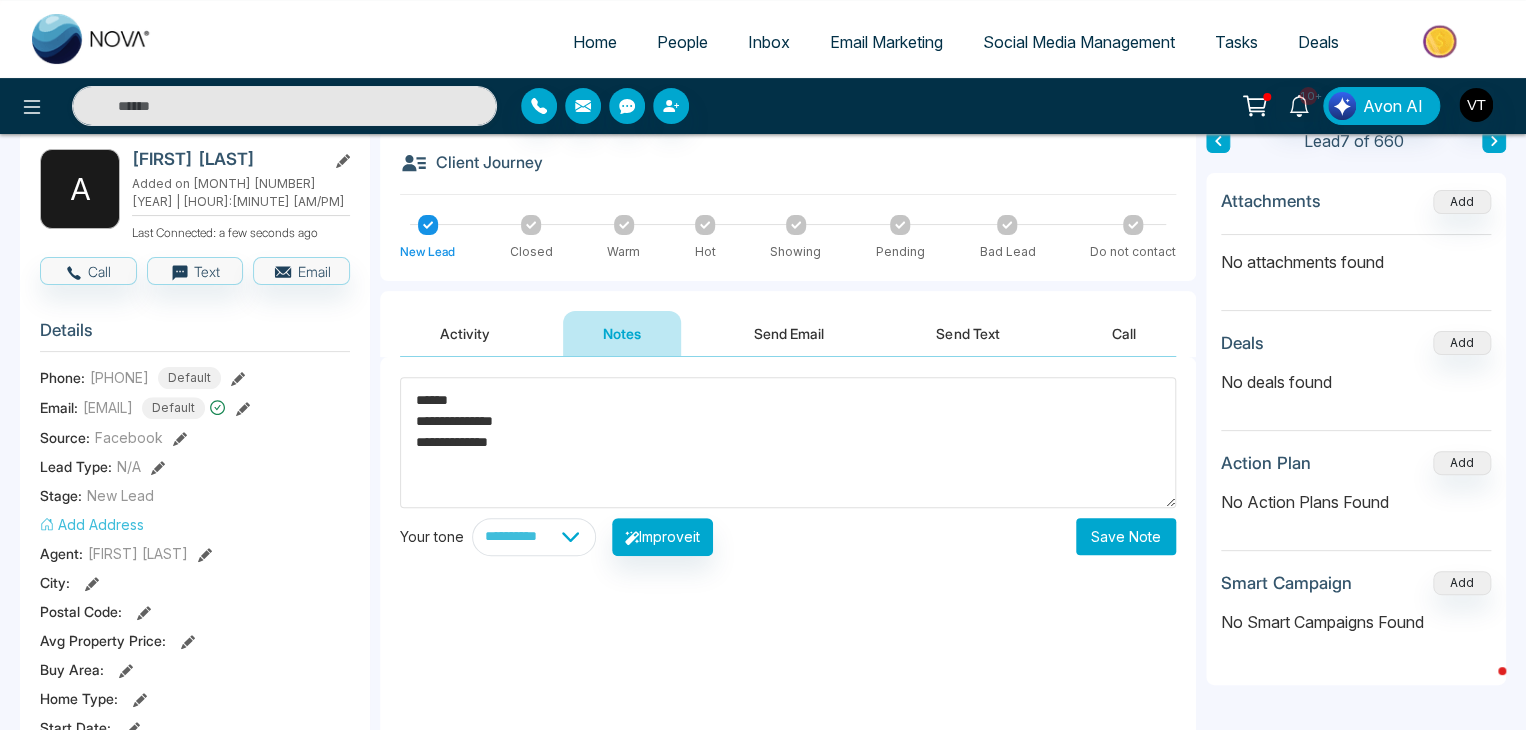 type on "**********" 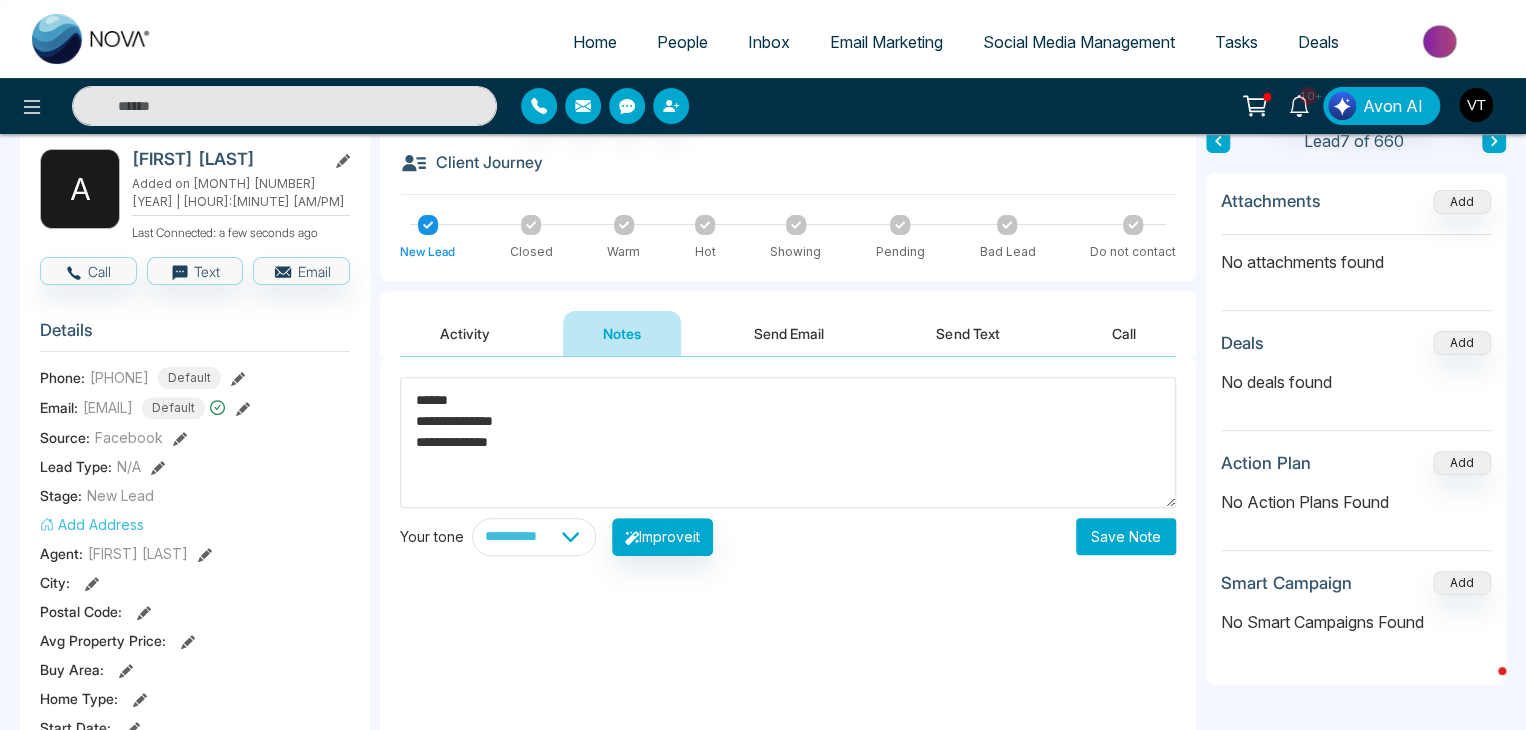 click on "Save Note" at bounding box center [1126, 536] 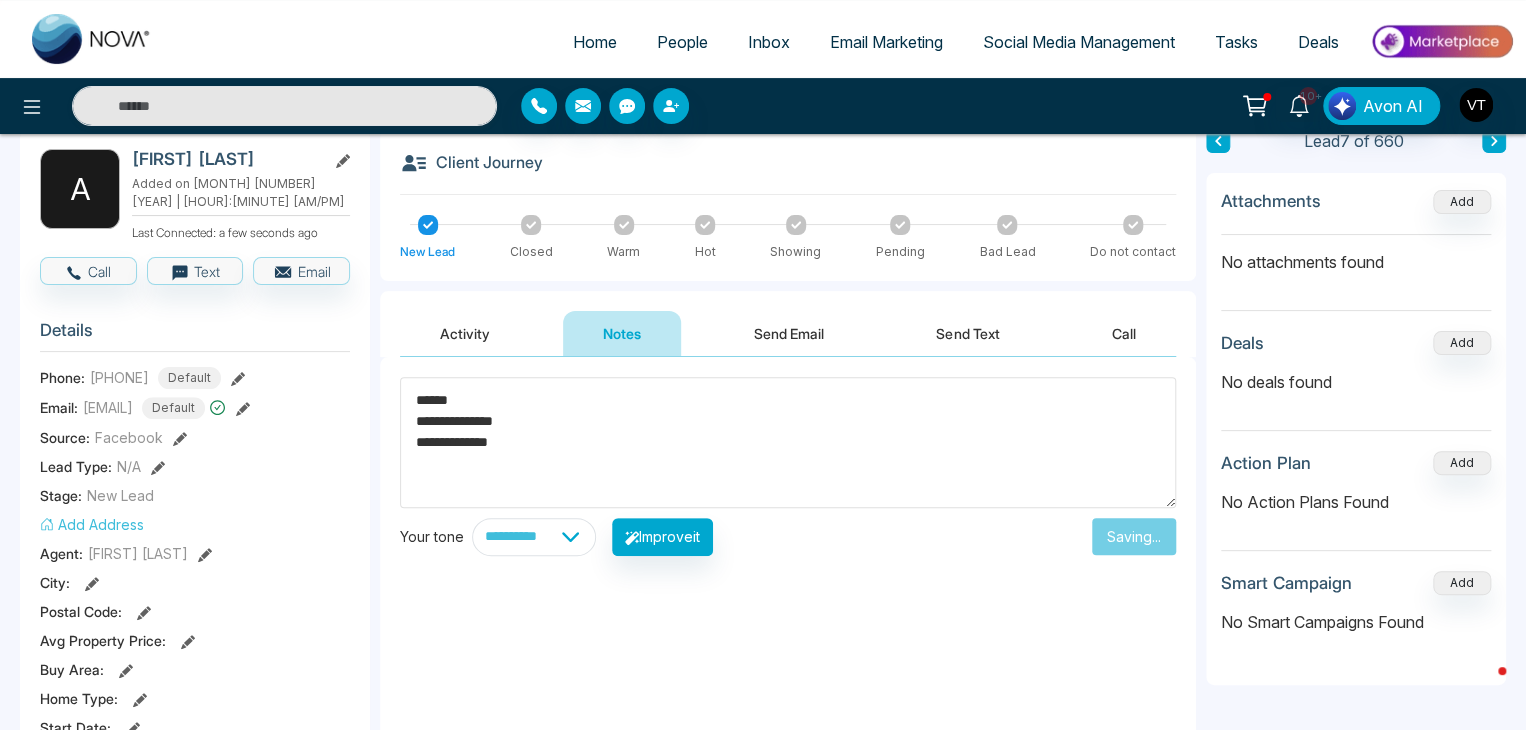 type 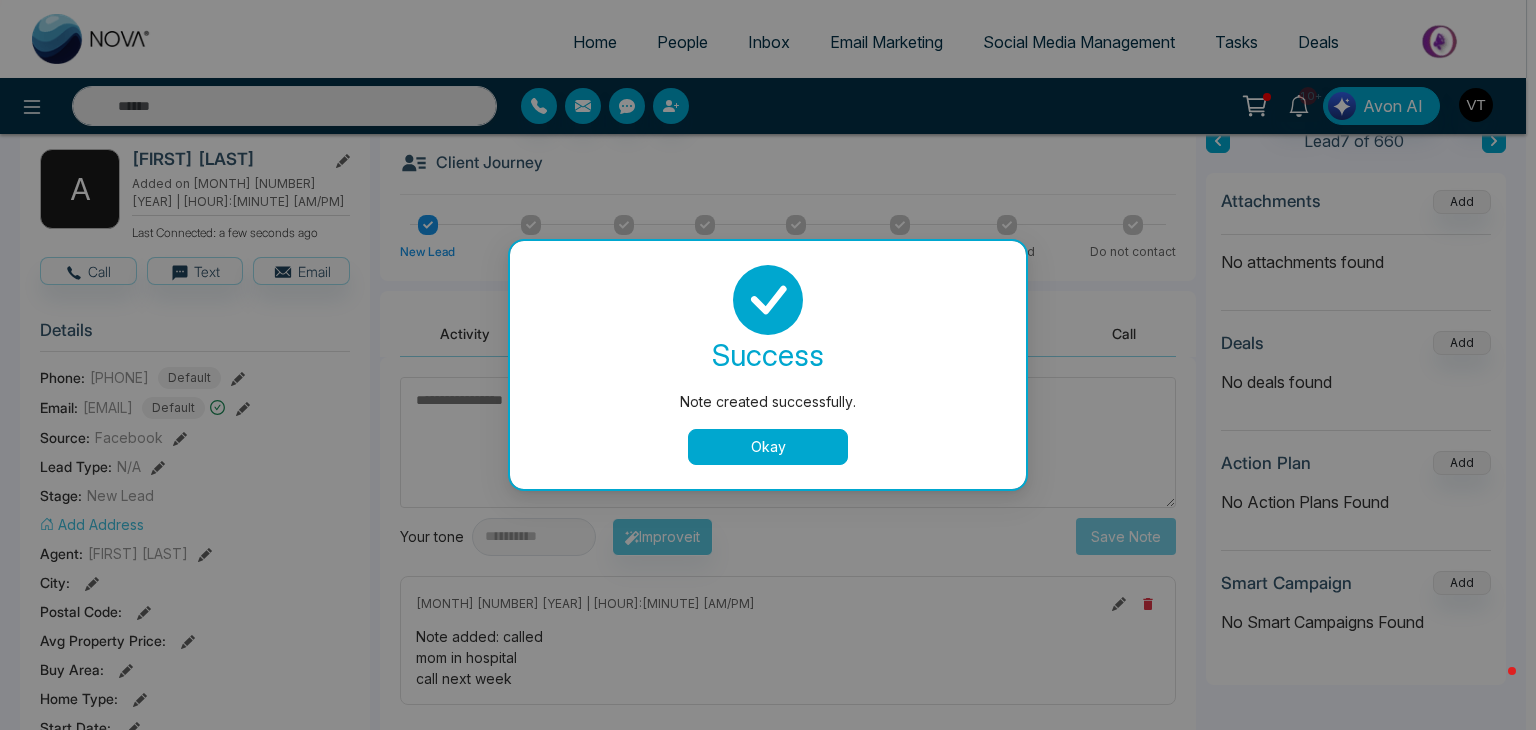 click on "Okay" at bounding box center (768, 447) 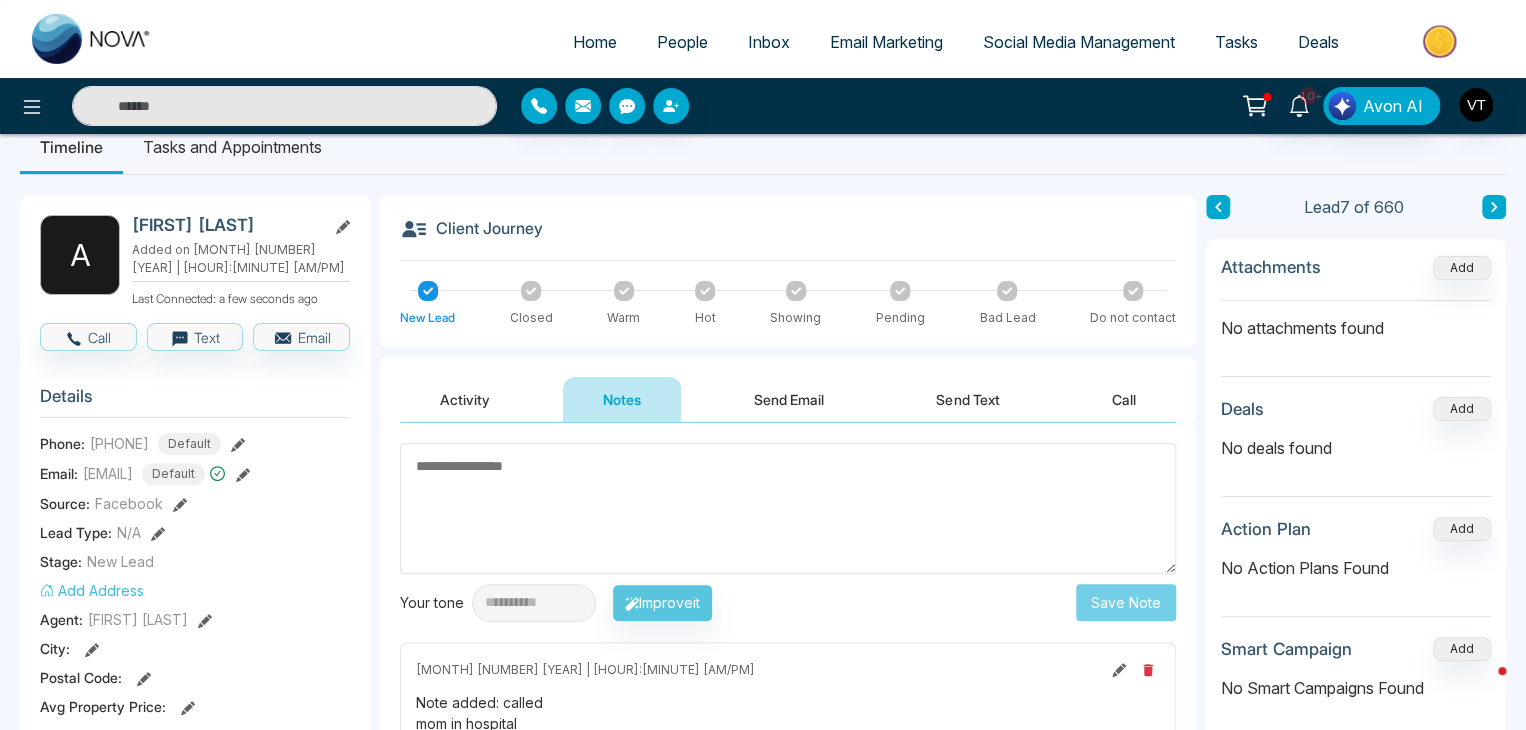 scroll, scrollTop: 0, scrollLeft: 0, axis: both 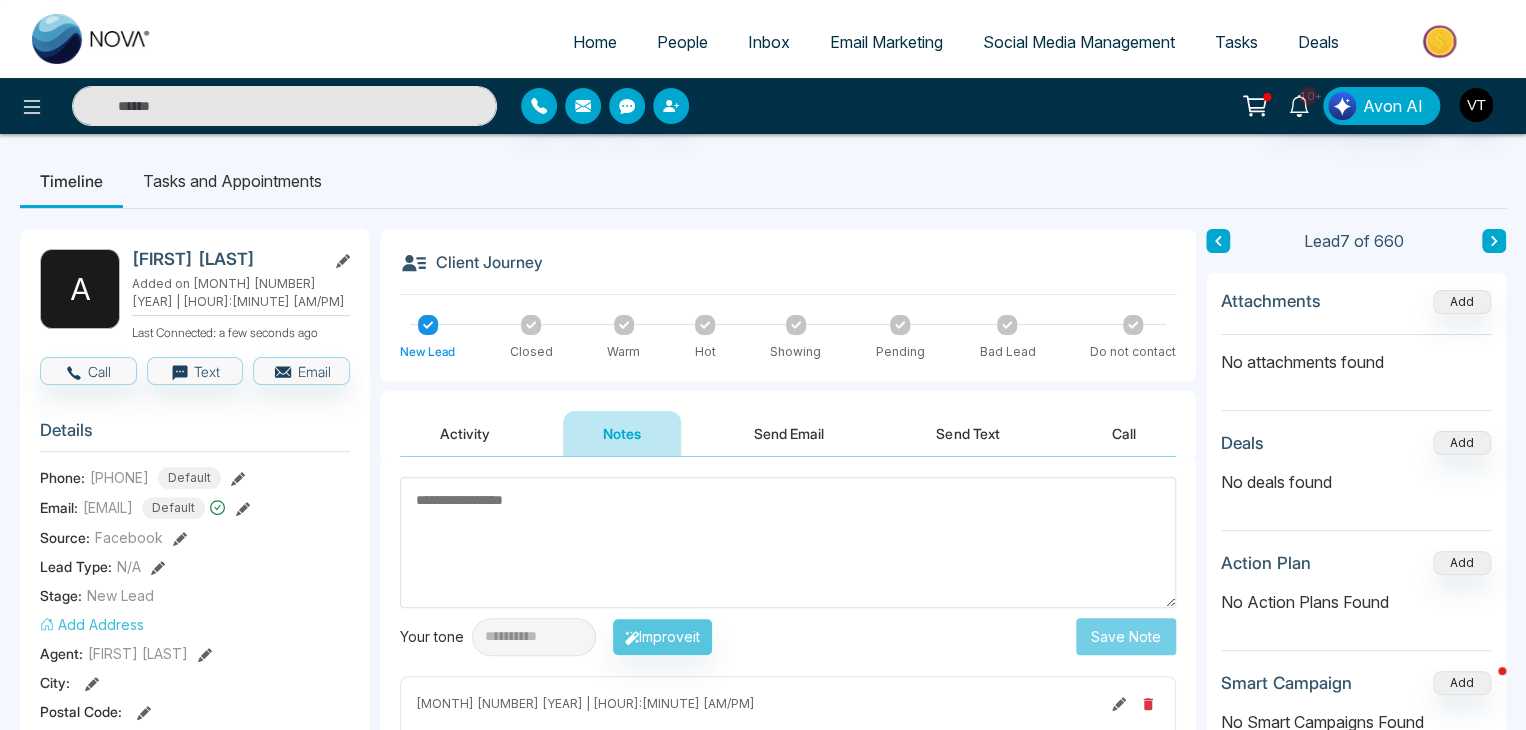 click at bounding box center (1494, 241) 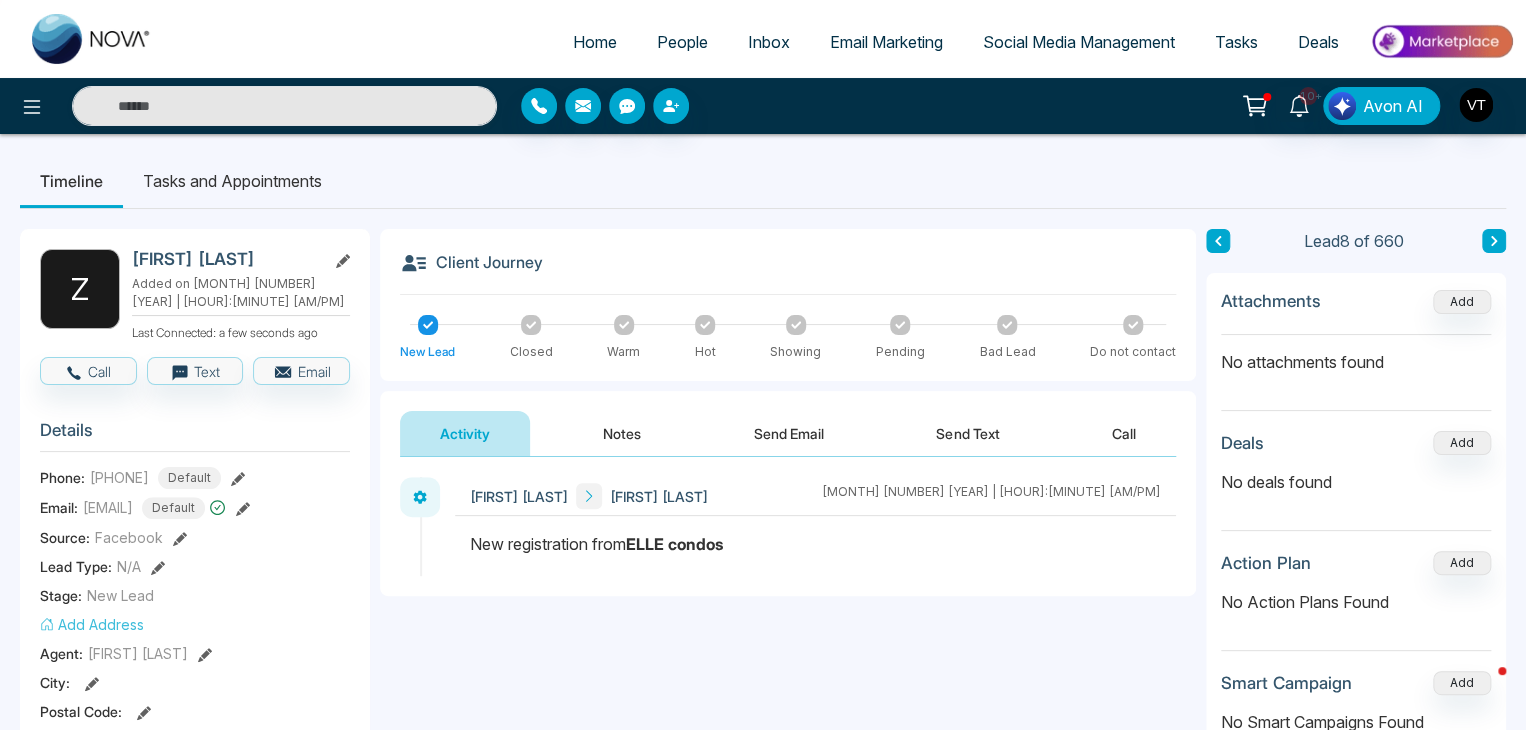 click on "Notes" at bounding box center (622, 433) 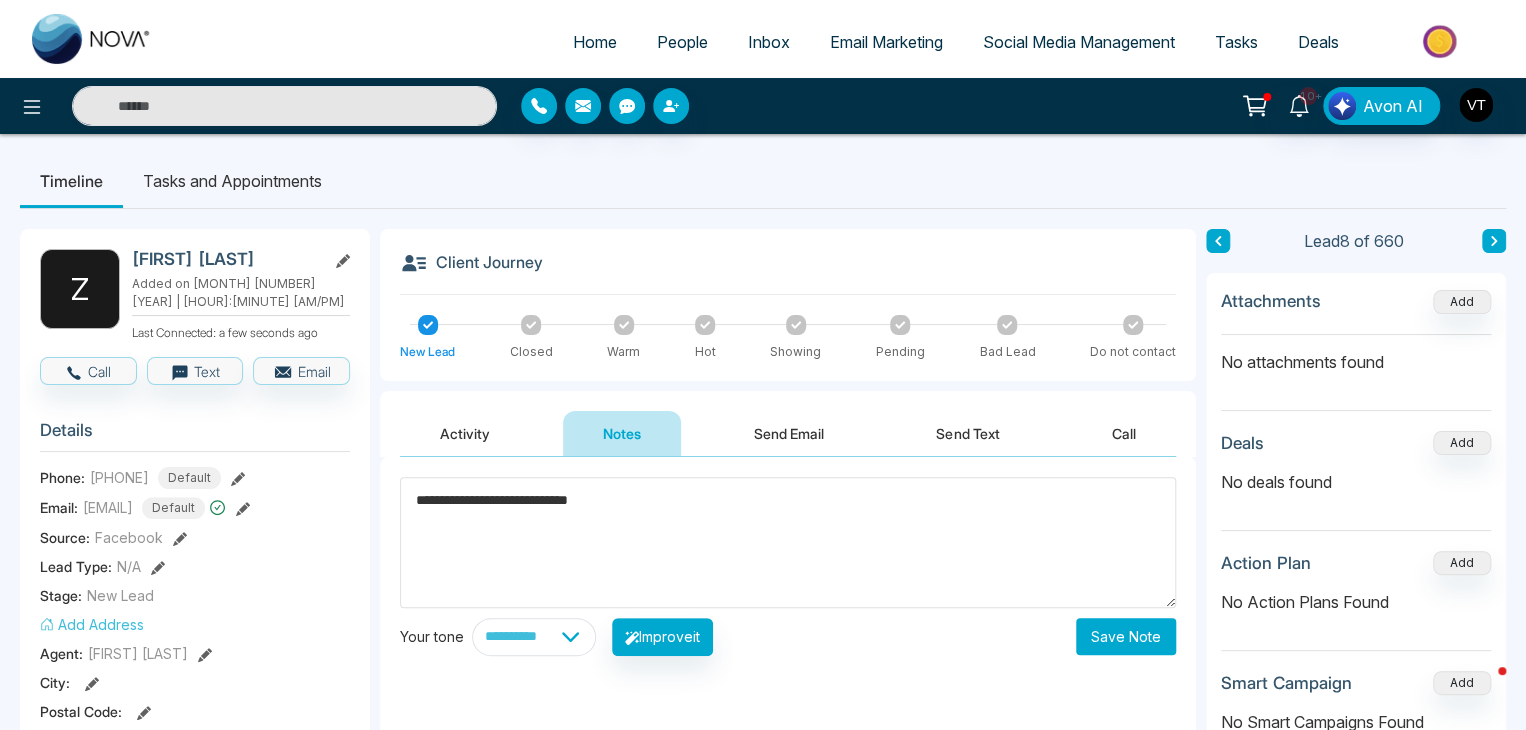 type on "**********" 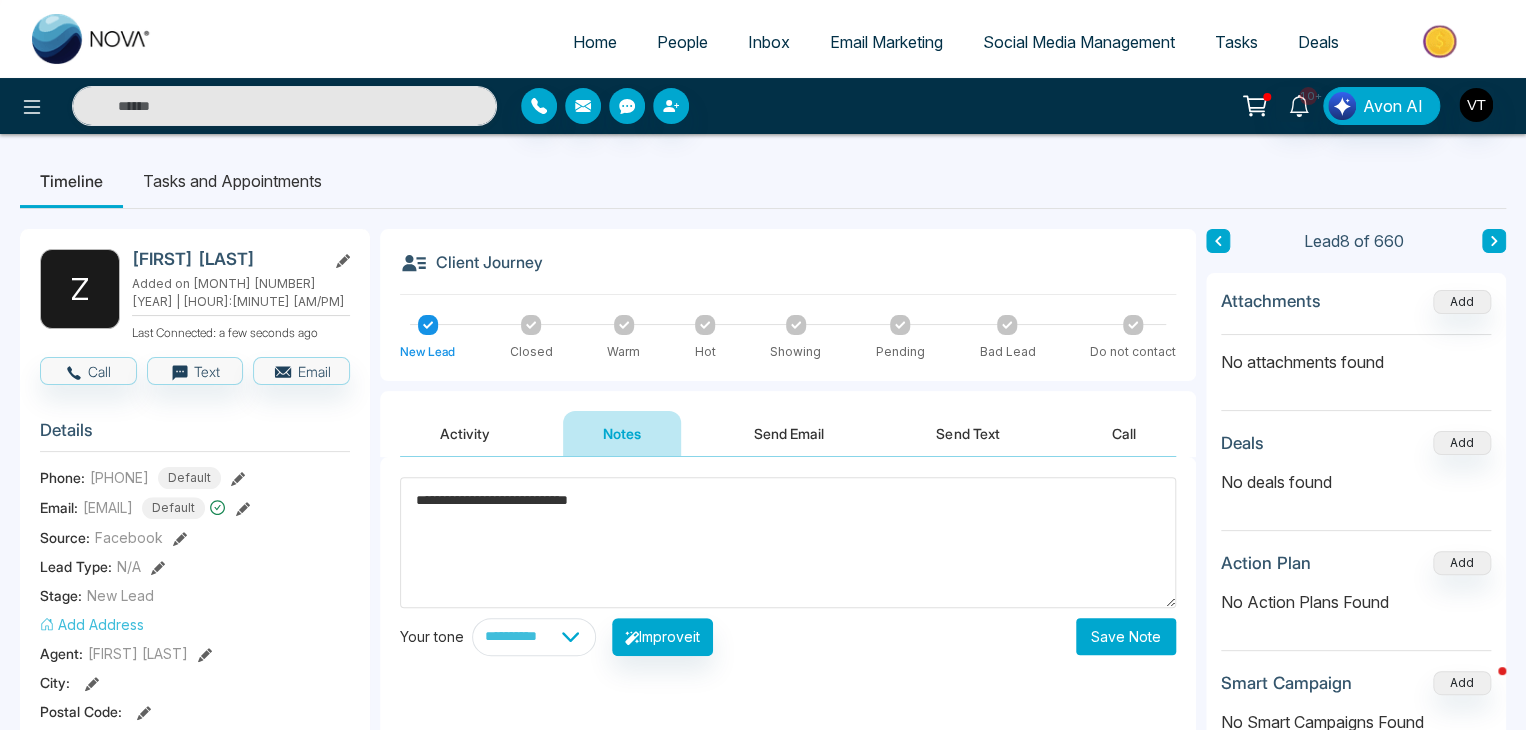 click on "Save Note" at bounding box center [1126, 636] 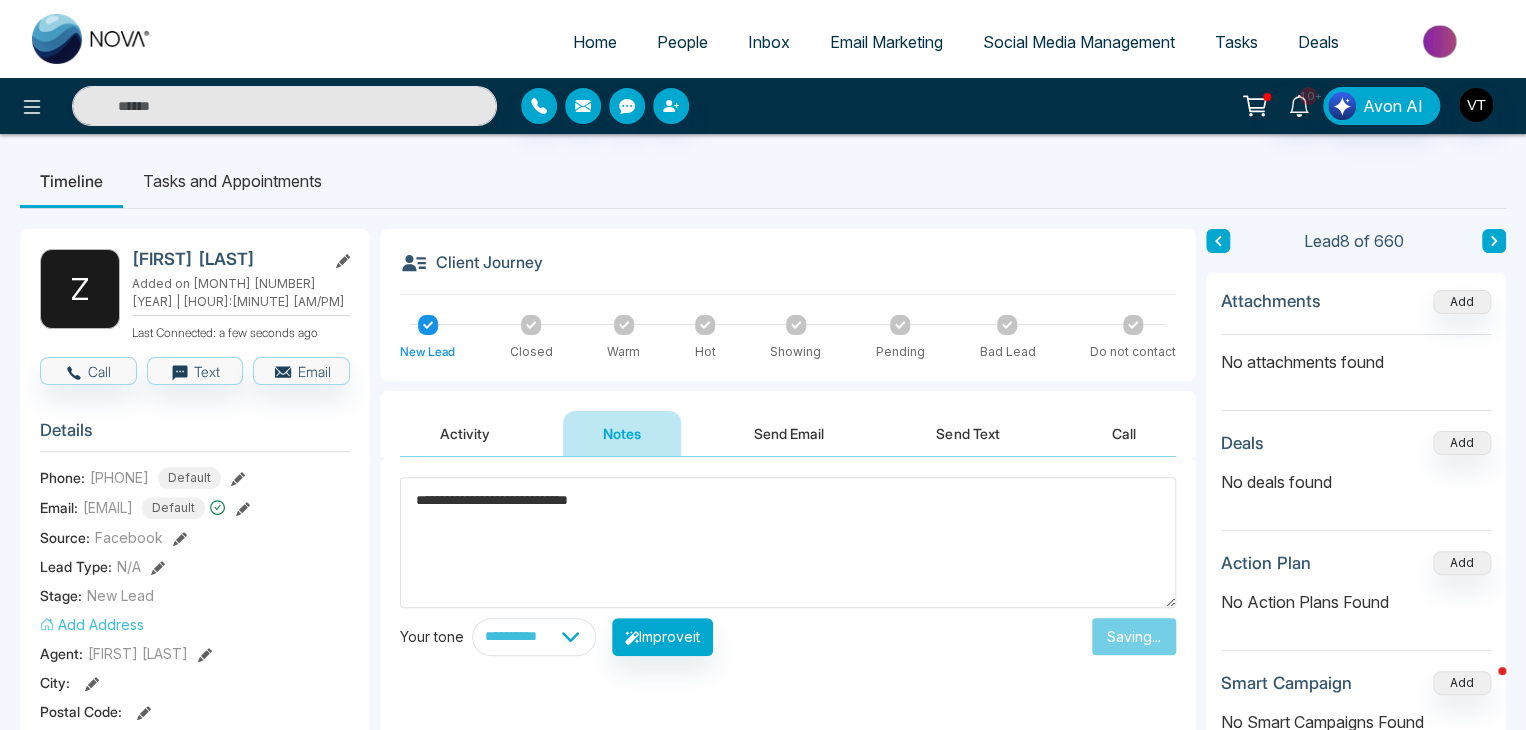 type 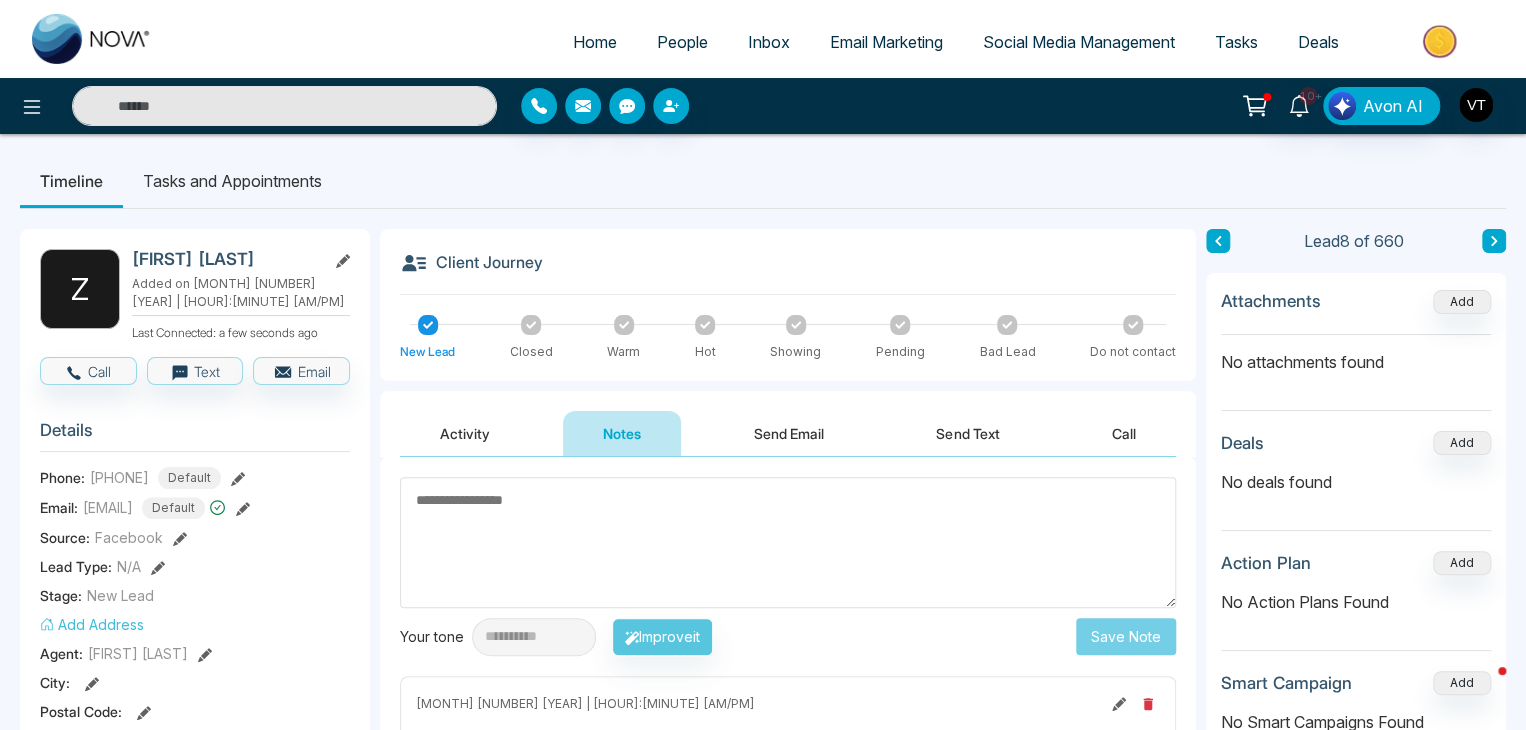 click at bounding box center [1494, 241] 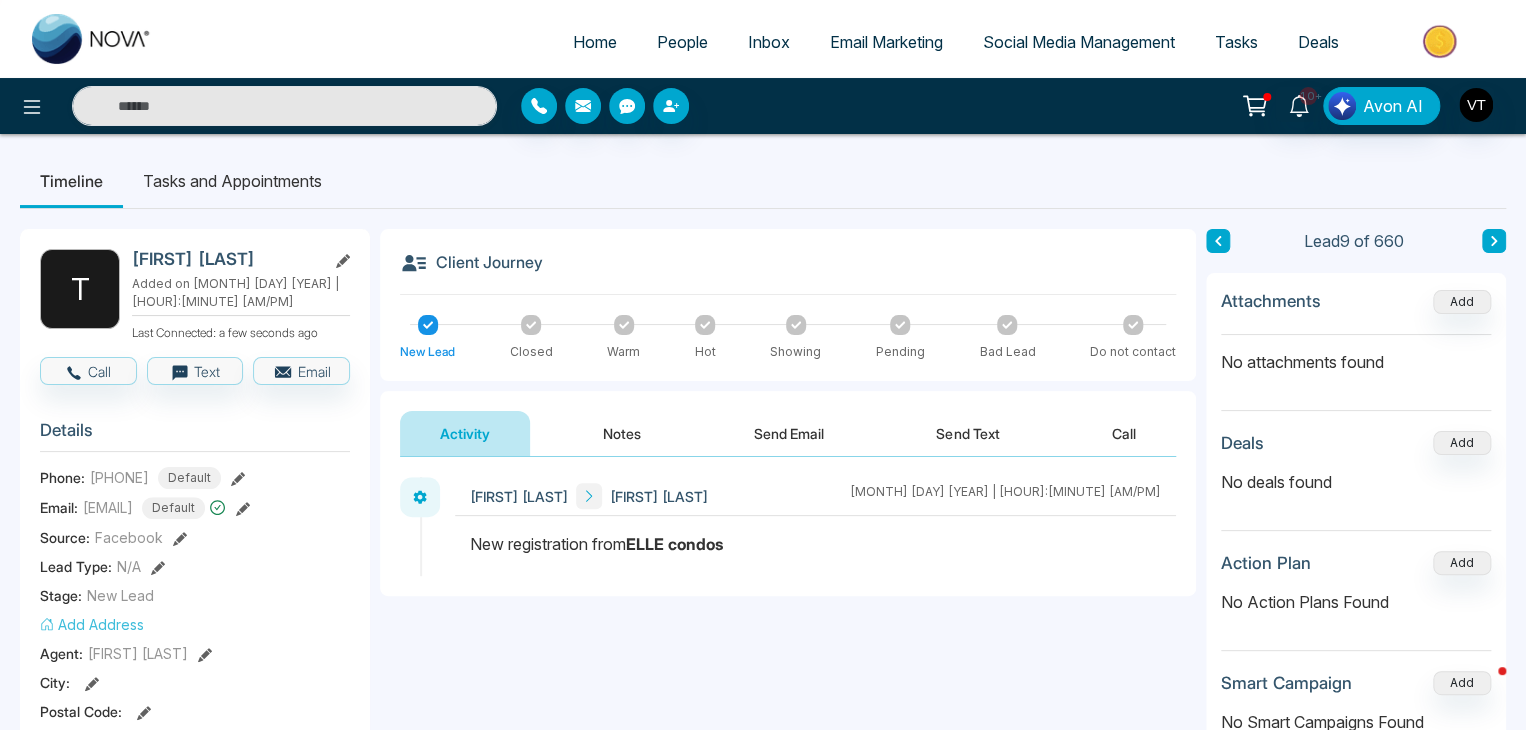 click on "Notes" at bounding box center [622, 433] 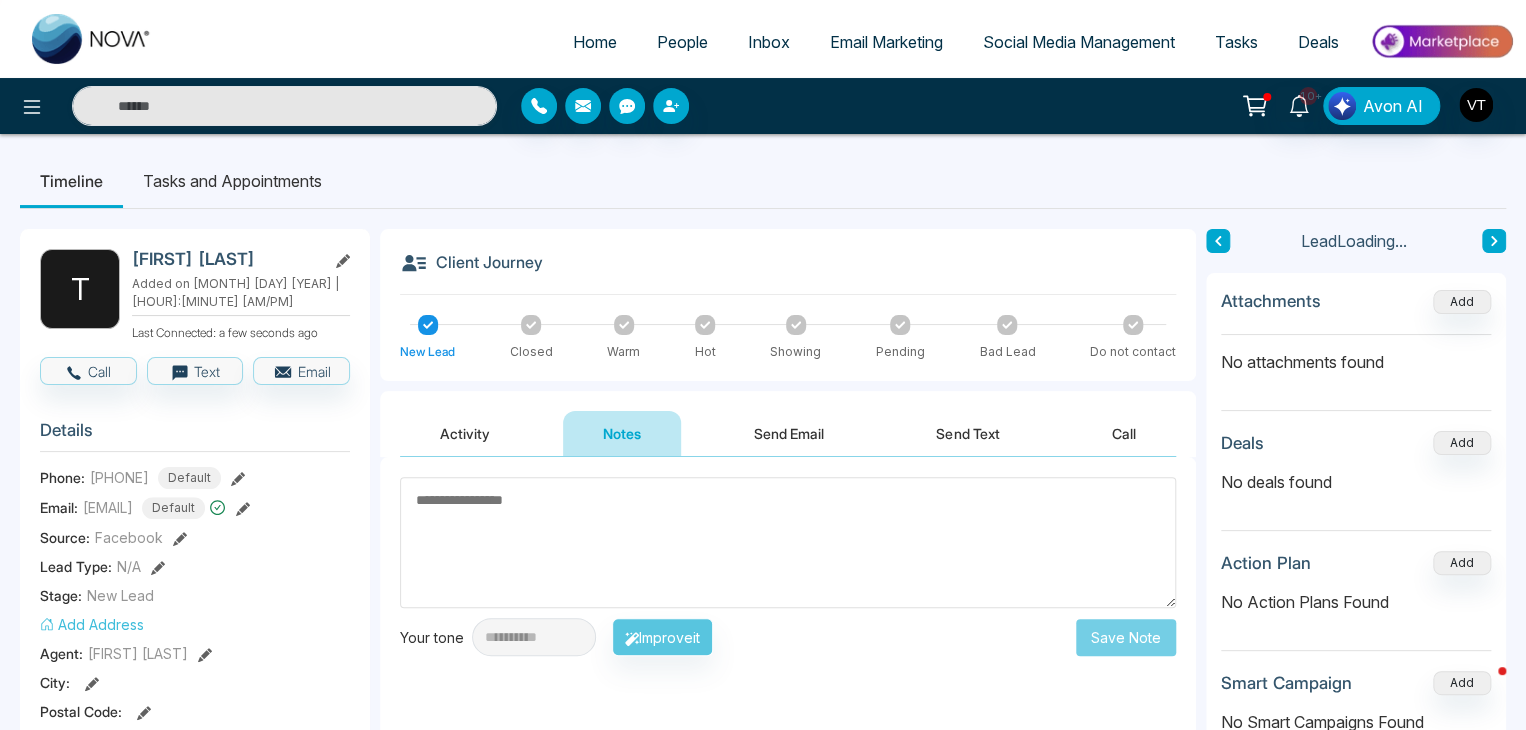 click at bounding box center (788, 542) 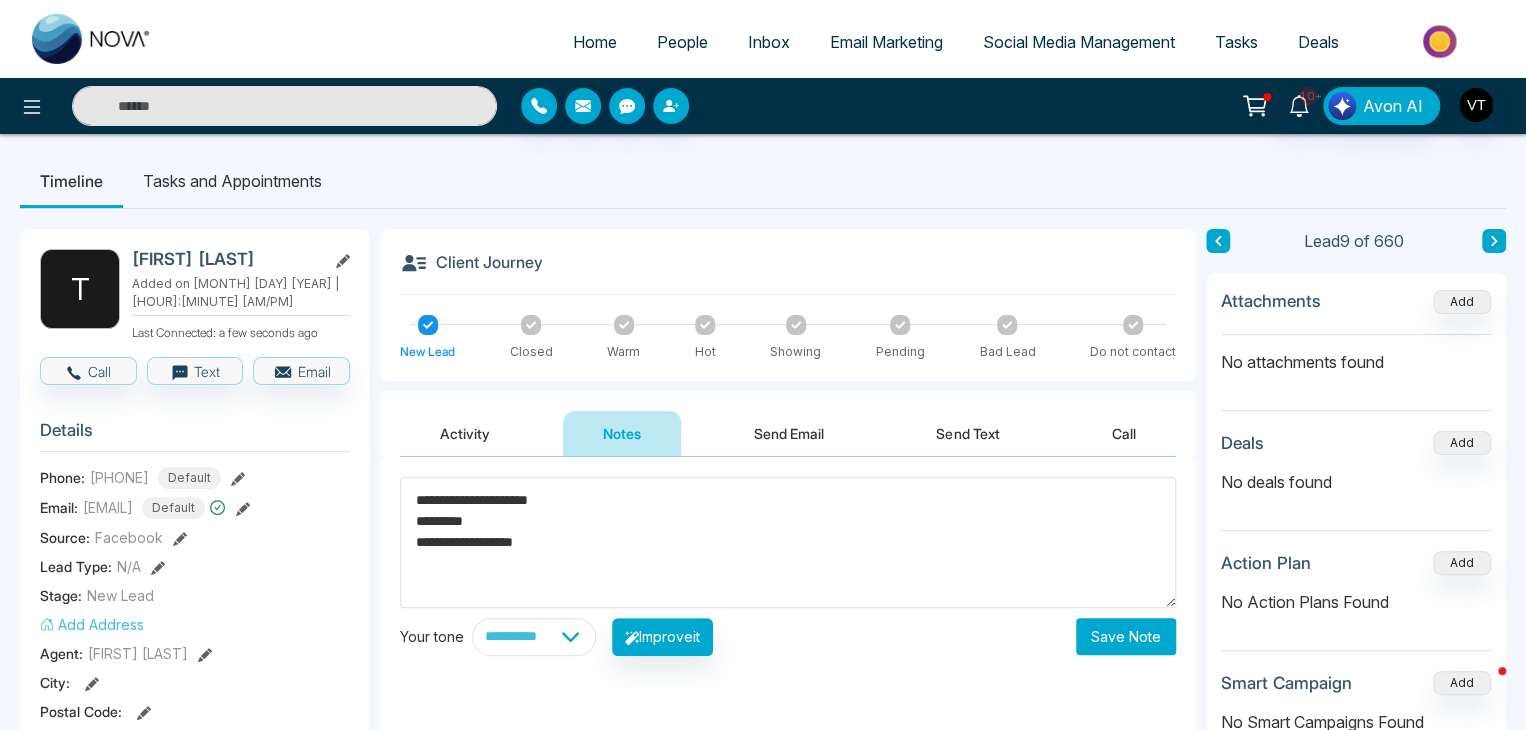 type on "**********" 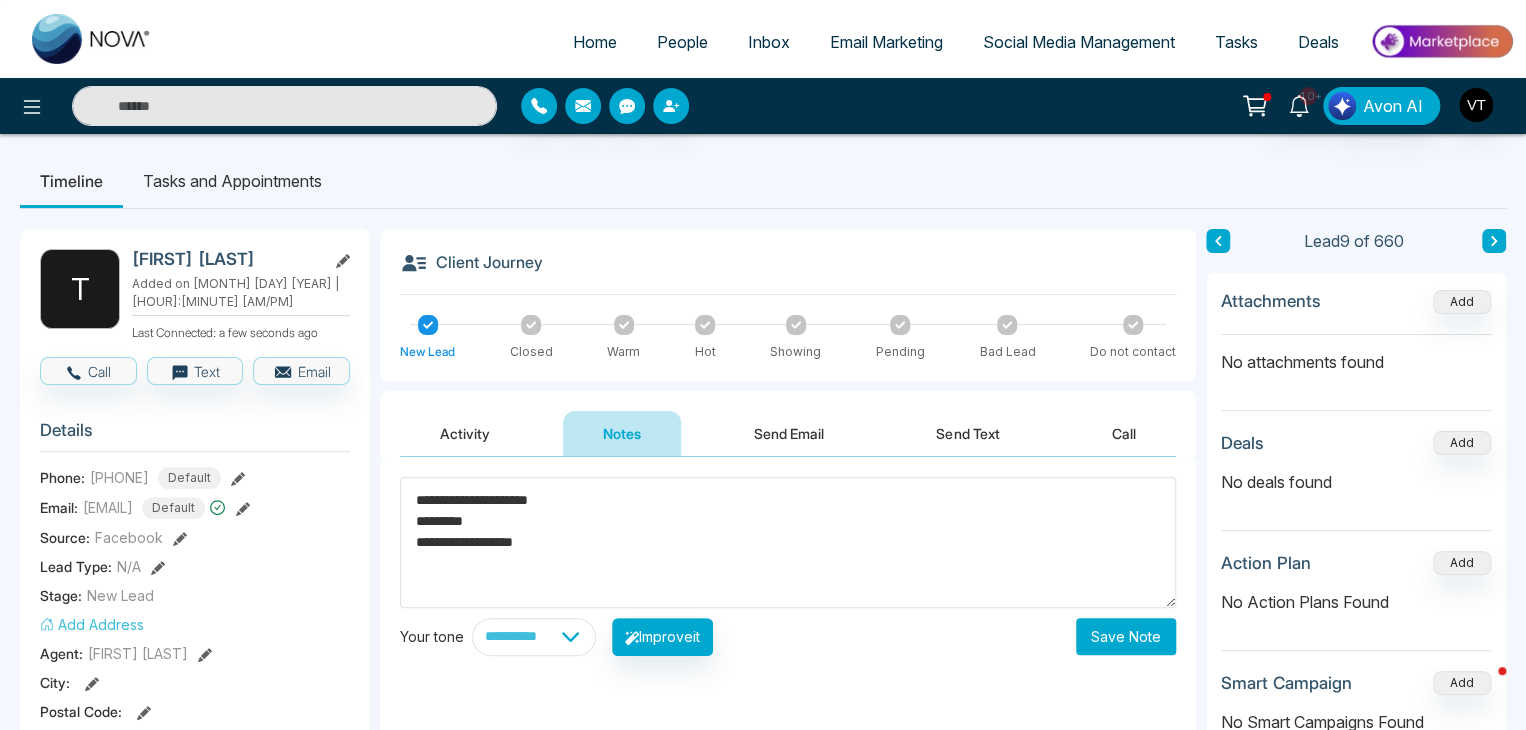 click on "Save Note" at bounding box center (1126, 636) 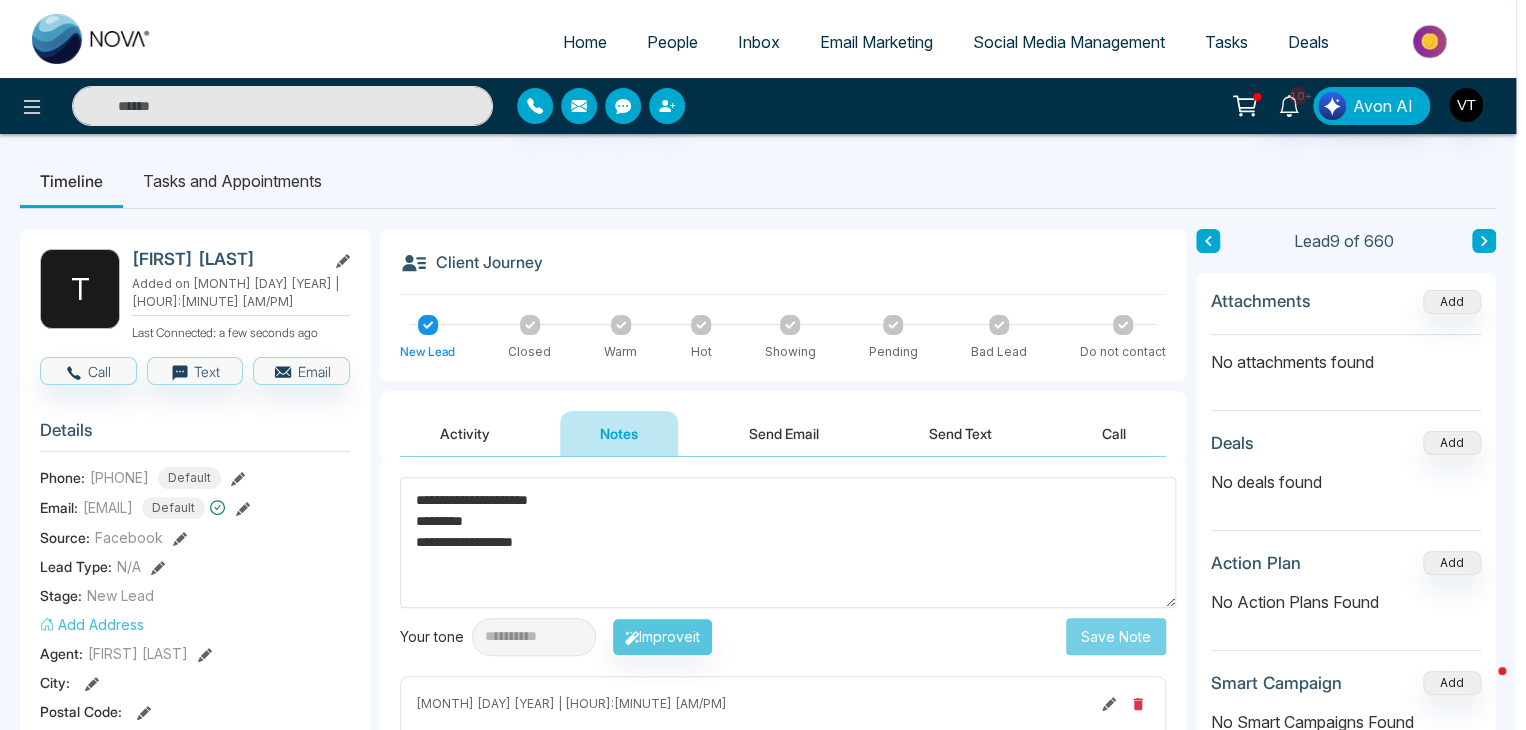 type 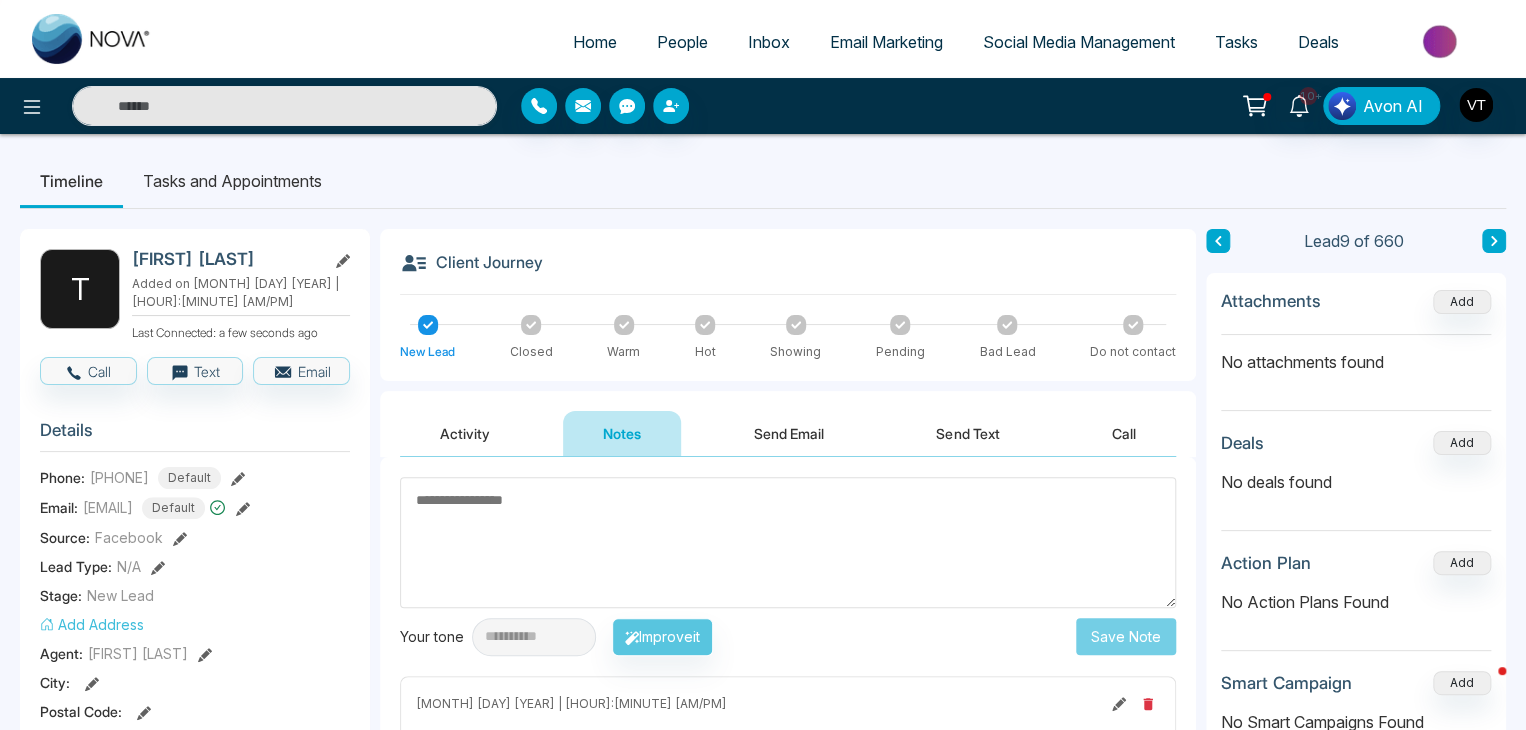 click at bounding box center (1494, 241) 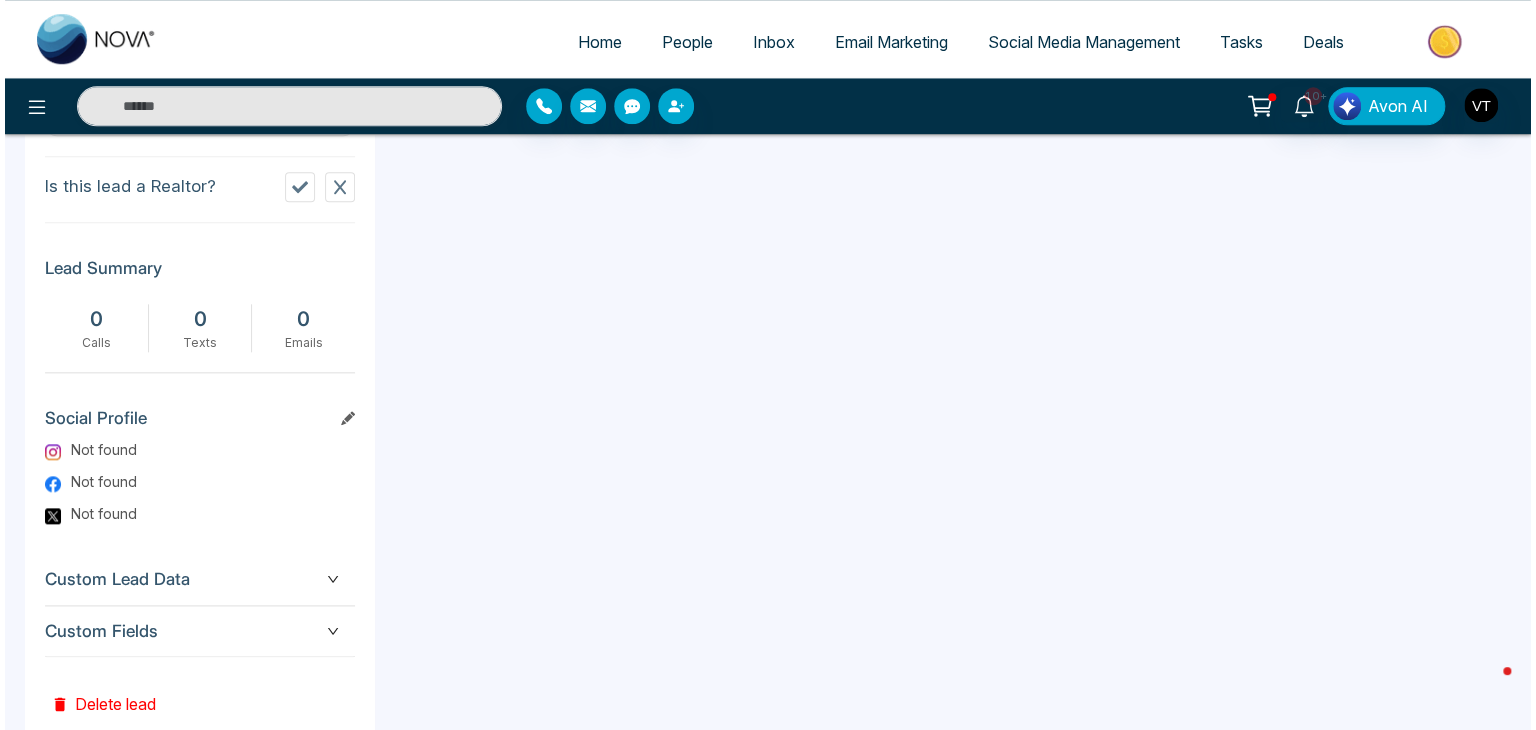 scroll, scrollTop: 976, scrollLeft: 0, axis: vertical 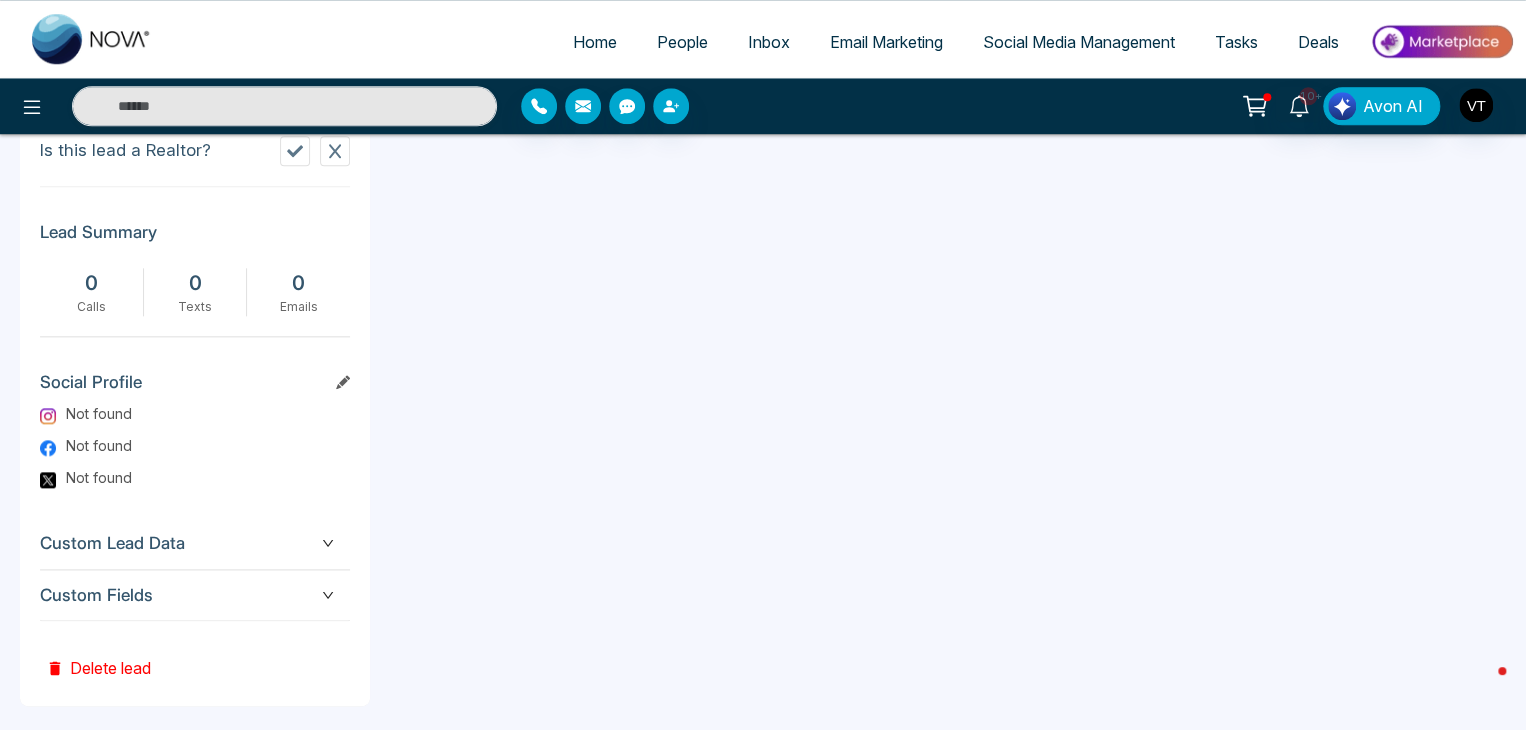 click on "Delete lead" at bounding box center (98, 653) 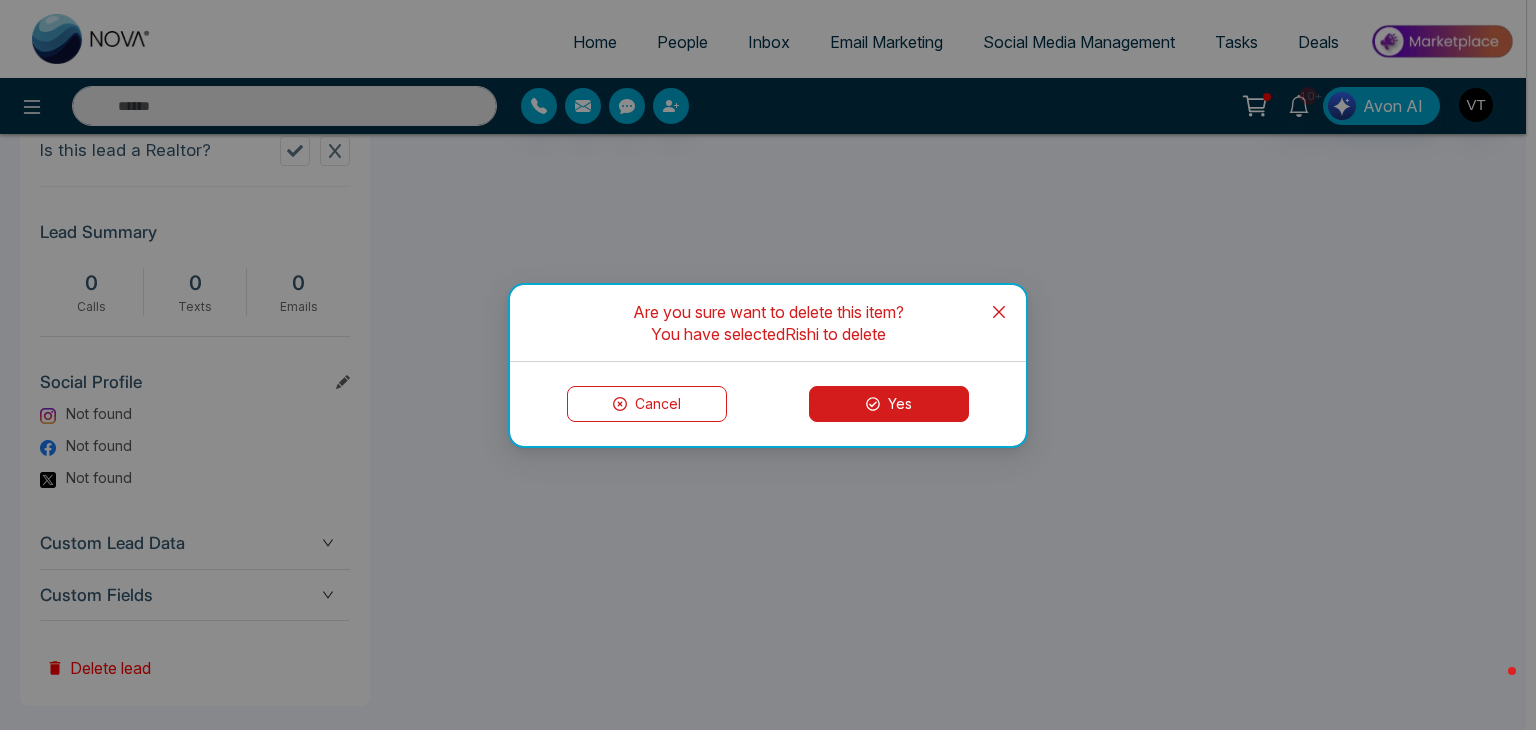 click on "Yes" at bounding box center [889, 404] 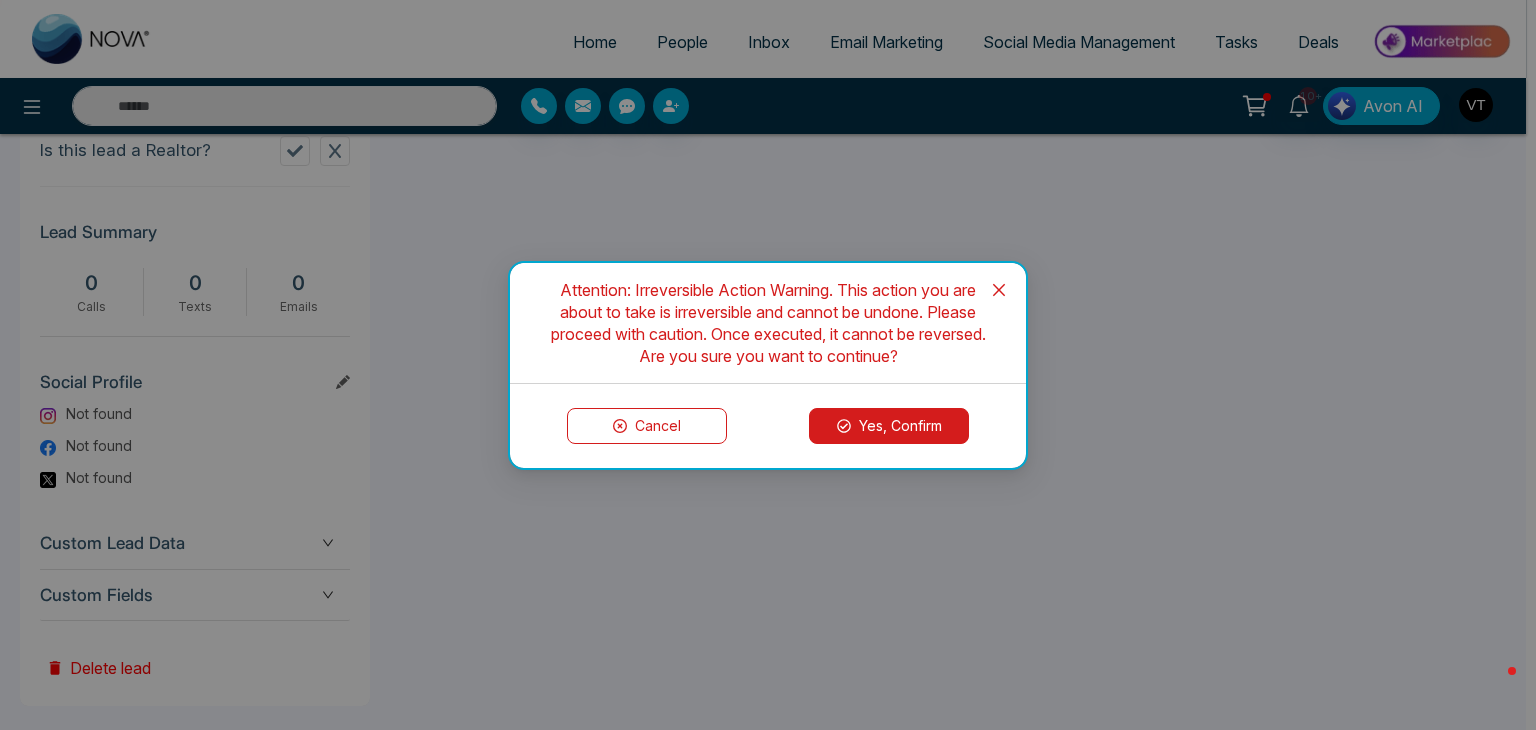 click on "Yes, Confirm" at bounding box center [889, 426] 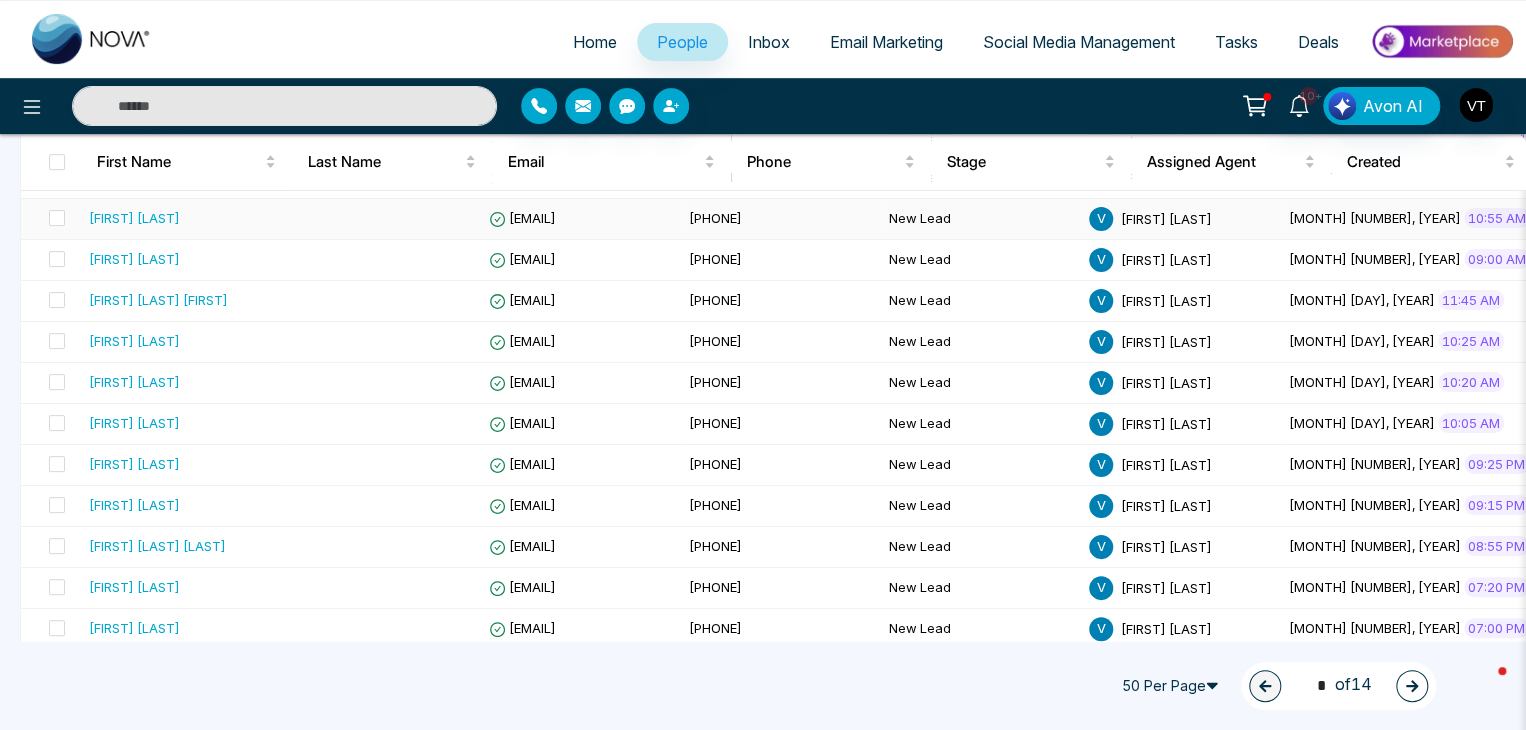 scroll, scrollTop: 400, scrollLeft: 0, axis: vertical 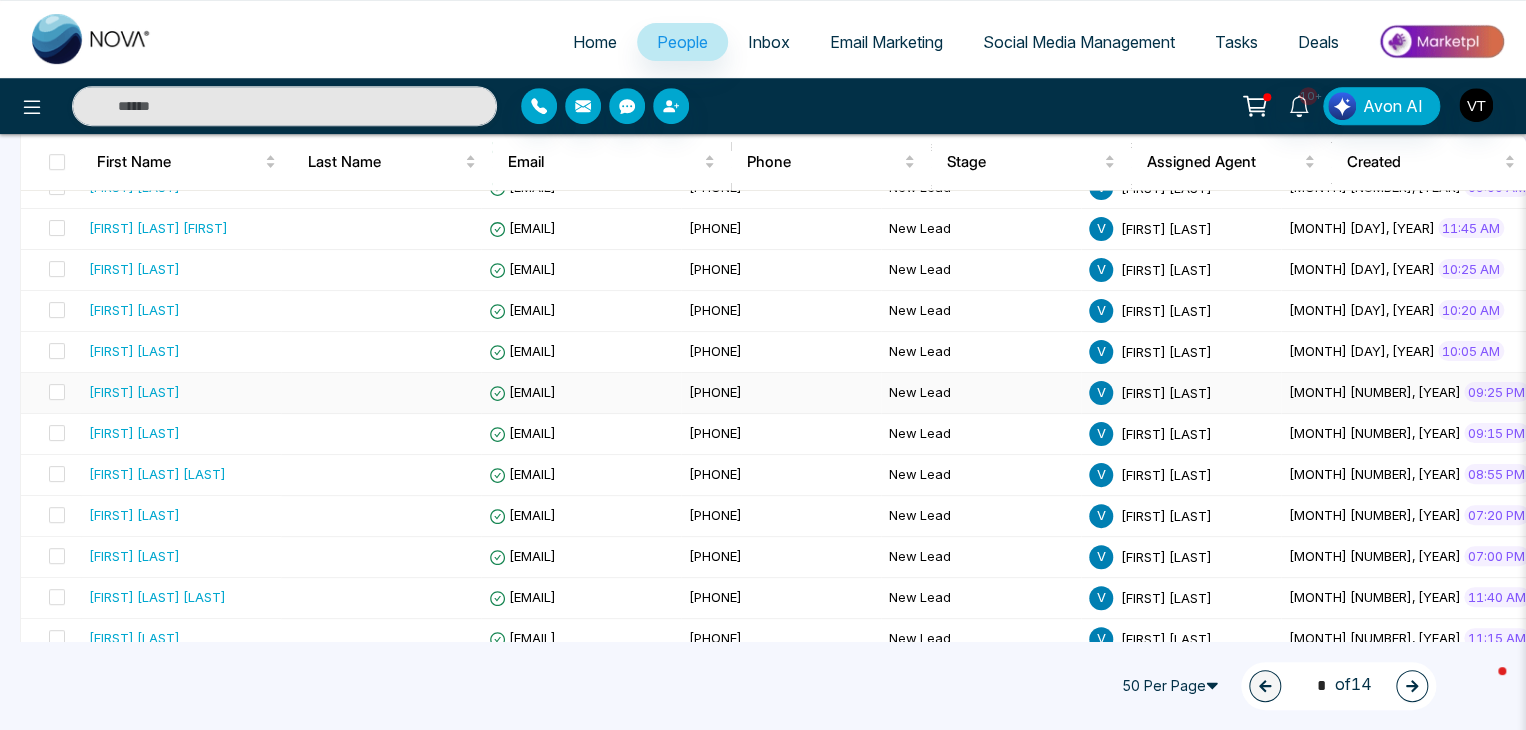 click on "[FIRST] [LAST]" at bounding box center [134, 392] 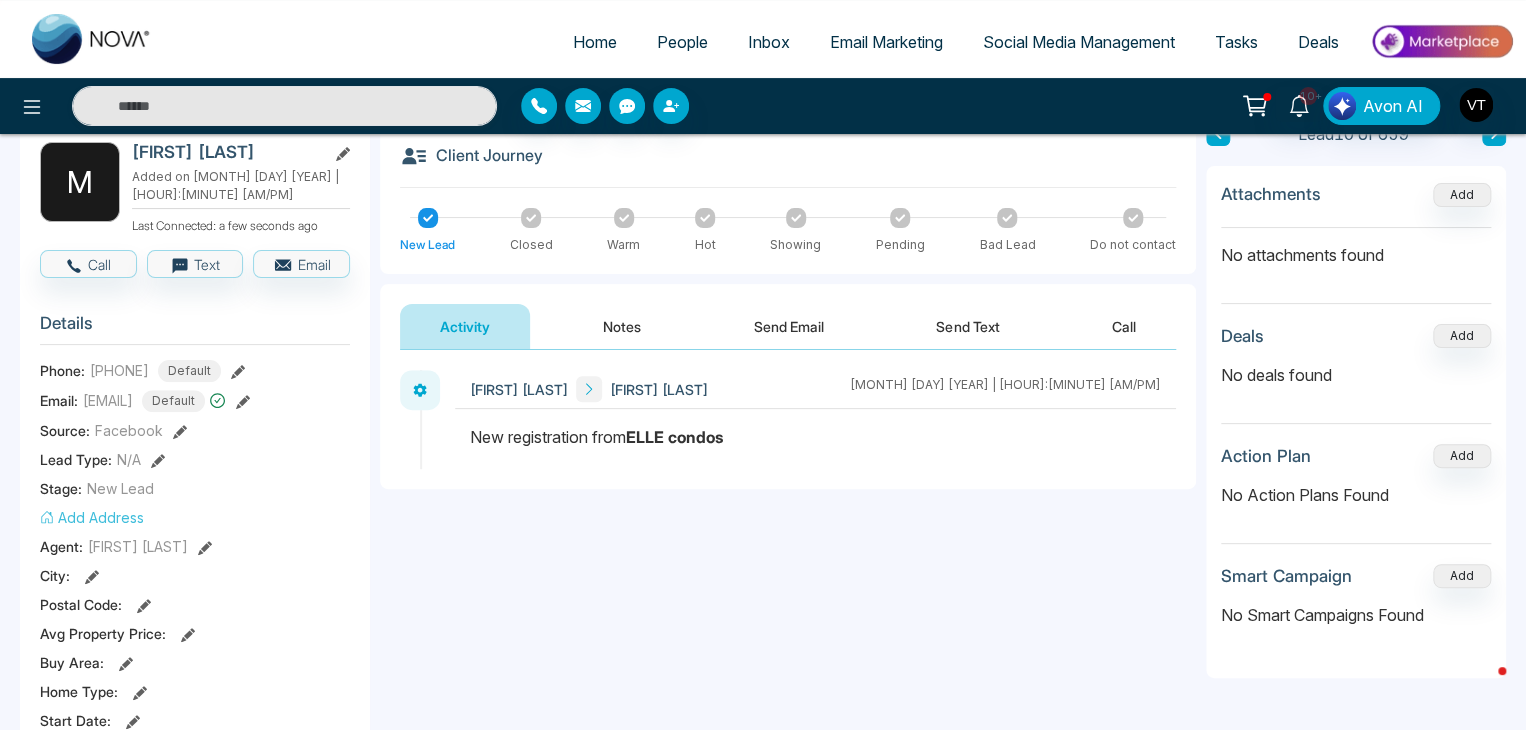 scroll, scrollTop: 76, scrollLeft: 0, axis: vertical 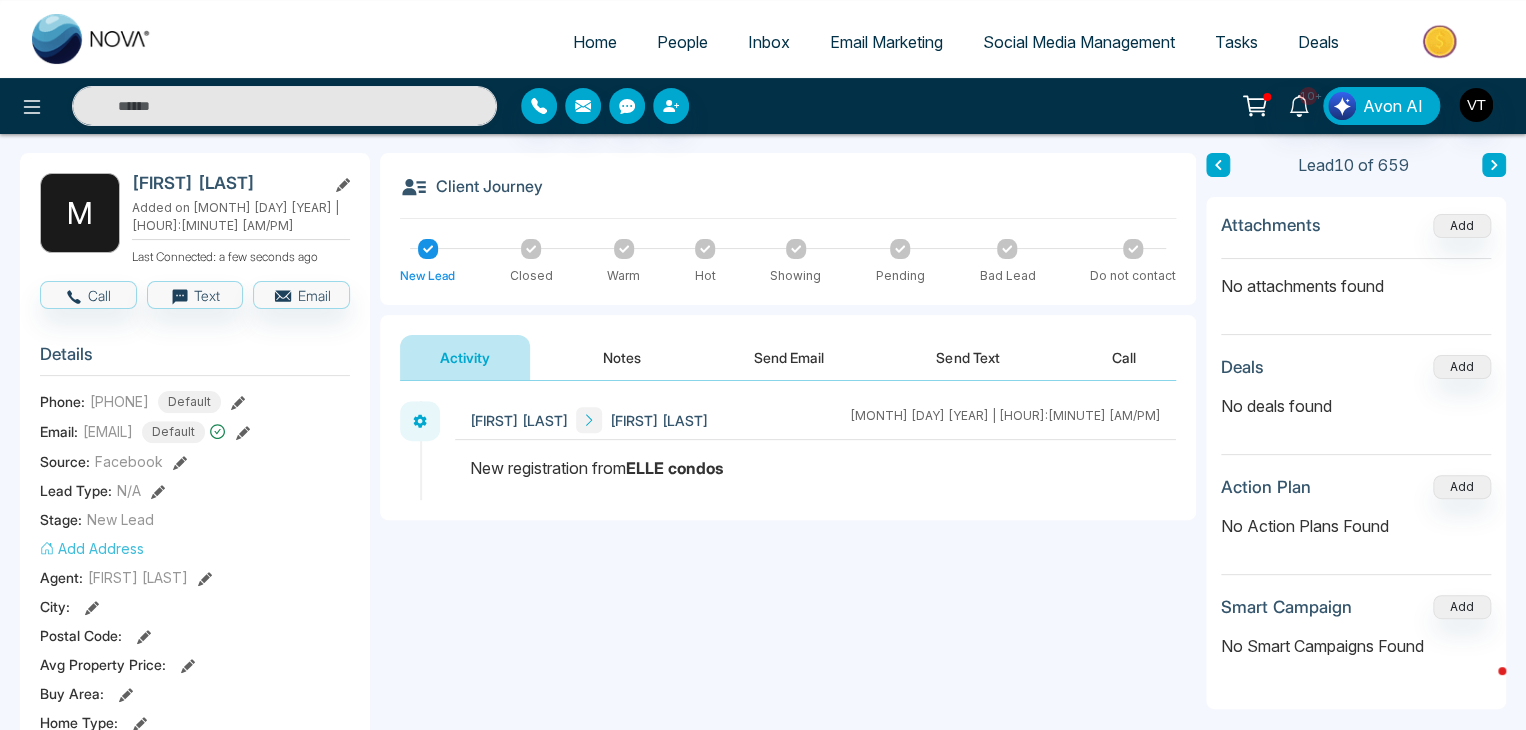 click 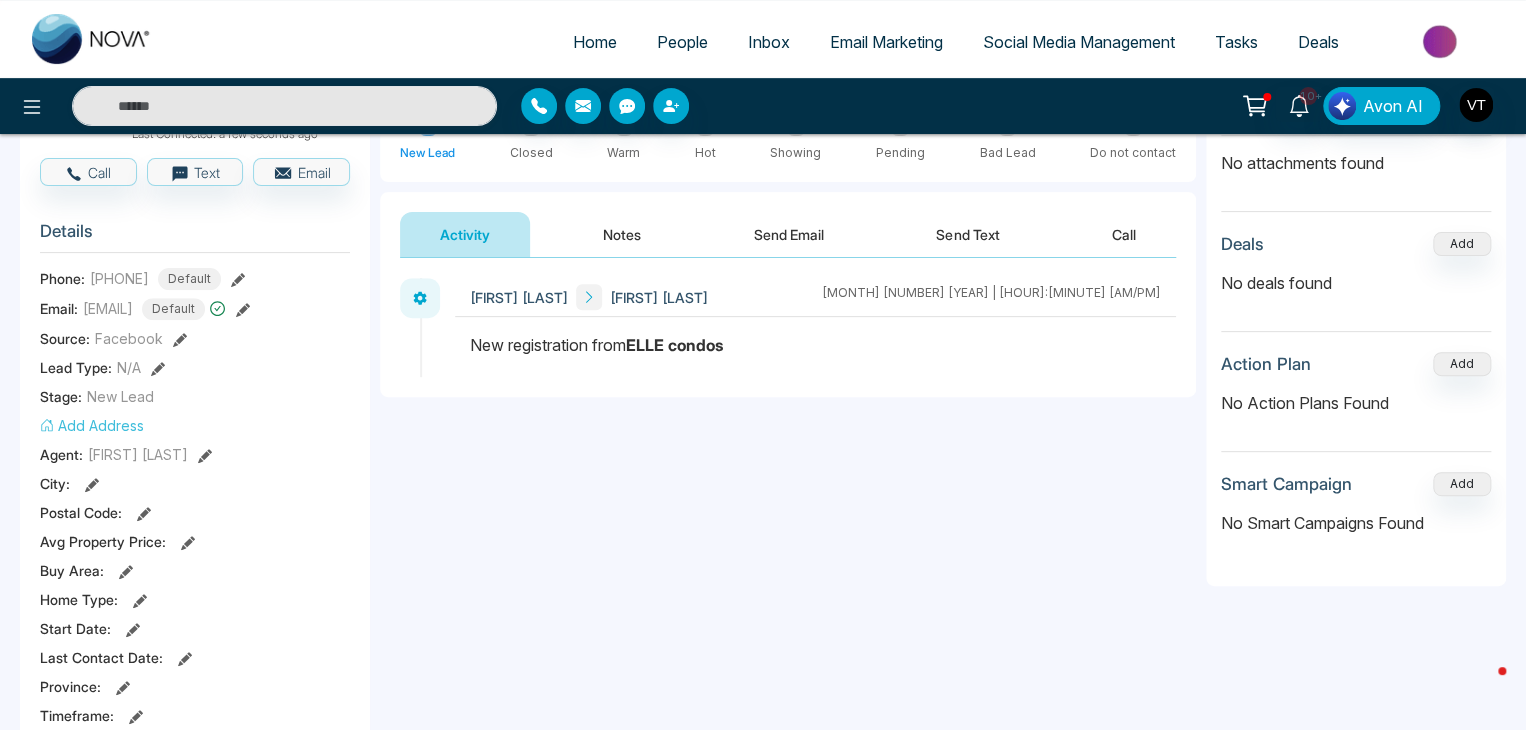 scroll, scrollTop: 76, scrollLeft: 0, axis: vertical 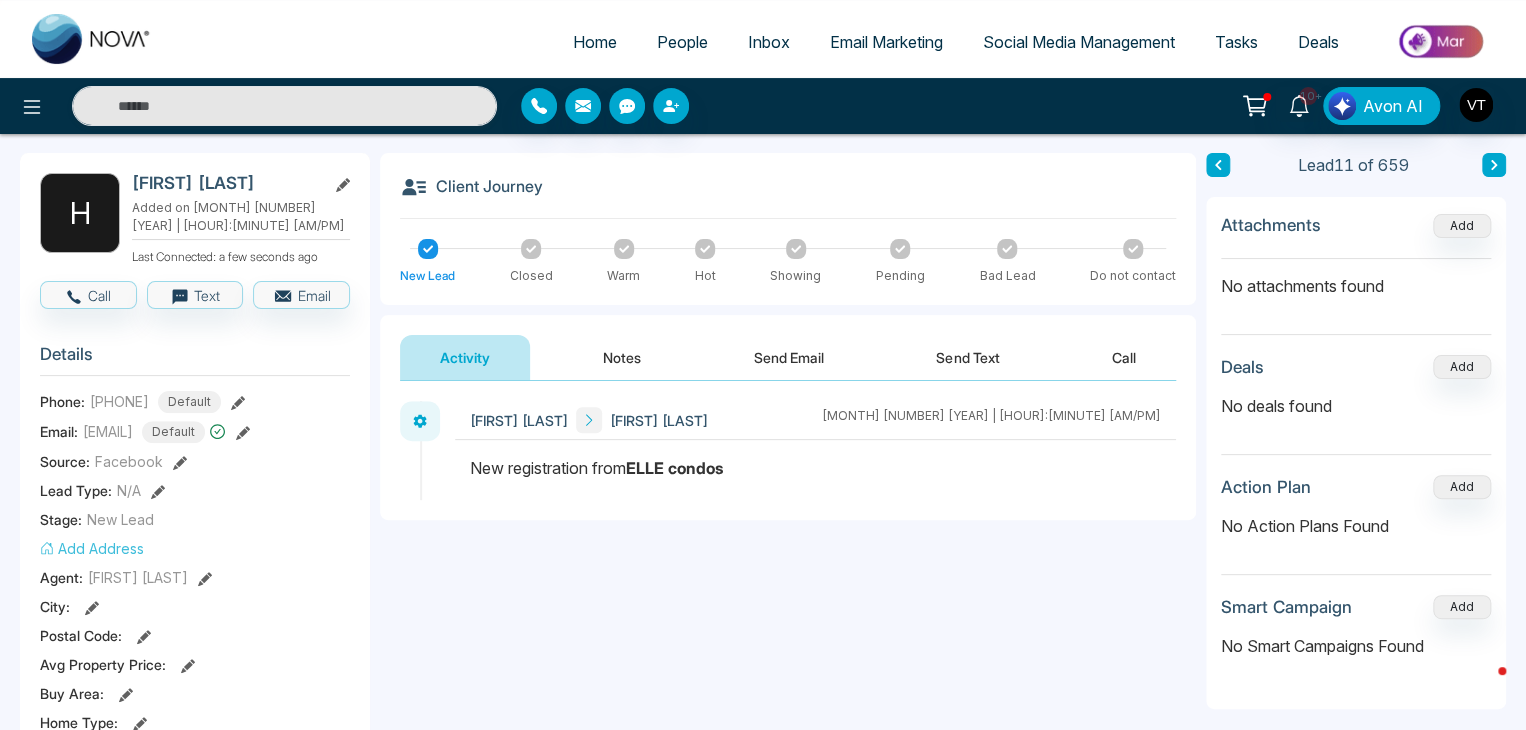 click on "Notes" at bounding box center (622, 357) 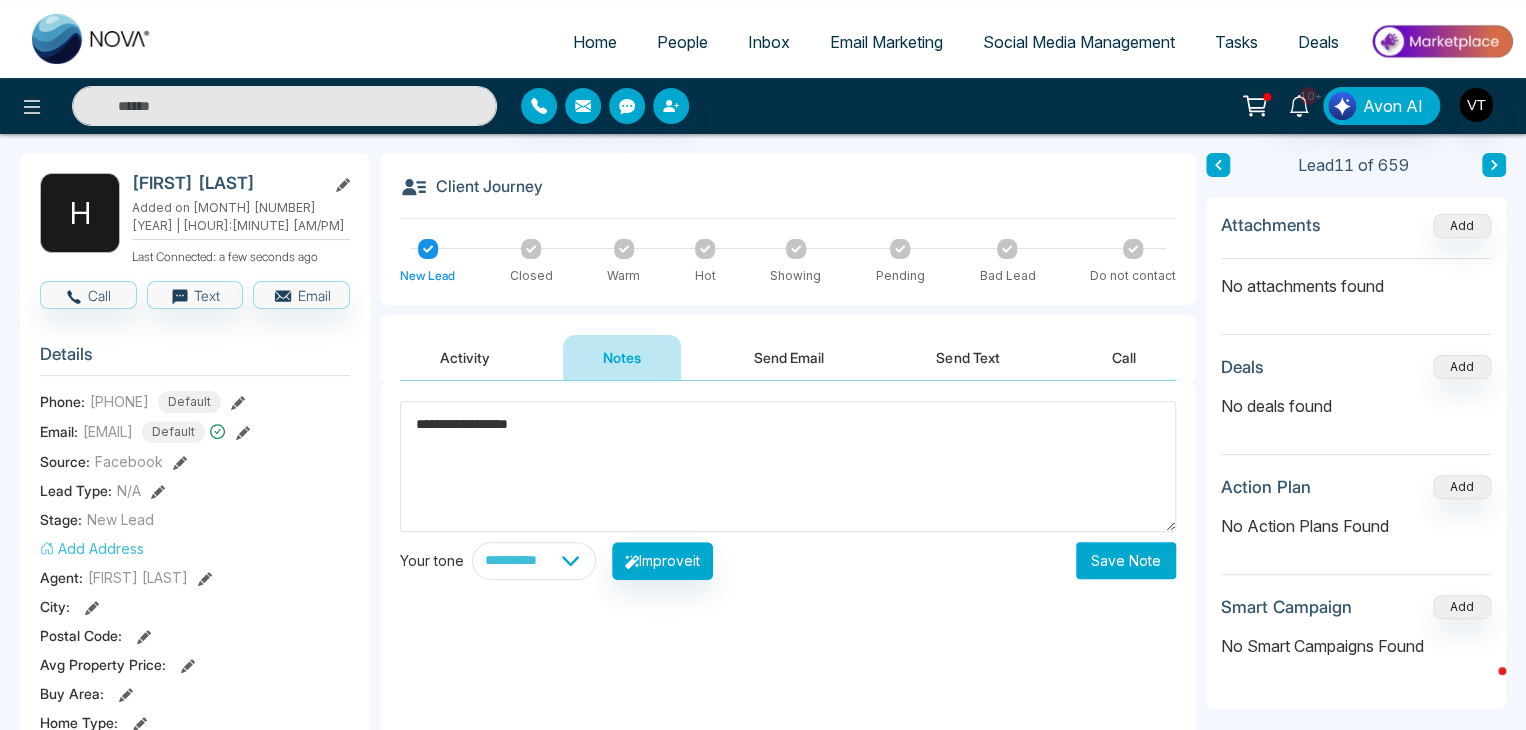 type on "**********" 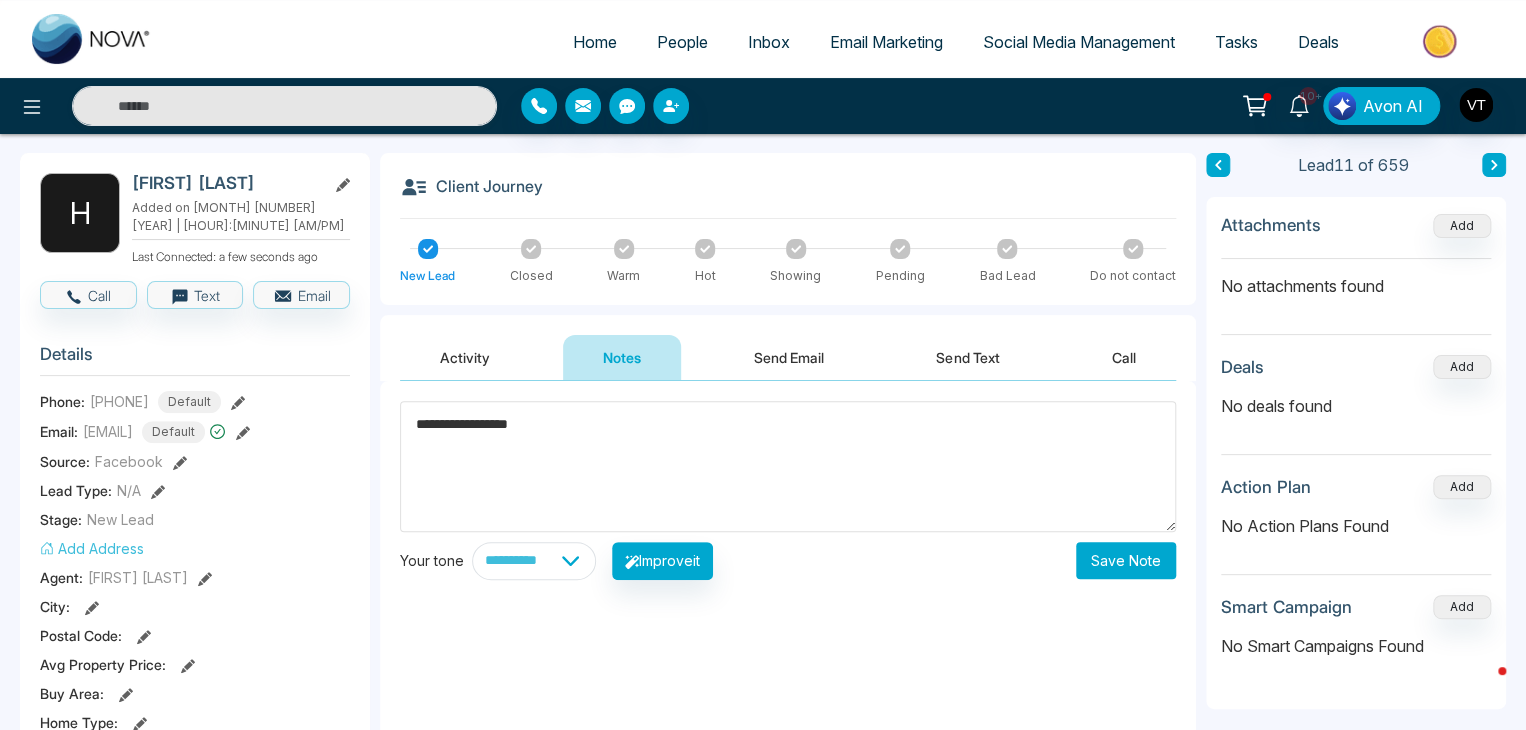 click on "Save Note" at bounding box center (1126, 560) 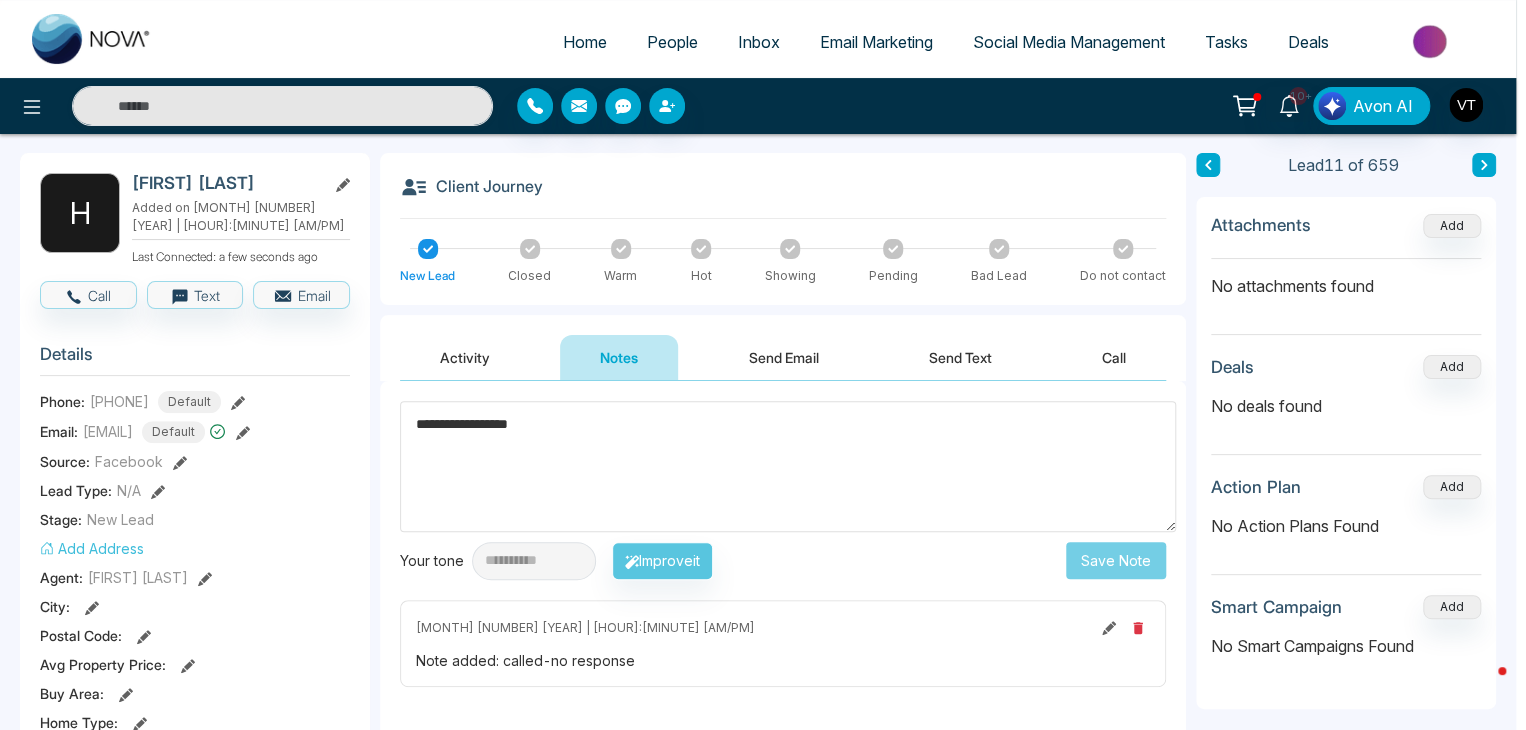 type 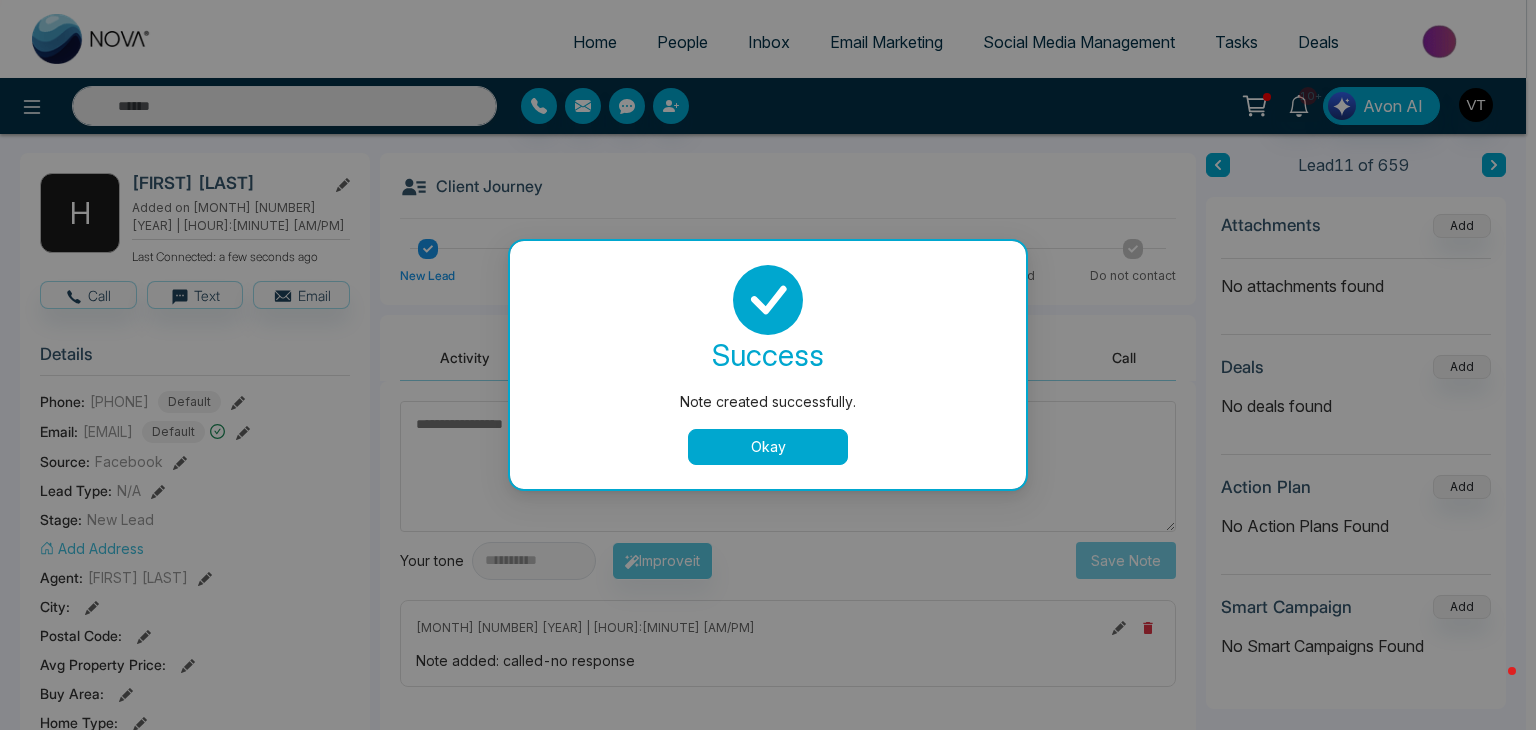 click on "Okay" at bounding box center (768, 447) 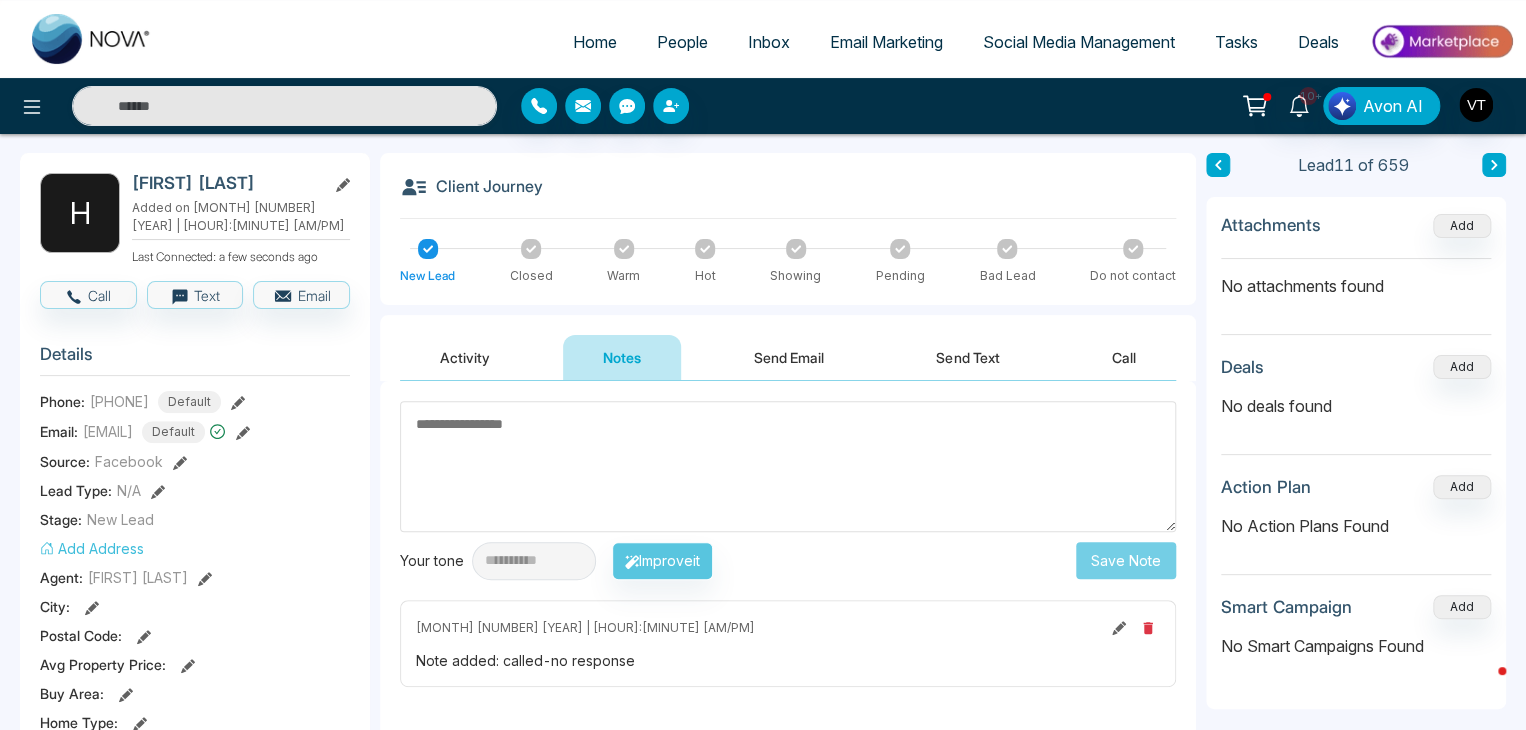 click 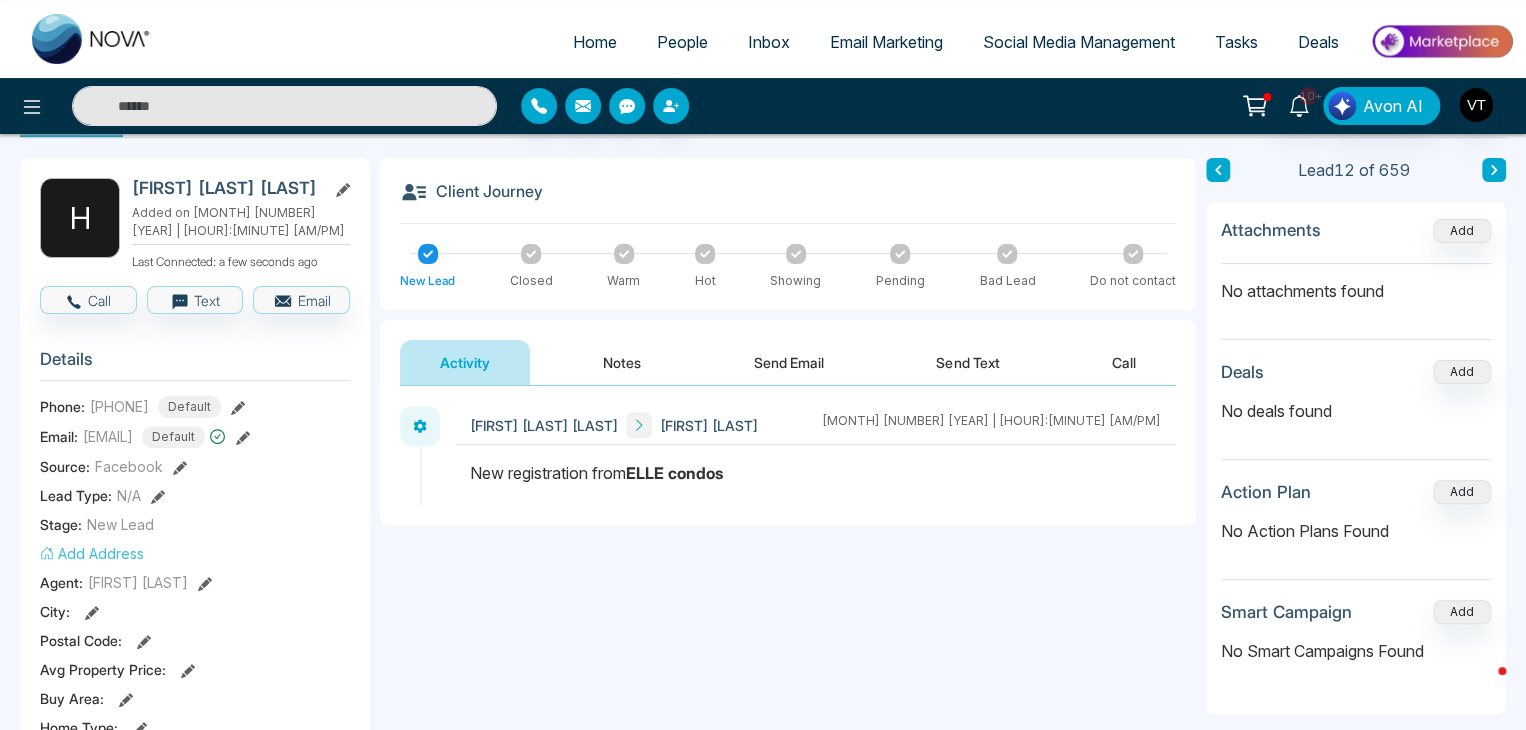 scroll, scrollTop: 0, scrollLeft: 0, axis: both 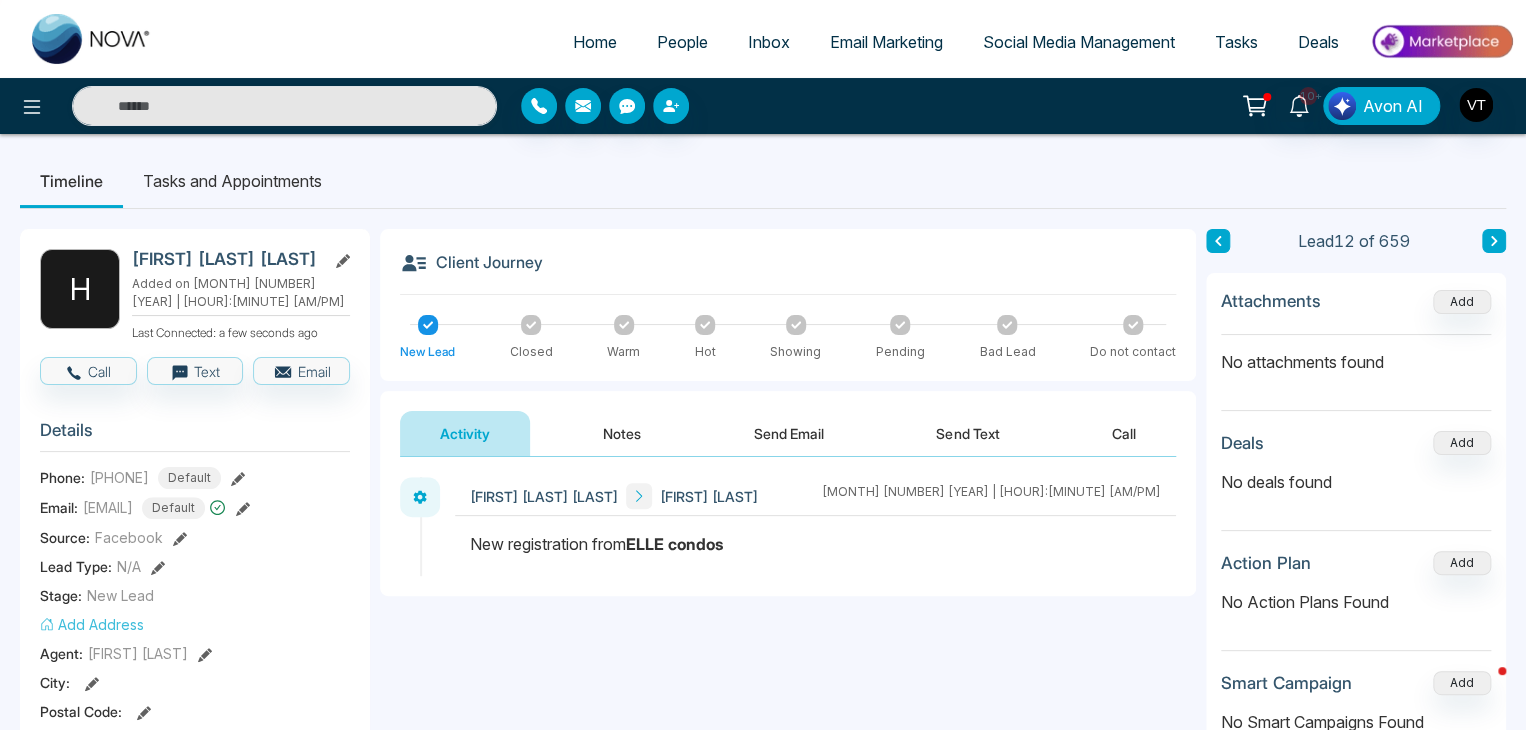 click 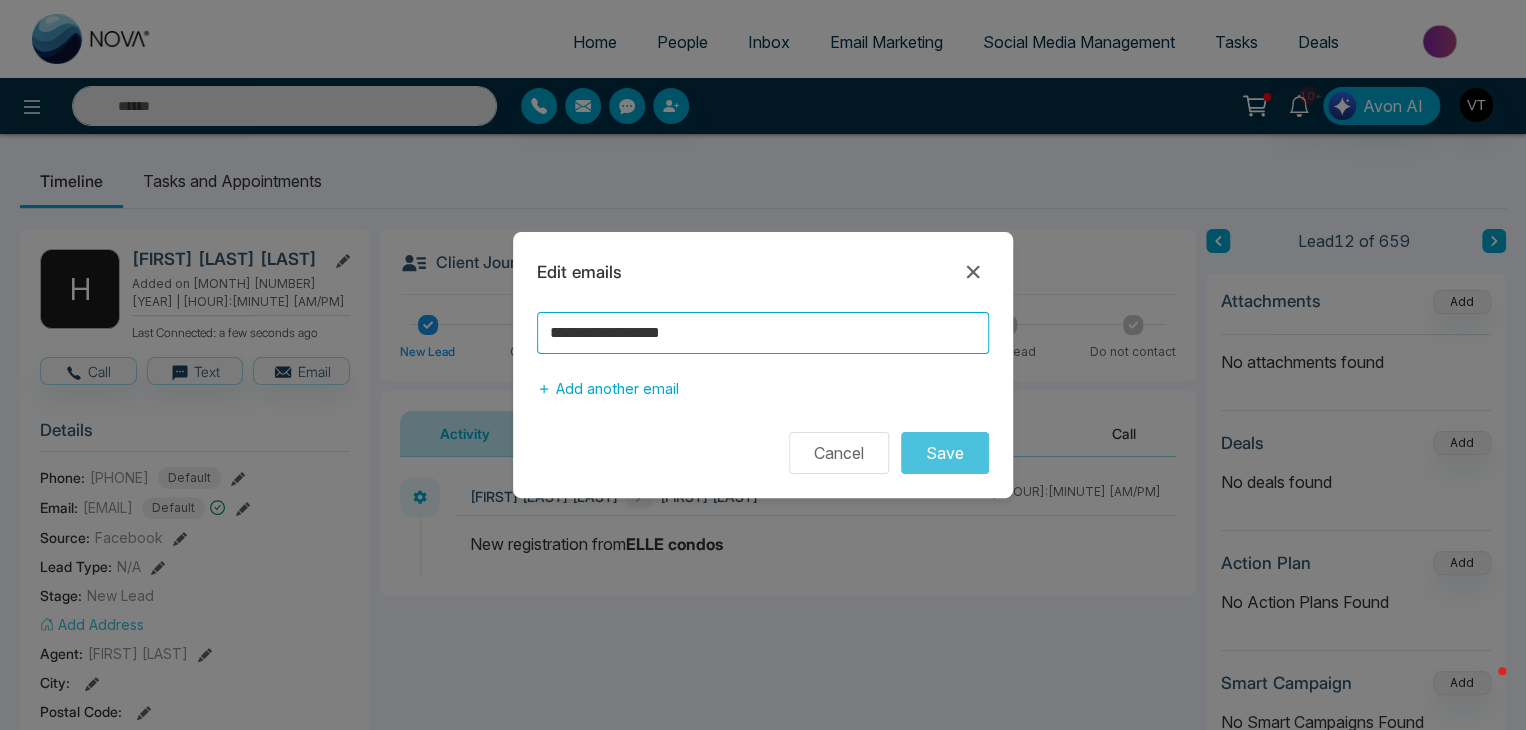 drag, startPoint x: 725, startPoint y: 335, endPoint x: 534, endPoint y: 342, distance: 191.12823 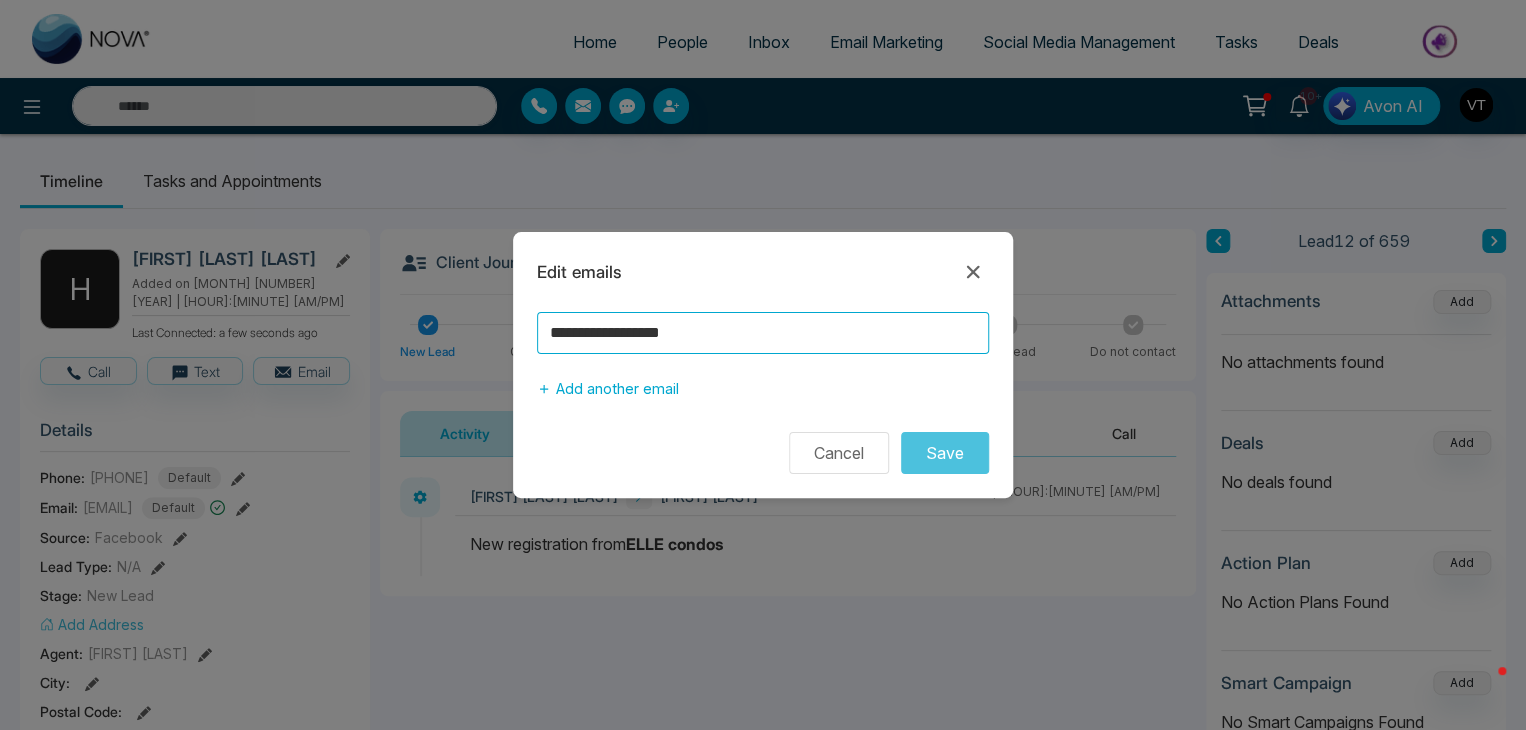 click on "**********" at bounding box center [763, 360] 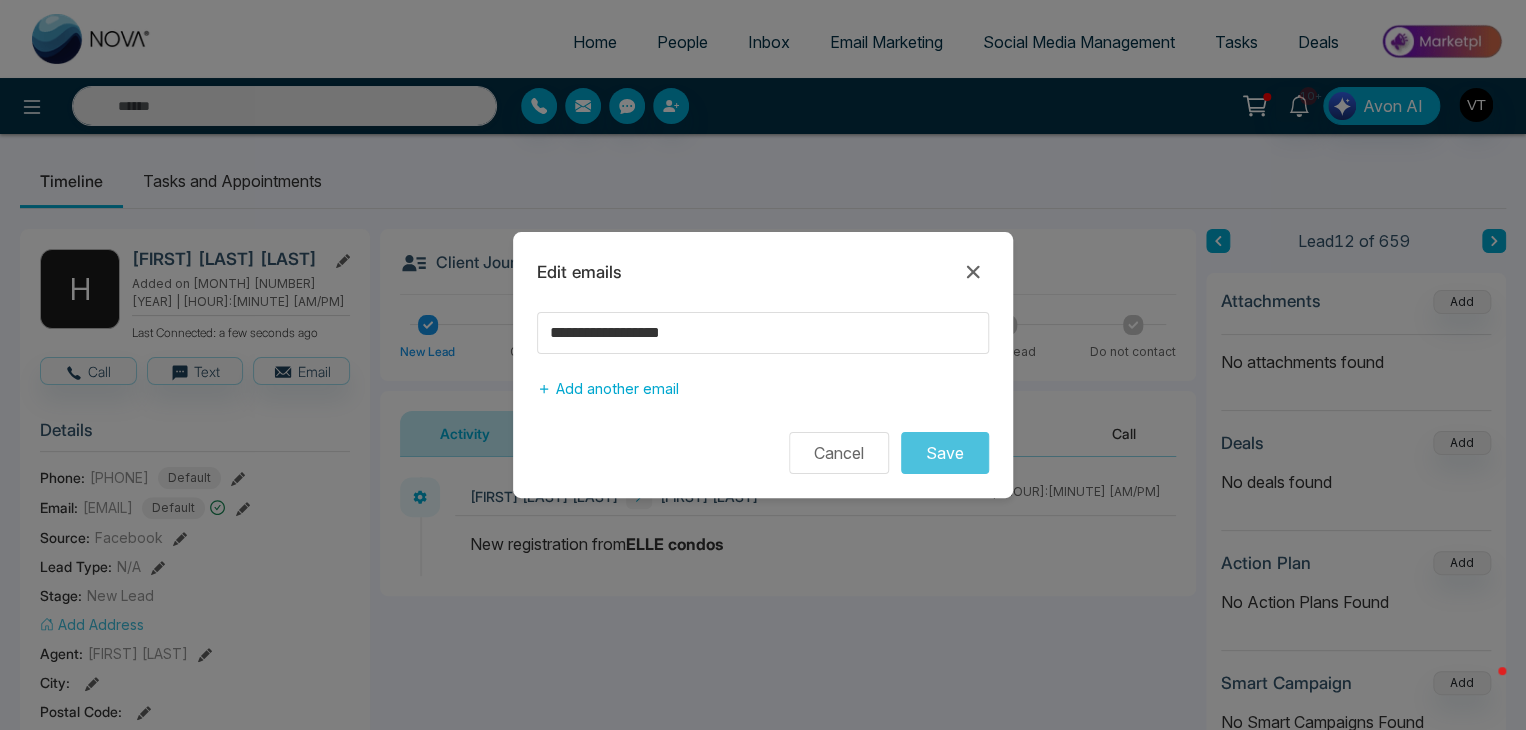click on "Edit emails" at bounding box center (763, 272) 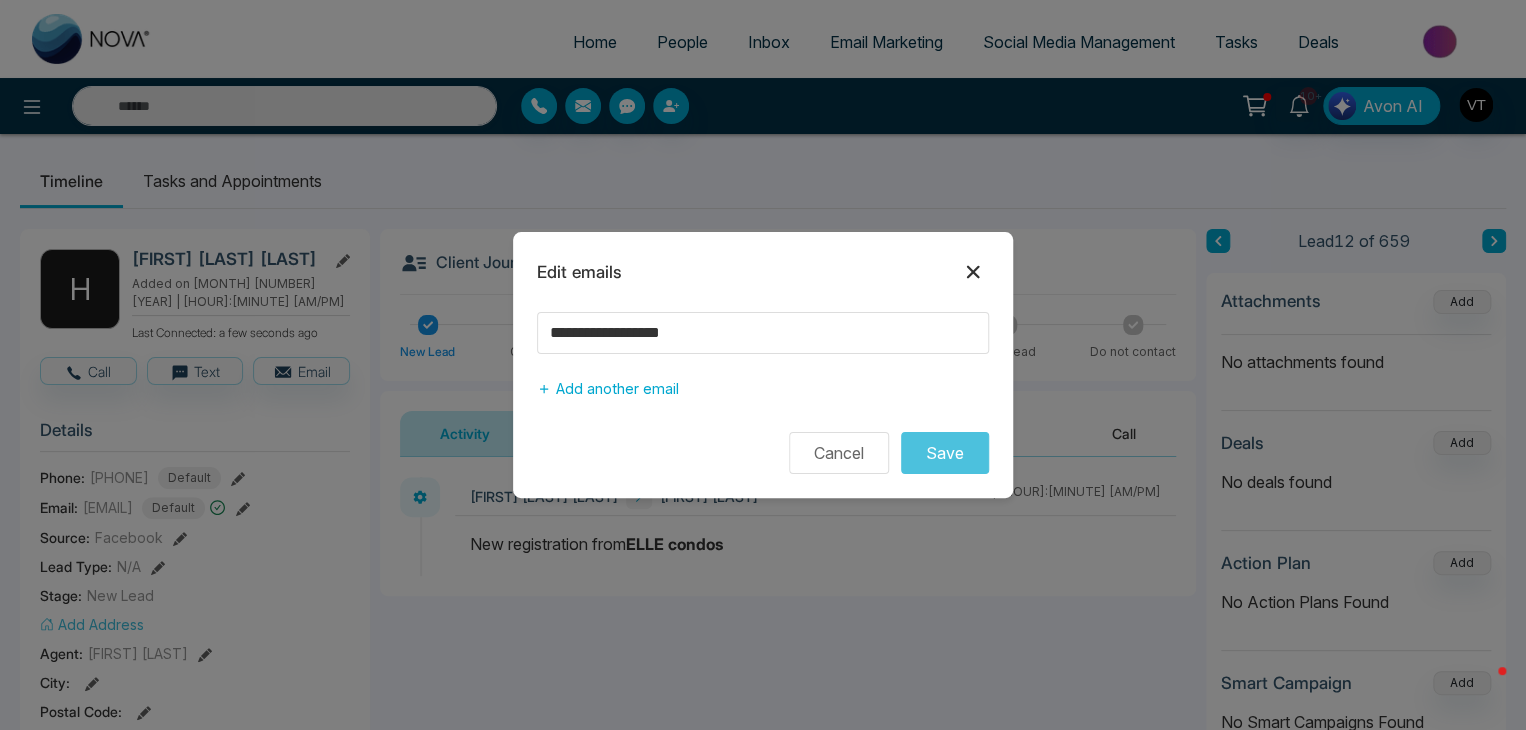click 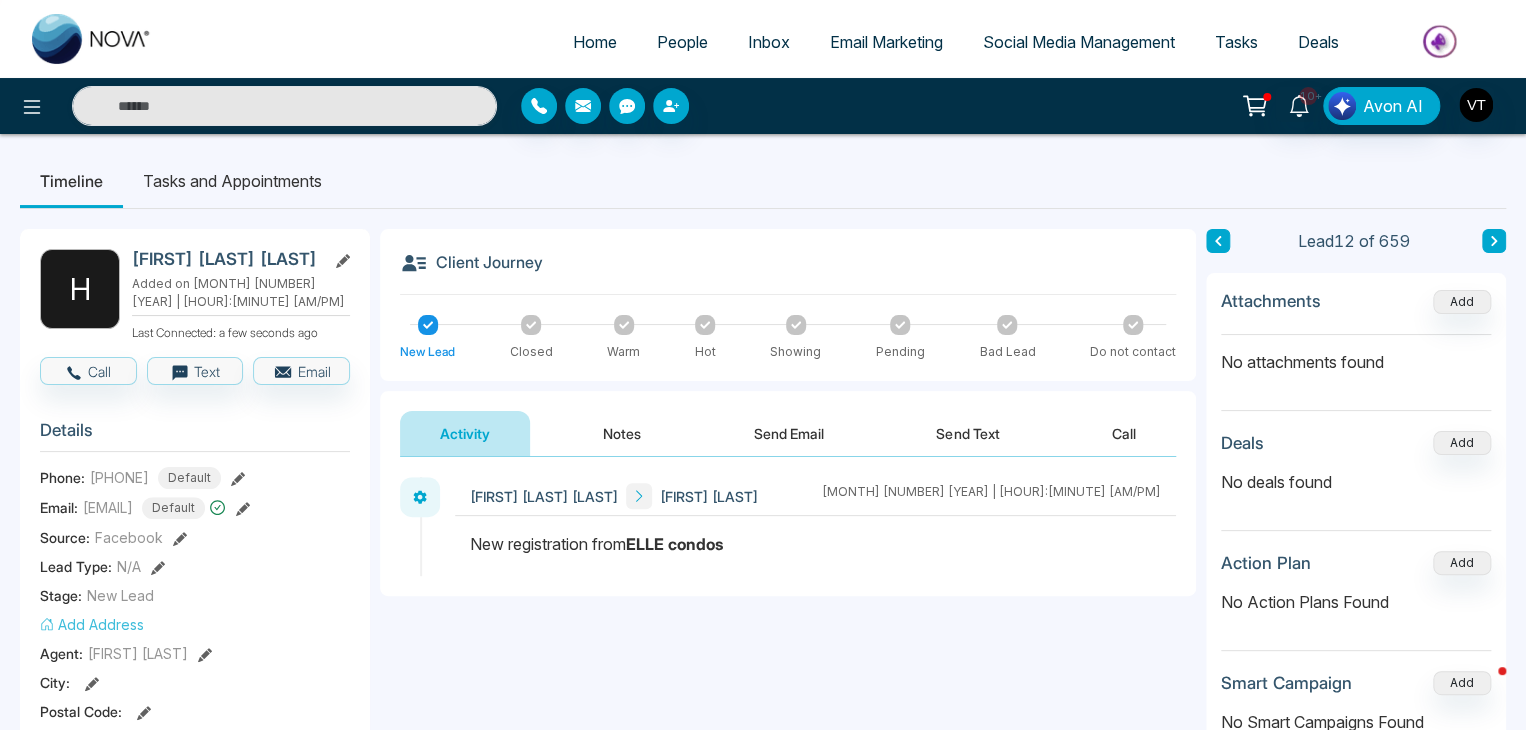 click on "People" at bounding box center (682, 42) 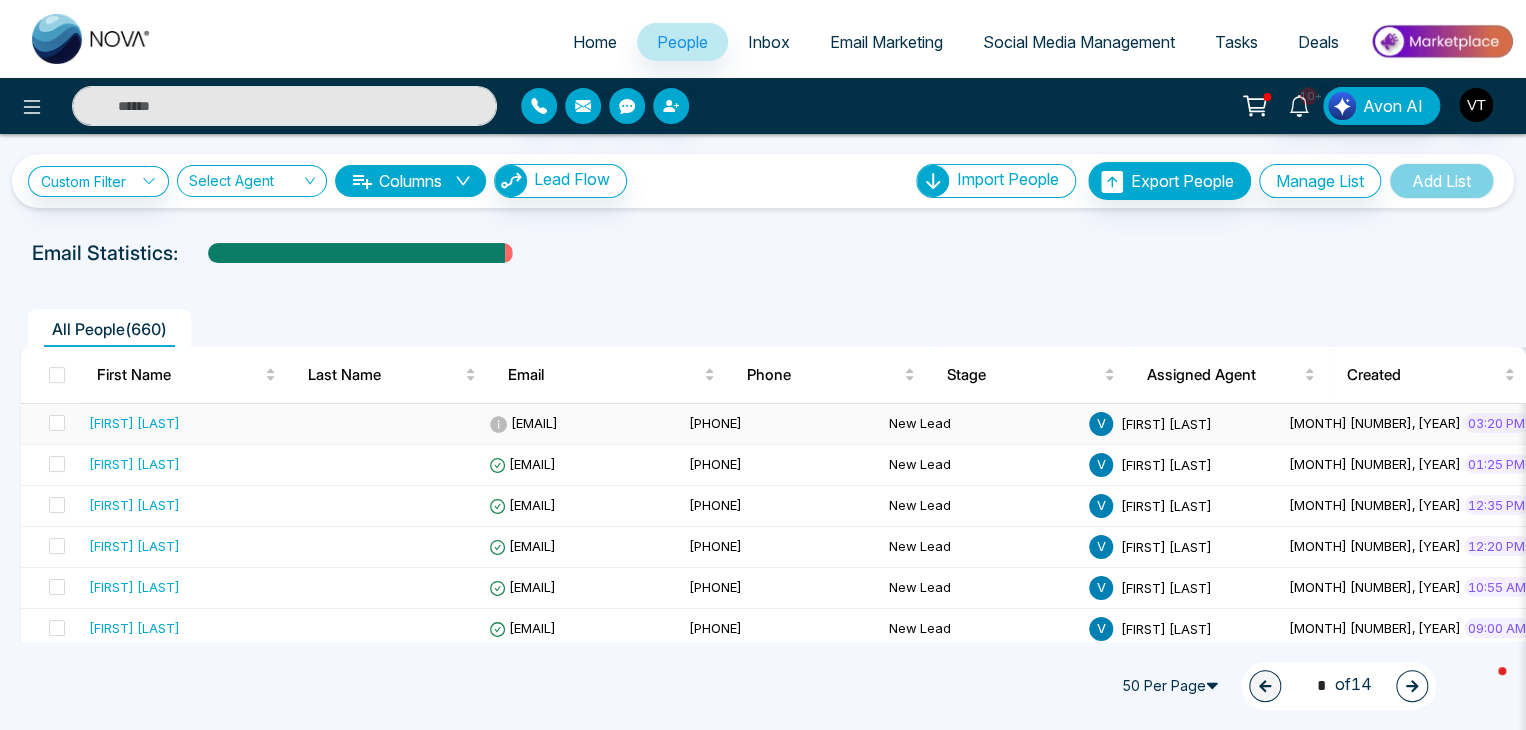 click on "[FIRST] [LAST]" at bounding box center [134, 423] 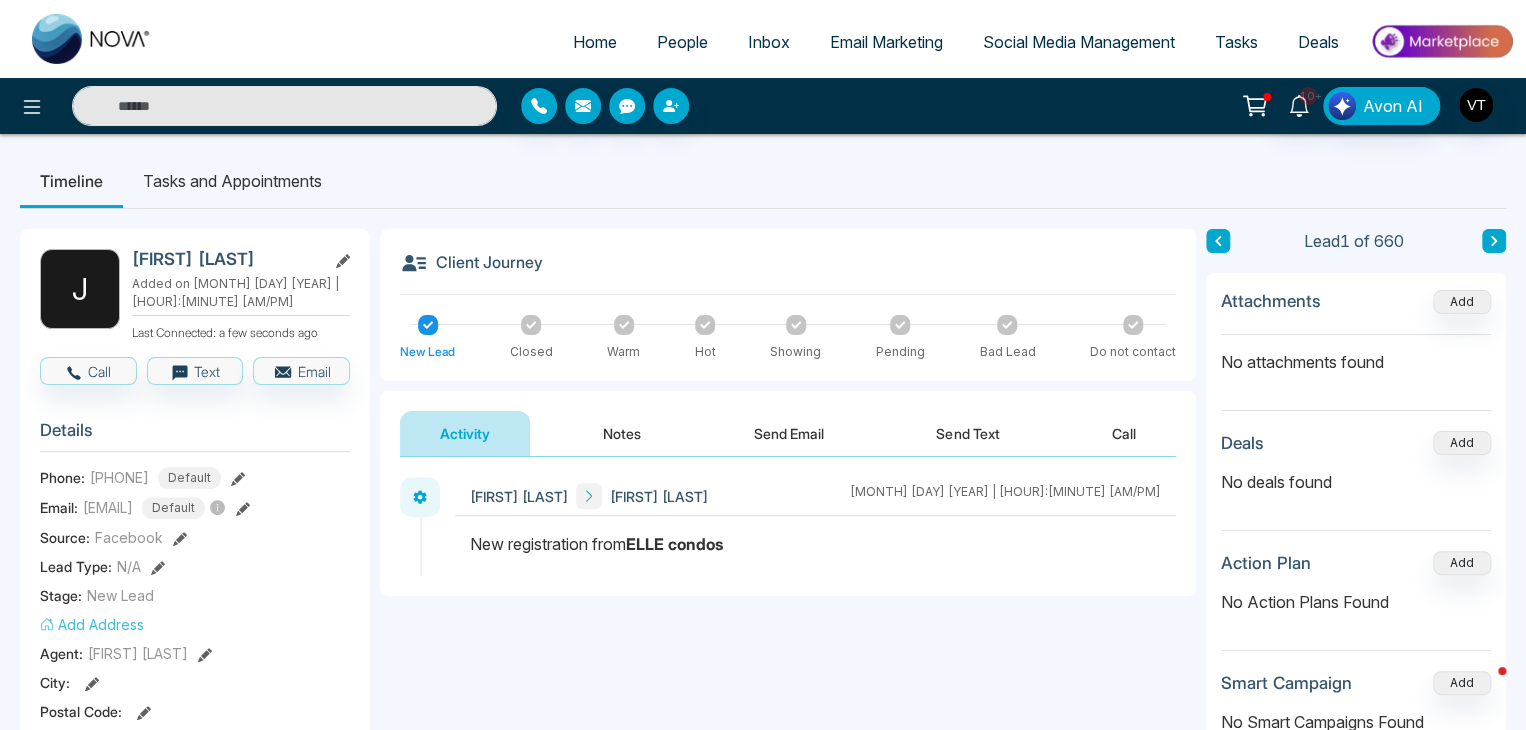 click on "People" at bounding box center (682, 42) 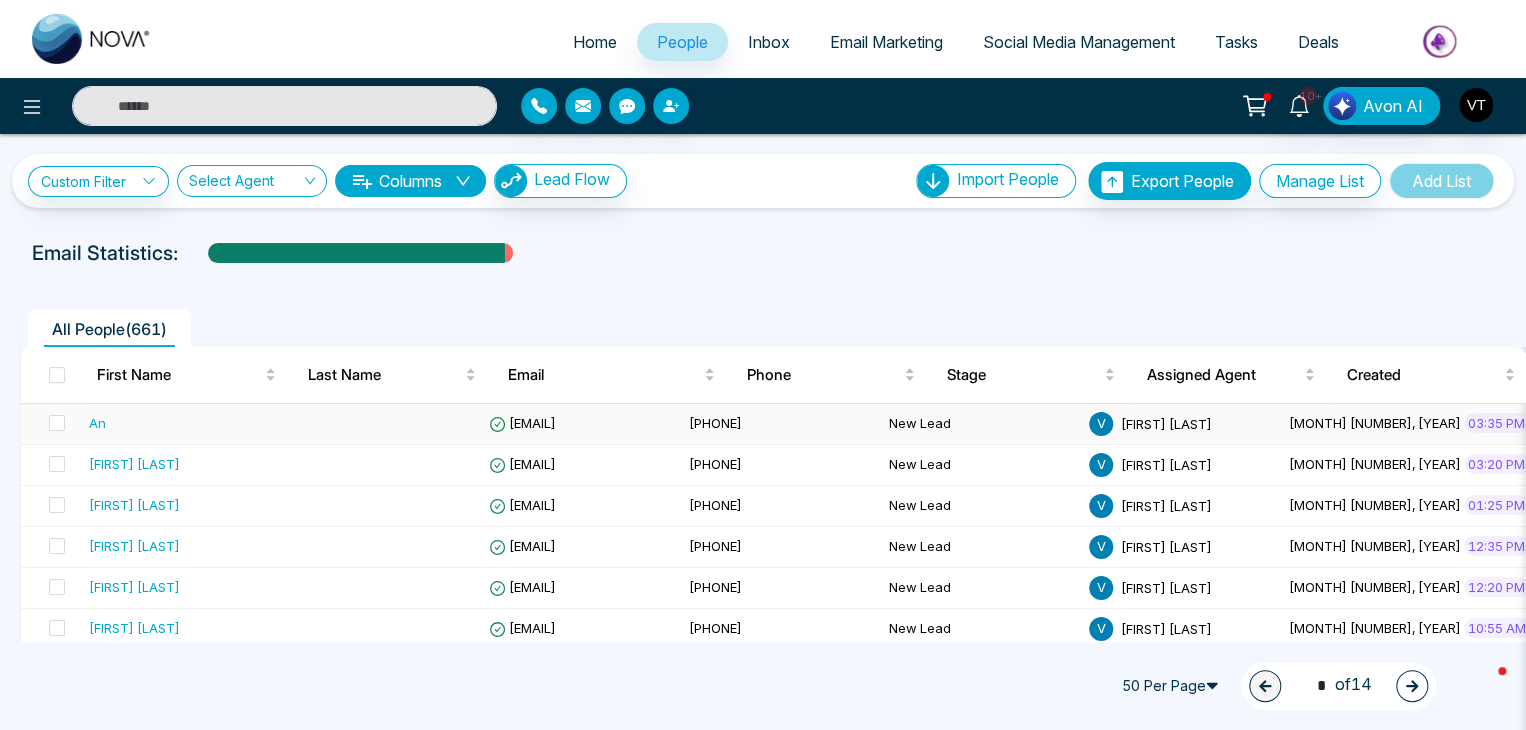 click on "An" at bounding box center [97, 423] 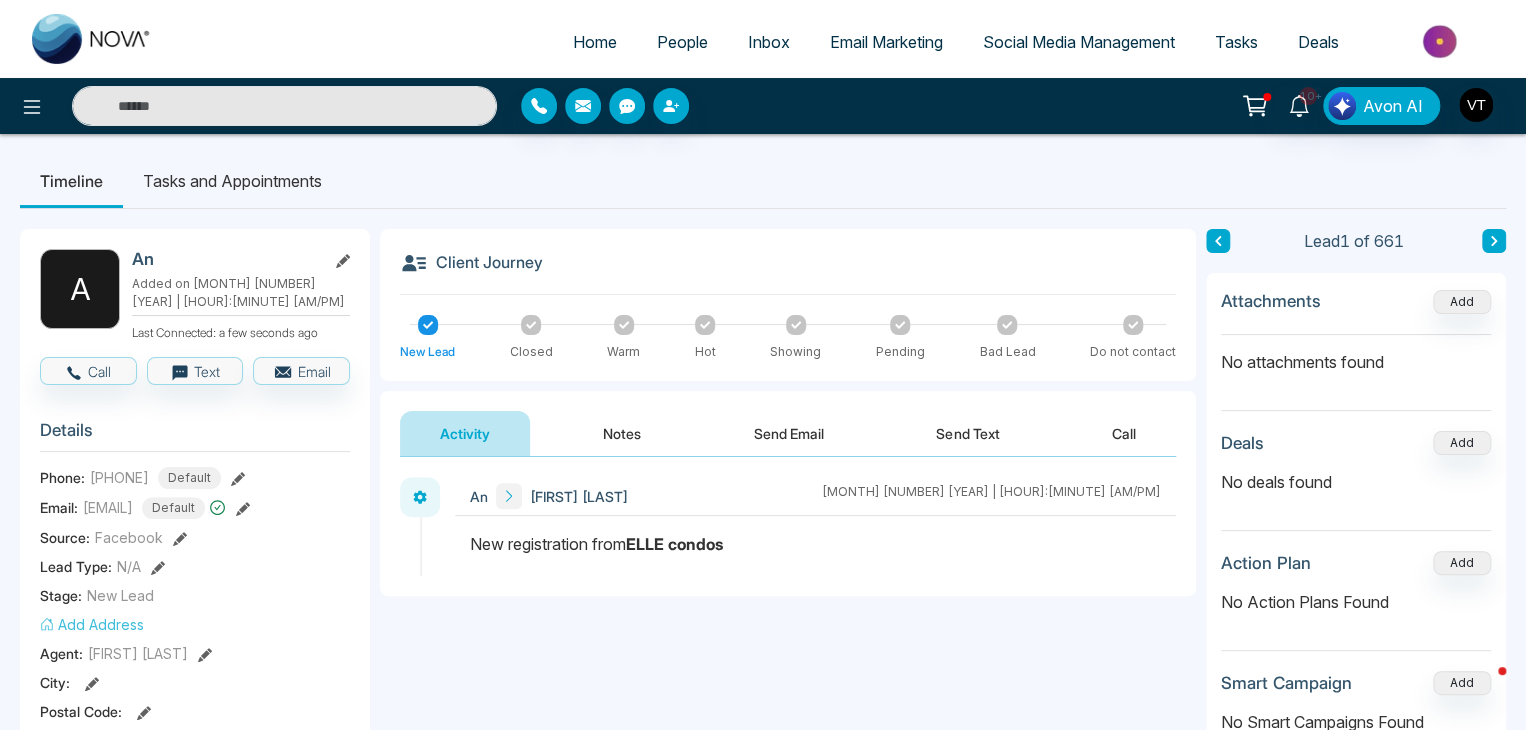 click on "People" at bounding box center (682, 42) 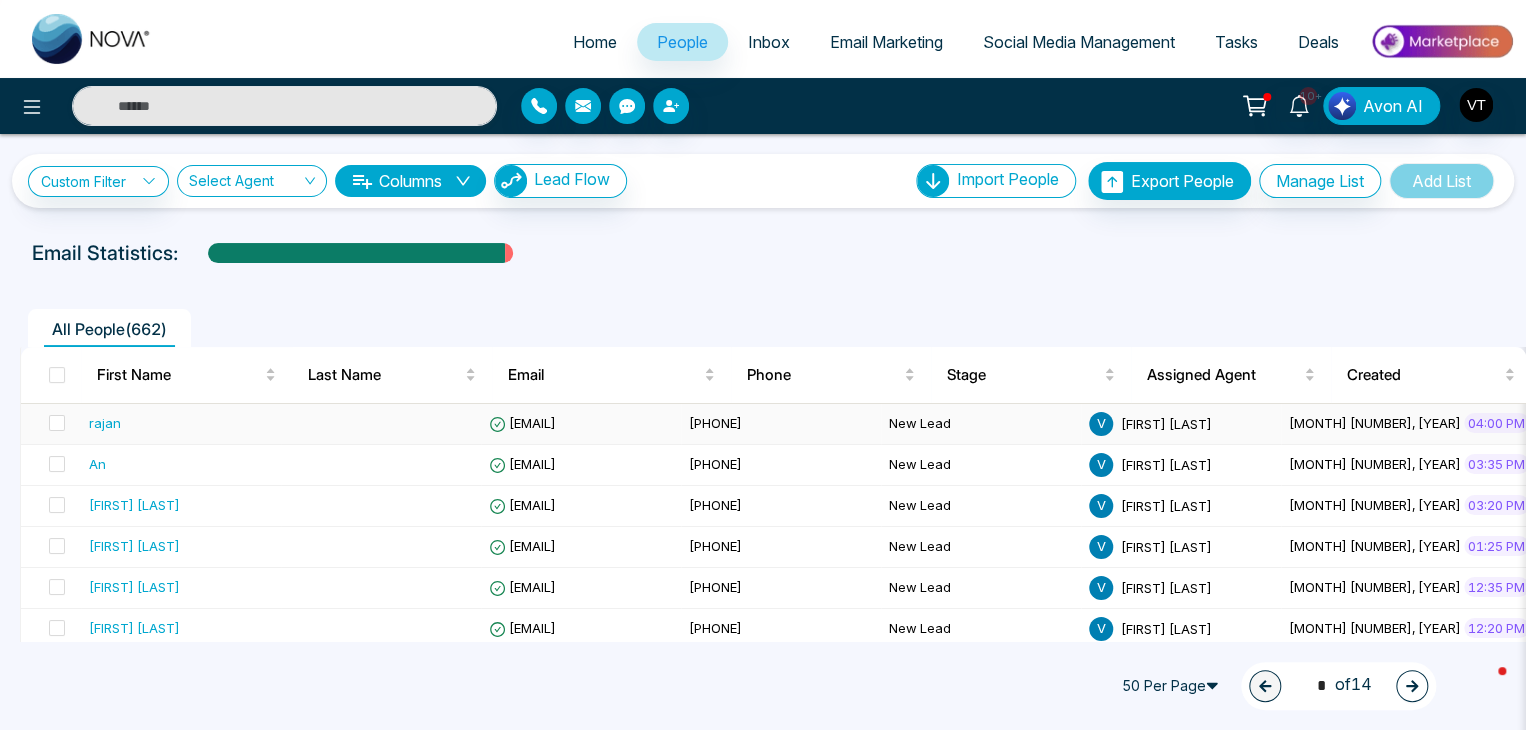 click on "rajan" at bounding box center (105, 423) 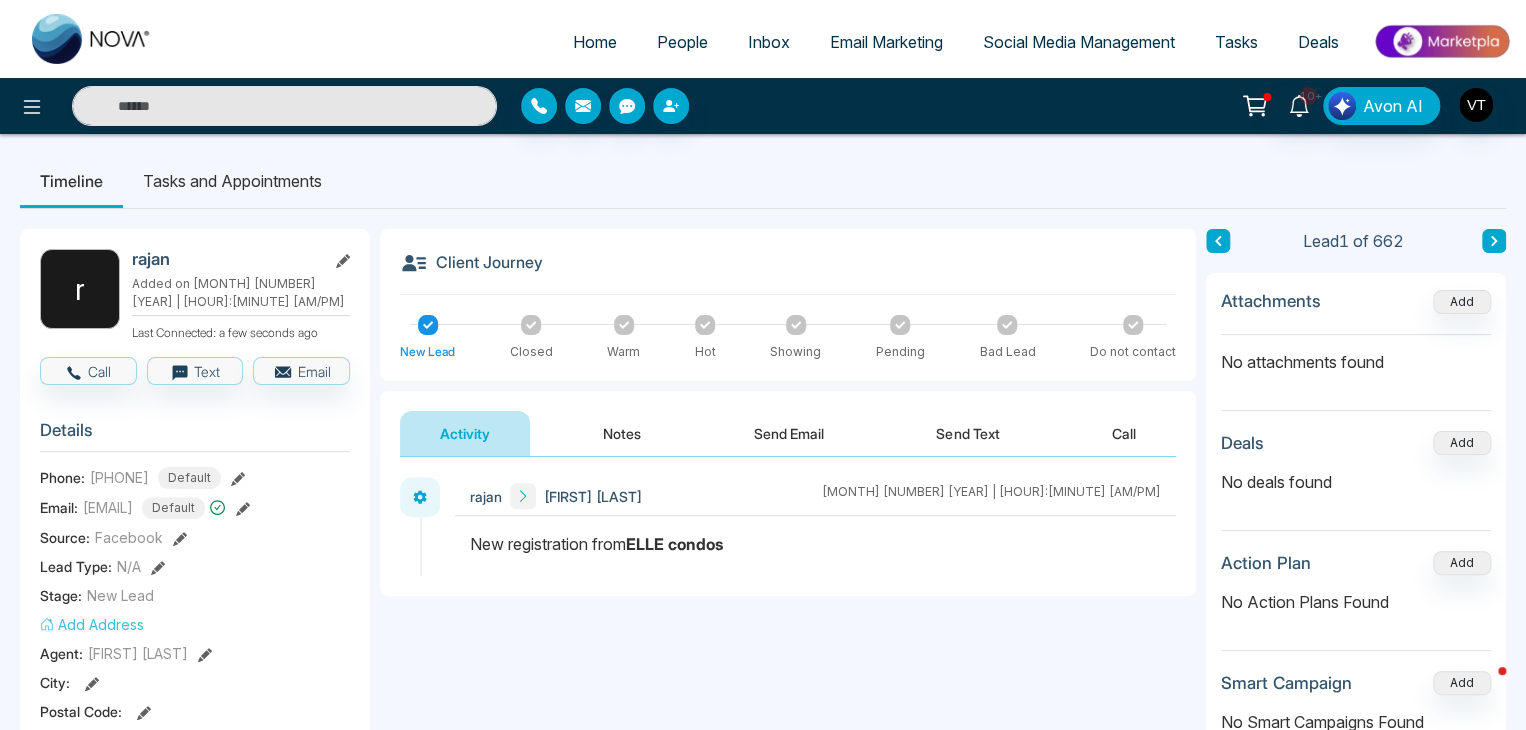 click 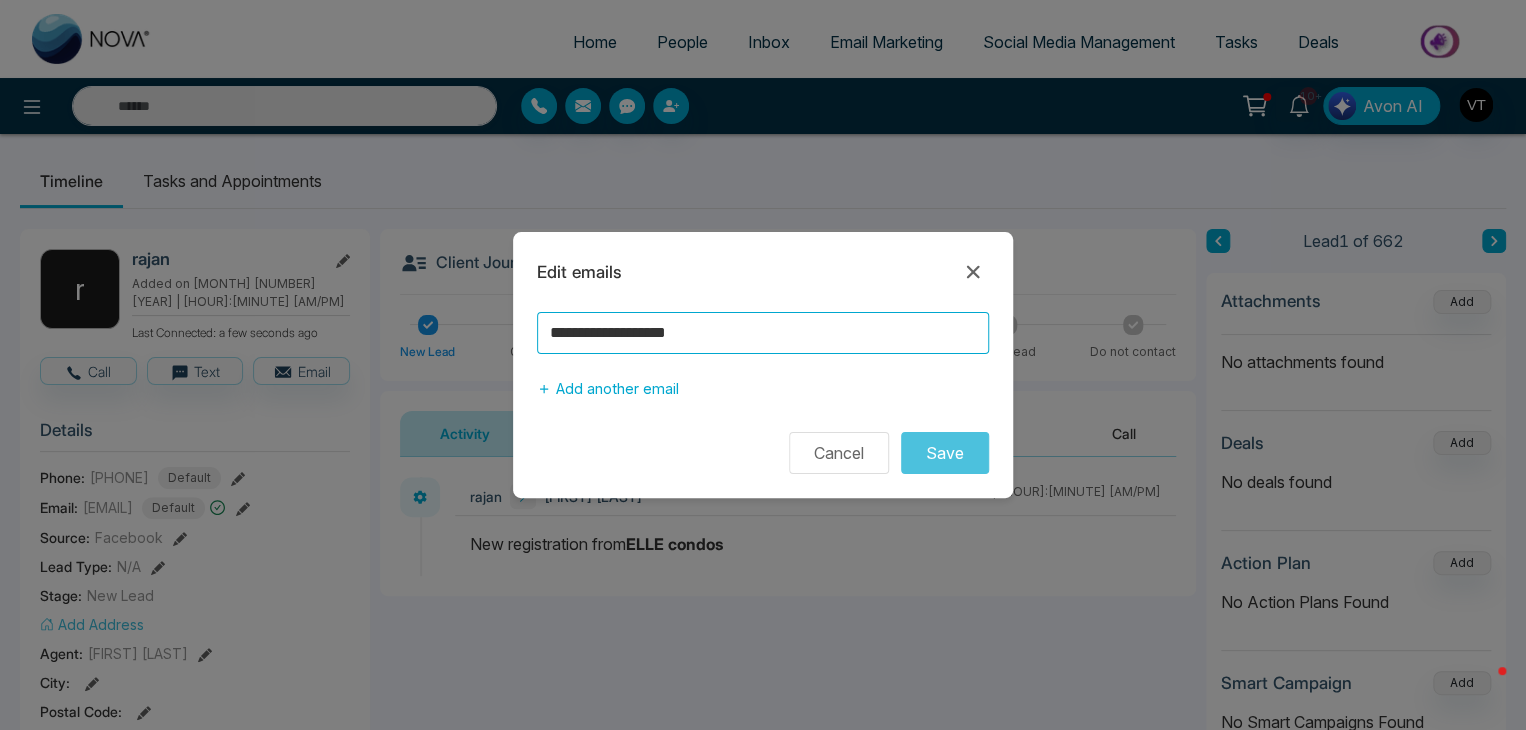 drag, startPoint x: 716, startPoint y: 331, endPoint x: 502, endPoint y: 323, distance: 214.14948 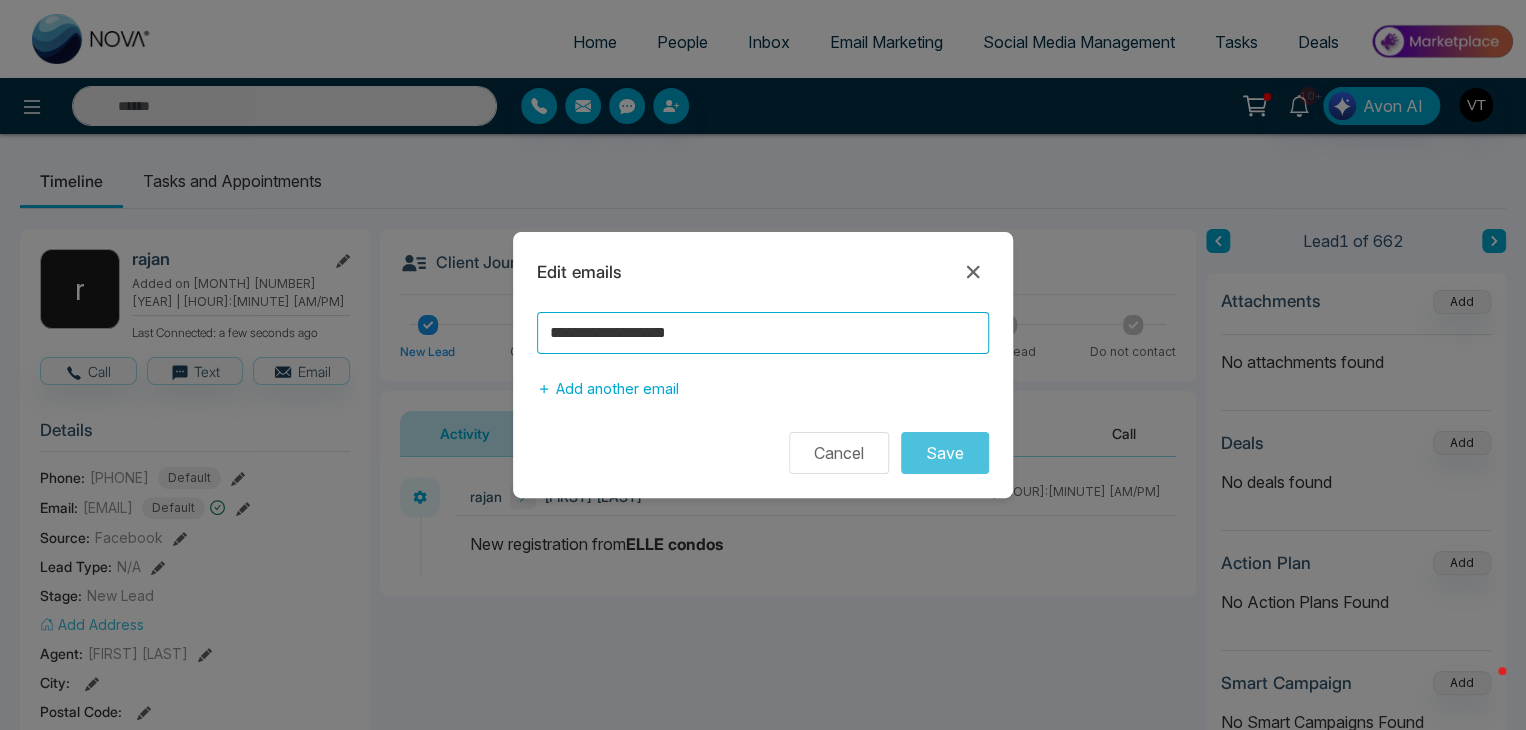 click on "**********" at bounding box center [763, 365] 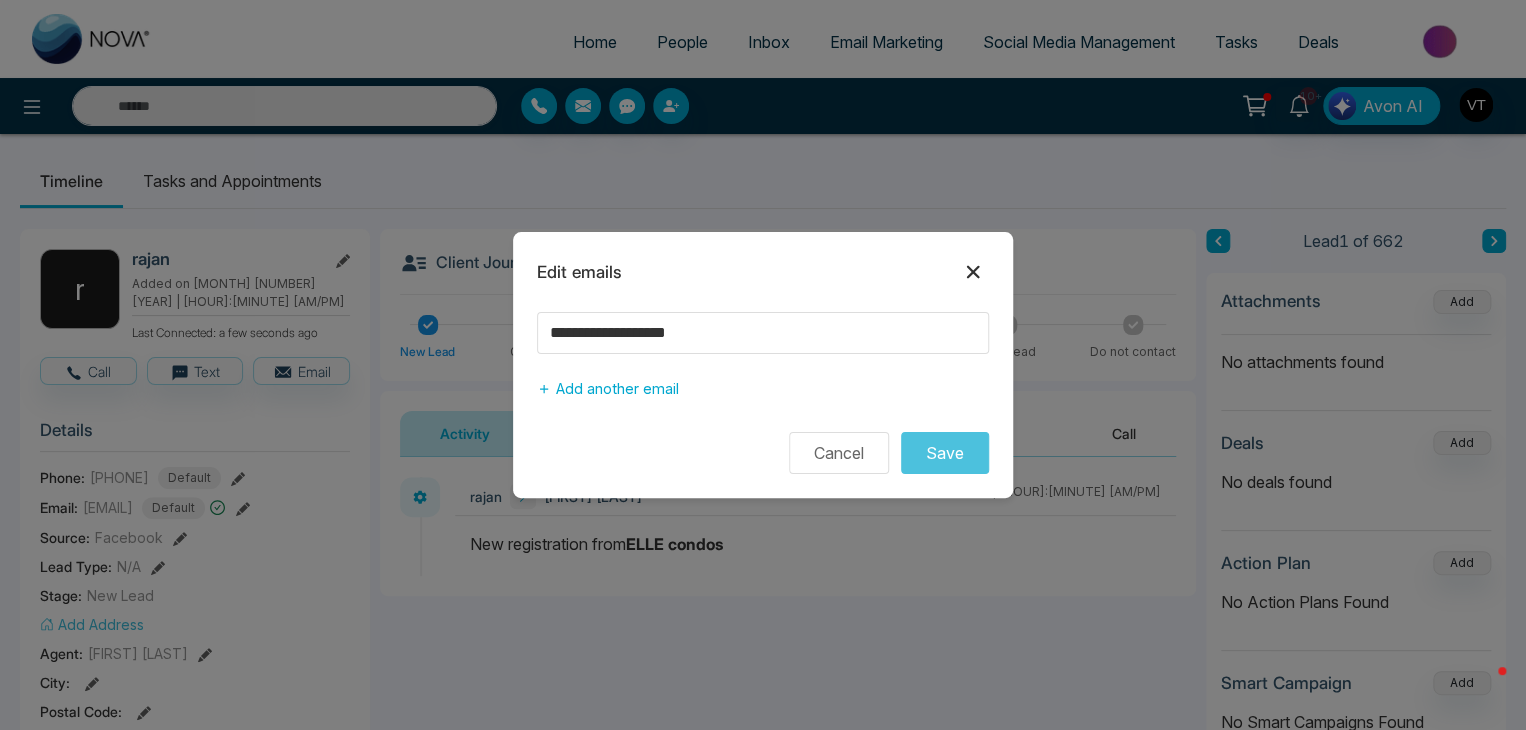click 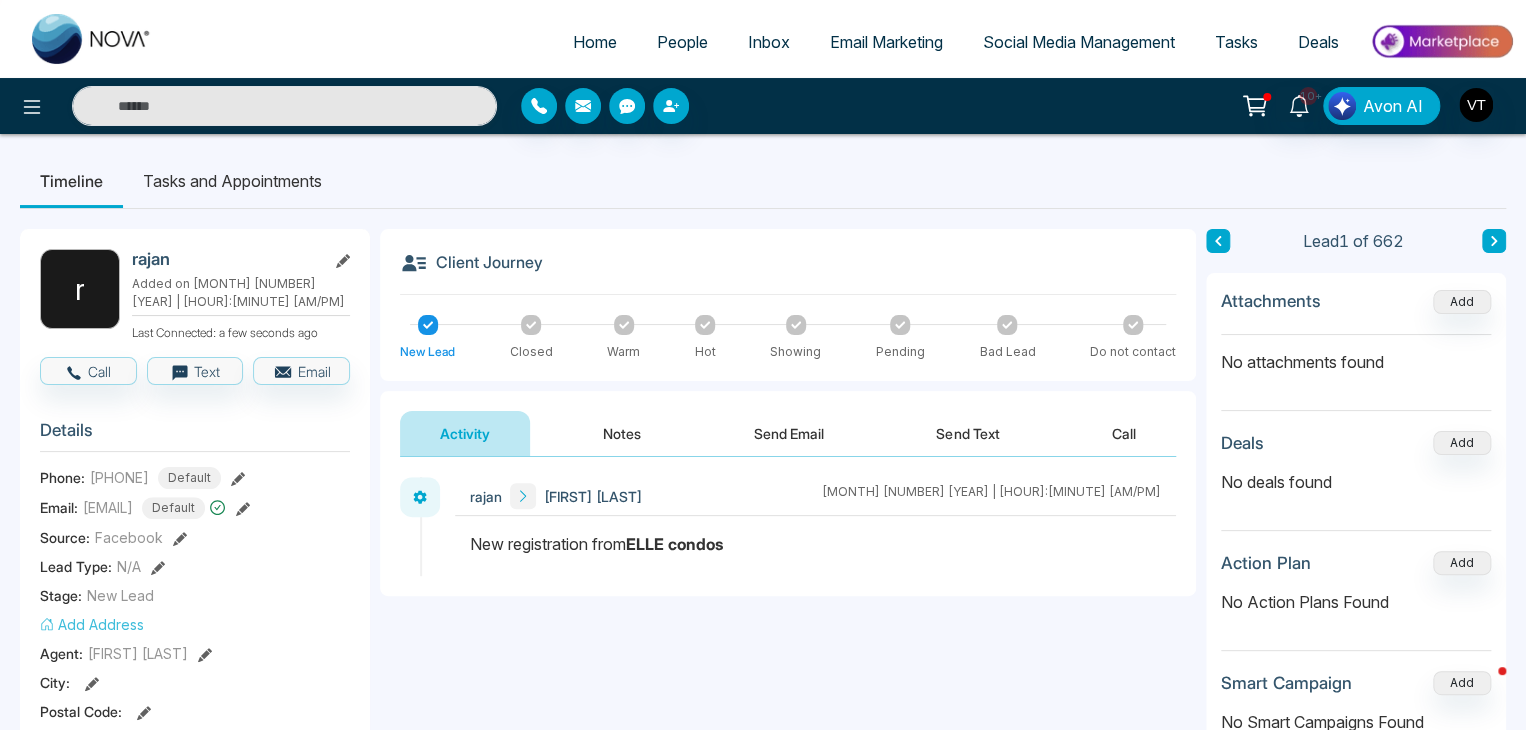 drag, startPoint x: 97, startPoint y: 462, endPoint x: 197, endPoint y: 463, distance: 100.005 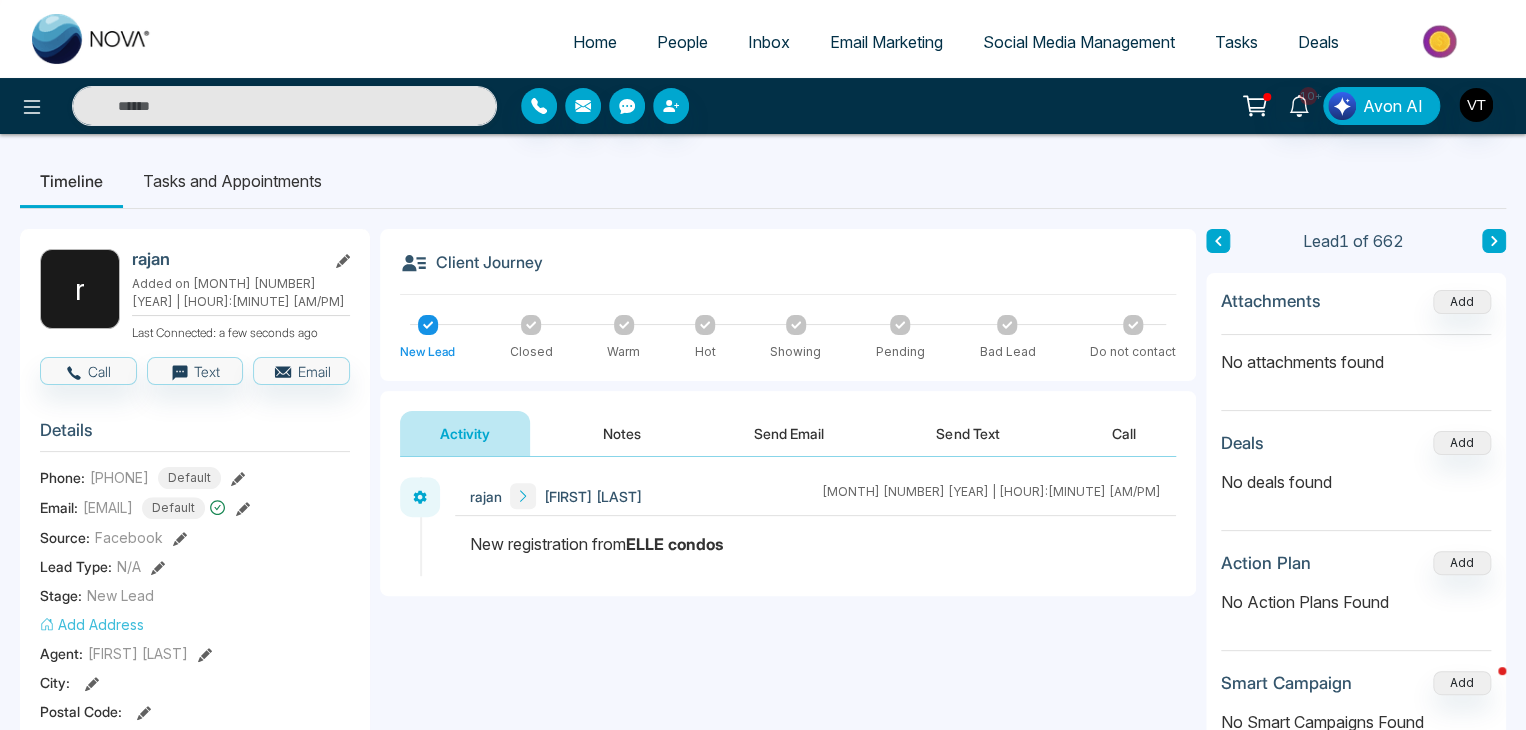 copy on "[PHONE]" 